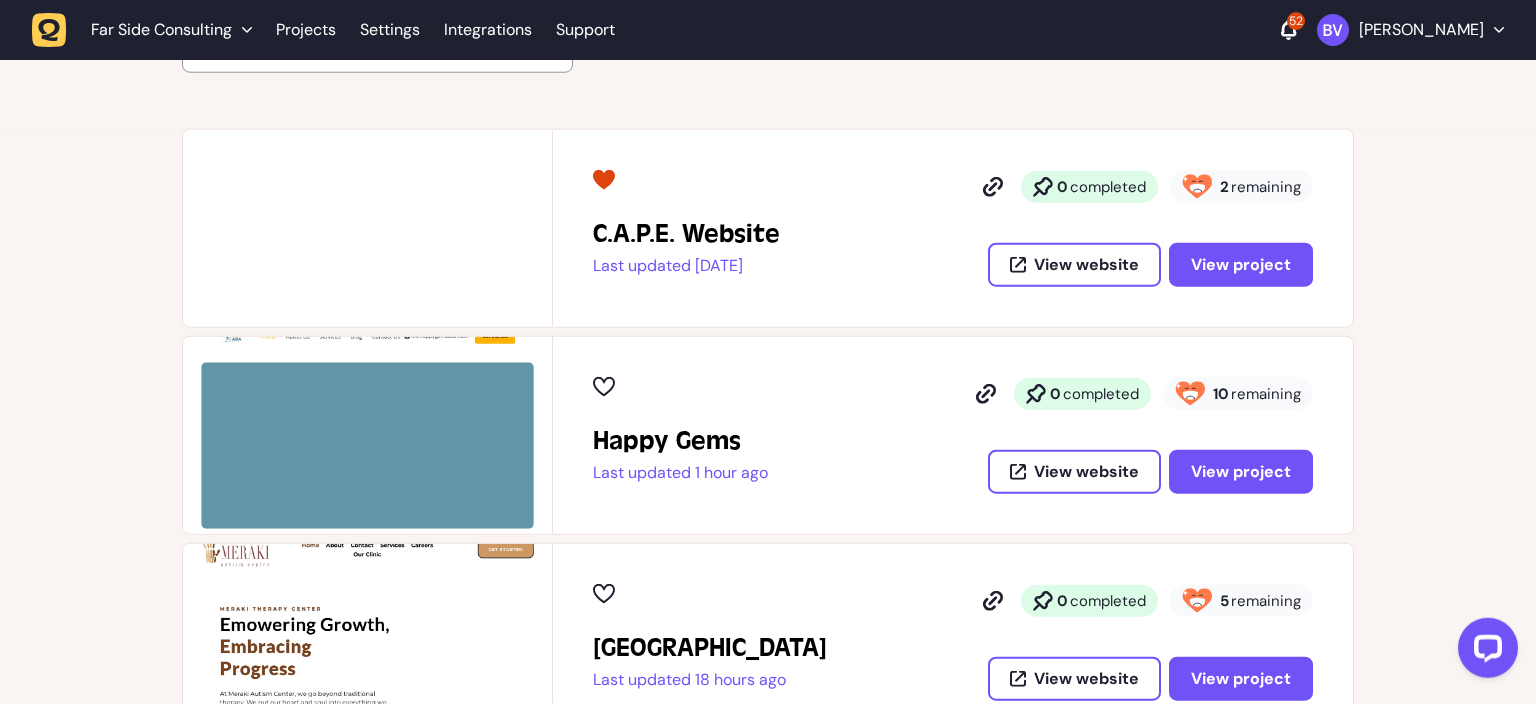 scroll, scrollTop: 422, scrollLeft: 0, axis: vertical 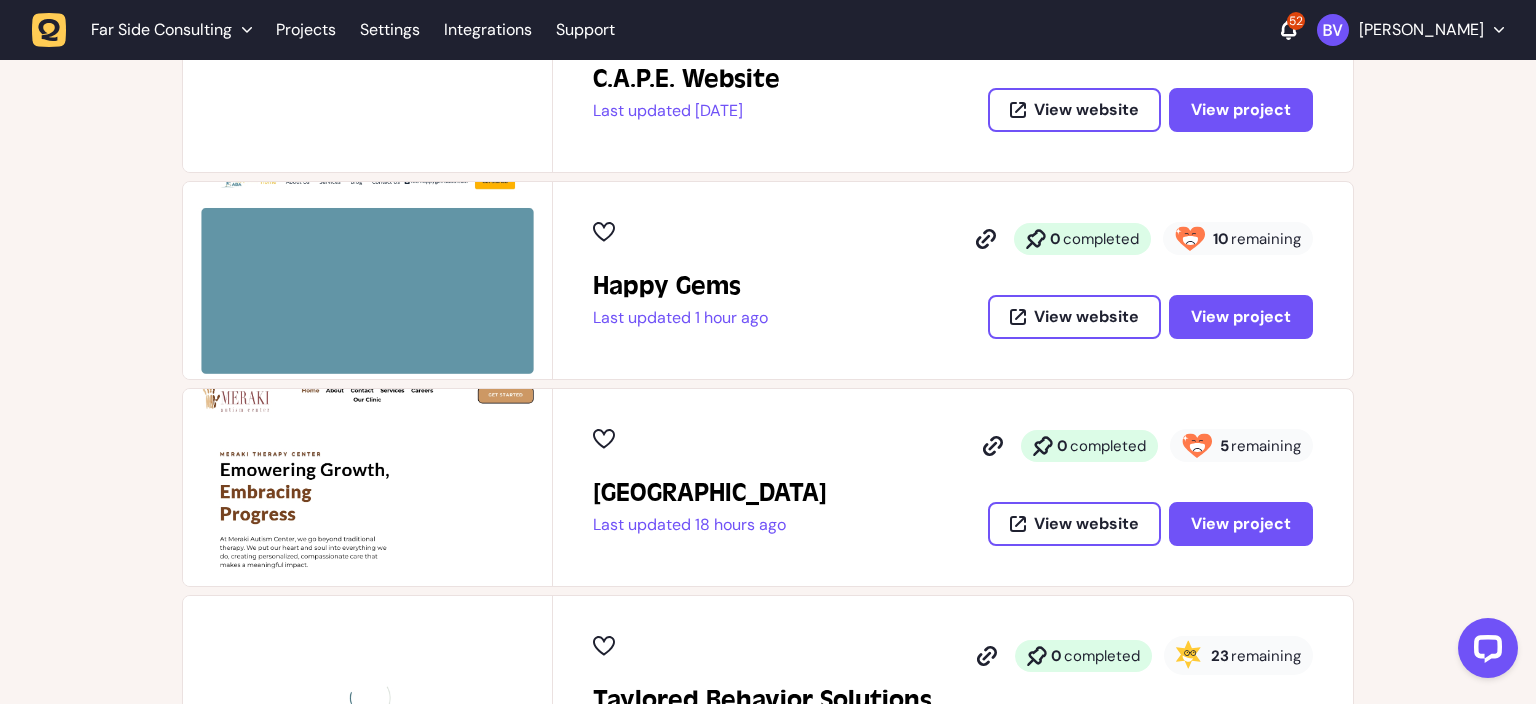 click on "Happy Gems  Last updated 1 hour ago 0  completed 10  remaining  View website View project" 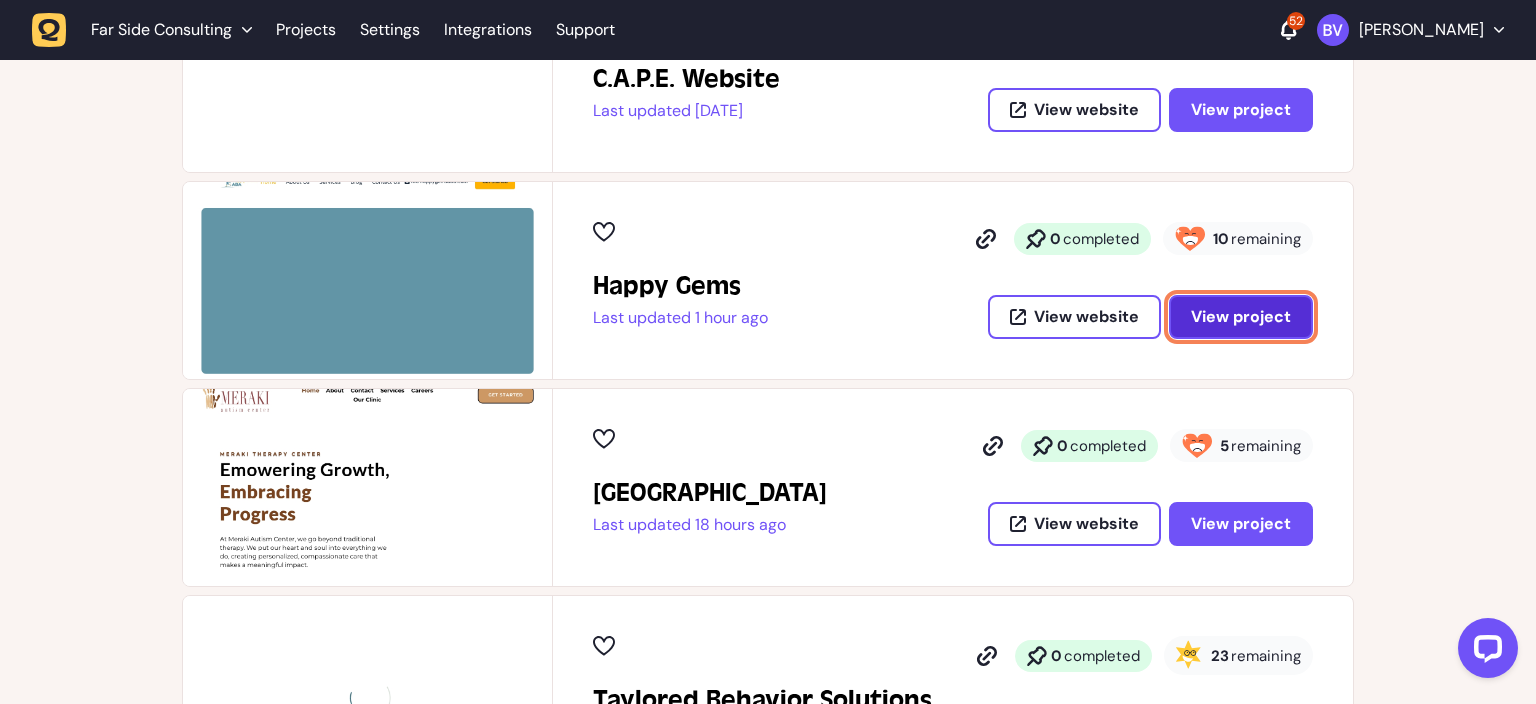 click on "View project" 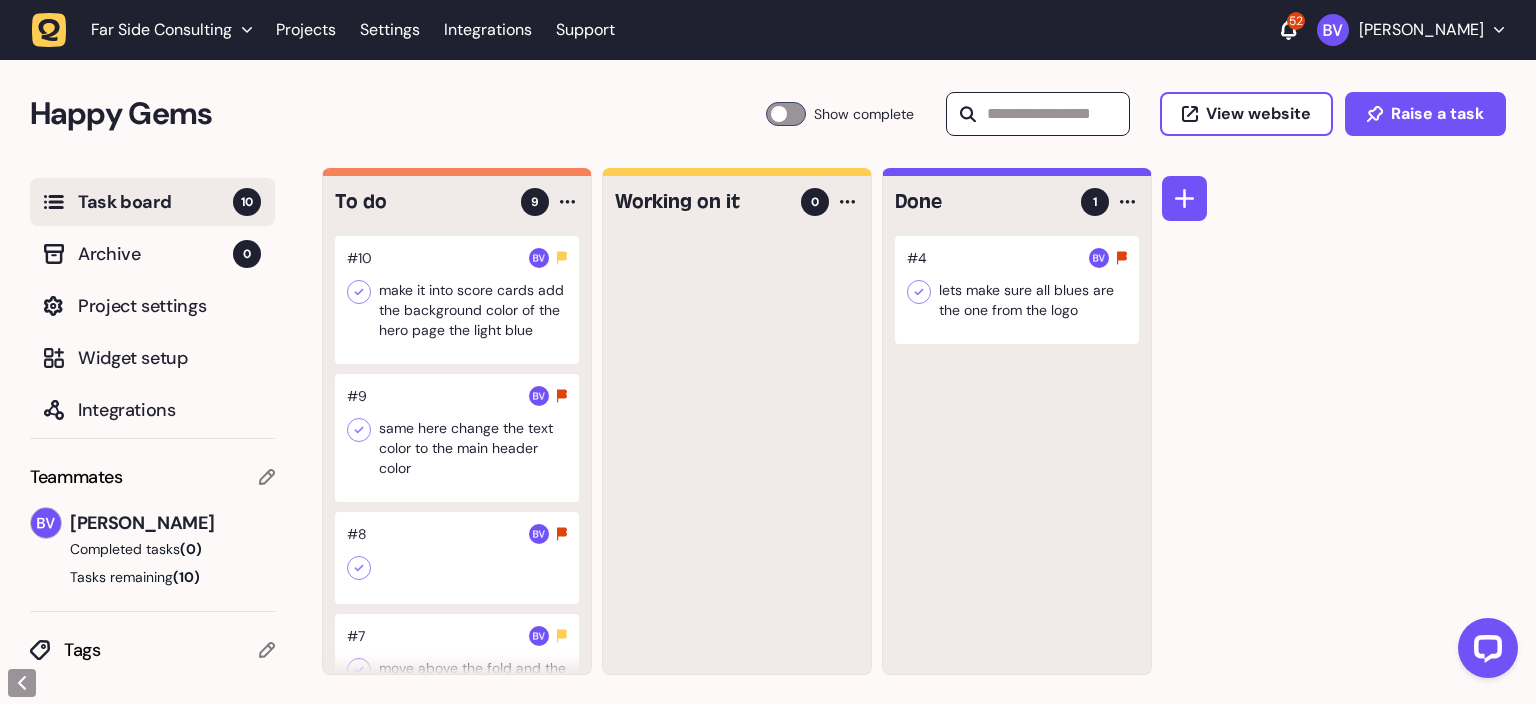 scroll, scrollTop: 0, scrollLeft: 0, axis: both 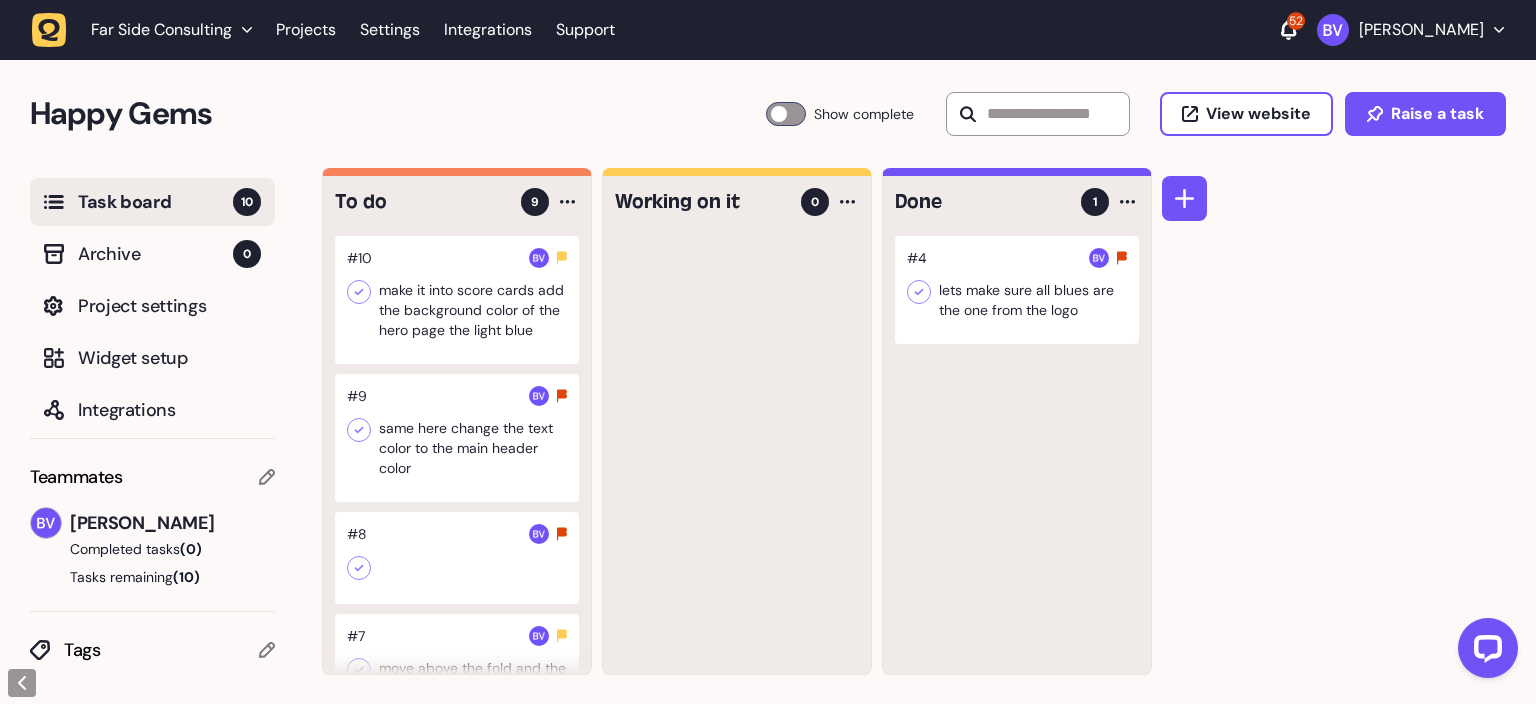 click 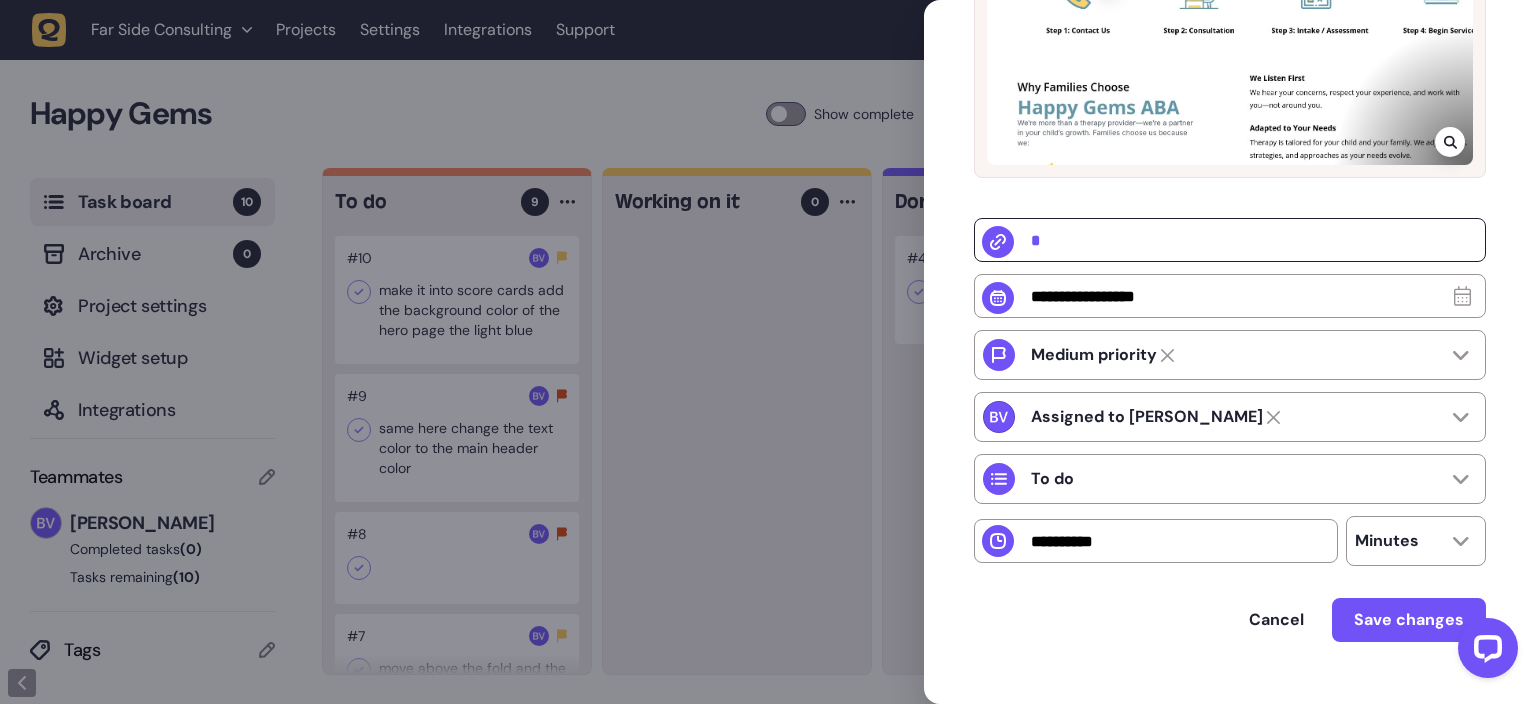 scroll, scrollTop: 42, scrollLeft: 0, axis: vertical 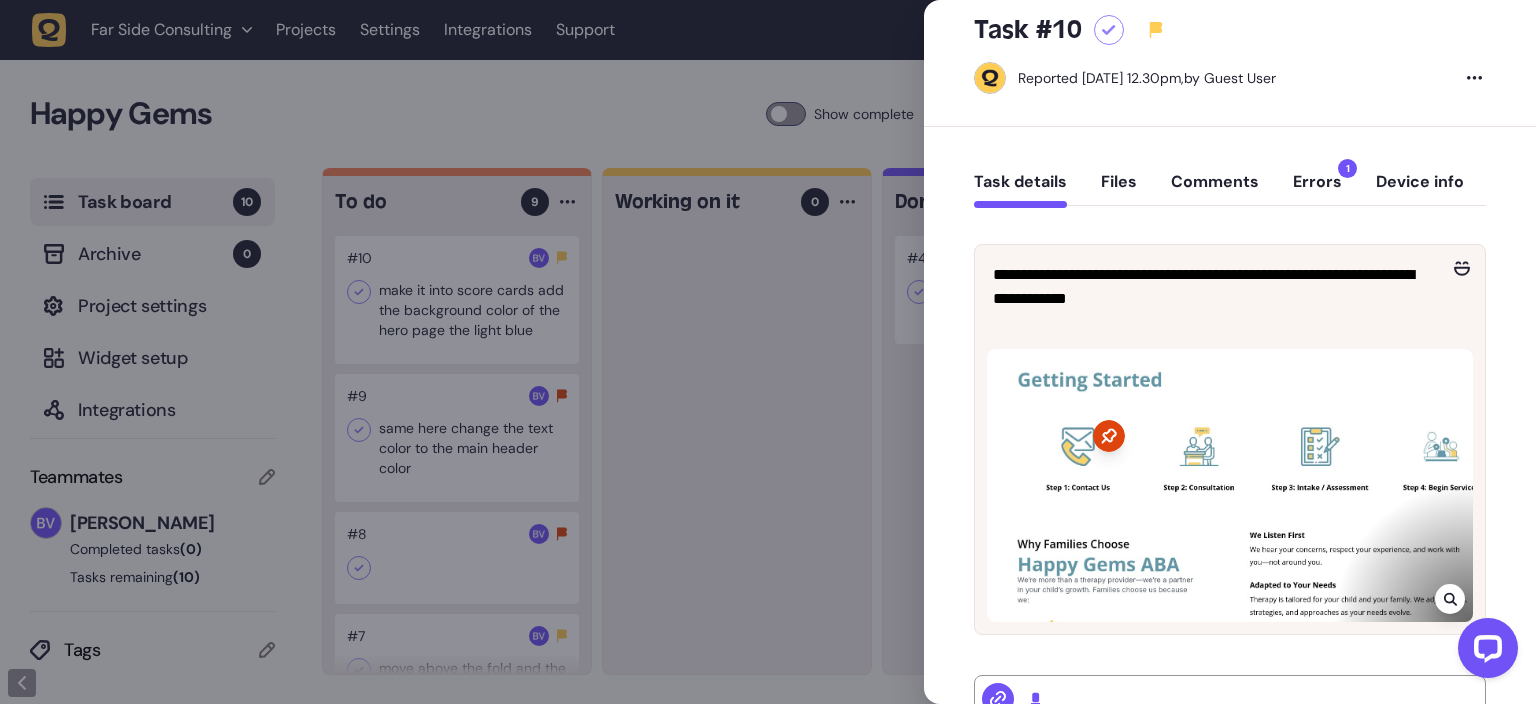 click on "Errors  1" 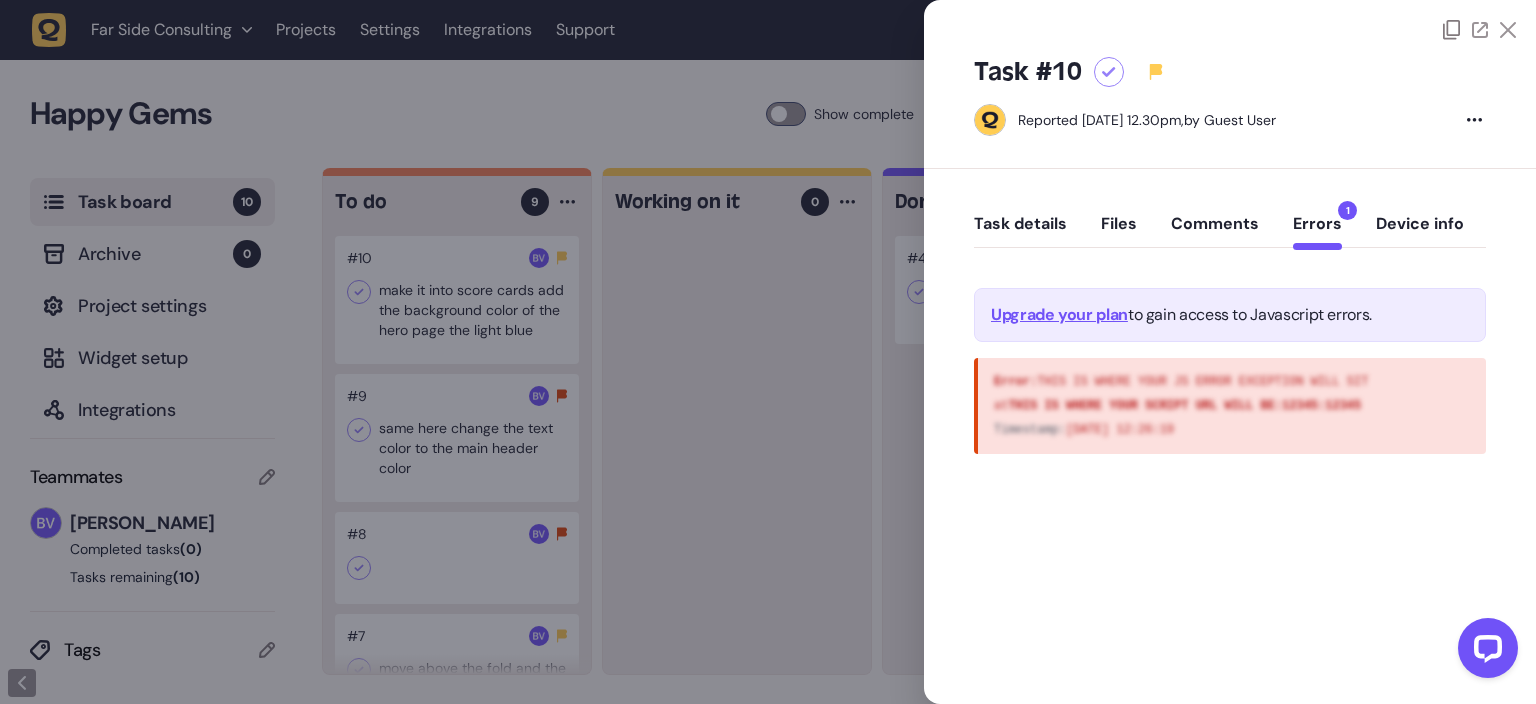 scroll, scrollTop: 0, scrollLeft: 0, axis: both 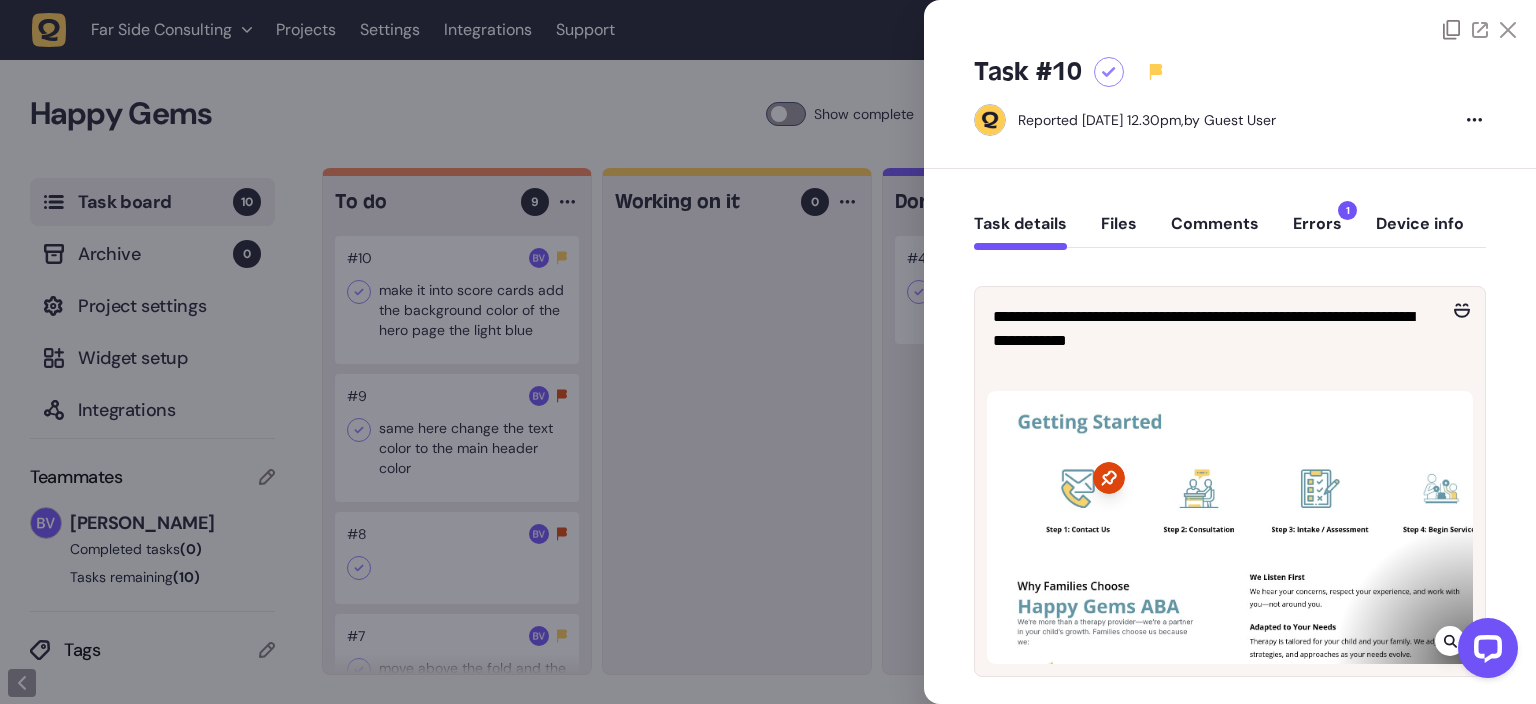 click 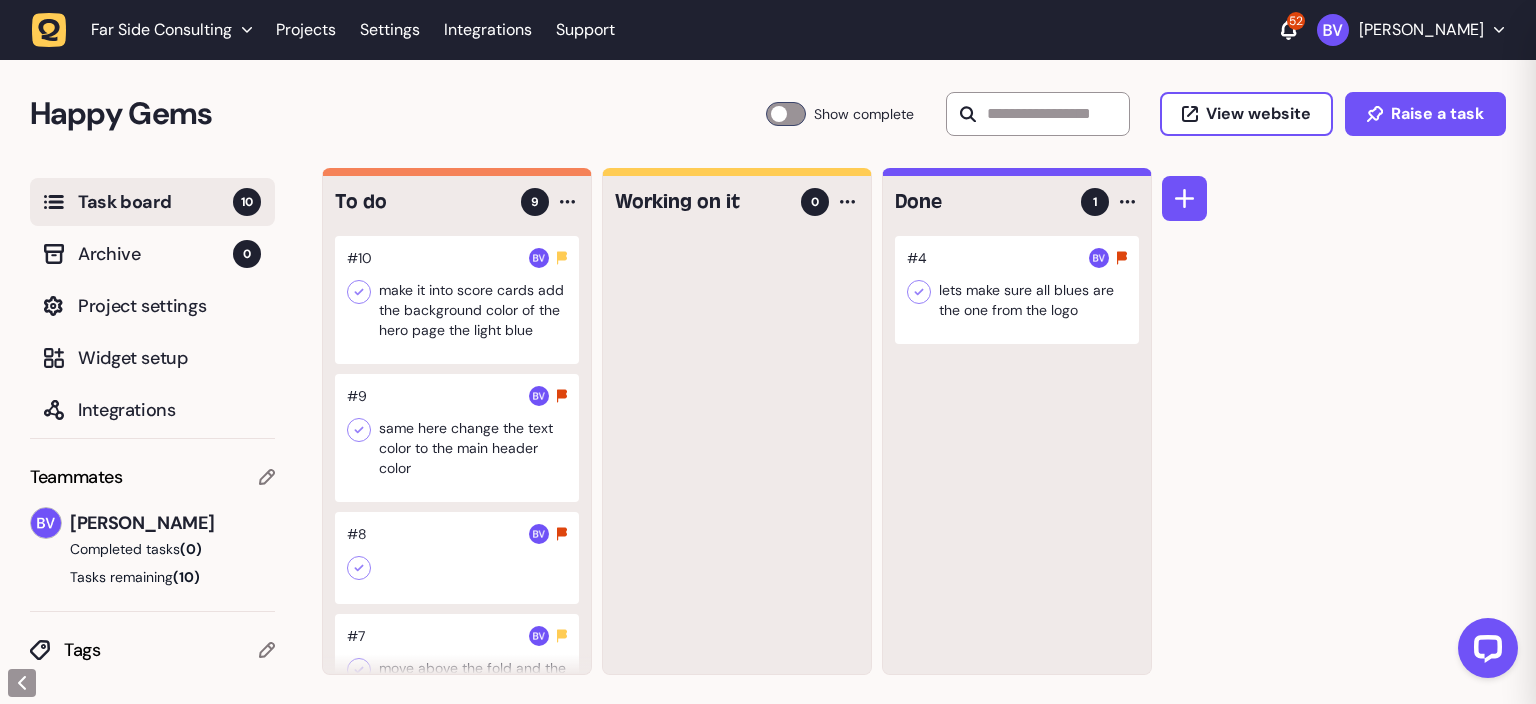 click 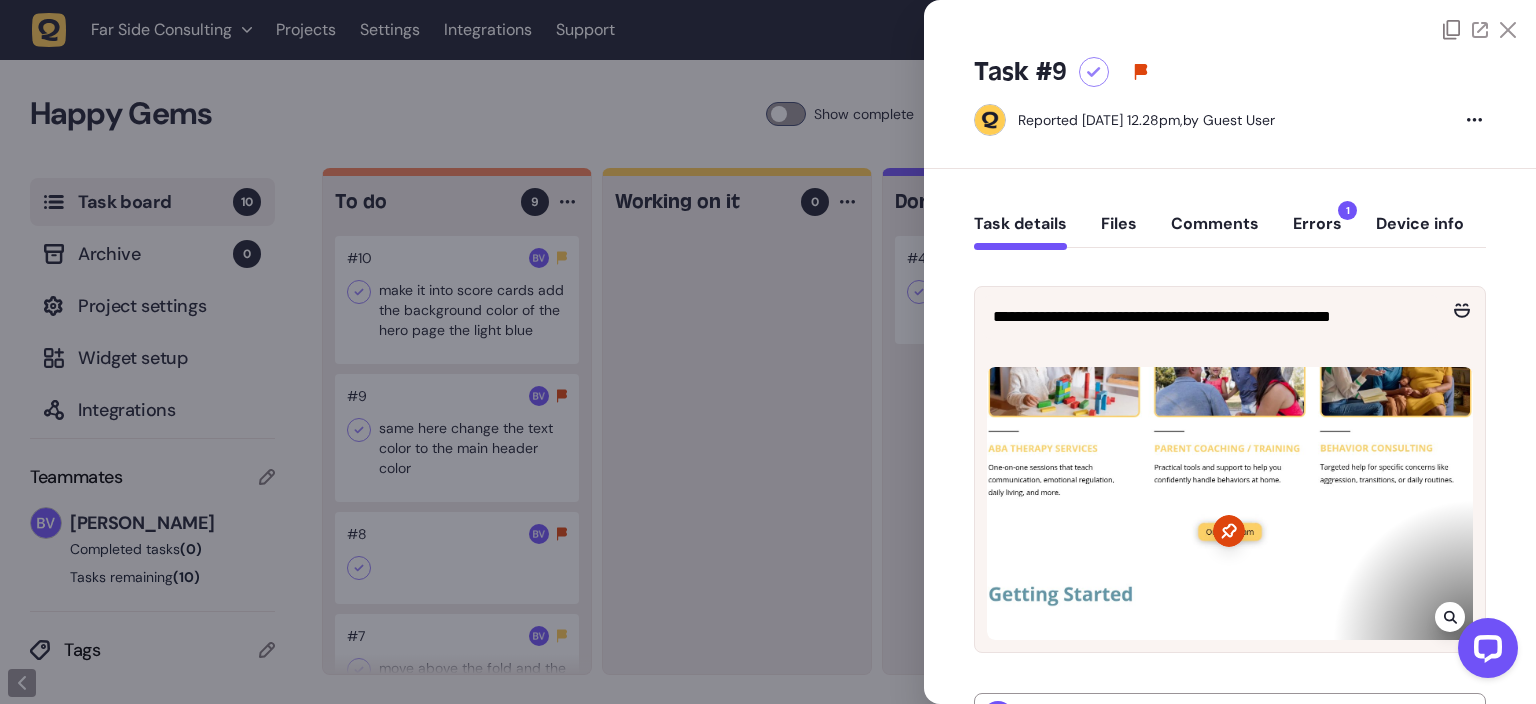 click 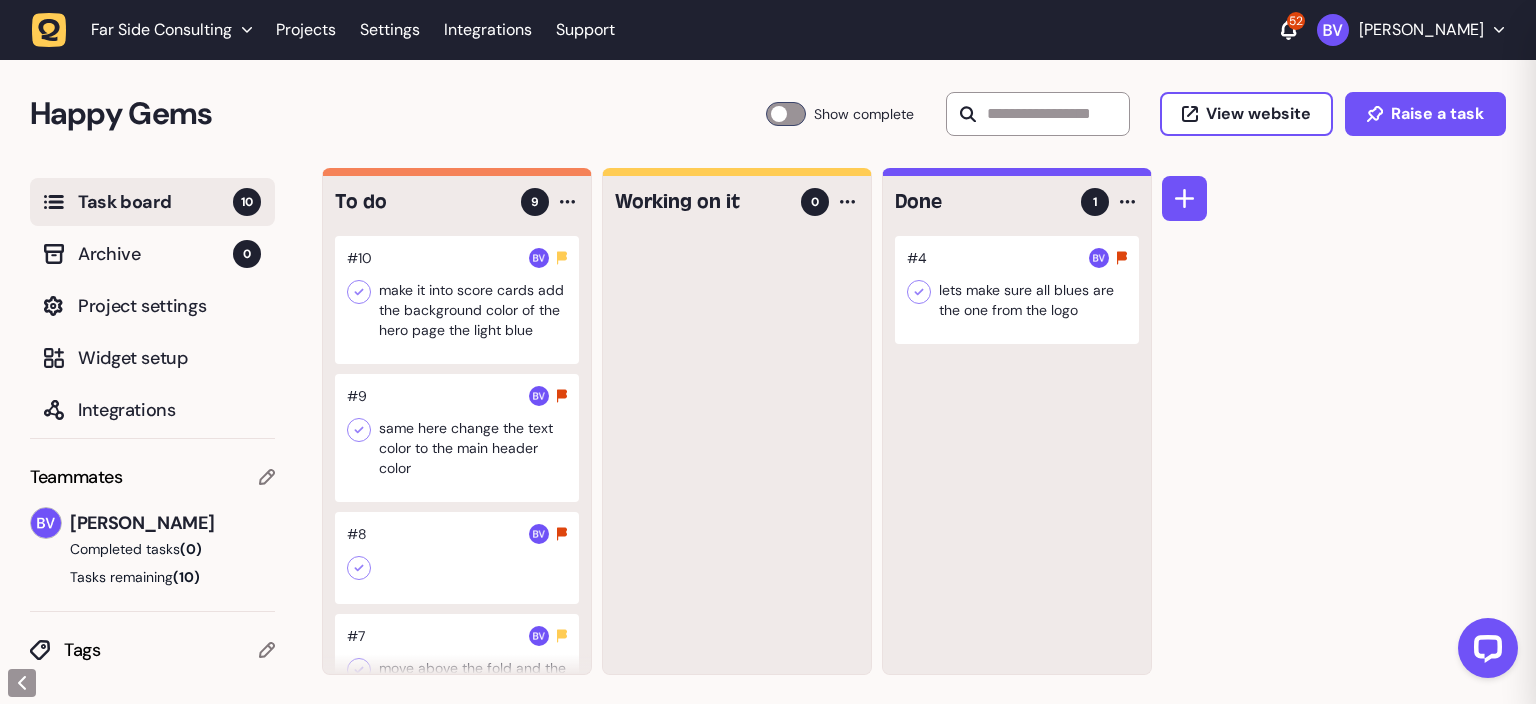 click 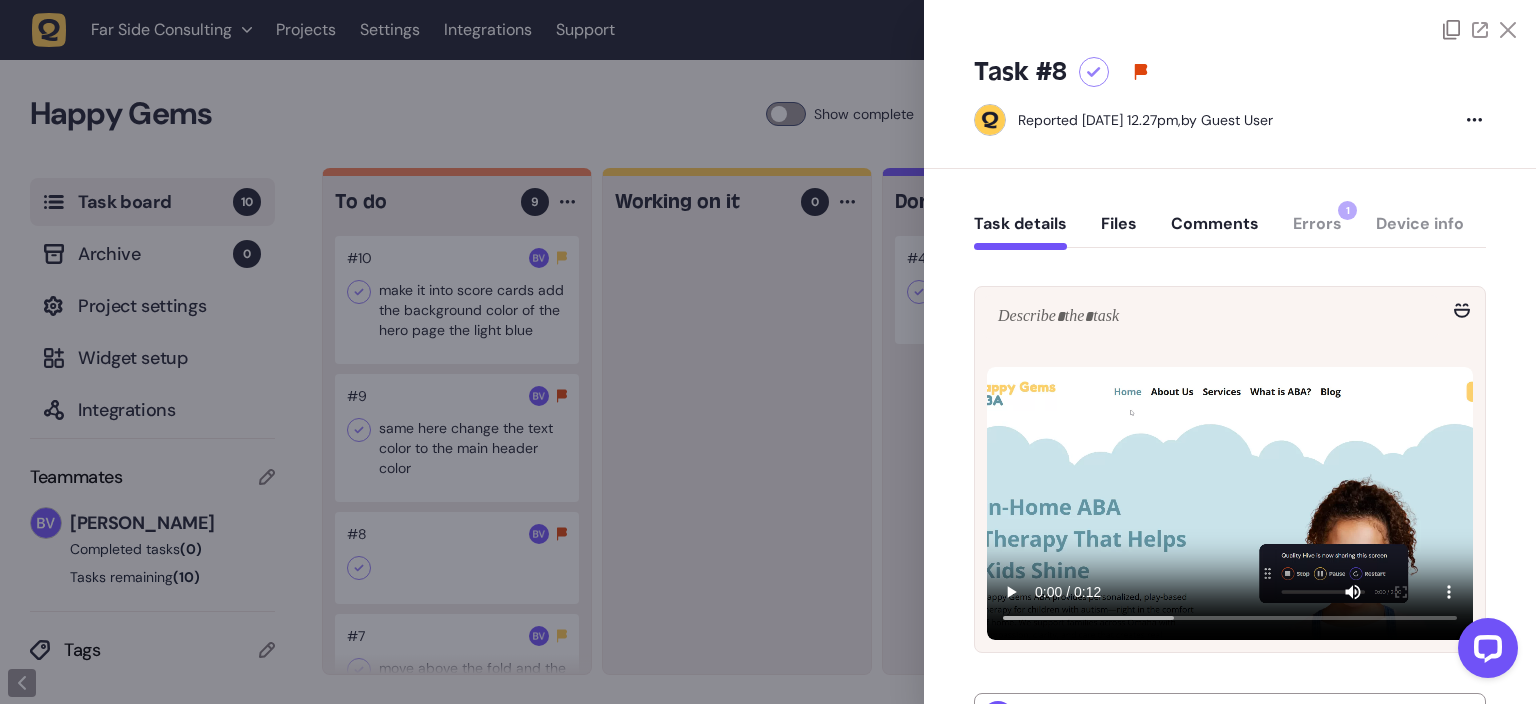 click 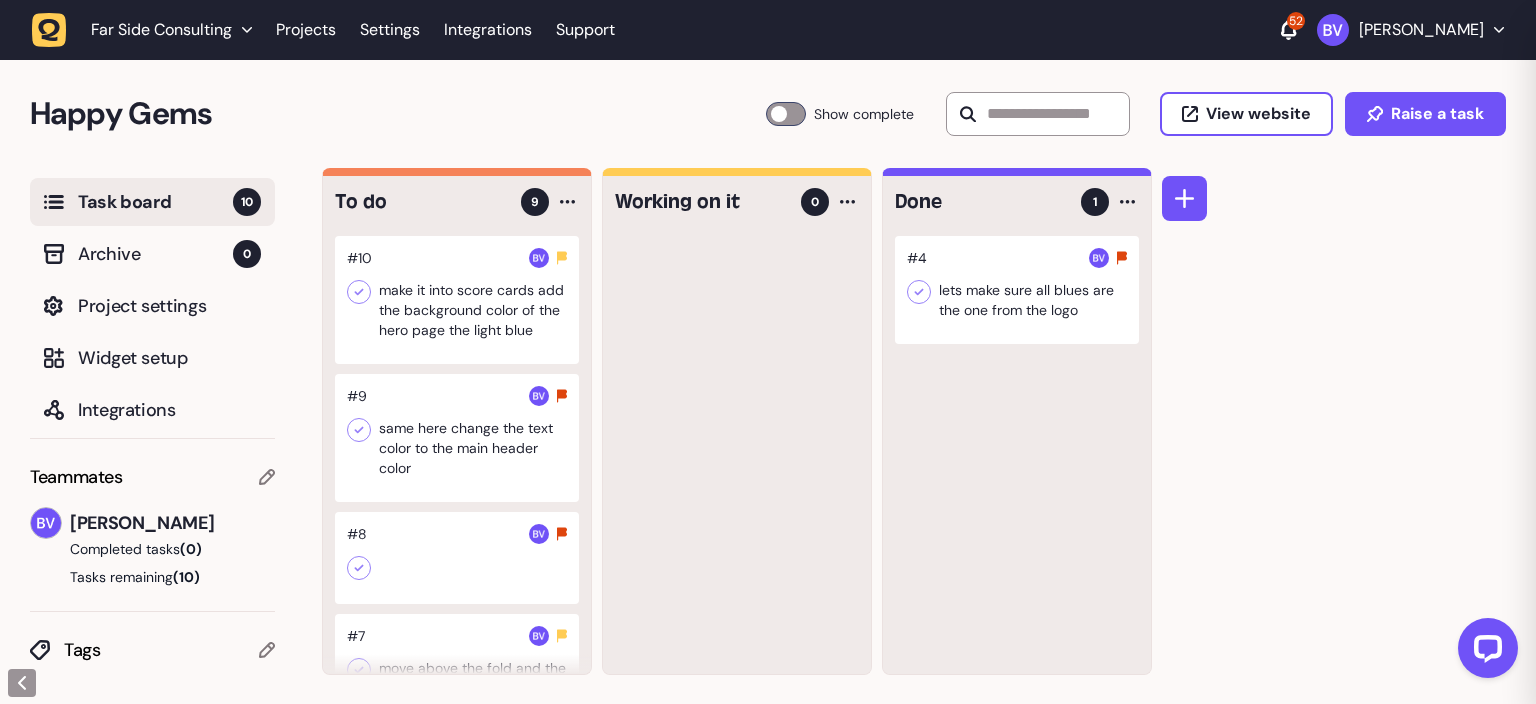 click 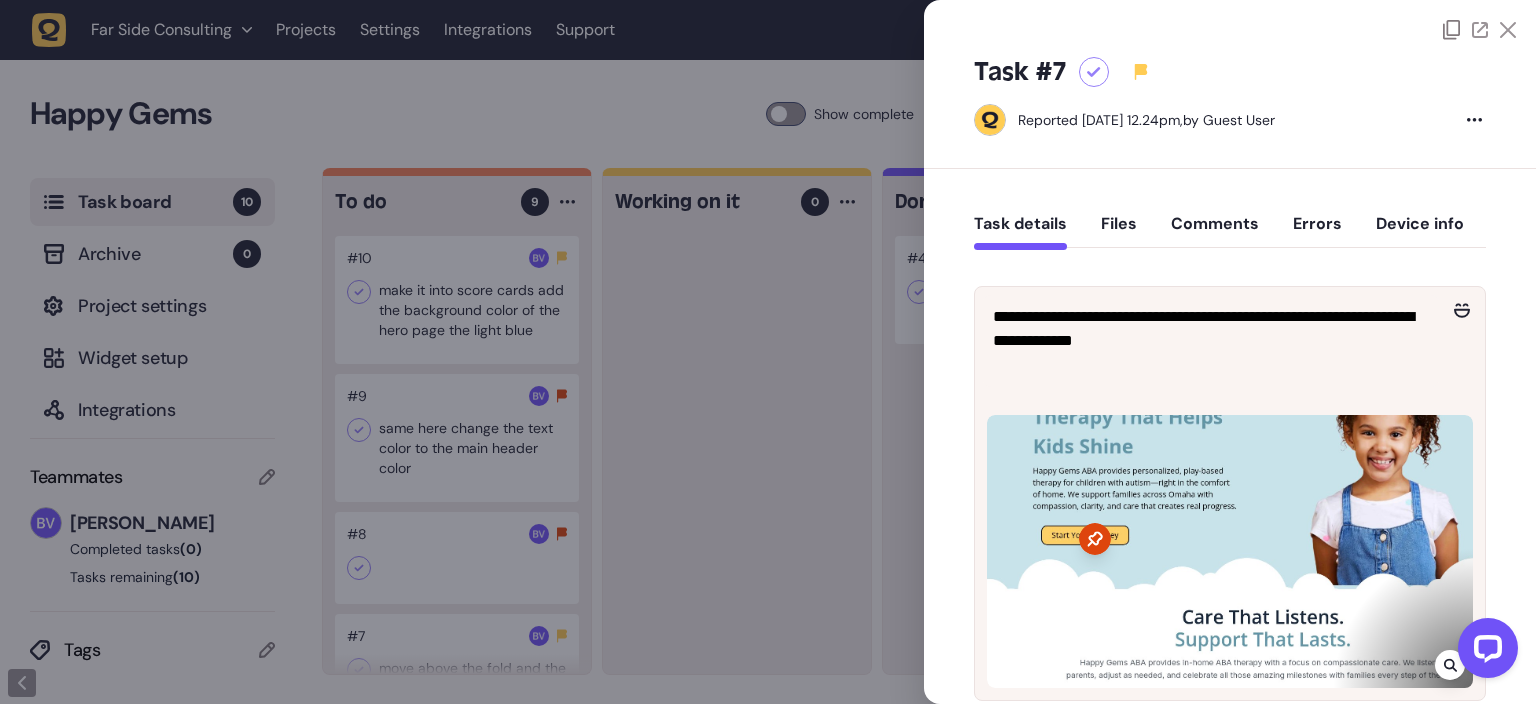 scroll, scrollTop: 125, scrollLeft: 0, axis: vertical 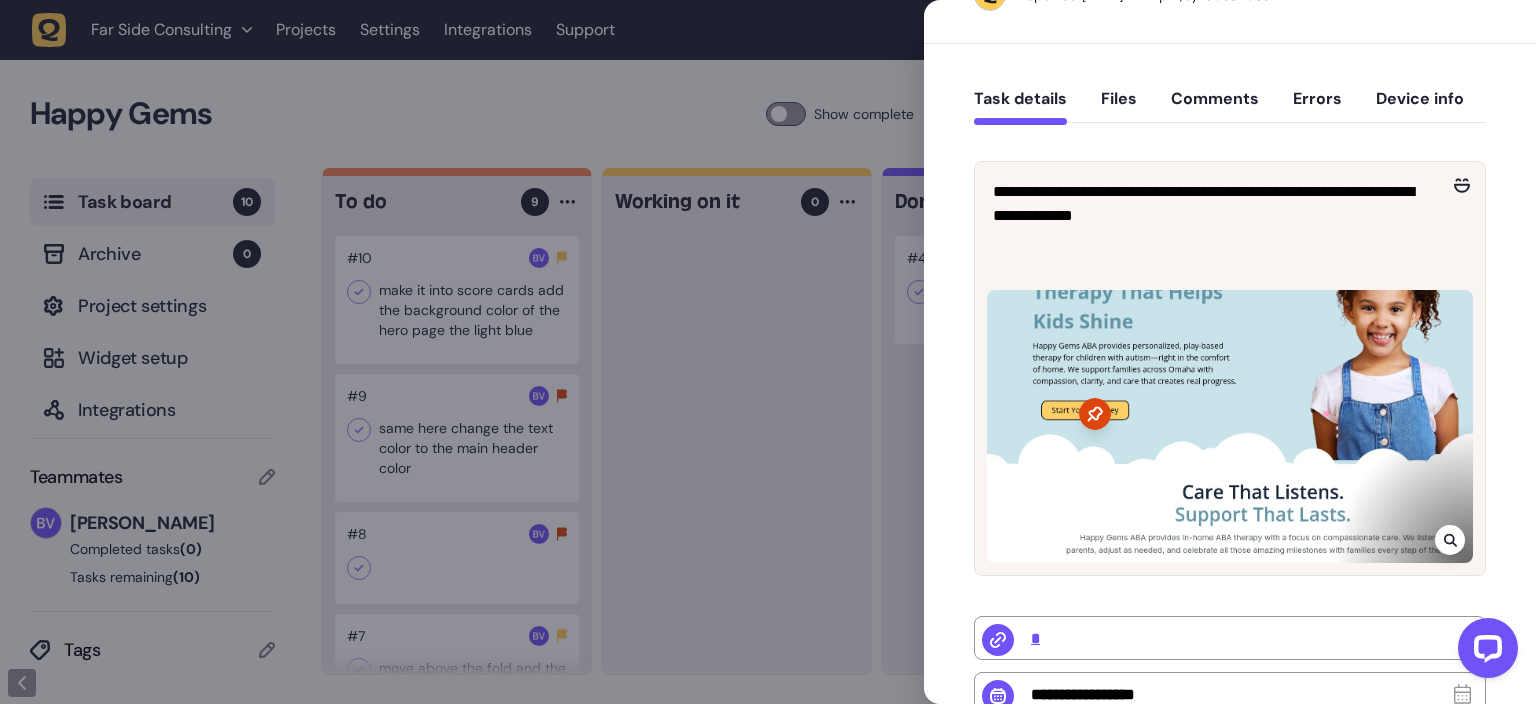 click 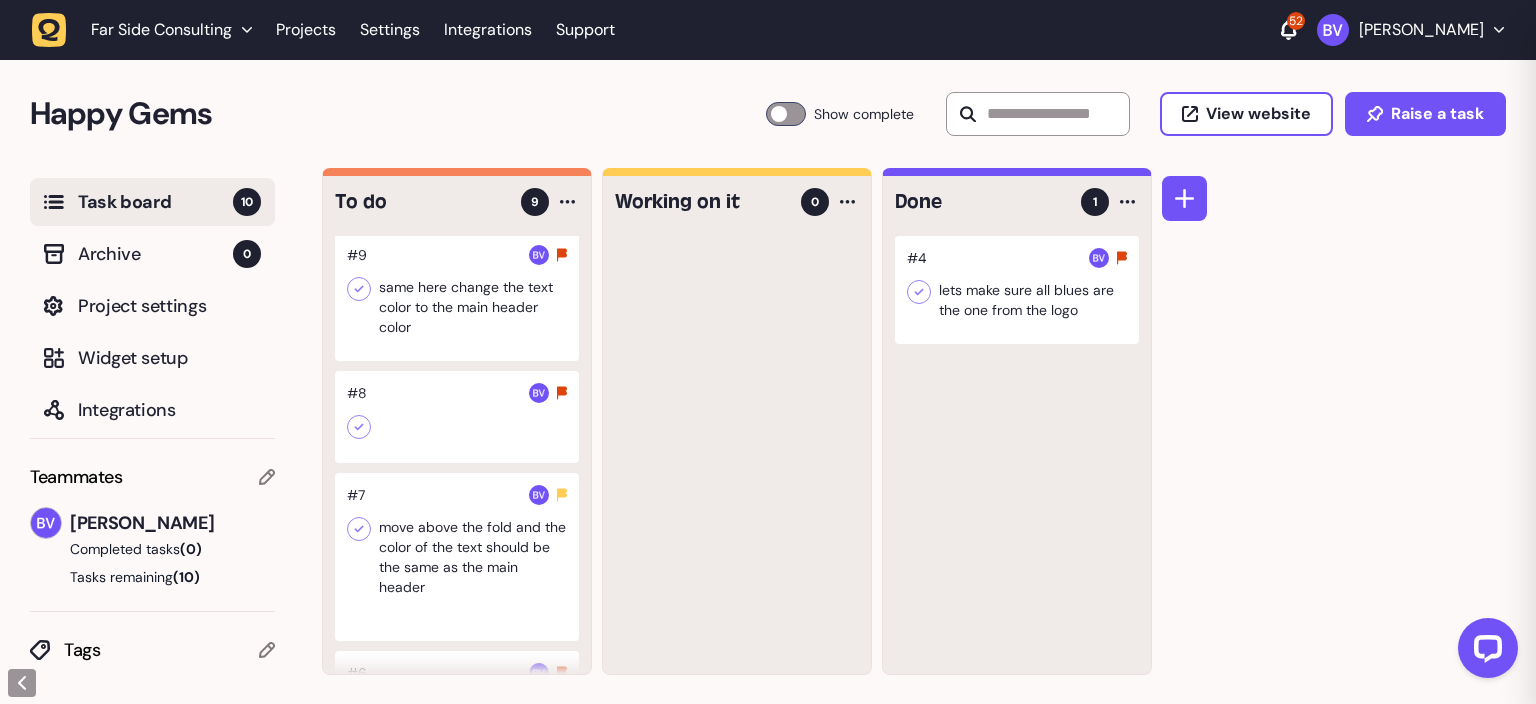 scroll, scrollTop: 250, scrollLeft: 0, axis: vertical 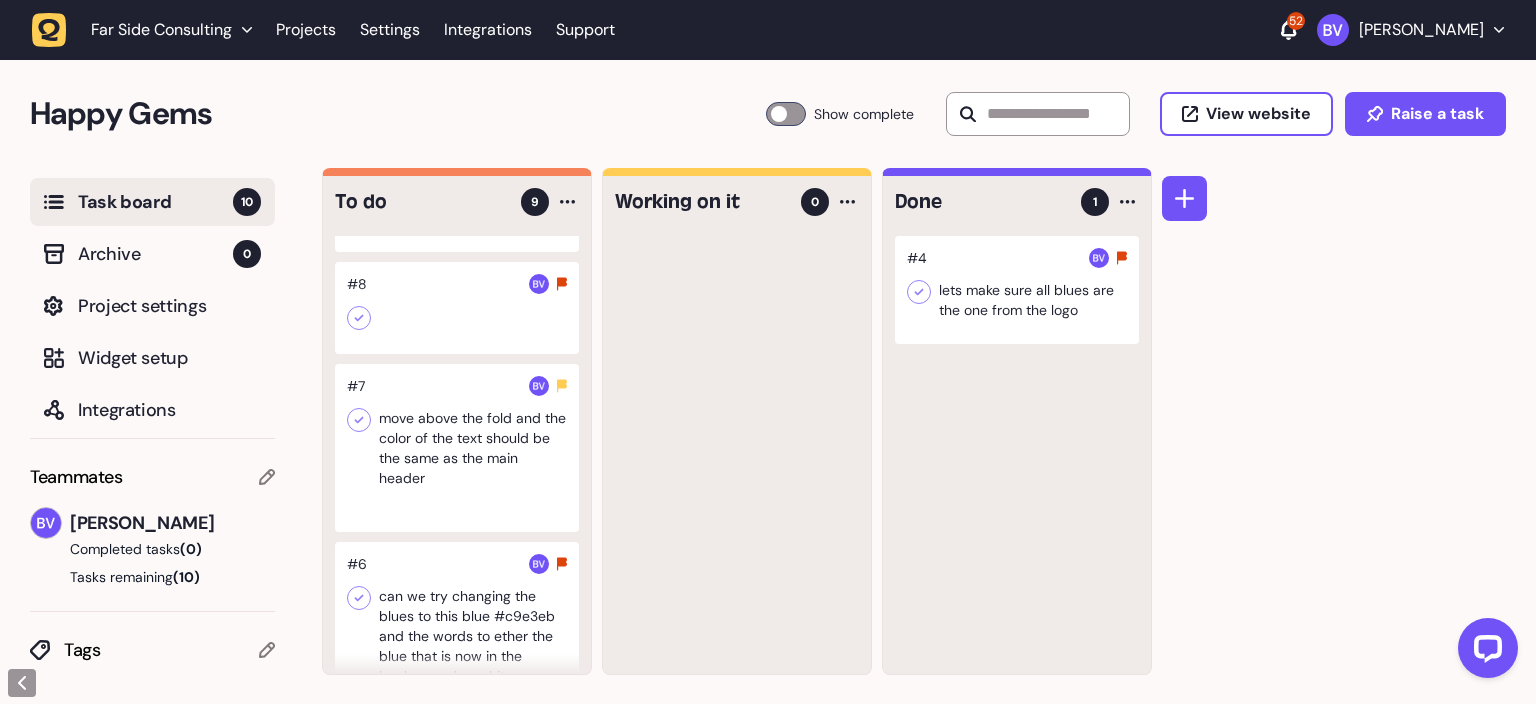 click 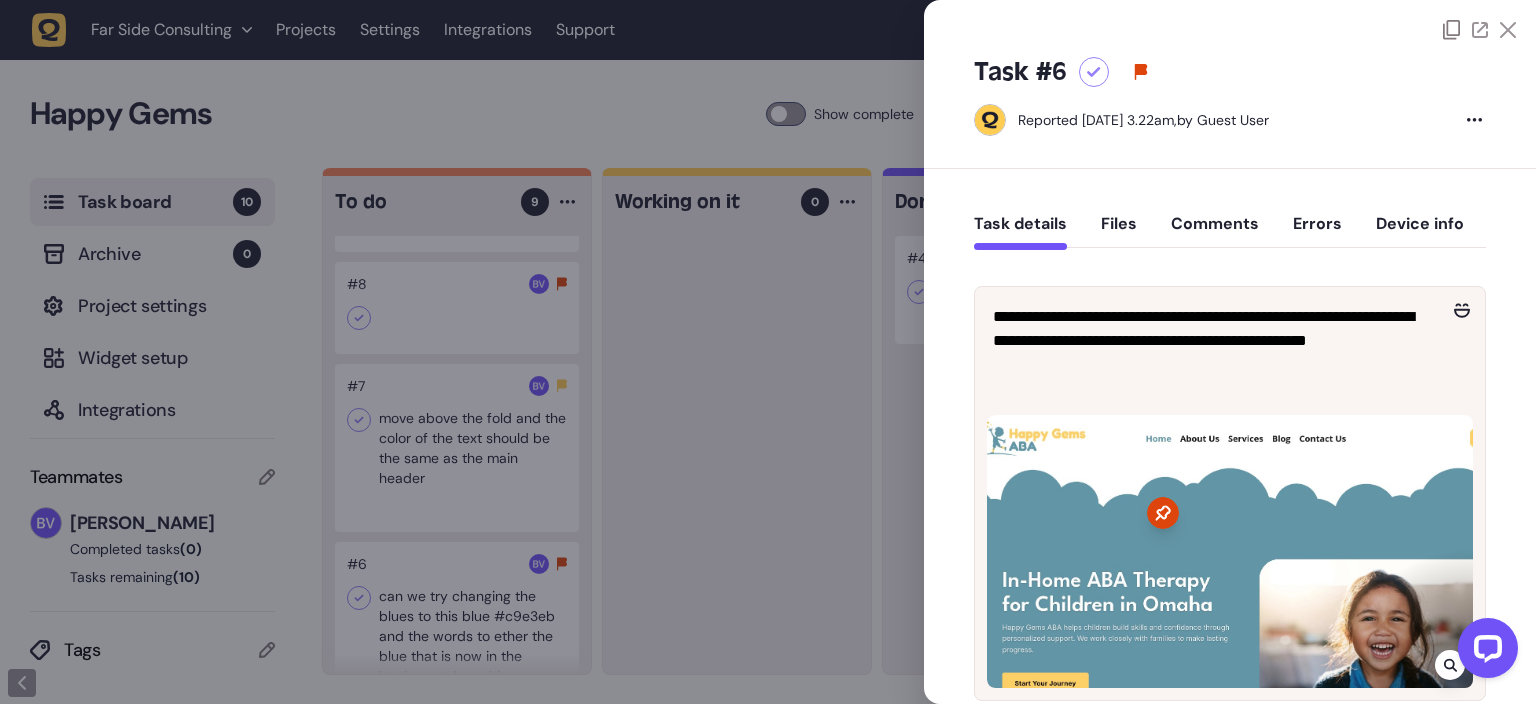 click 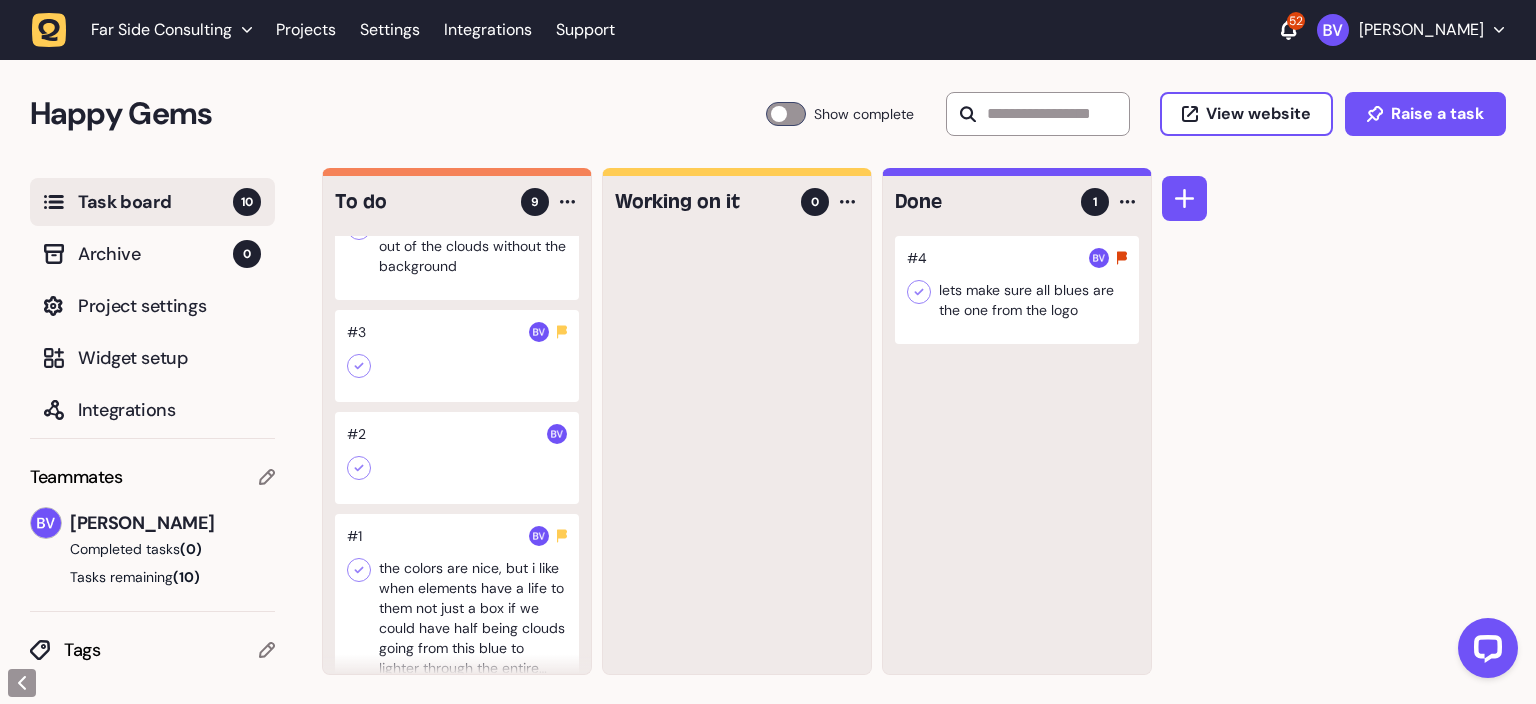 scroll, scrollTop: 818, scrollLeft: 0, axis: vertical 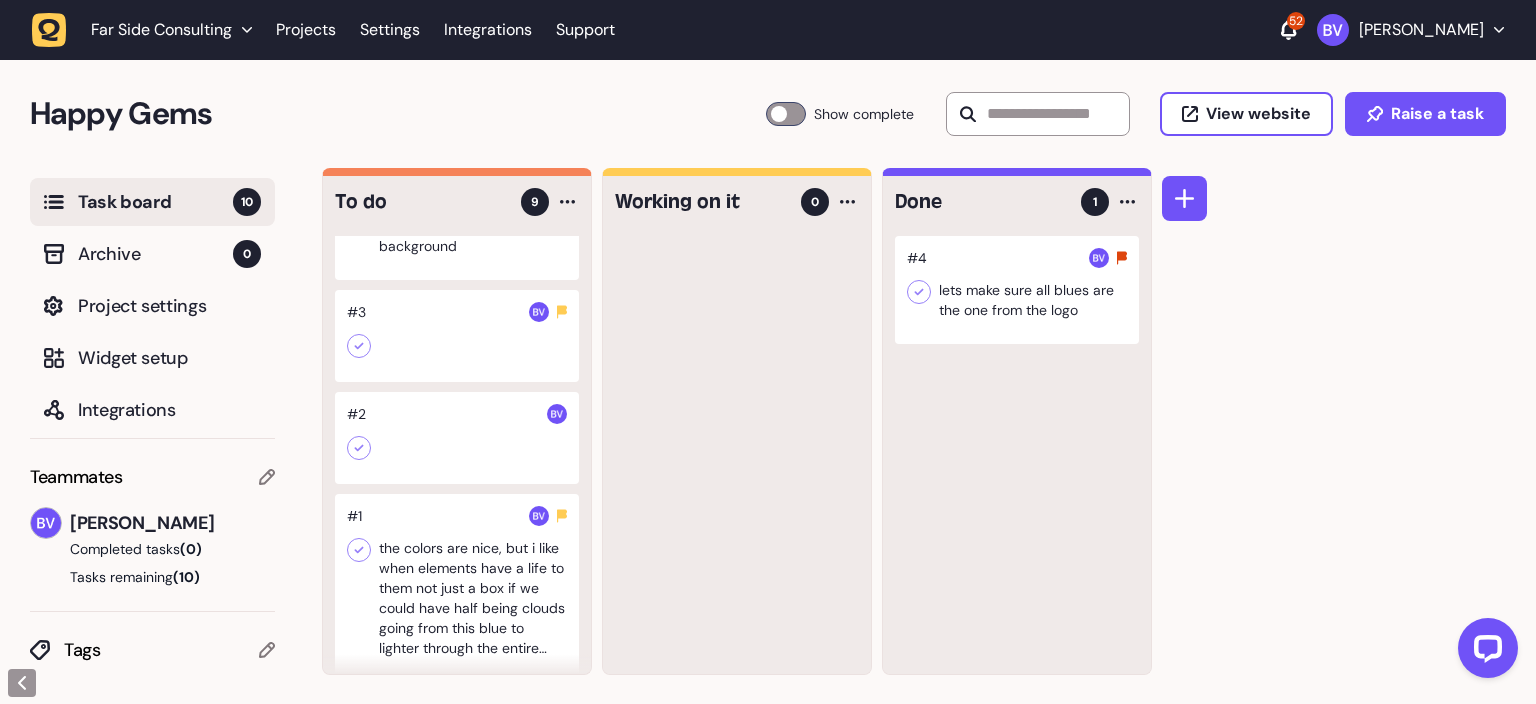 click 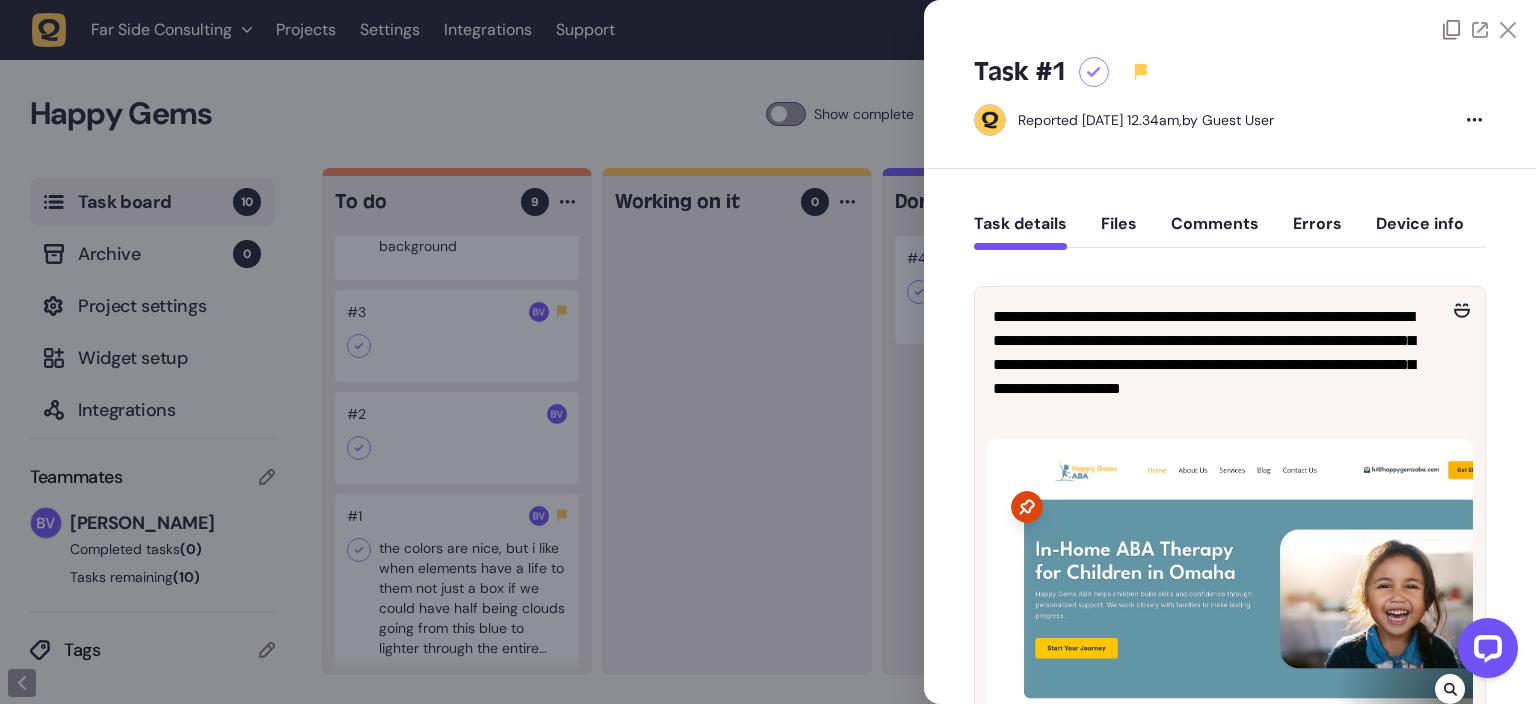click 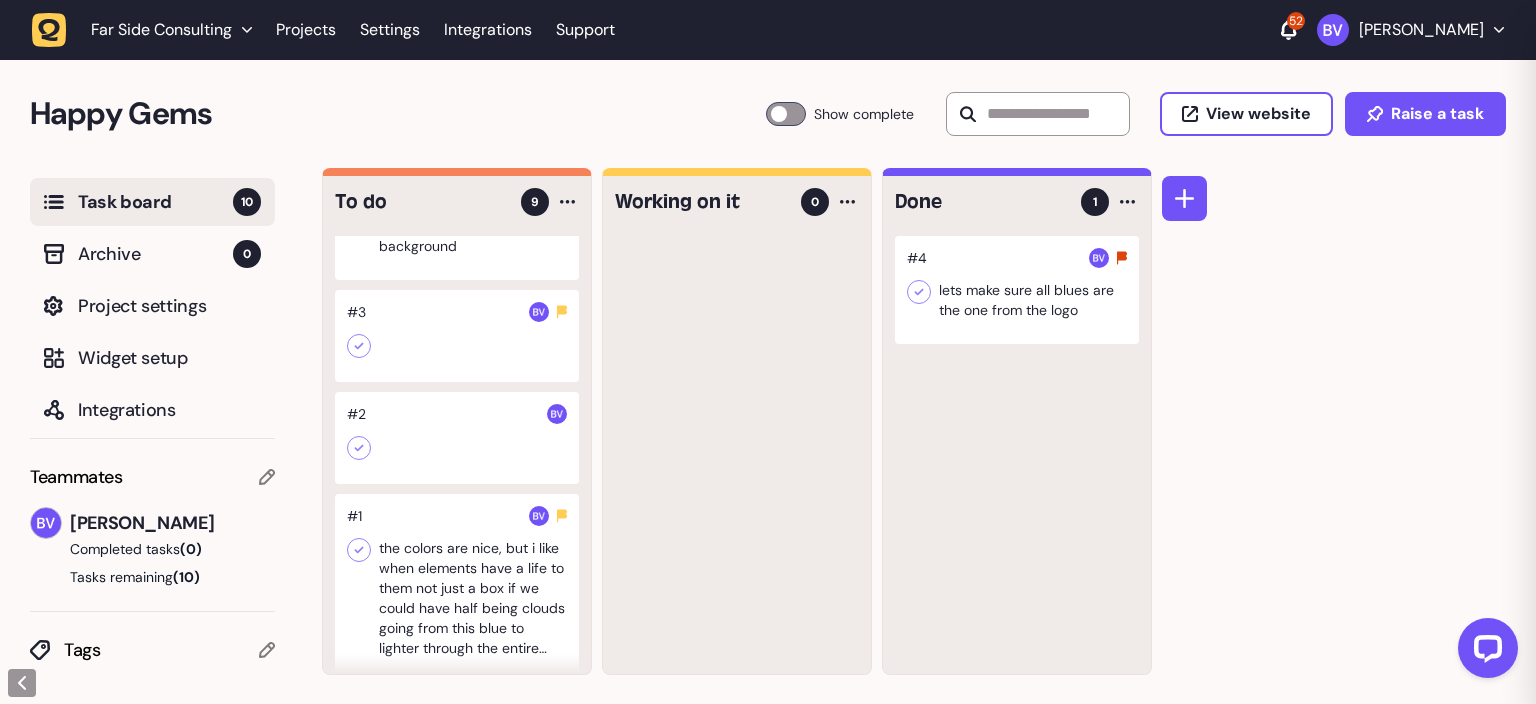 click 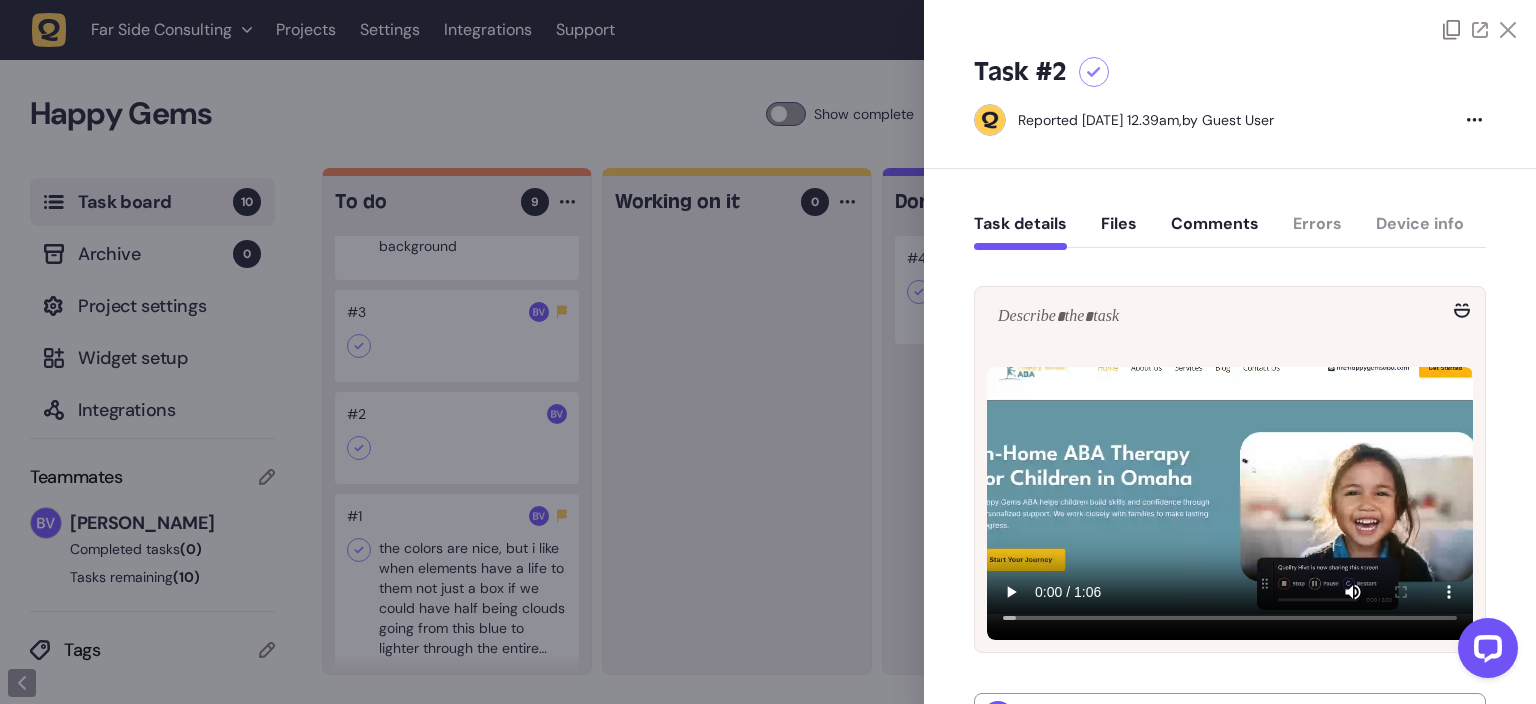 click 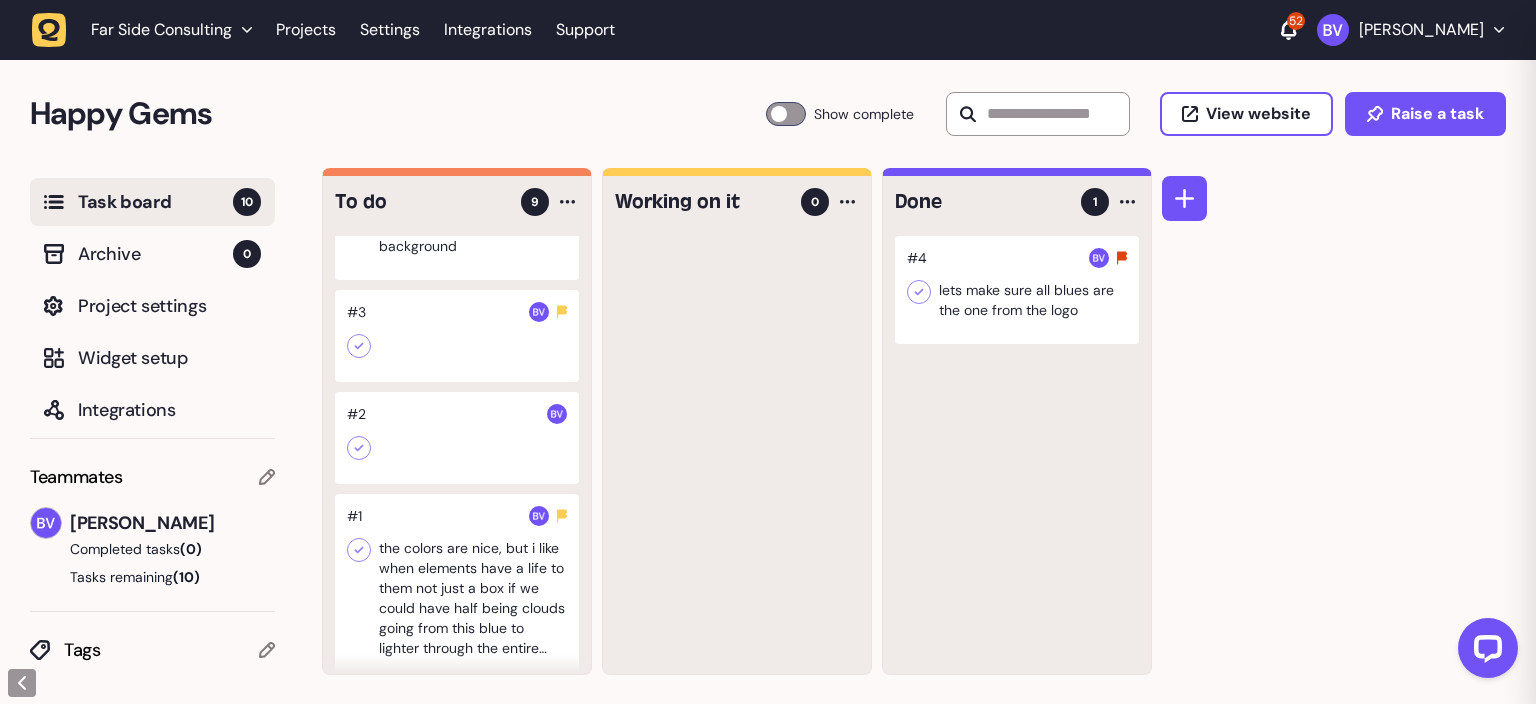 click 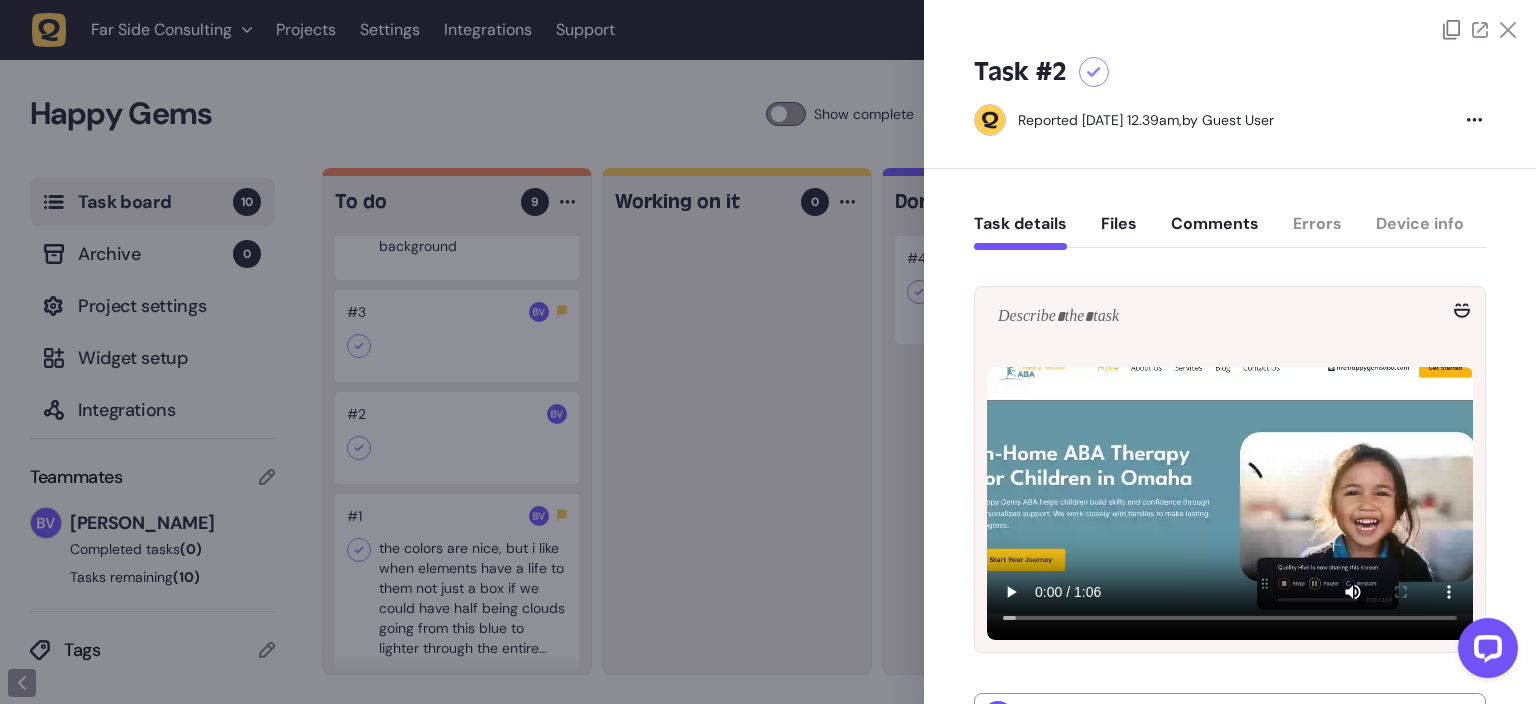 click 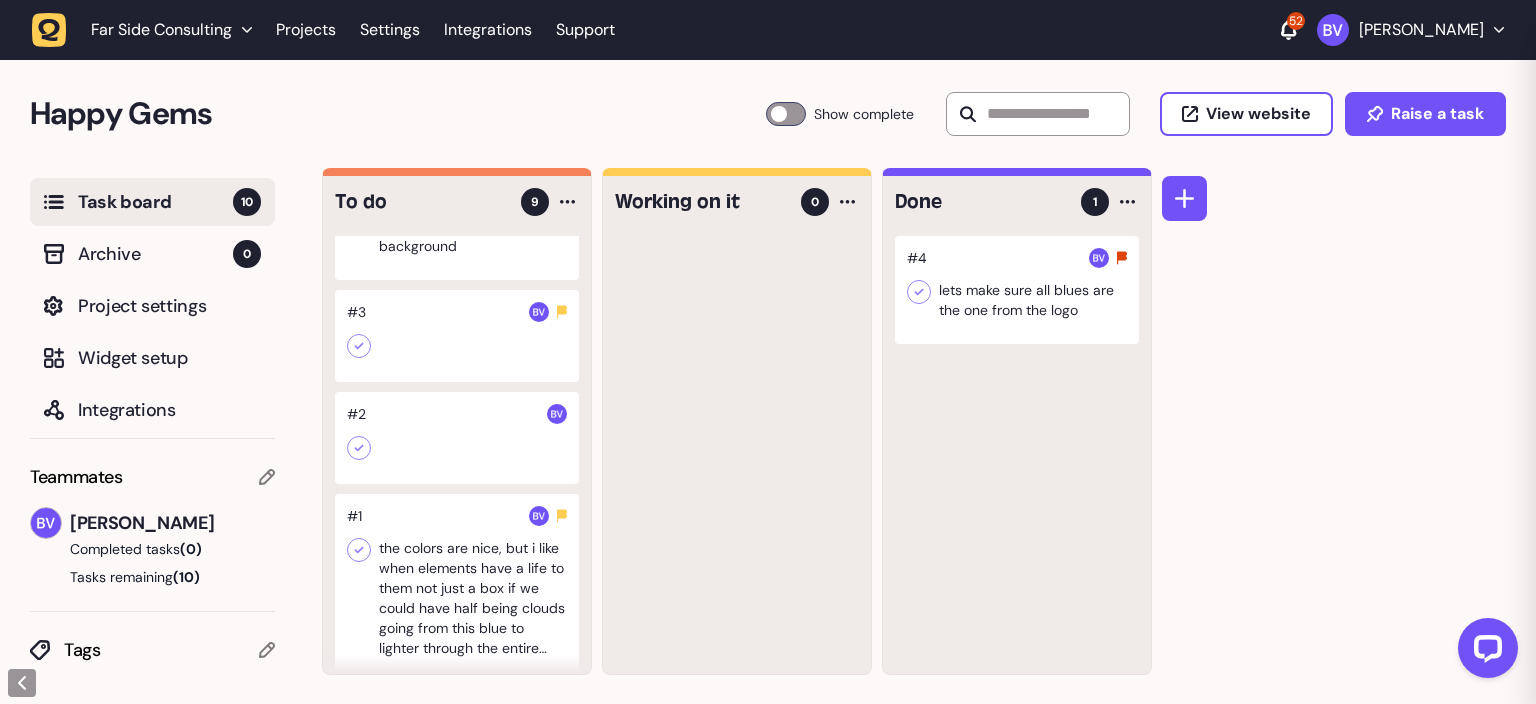 click 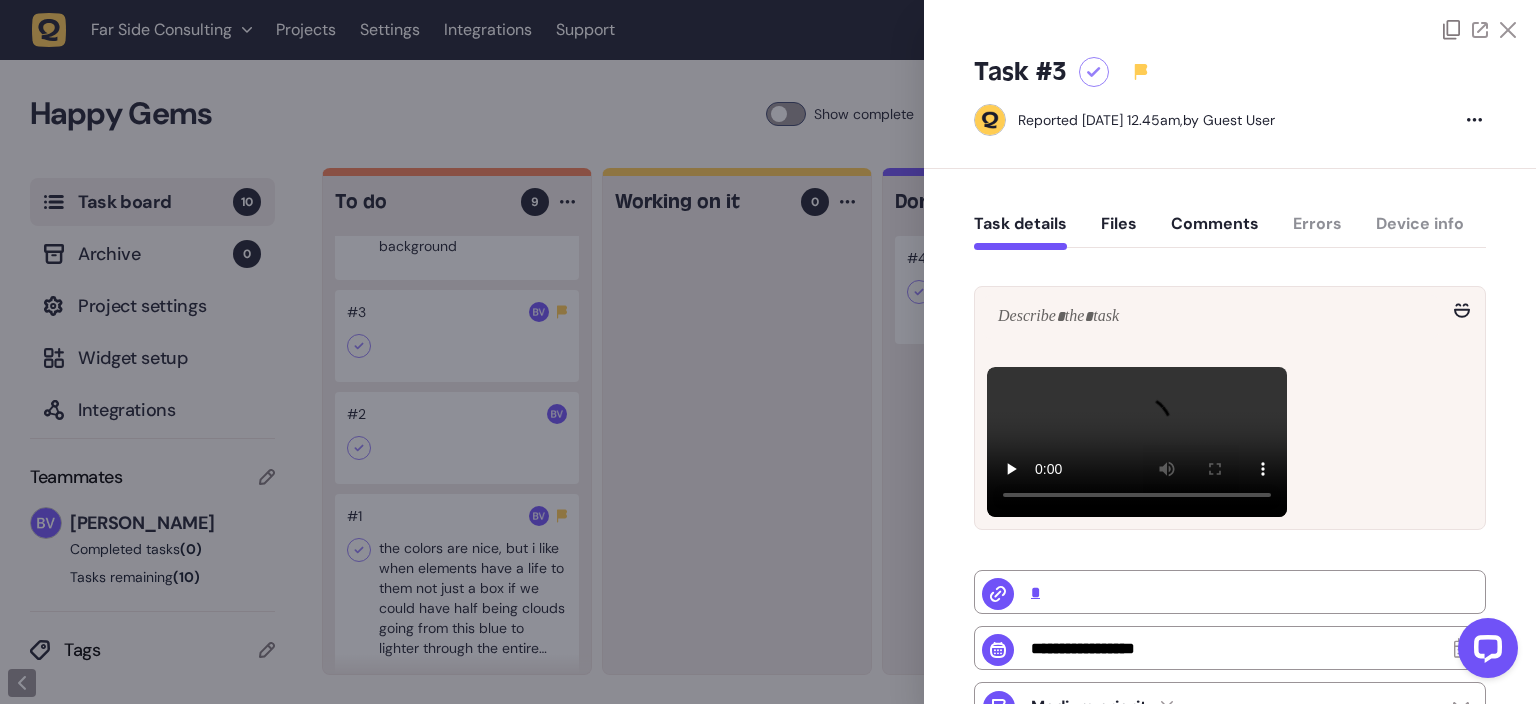 click 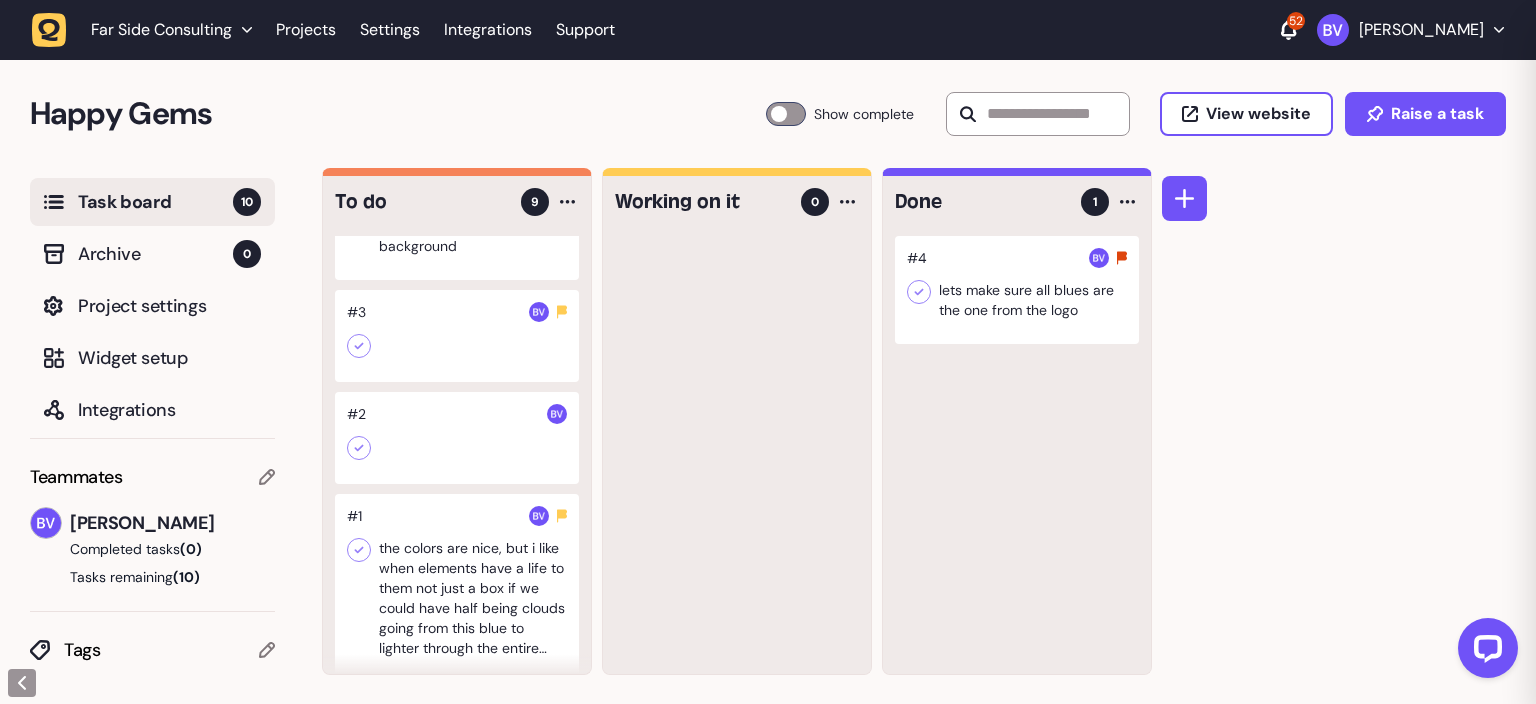 click 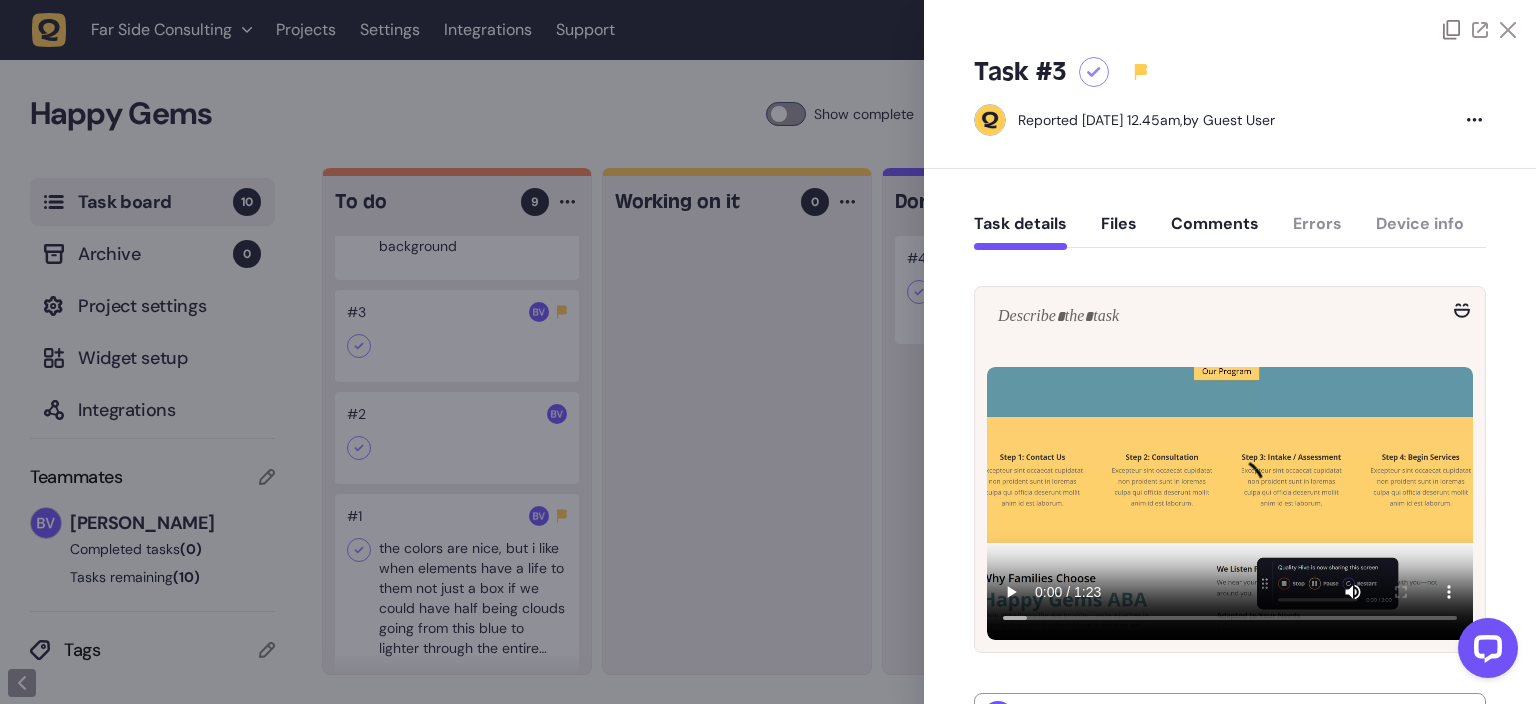 click 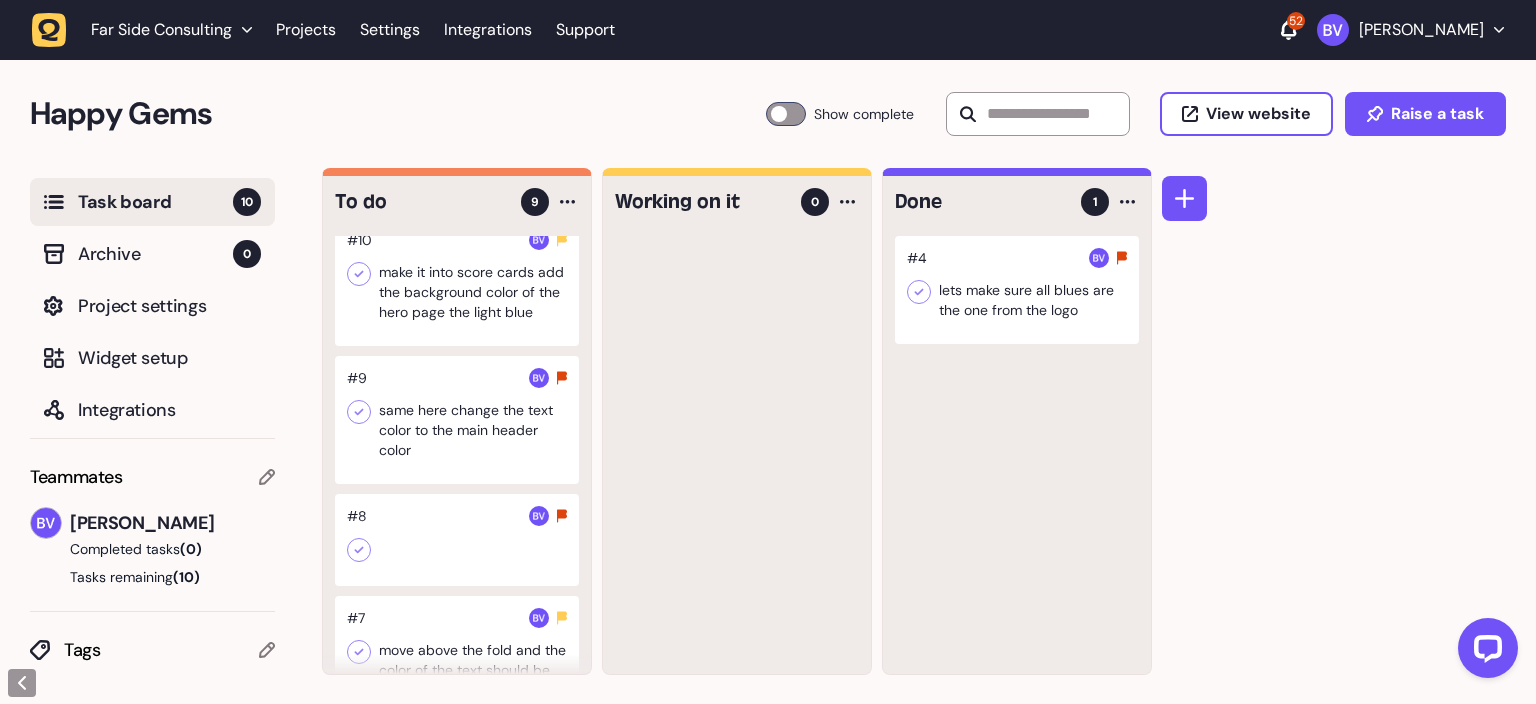 scroll, scrollTop: 0, scrollLeft: 0, axis: both 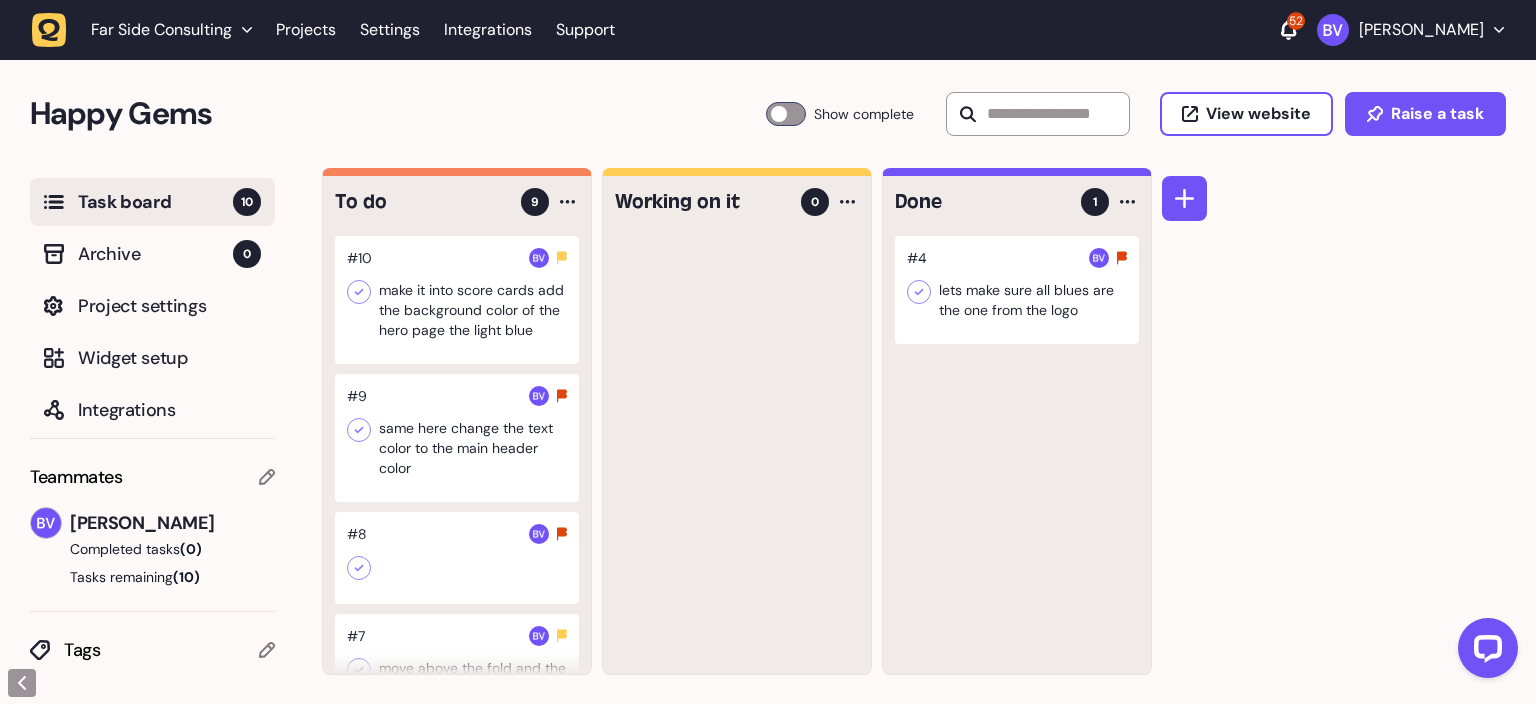 click 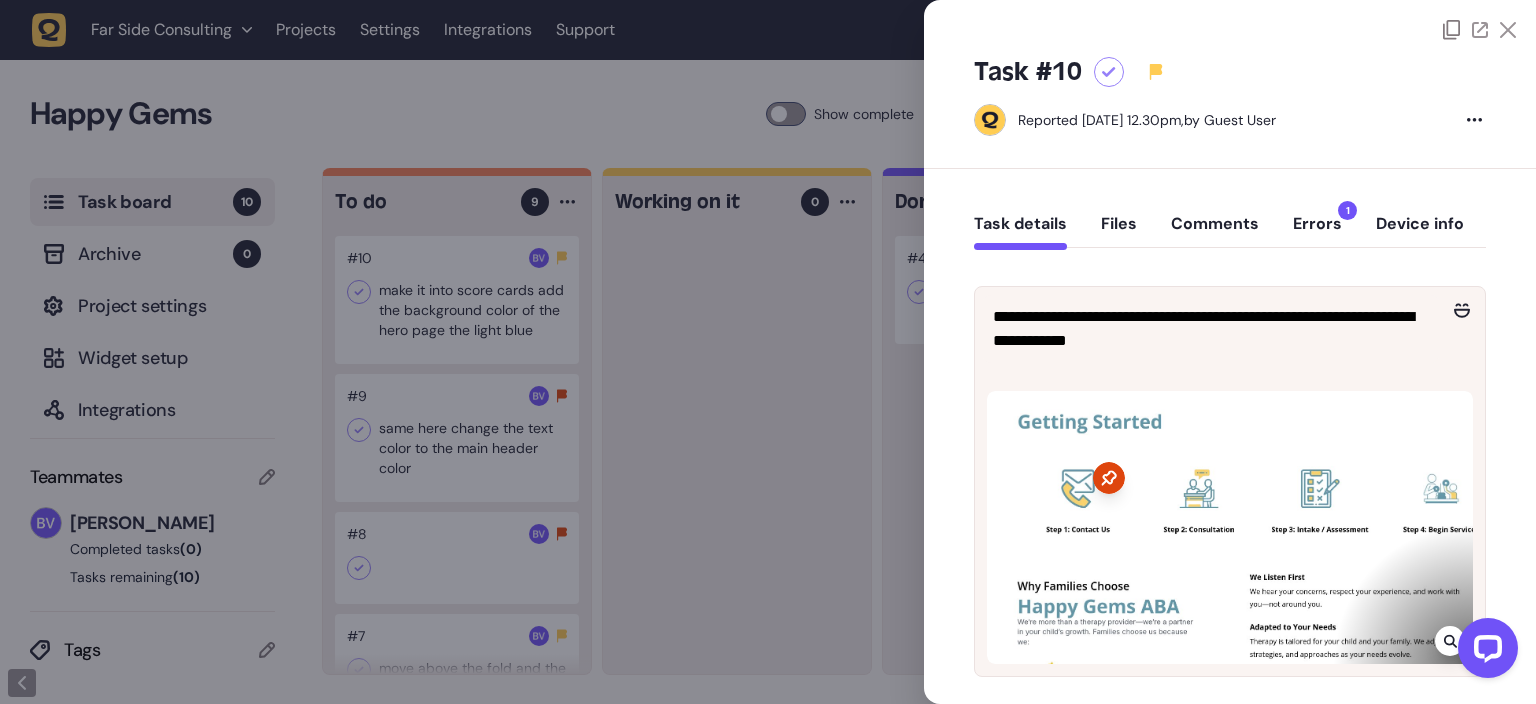 click on "Comments" 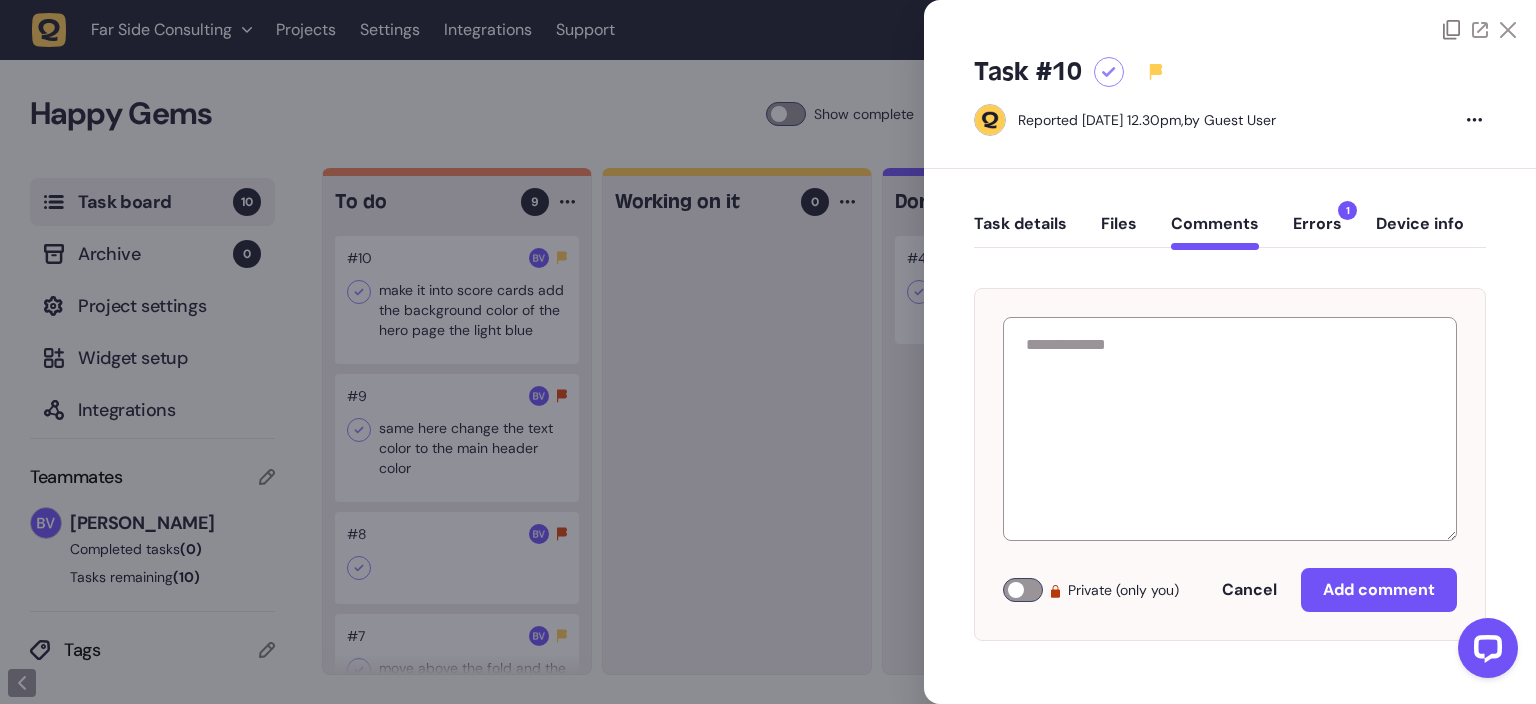 click 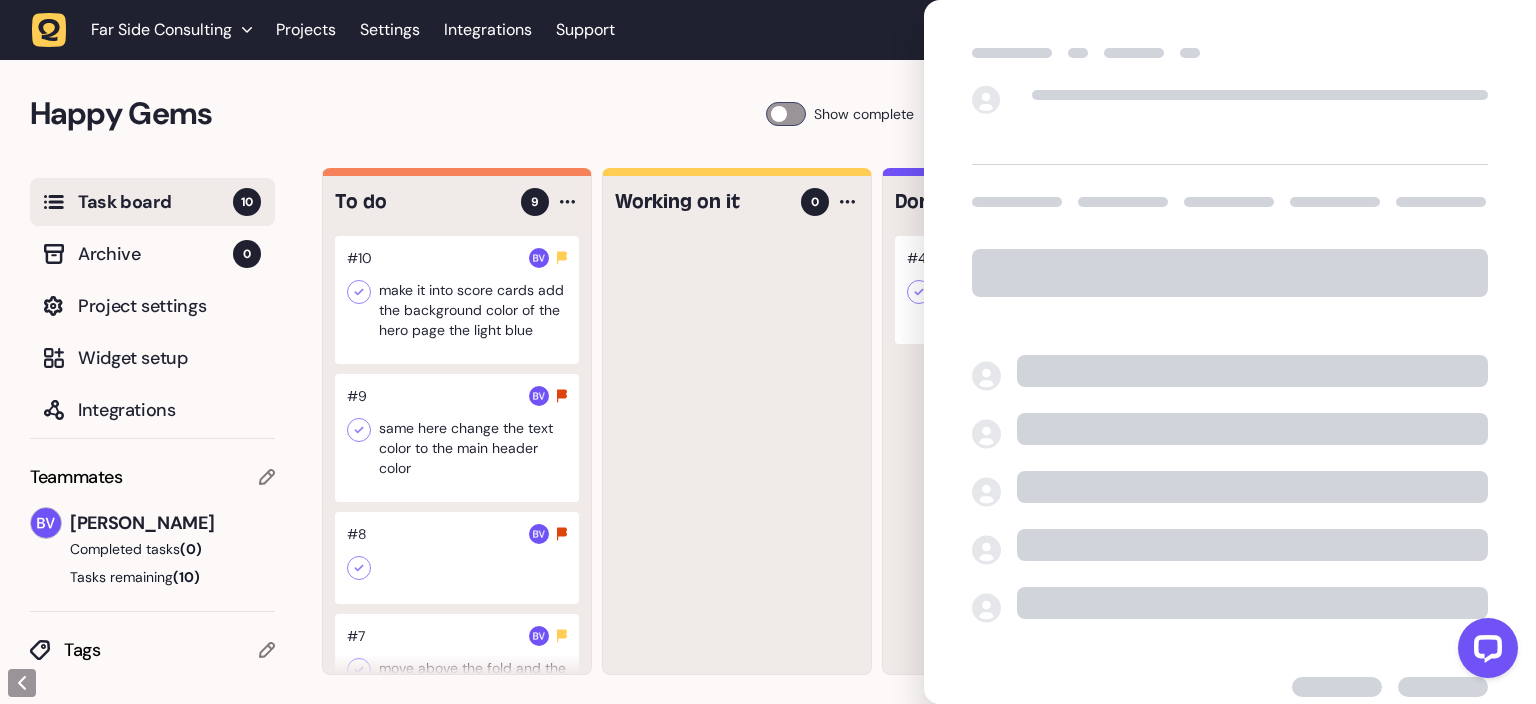 click 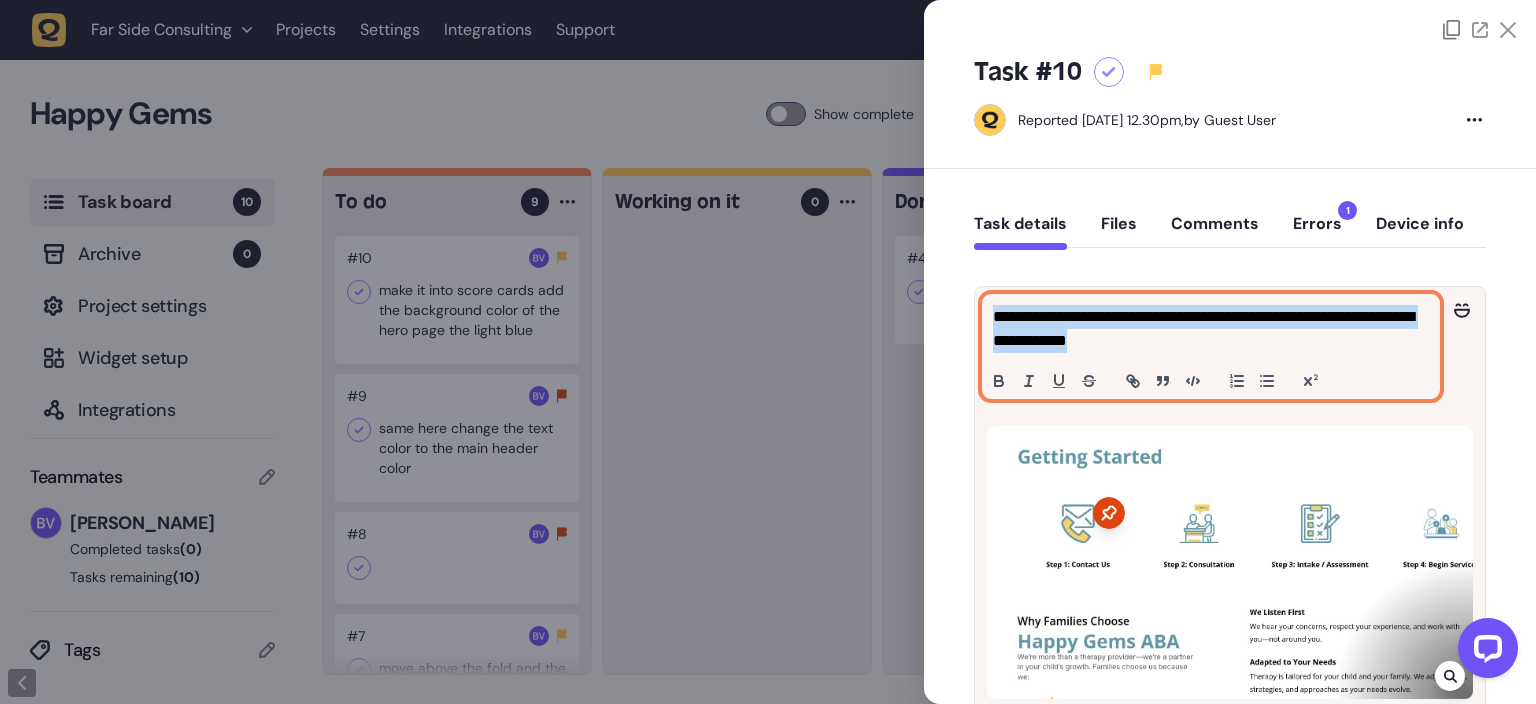 drag, startPoint x: 1187, startPoint y: 353, endPoint x: 996, endPoint y: 310, distance: 195.78049 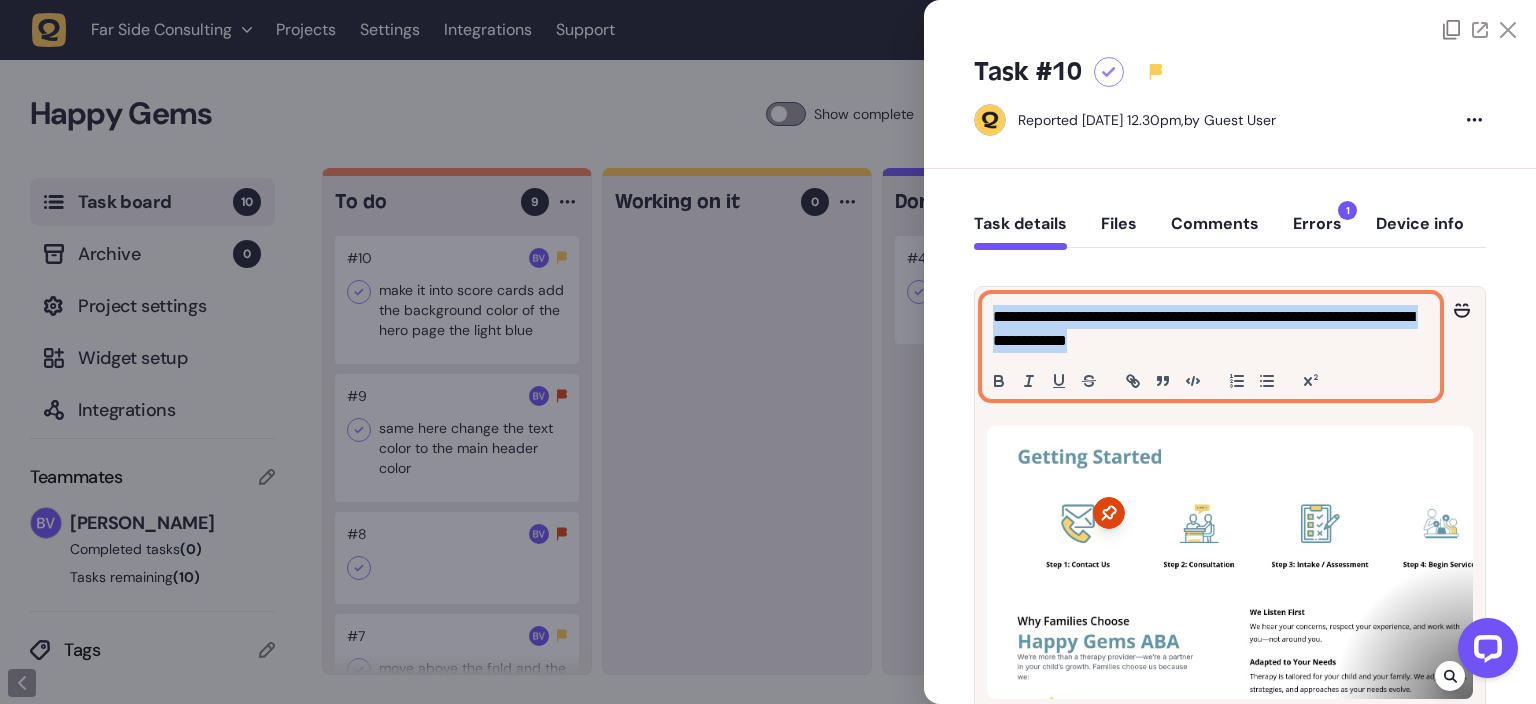 click on "**********" 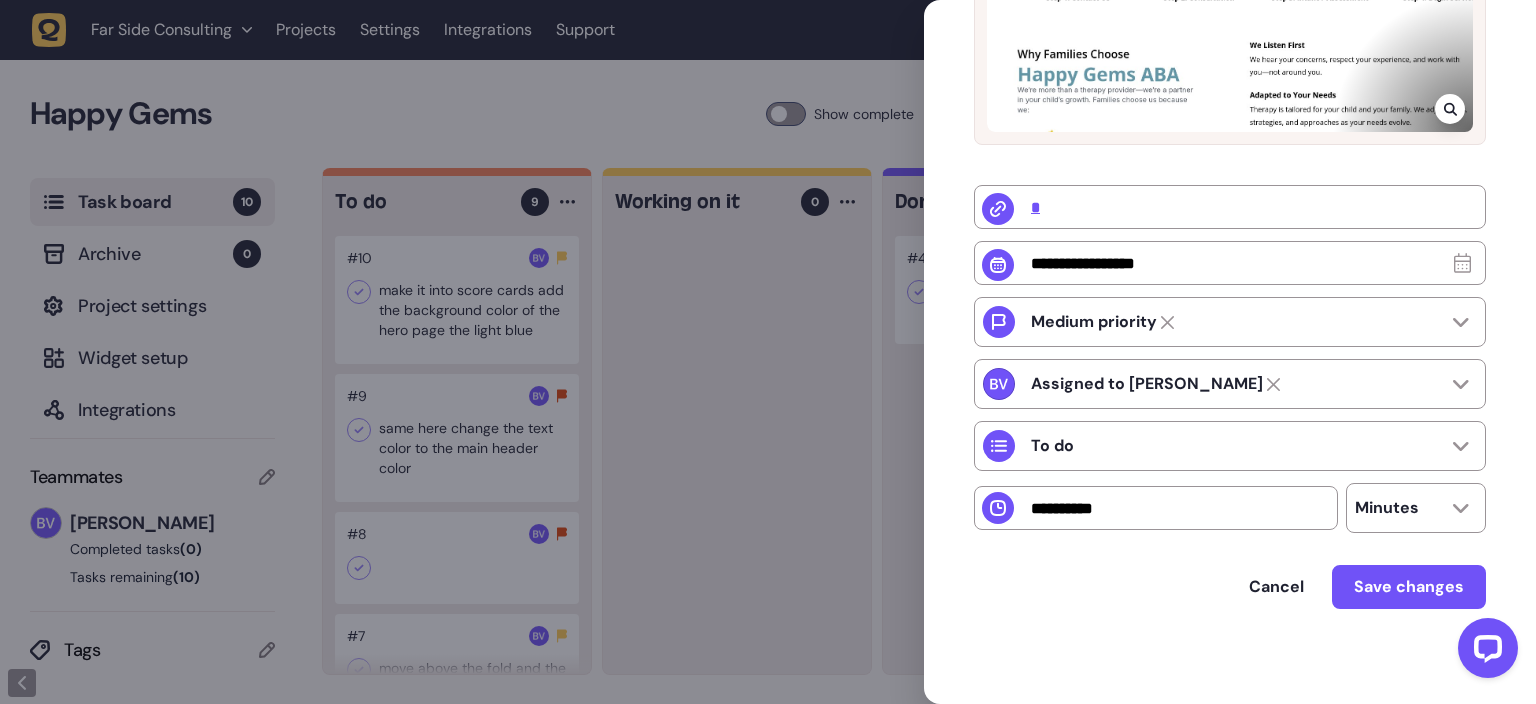 scroll, scrollTop: 576, scrollLeft: 0, axis: vertical 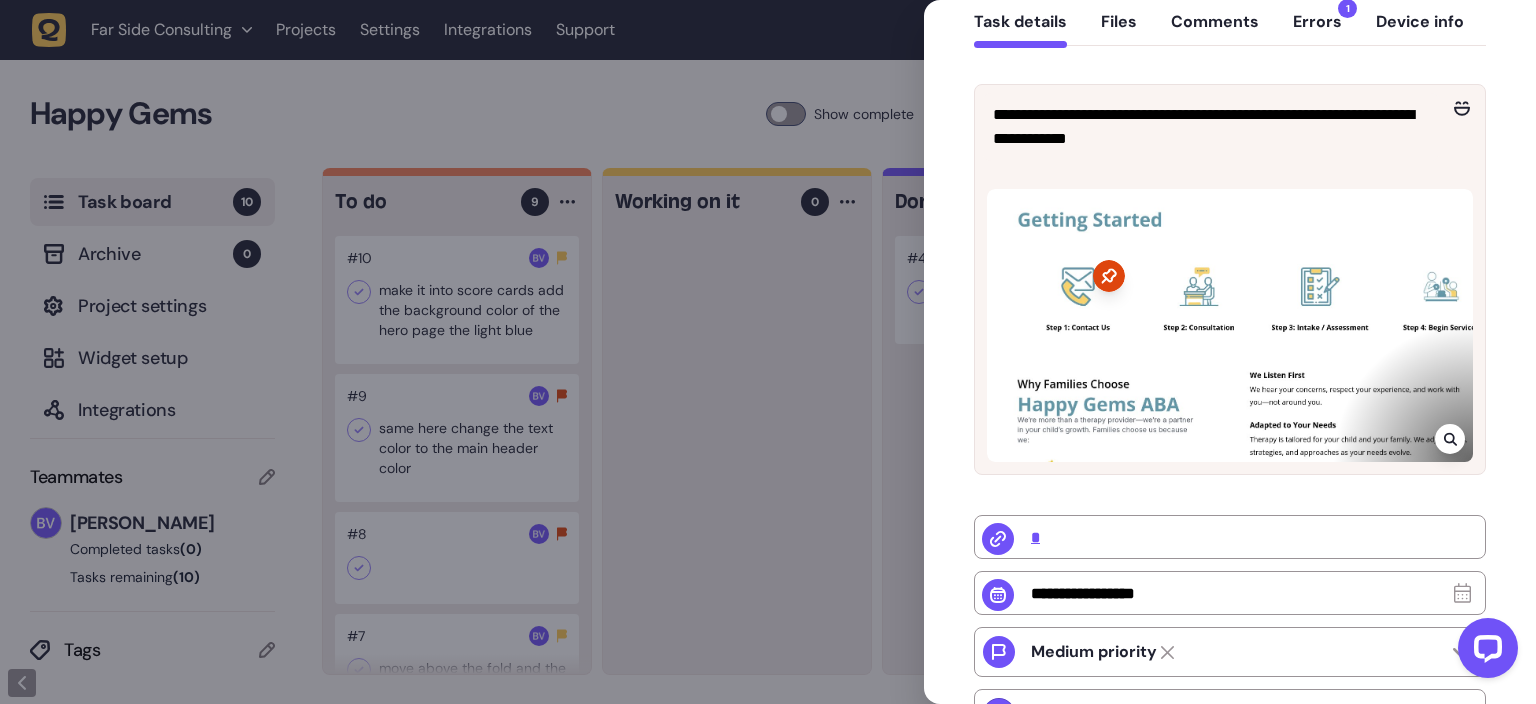 click 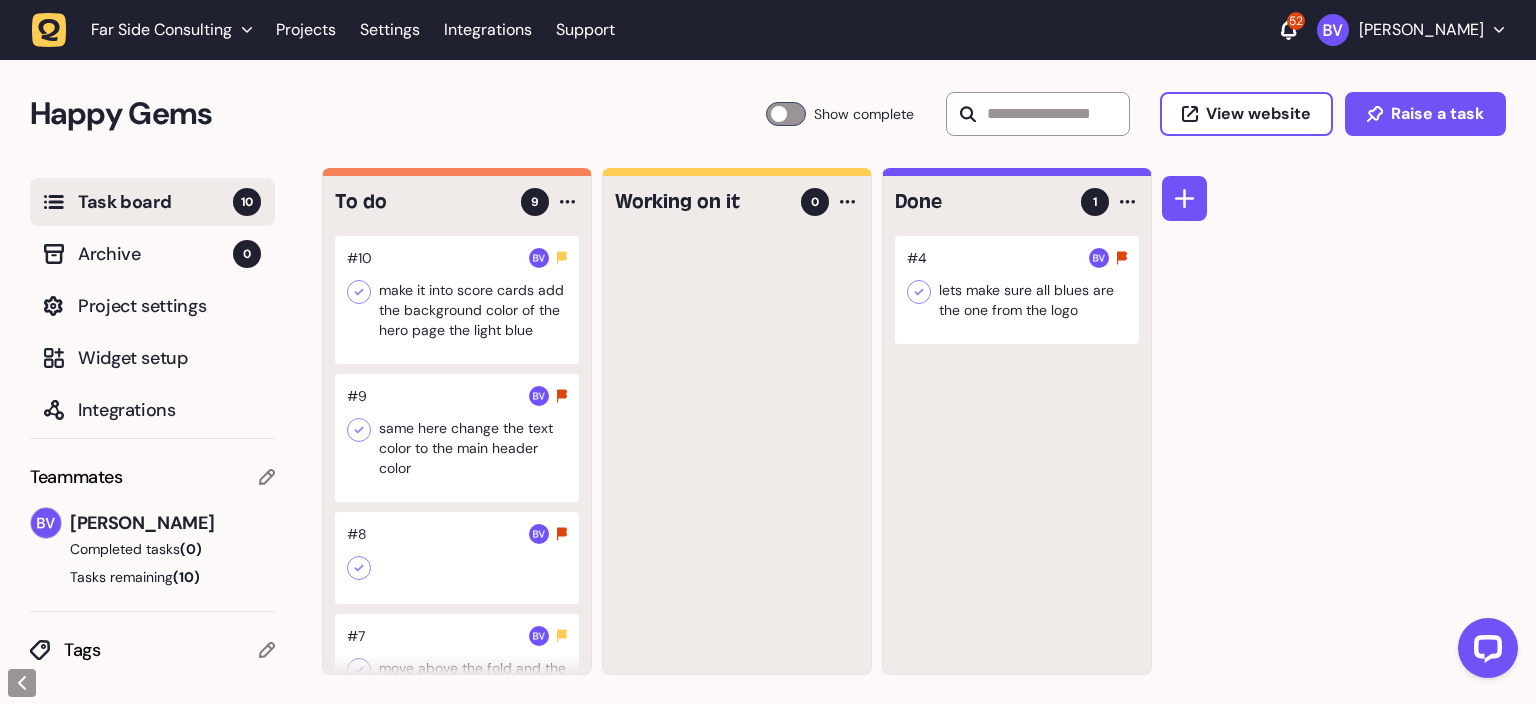 click 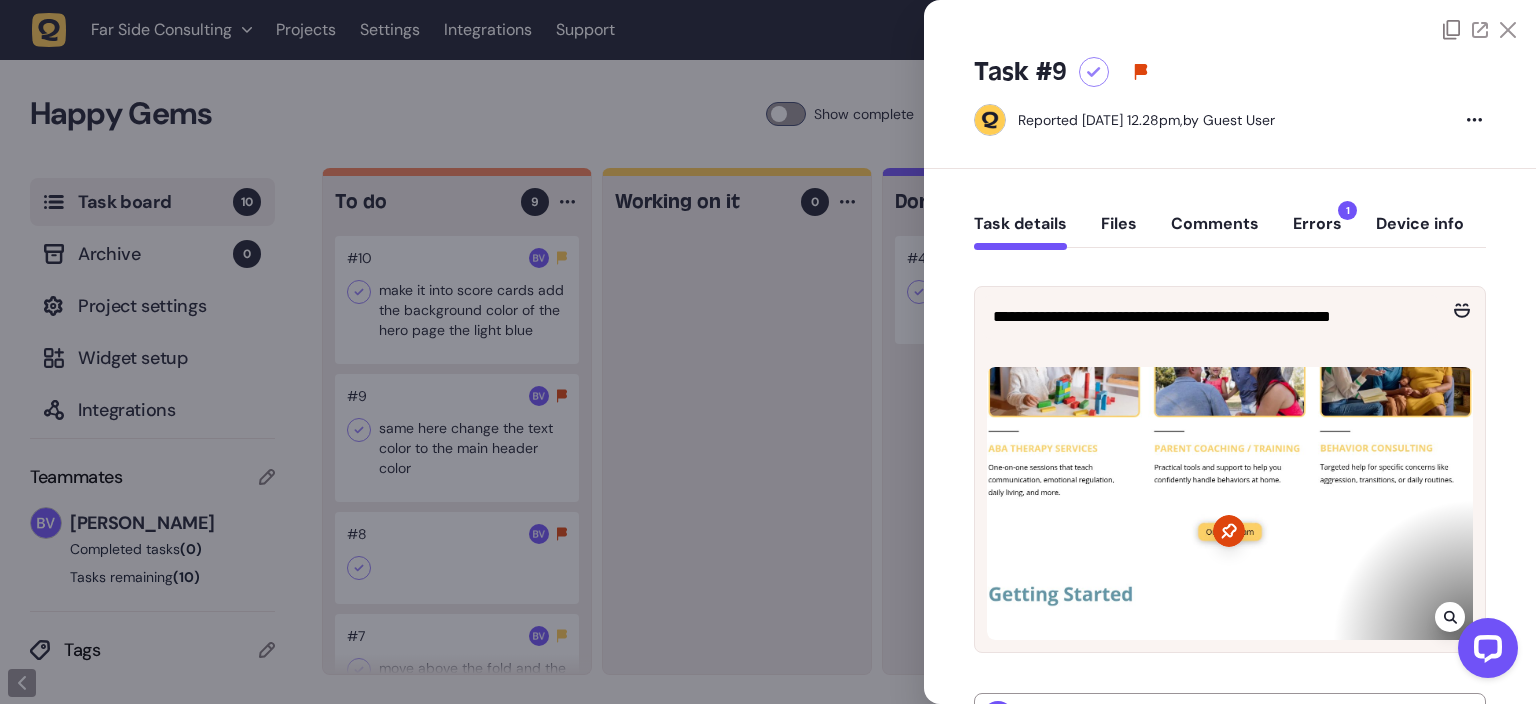 click 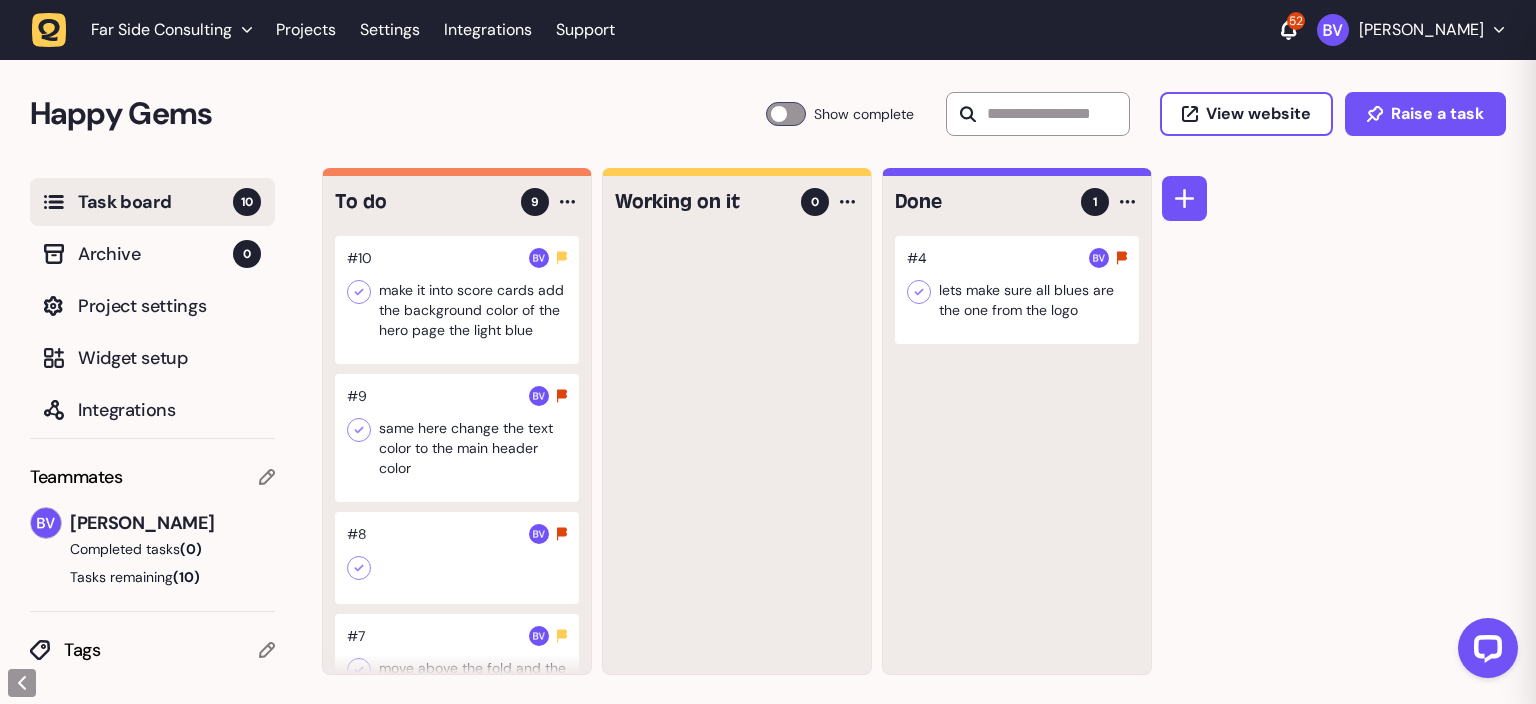 click 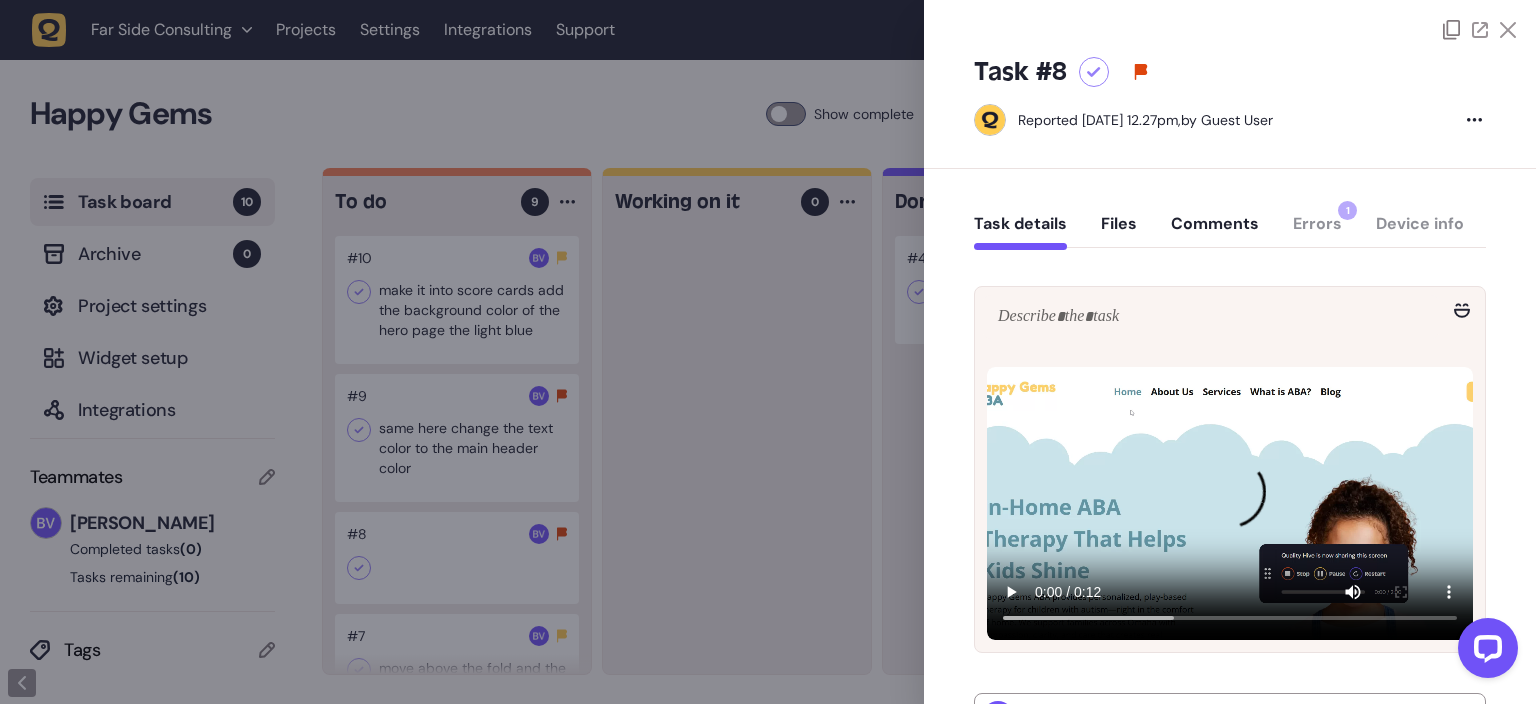 click 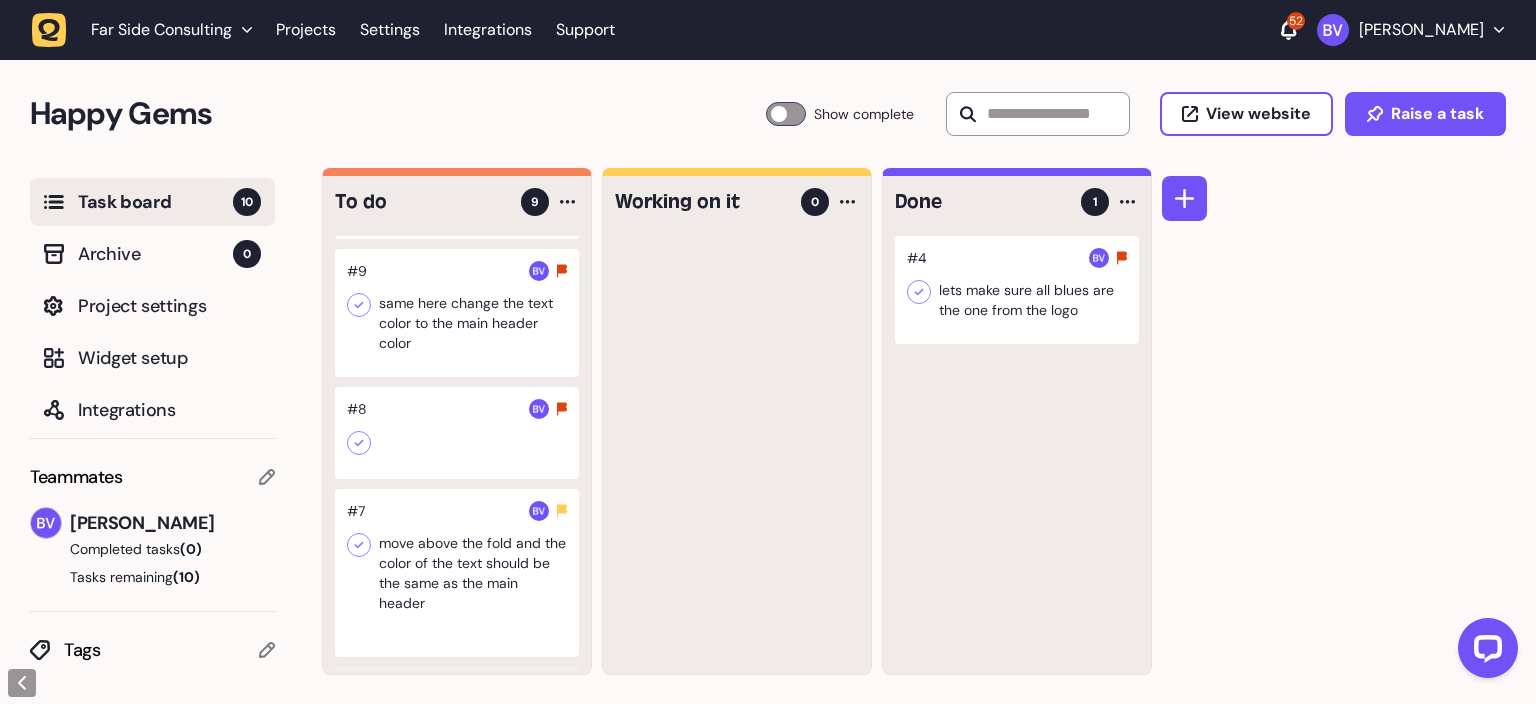 scroll, scrollTop: 250, scrollLeft: 0, axis: vertical 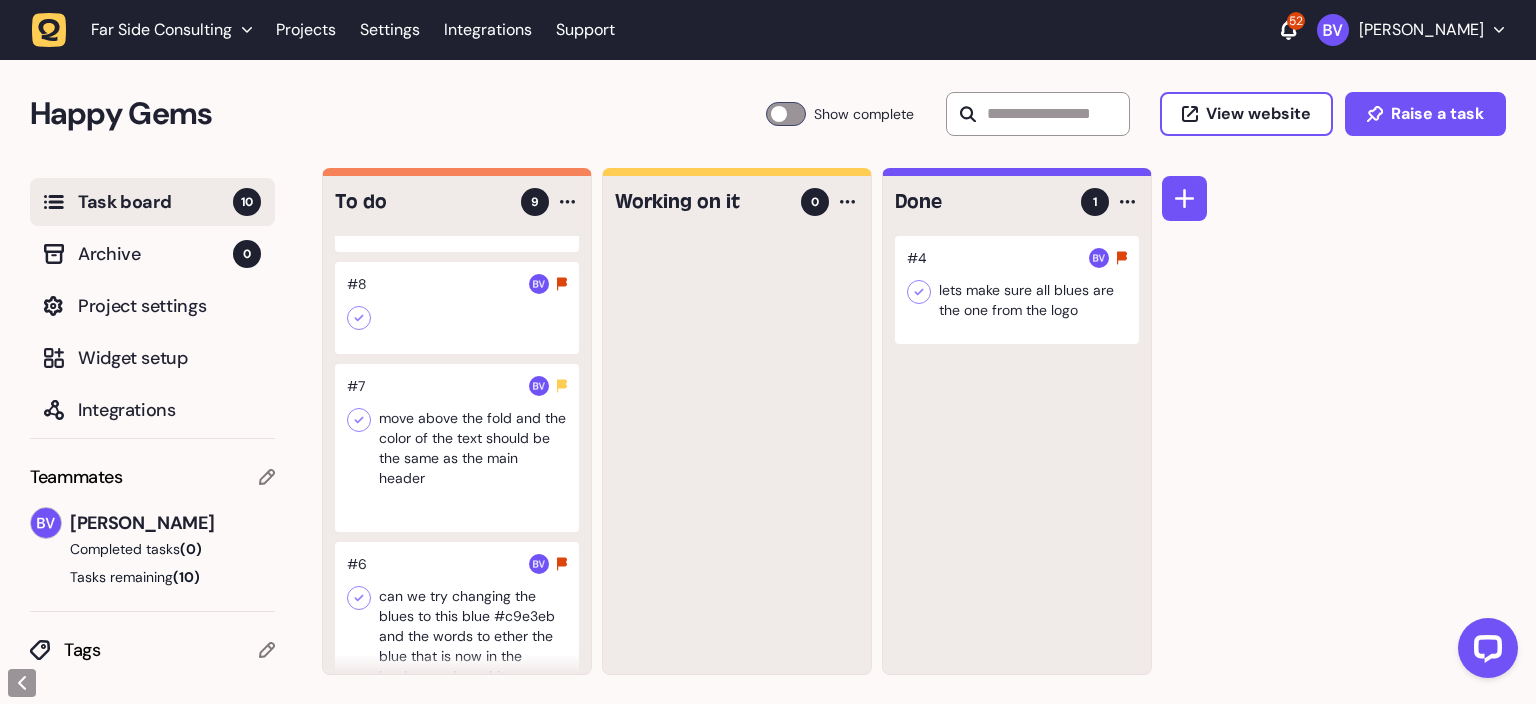 click 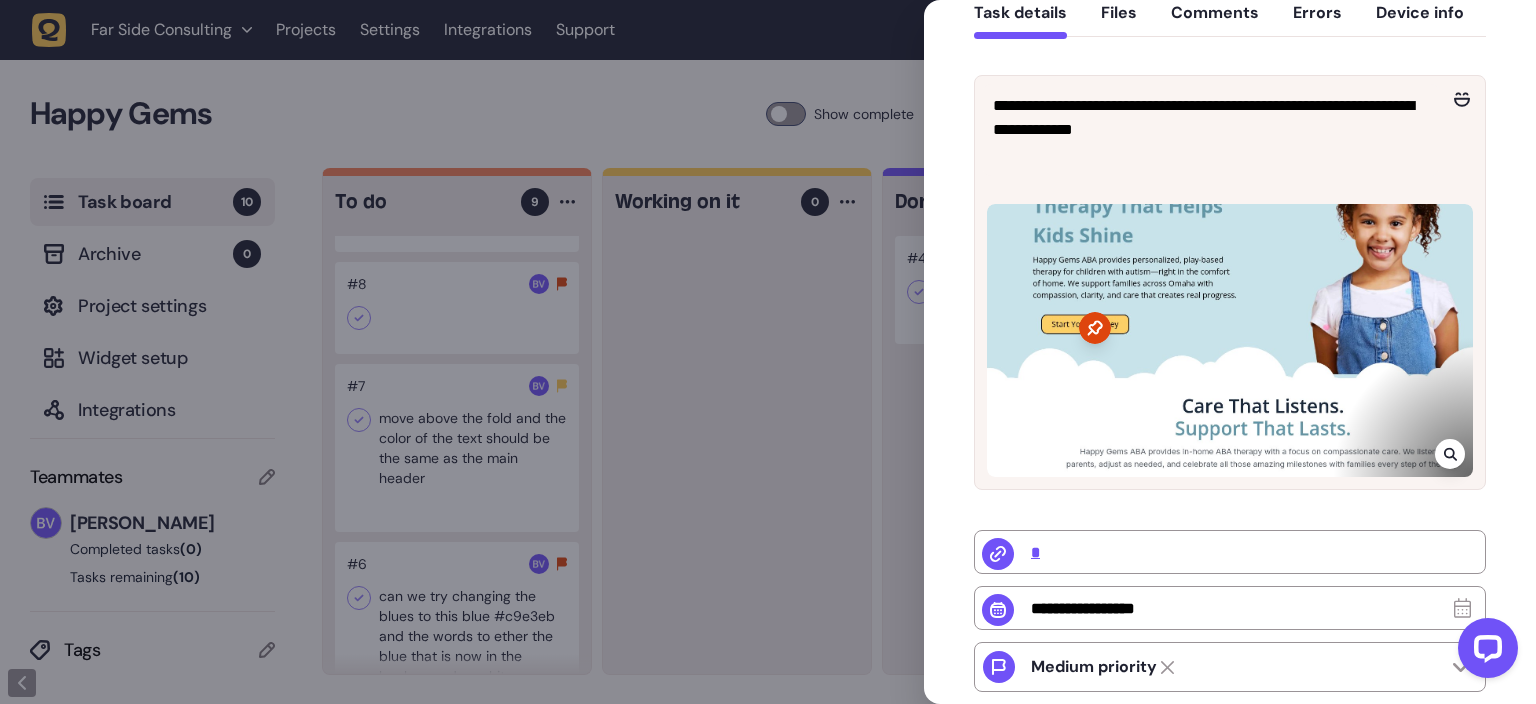scroll, scrollTop: 125, scrollLeft: 0, axis: vertical 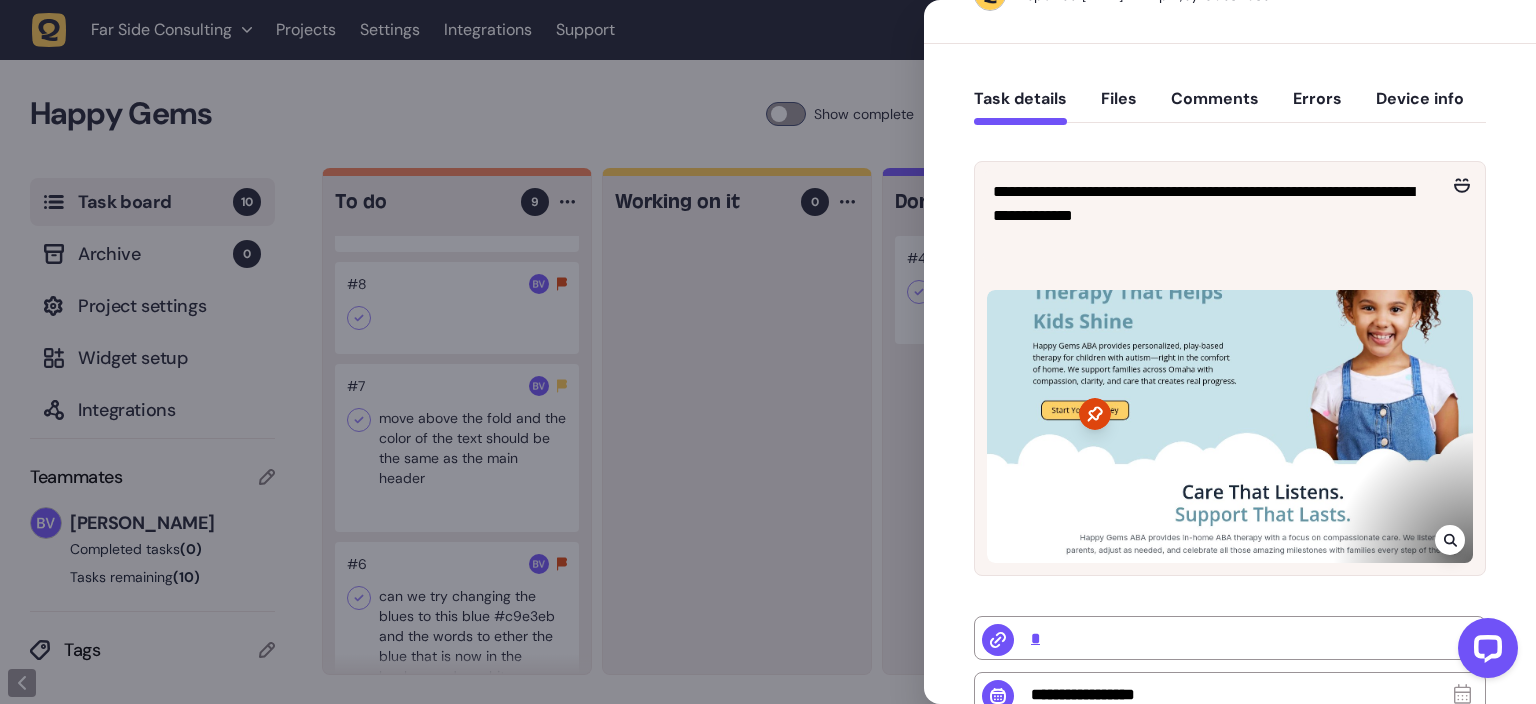 click 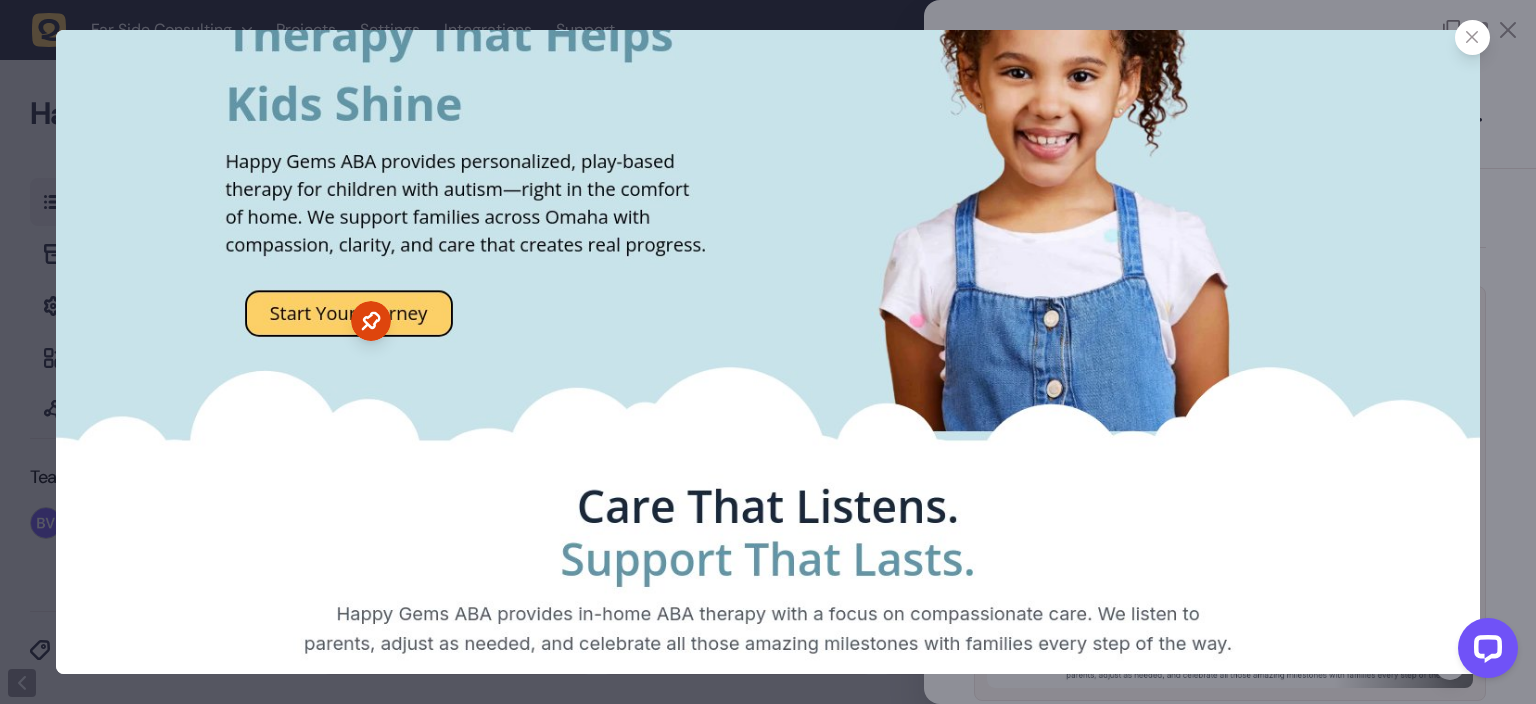 click 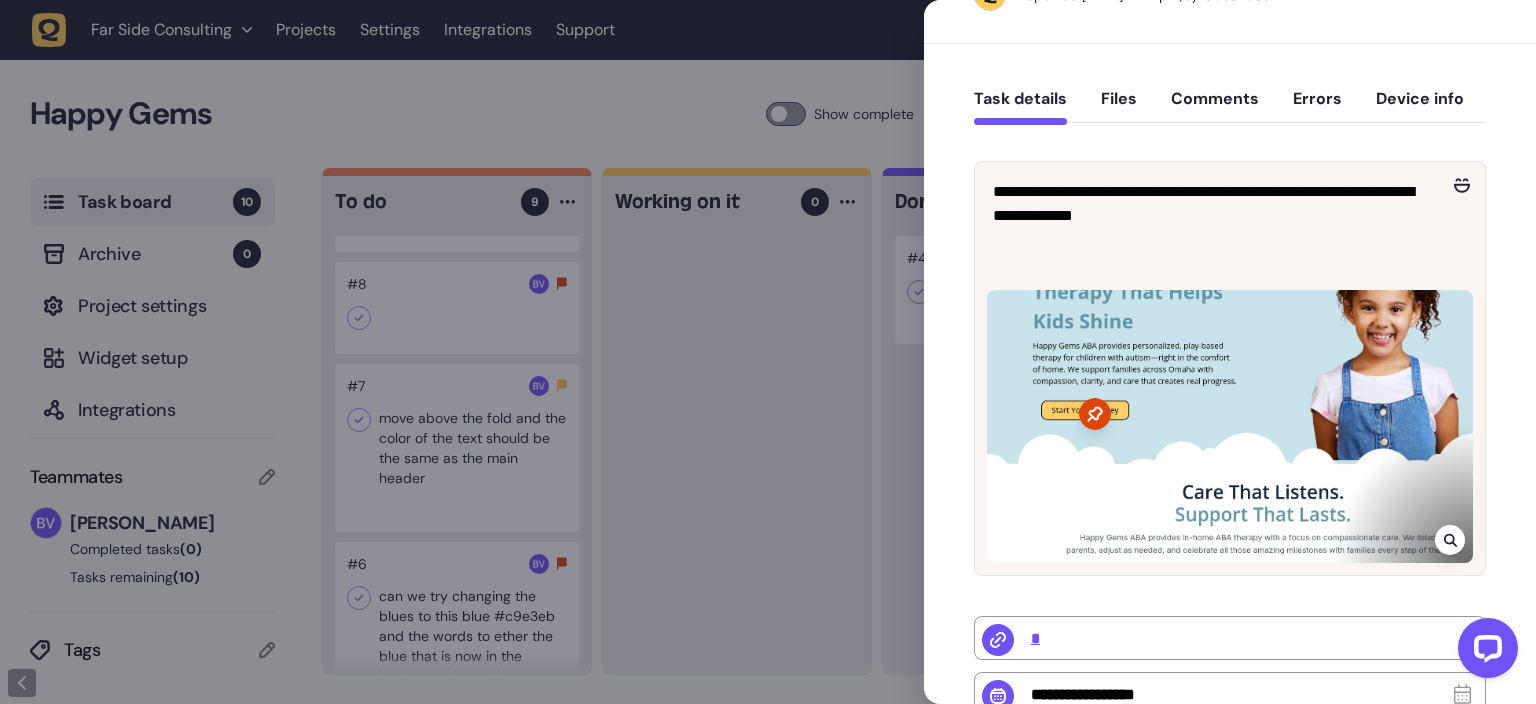scroll, scrollTop: 125, scrollLeft: 0, axis: vertical 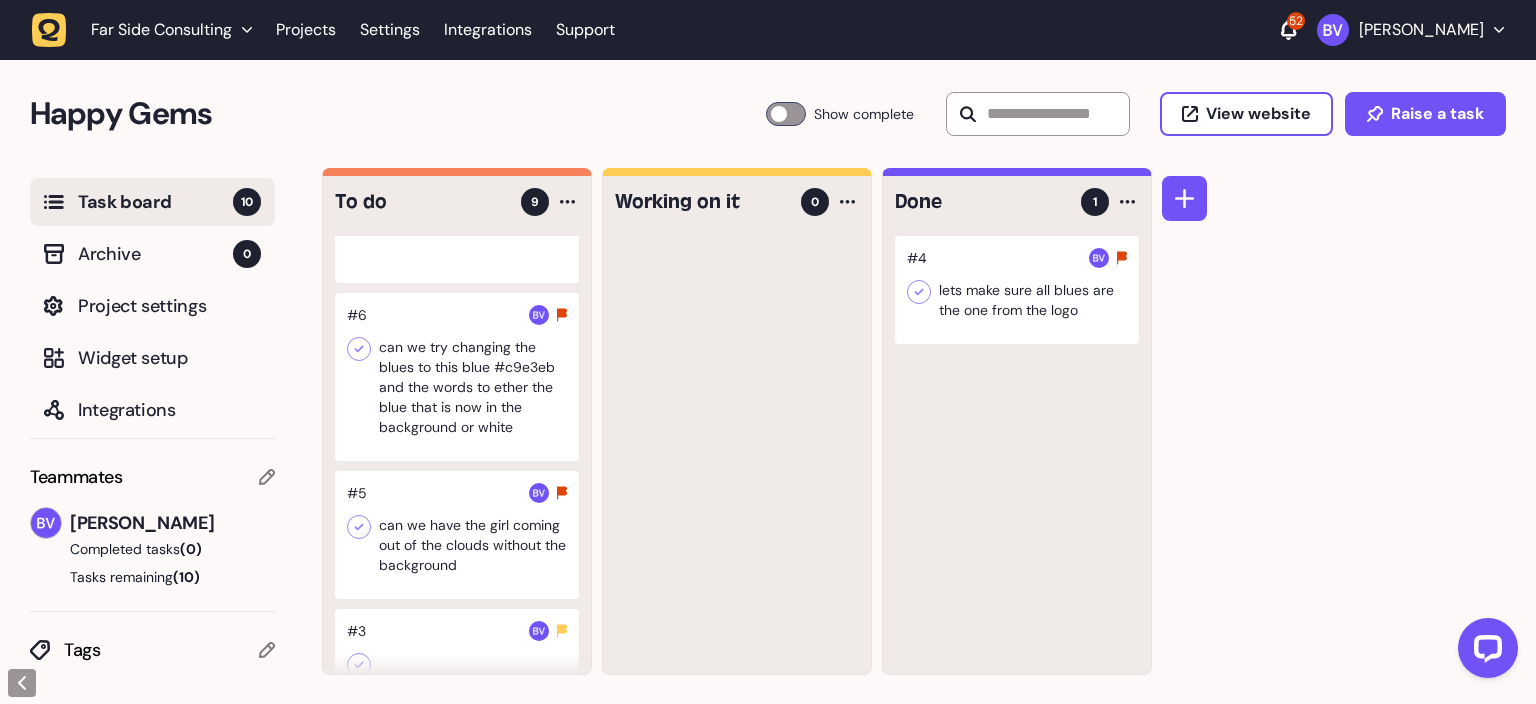 click on "Far Side Consulting" 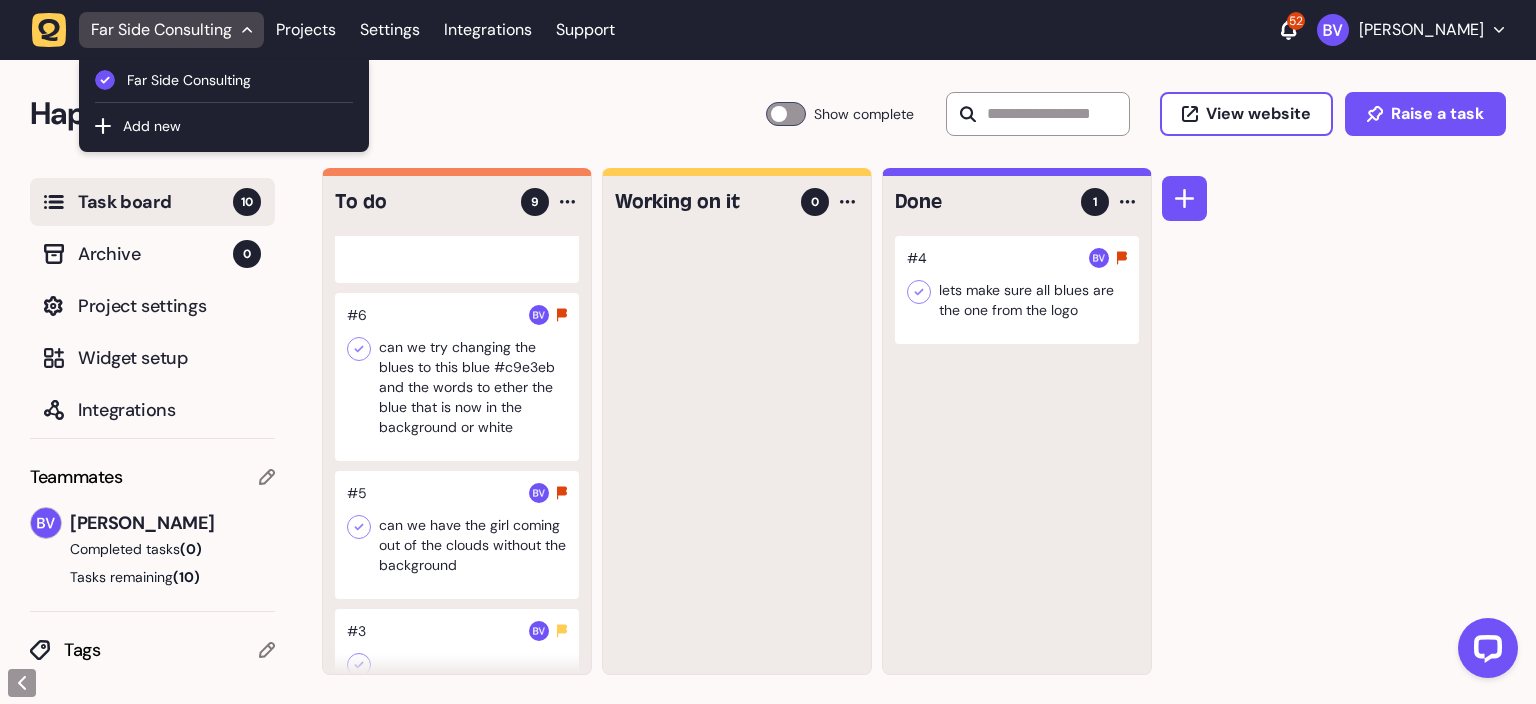 click 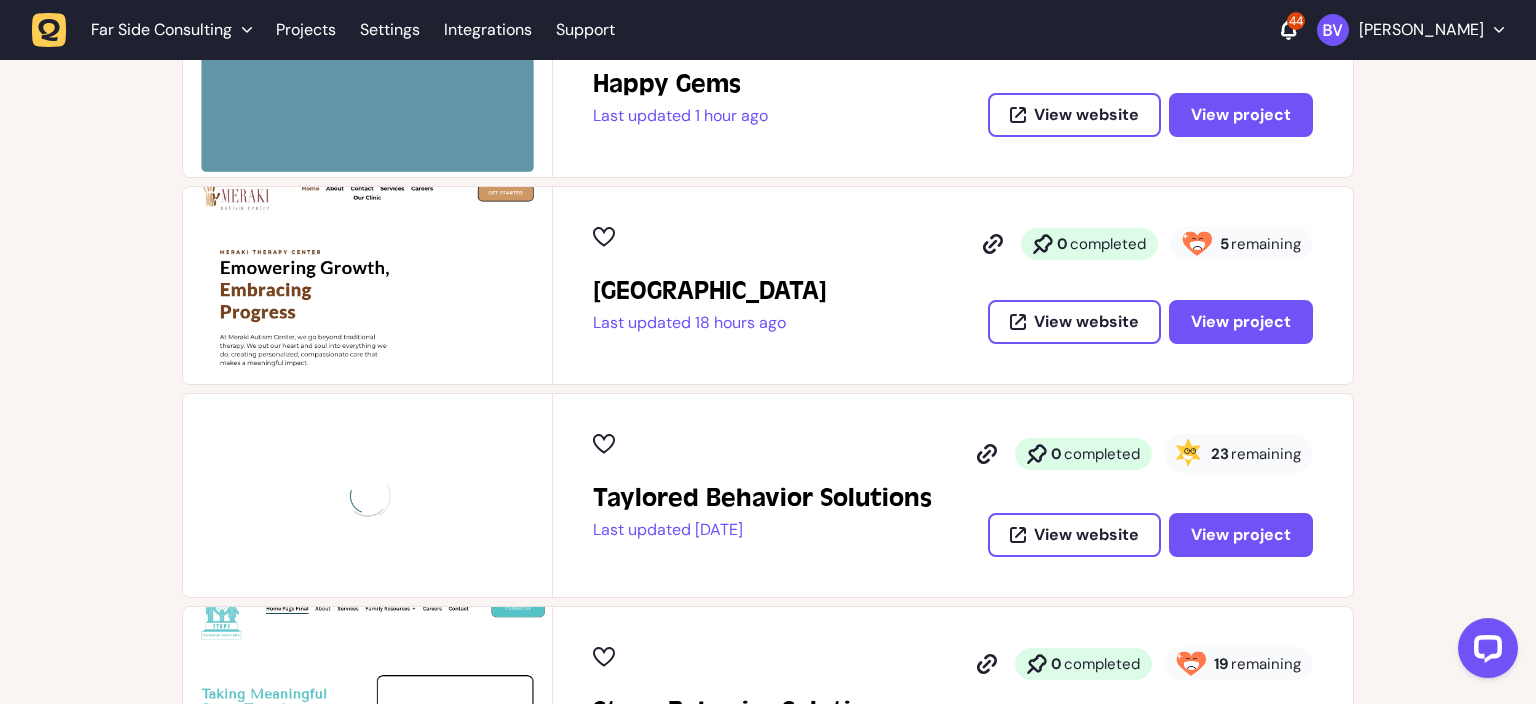scroll, scrollTop: 844, scrollLeft: 0, axis: vertical 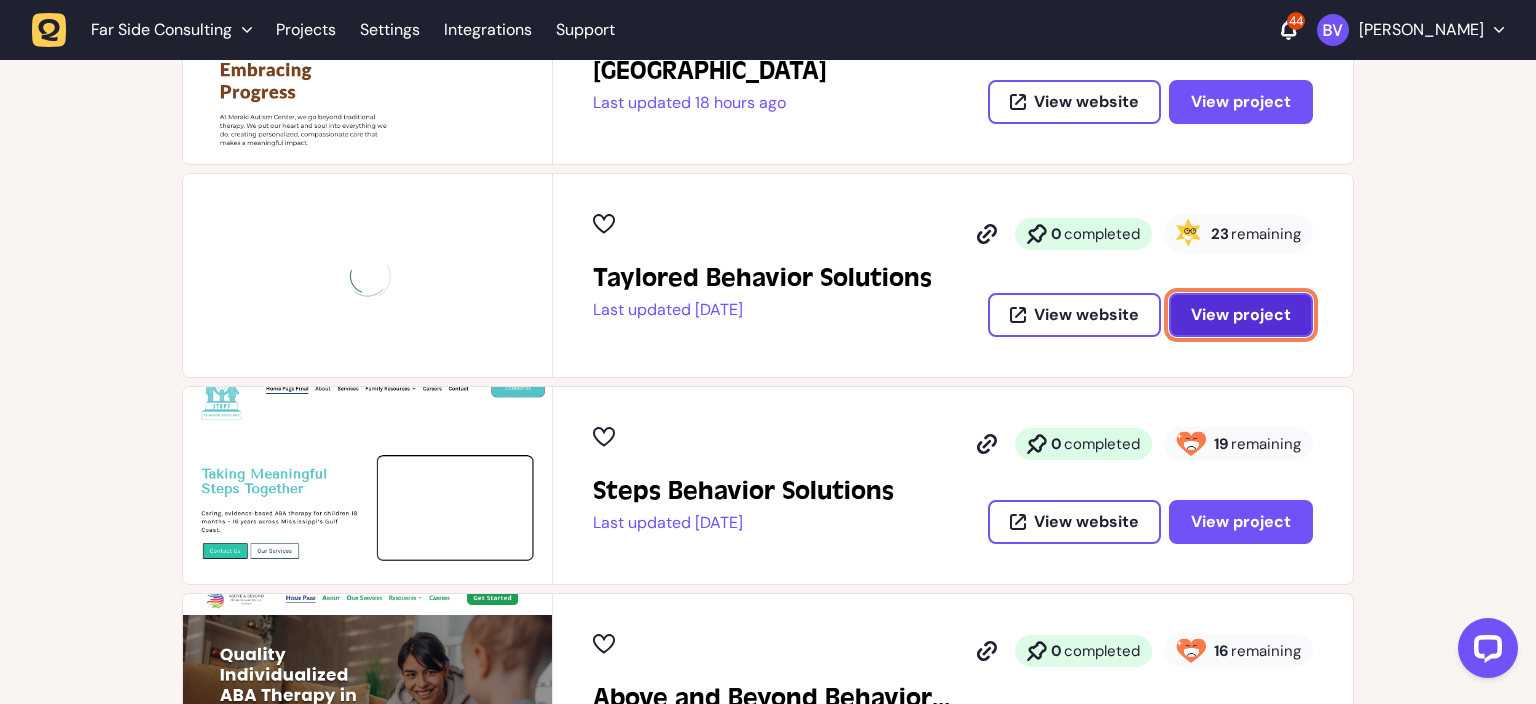 click on "View project" 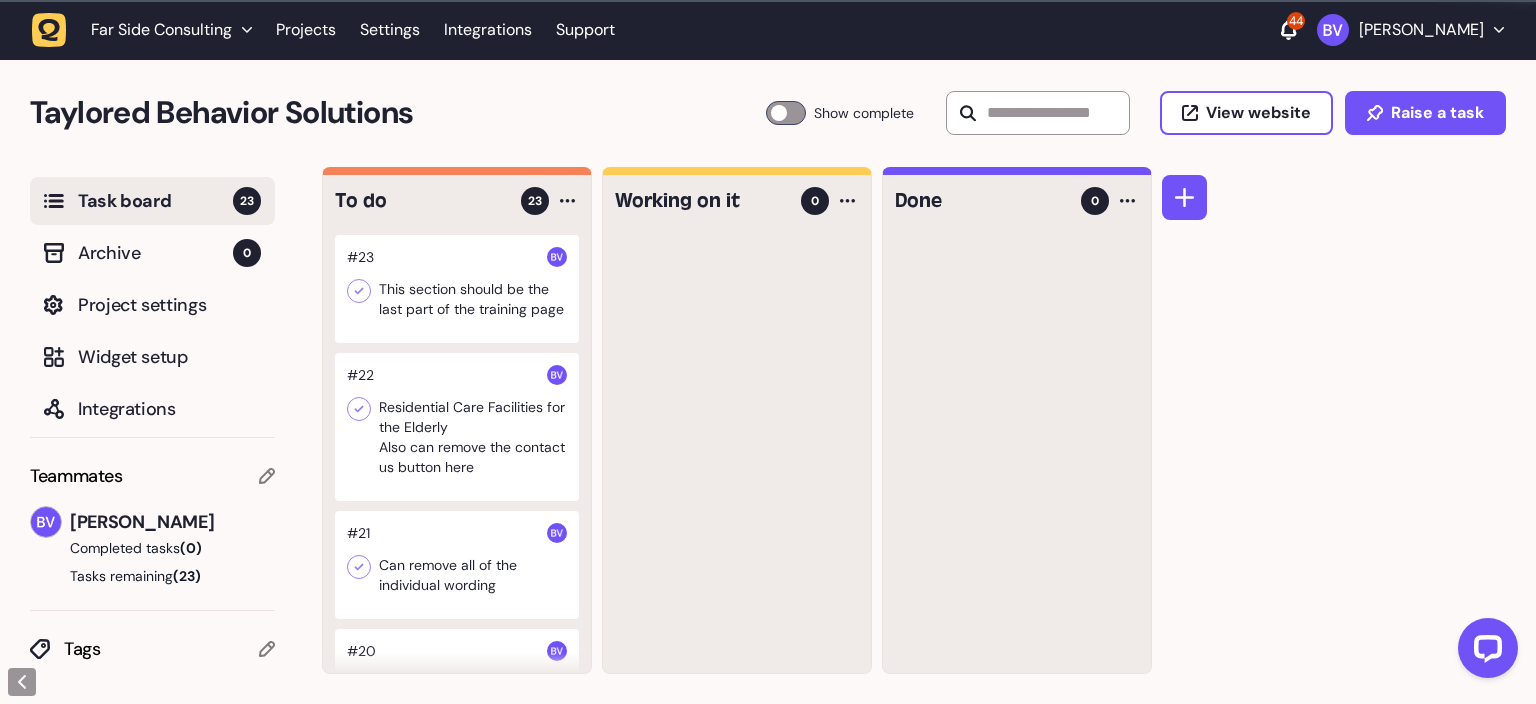 scroll, scrollTop: 0, scrollLeft: 0, axis: both 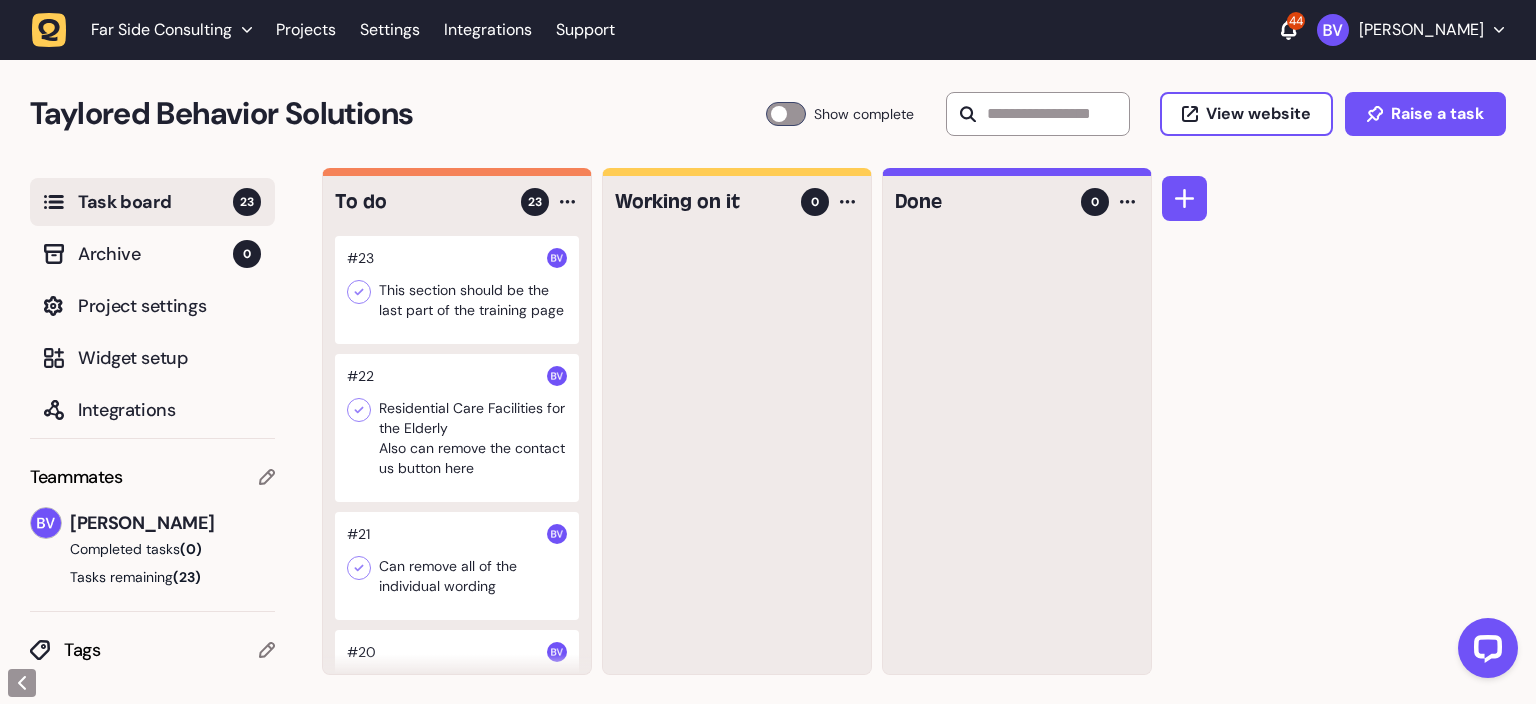click 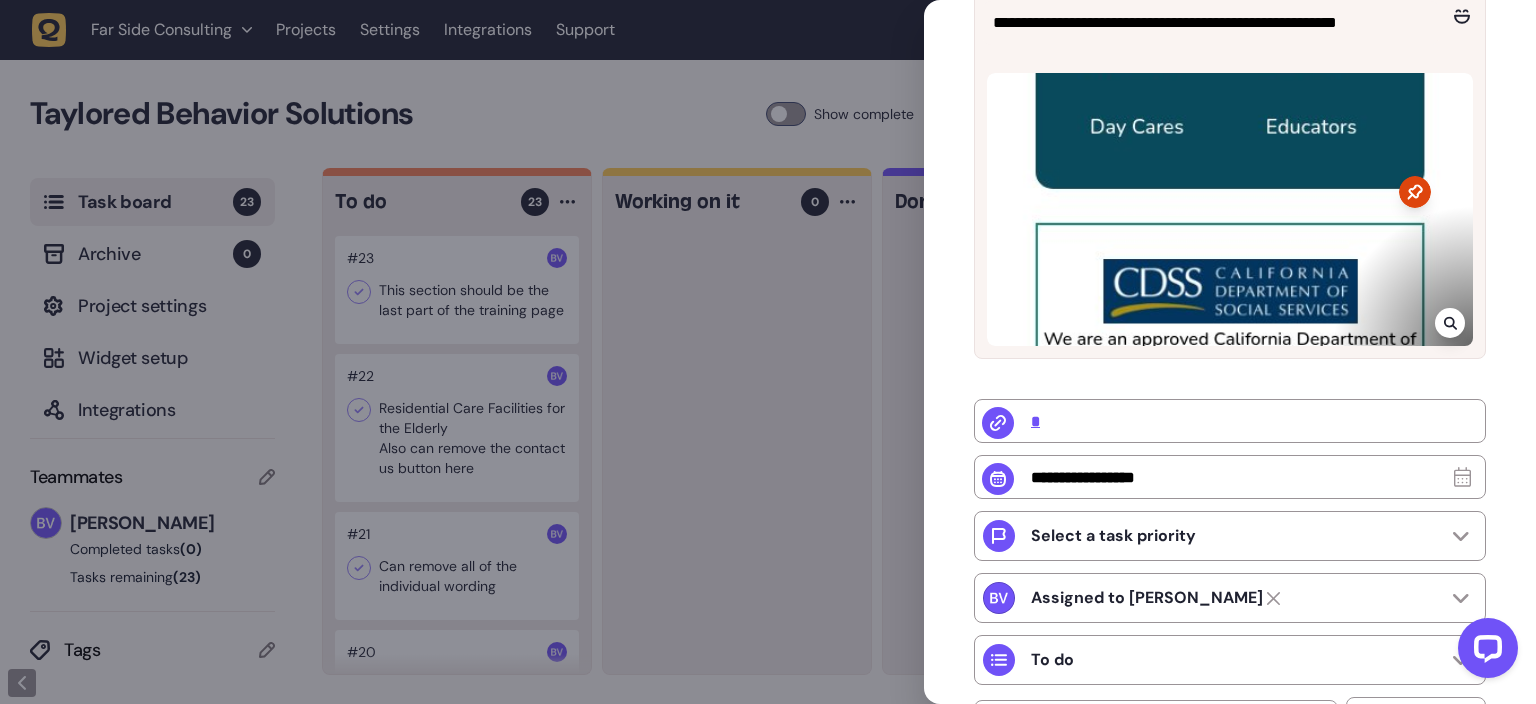 scroll, scrollTop: 250, scrollLeft: 0, axis: vertical 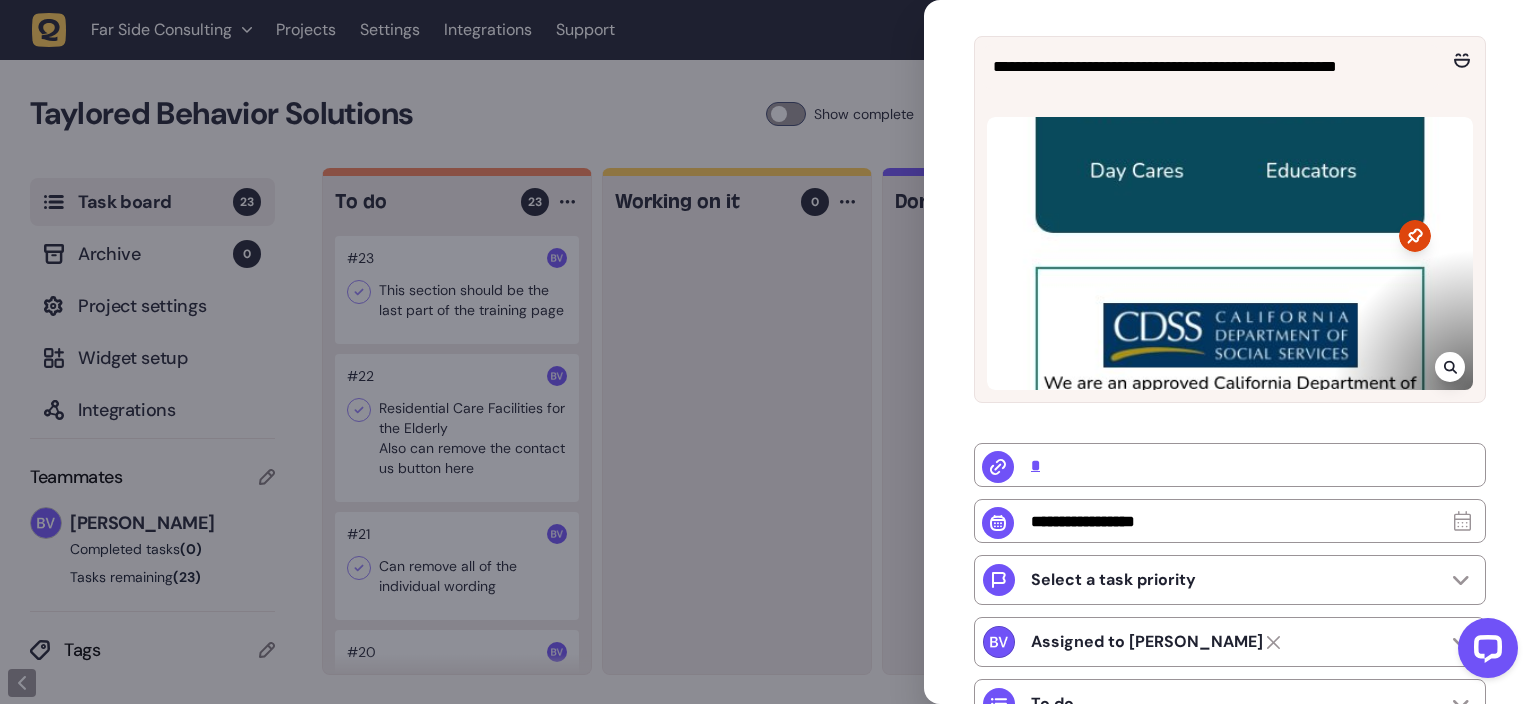 click 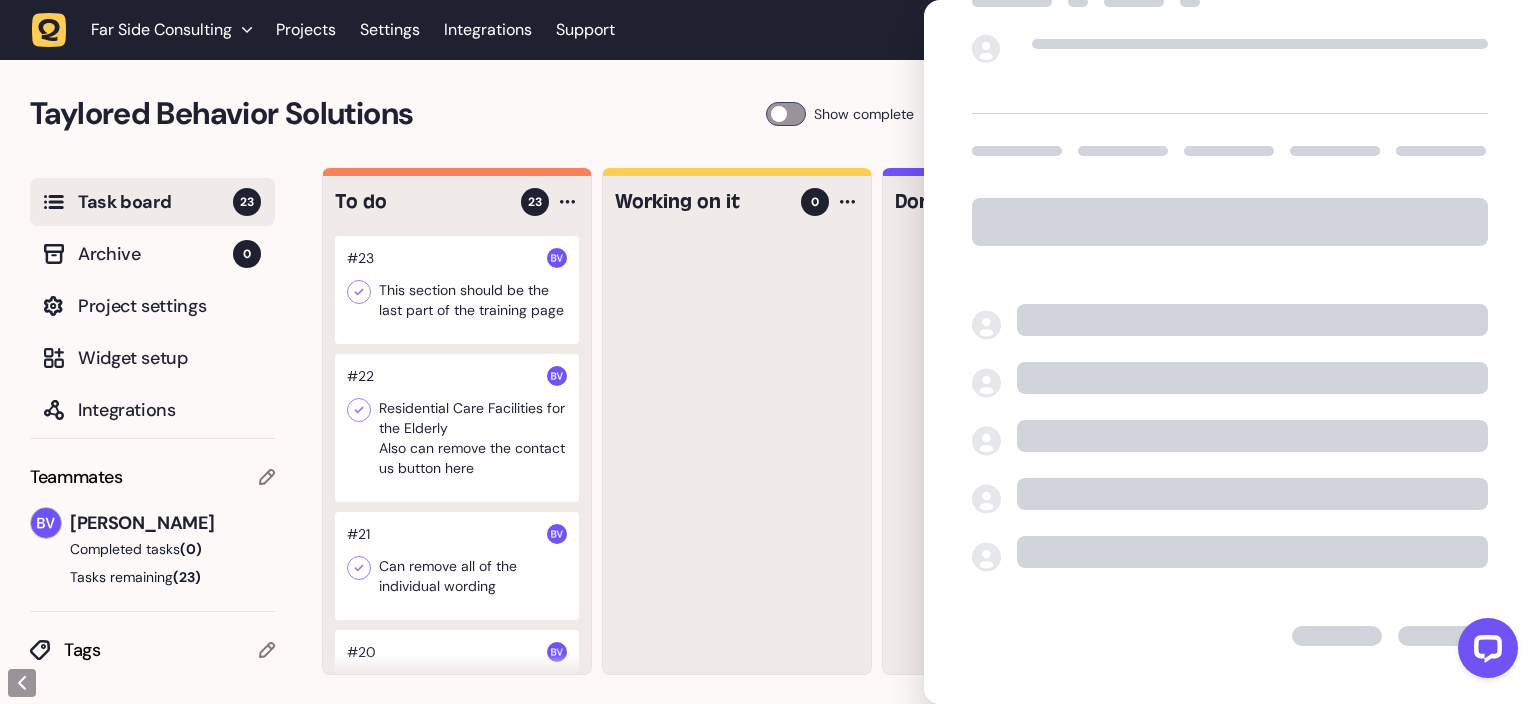 scroll, scrollTop: 51, scrollLeft: 0, axis: vertical 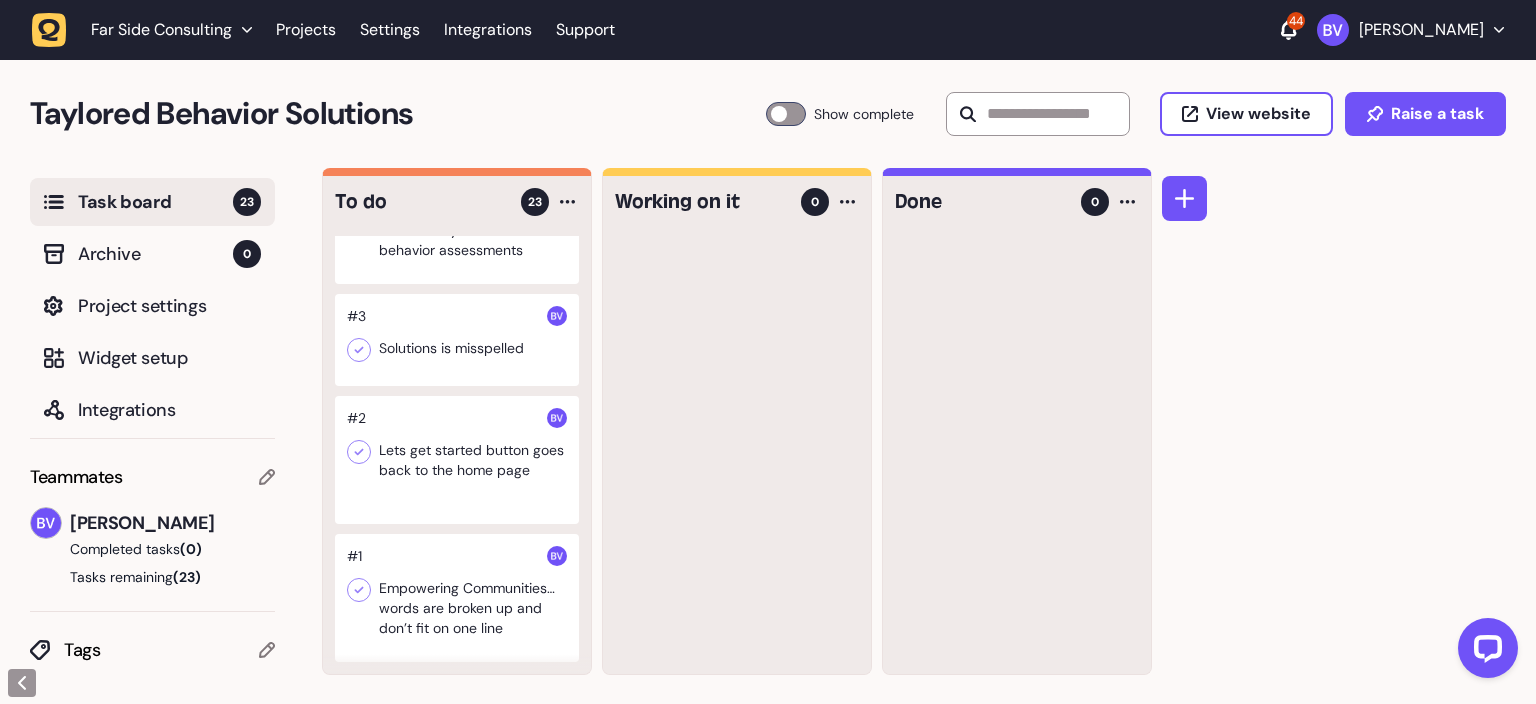 click 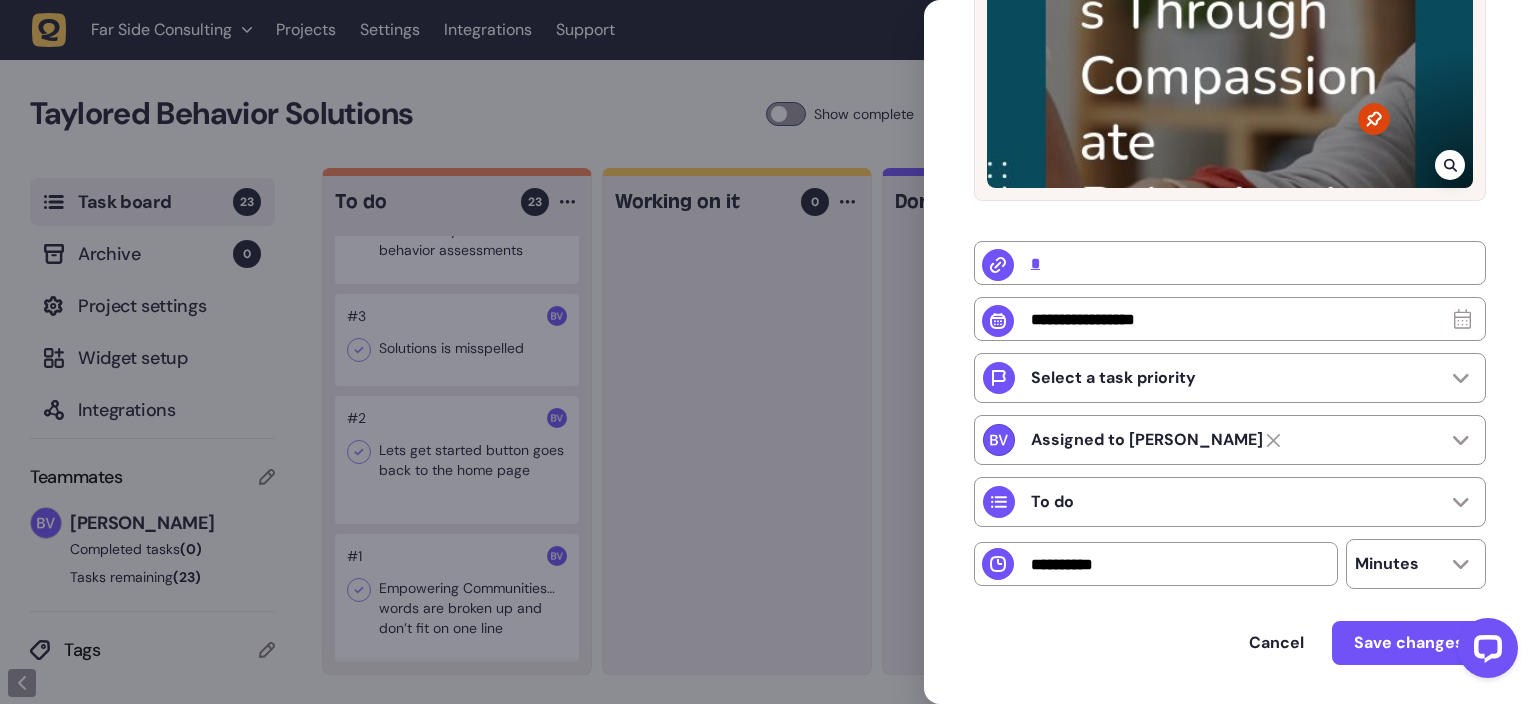 scroll, scrollTop: 542, scrollLeft: 0, axis: vertical 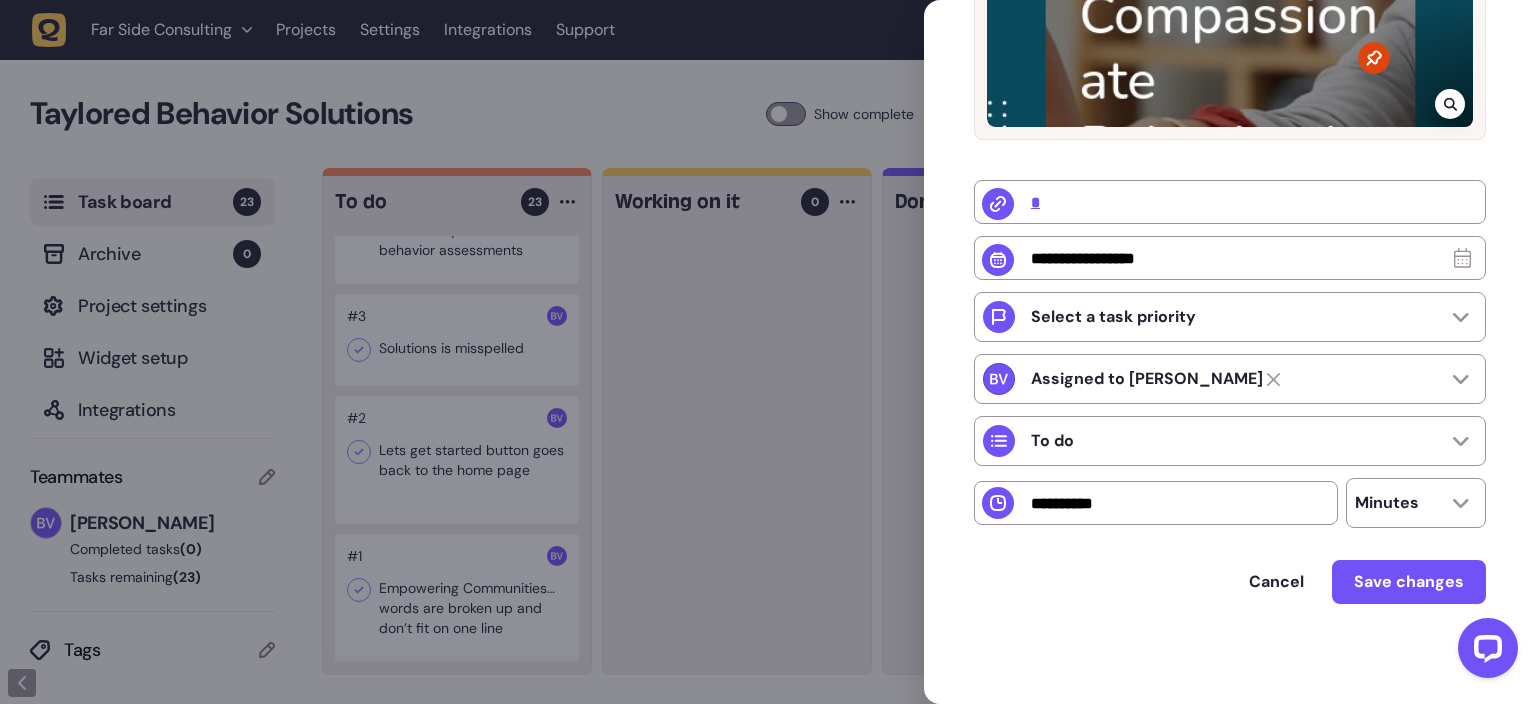 drag, startPoint x: 828, startPoint y: 598, endPoint x: 817, endPoint y: 598, distance: 11 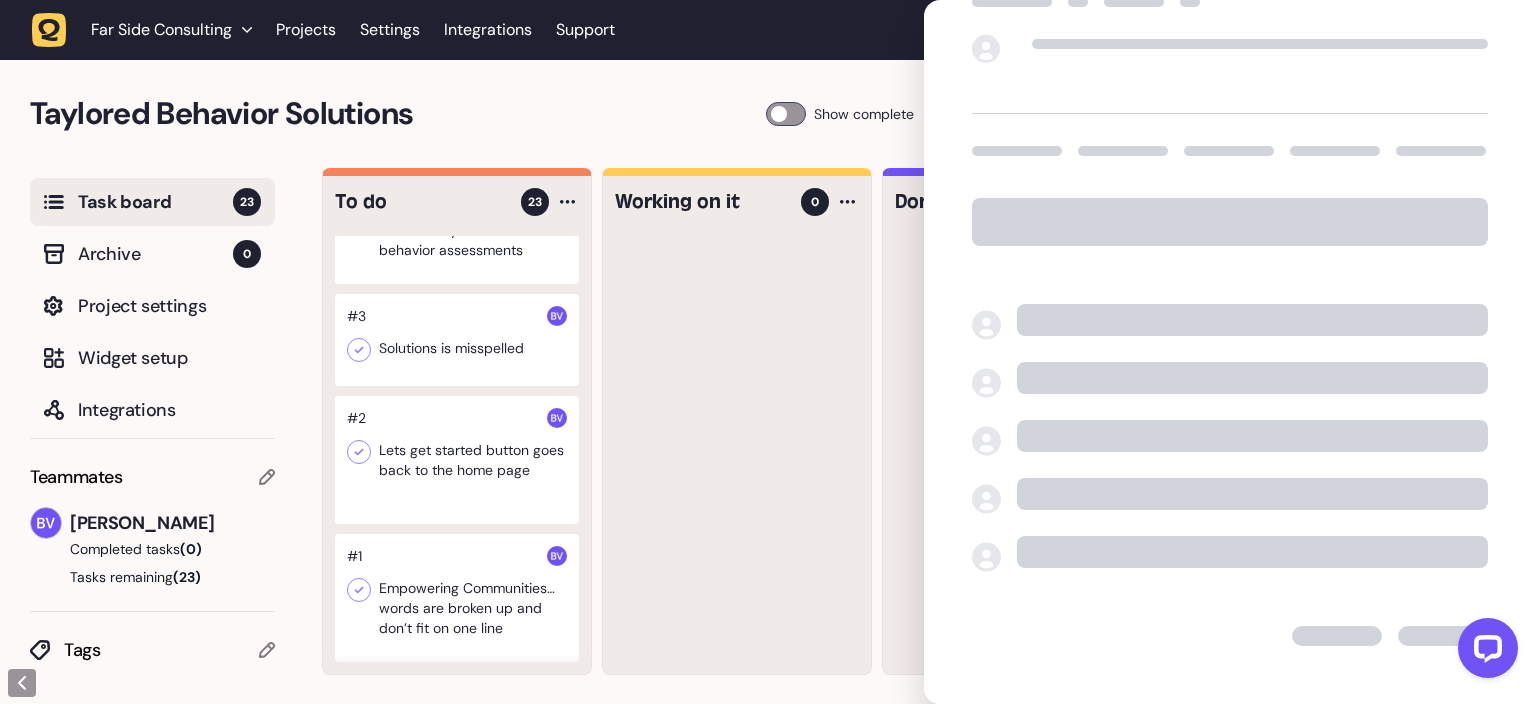 scroll, scrollTop: 51, scrollLeft: 0, axis: vertical 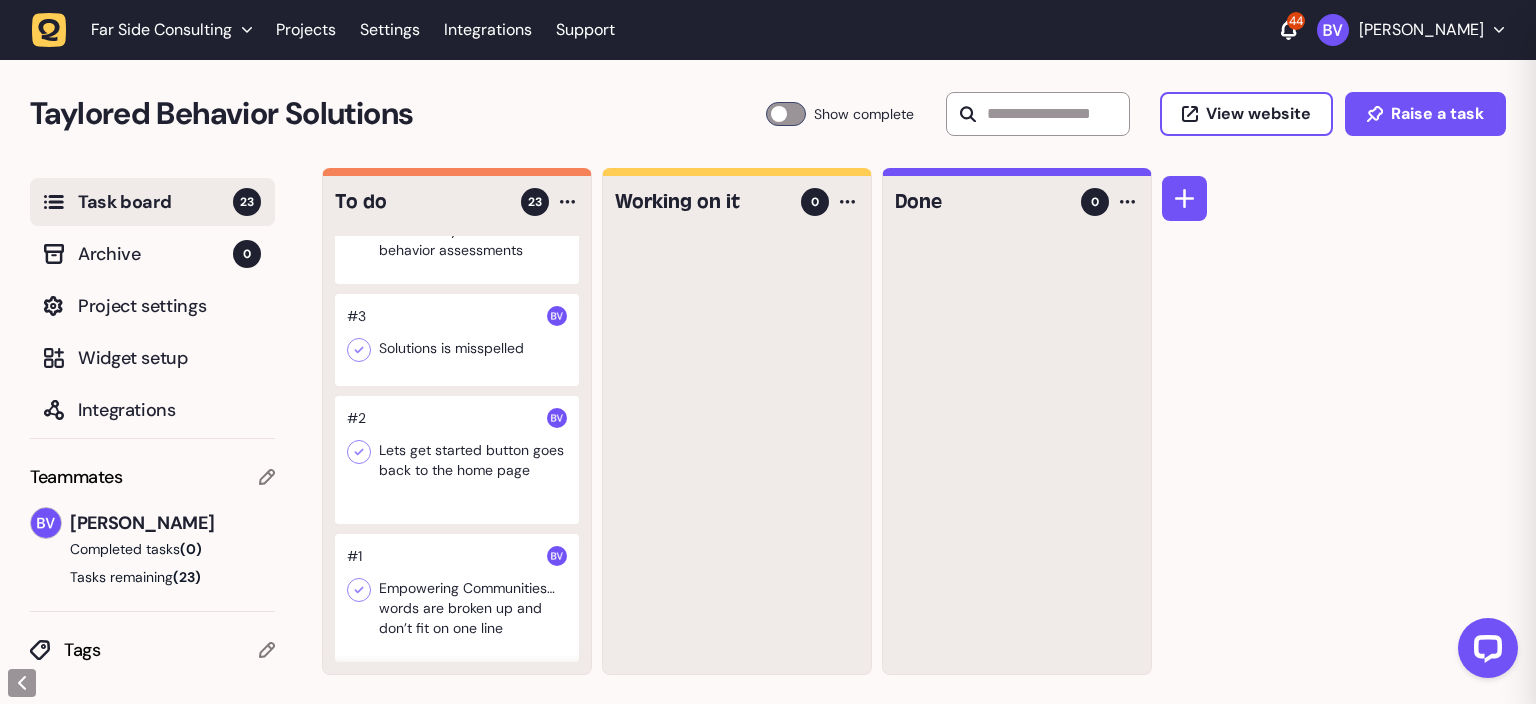 type 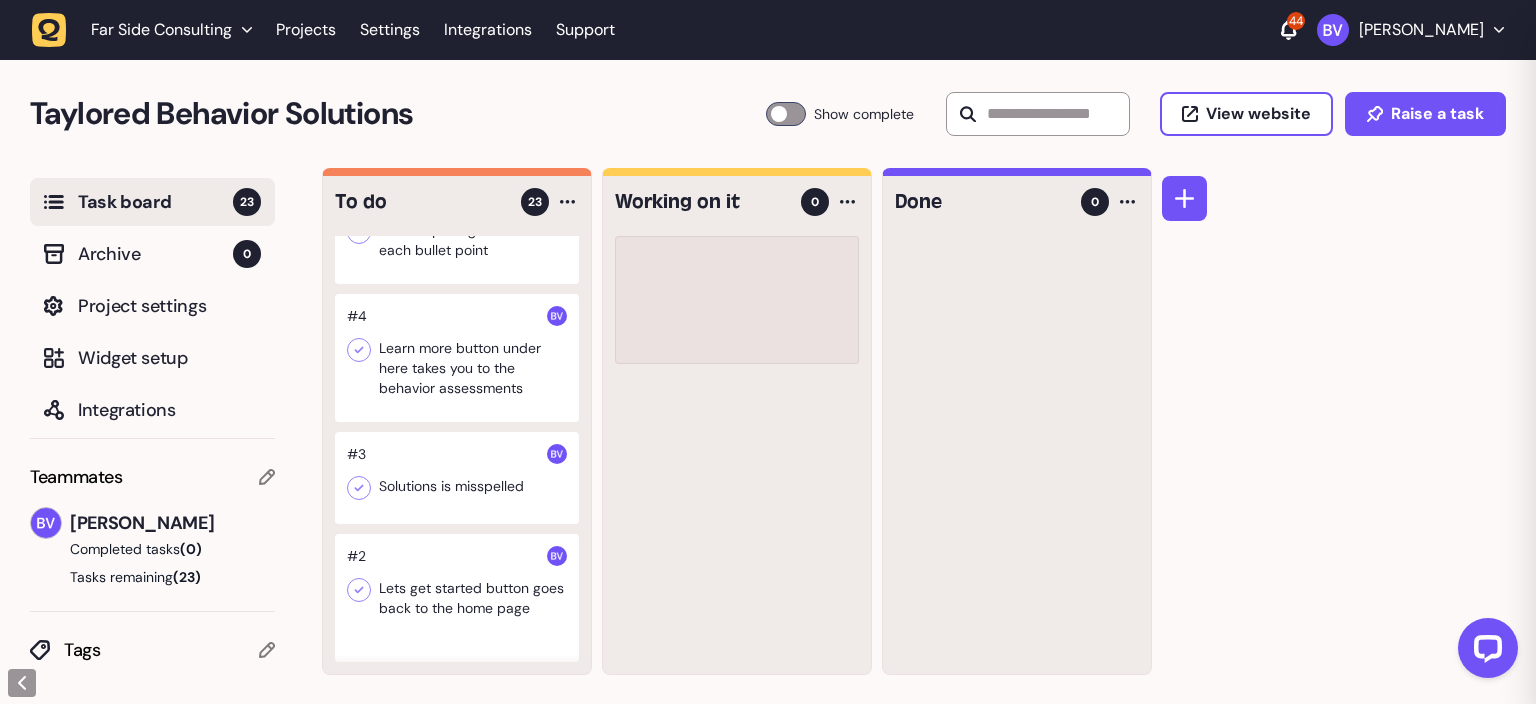 scroll, scrollTop: 2512, scrollLeft: 0, axis: vertical 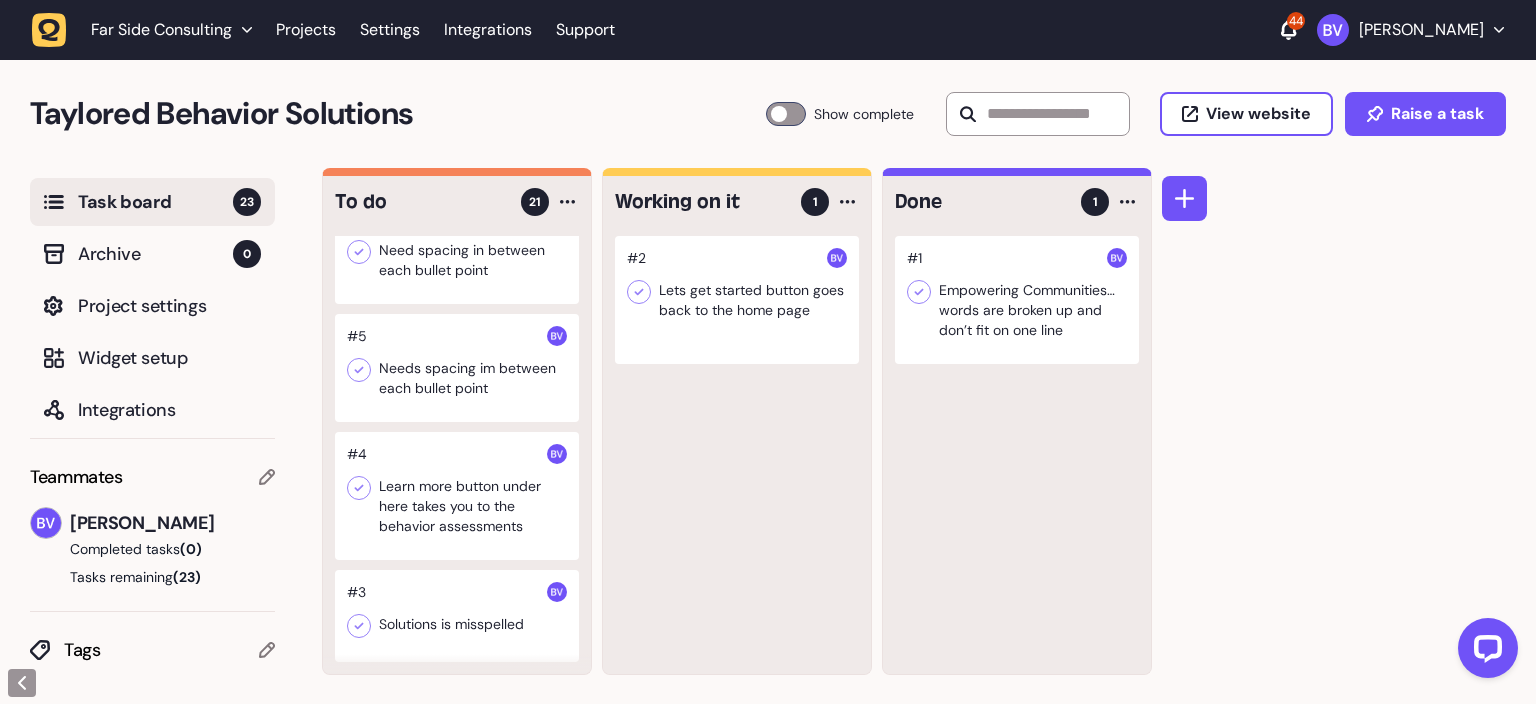 click 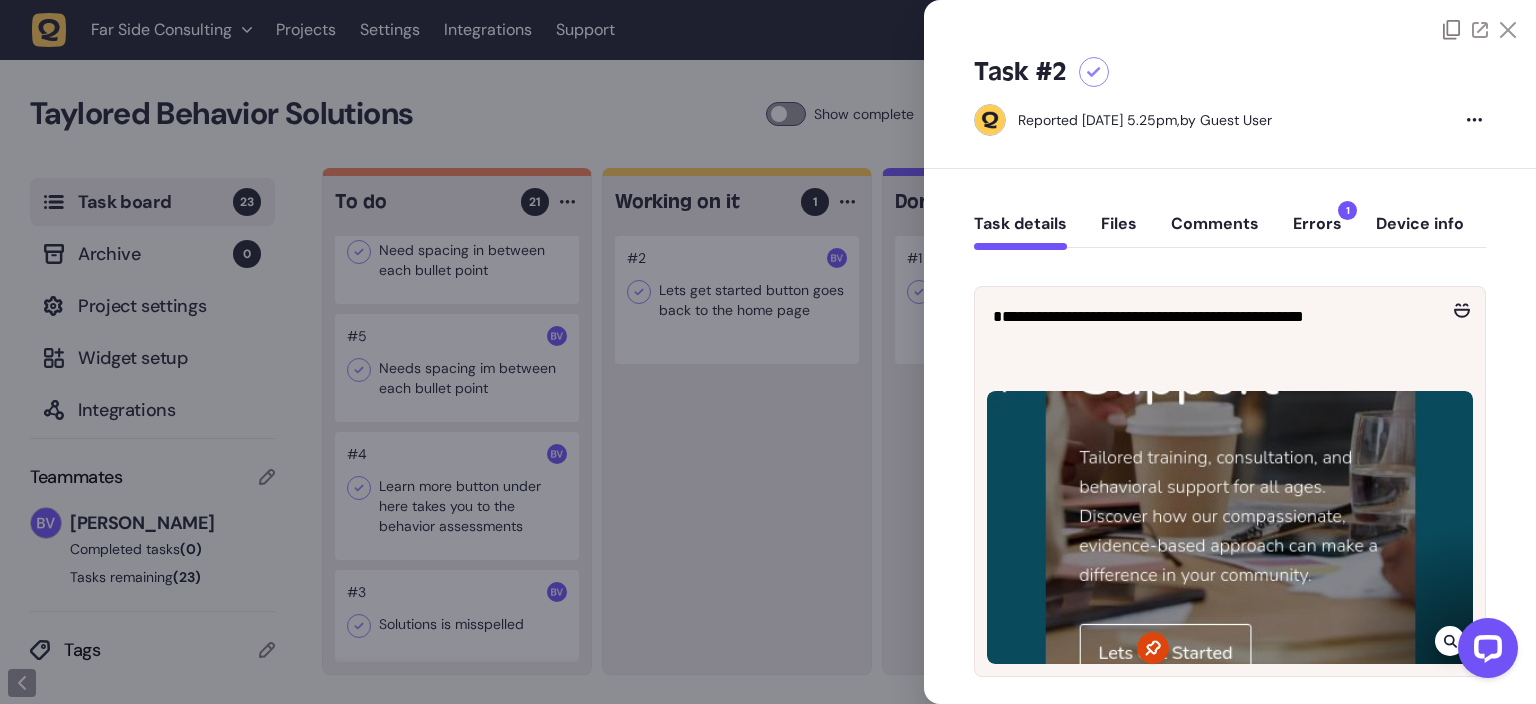 click 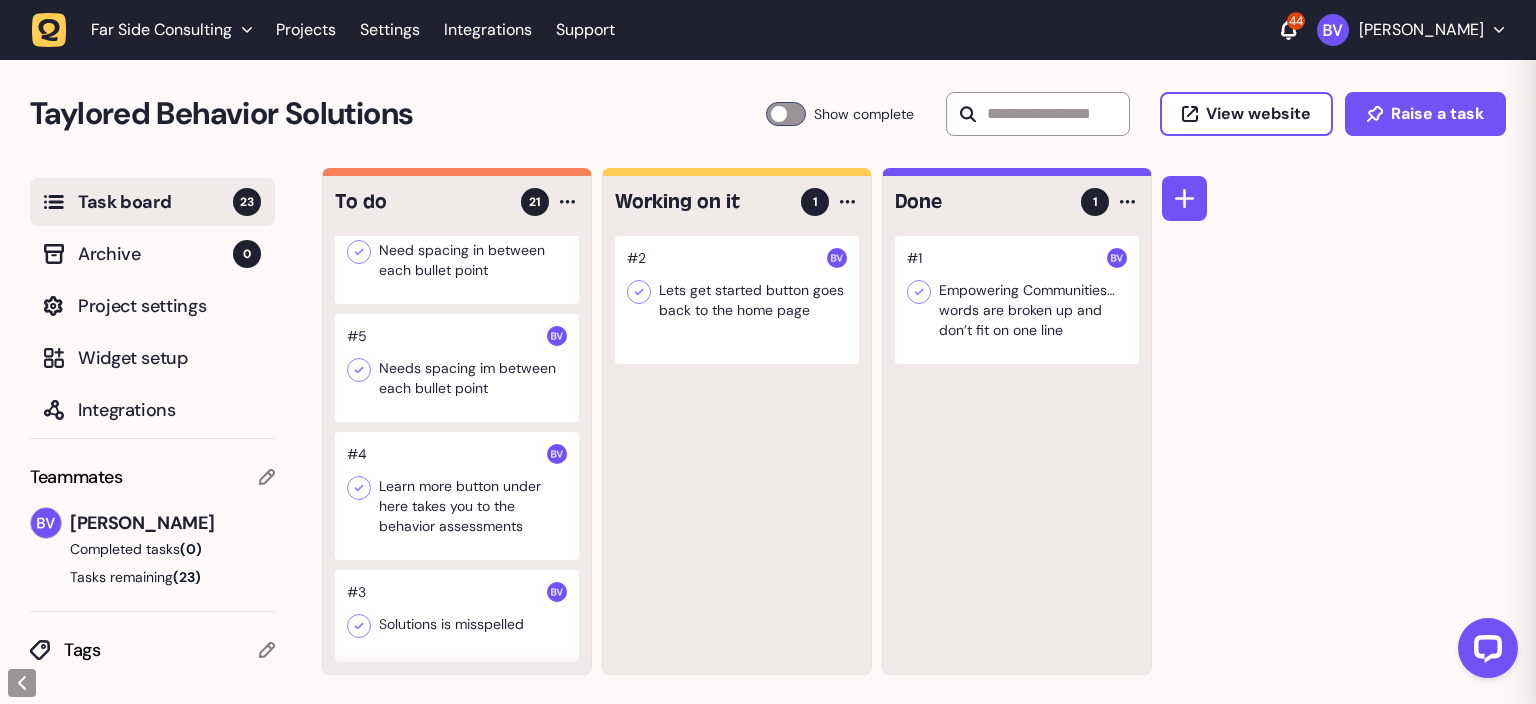 type 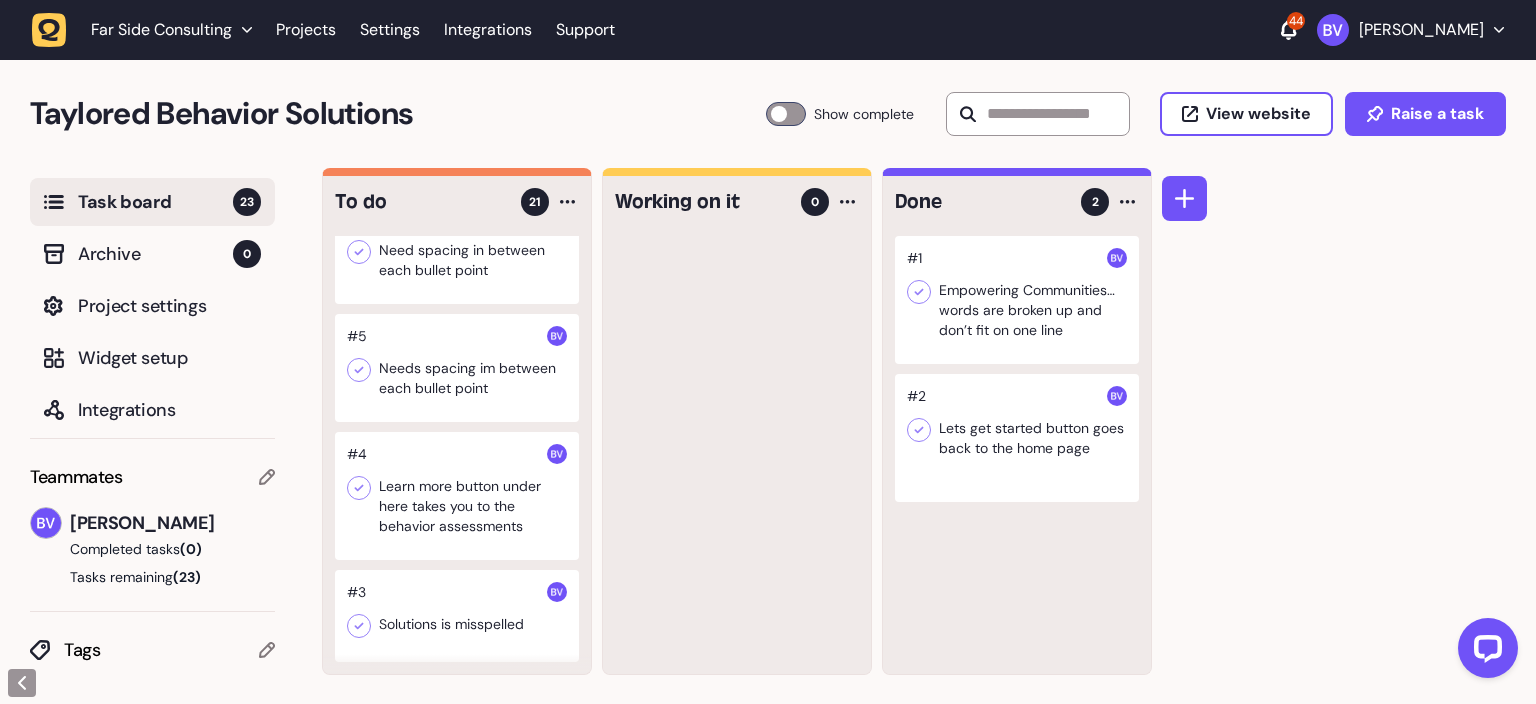 click 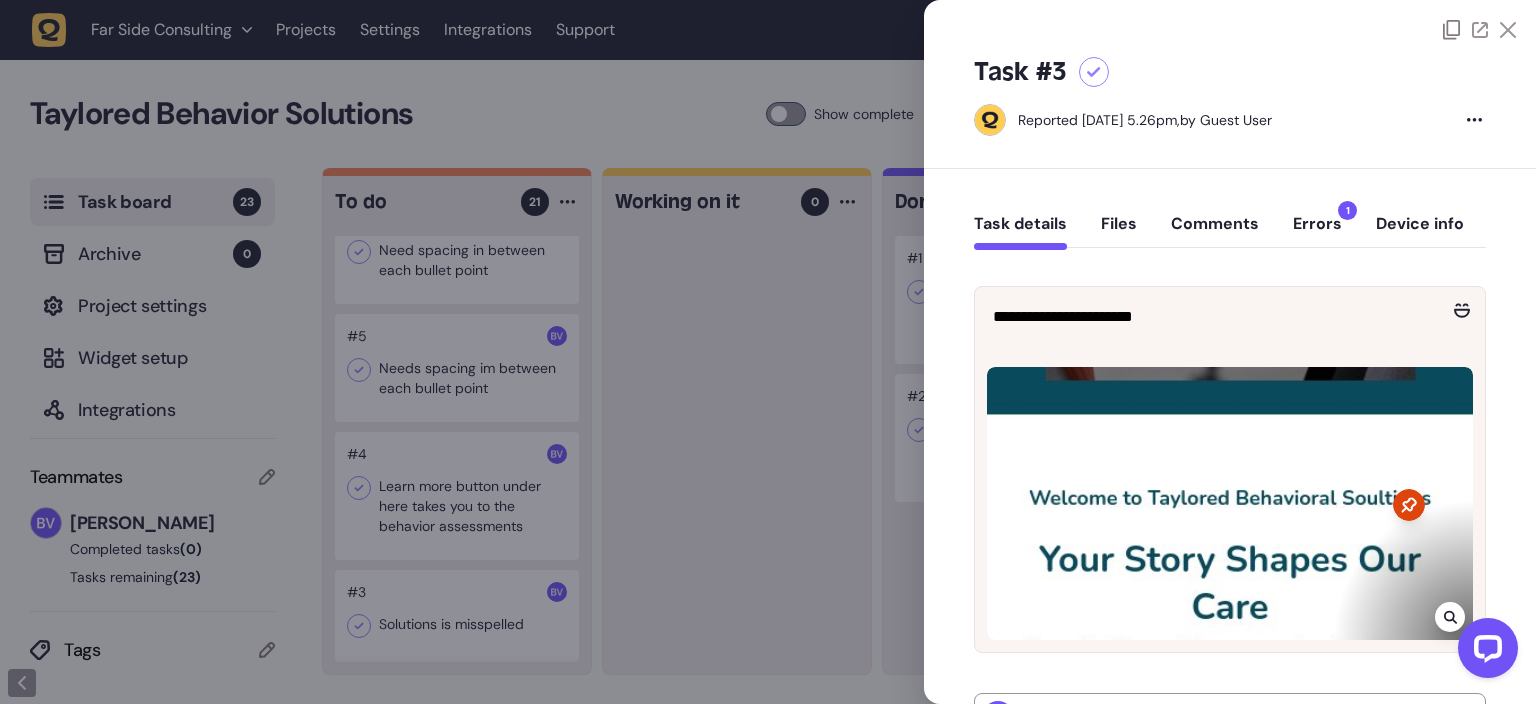 drag, startPoint x: 802, startPoint y: 526, endPoint x: 745, endPoint y: 494, distance: 65.36819 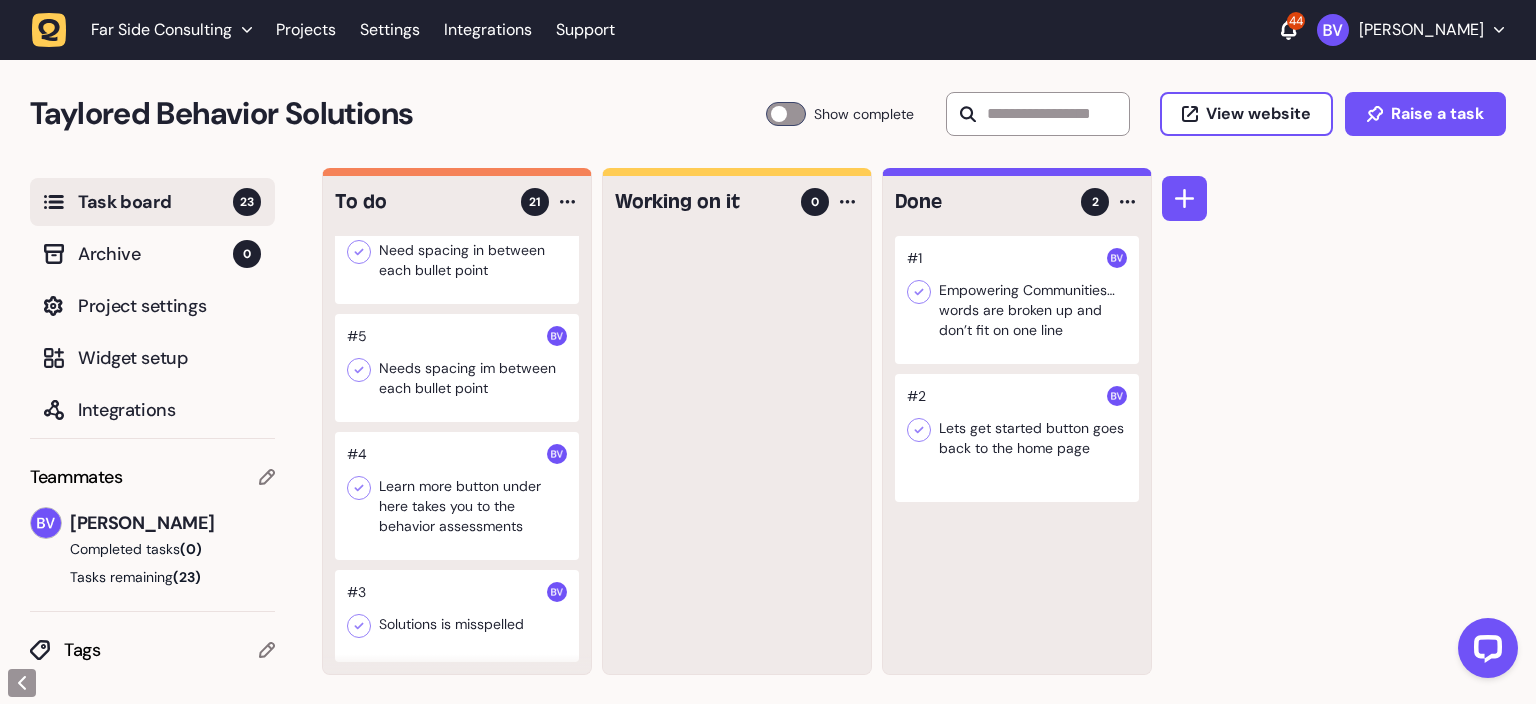 scroll, scrollTop: 2272, scrollLeft: 0, axis: vertical 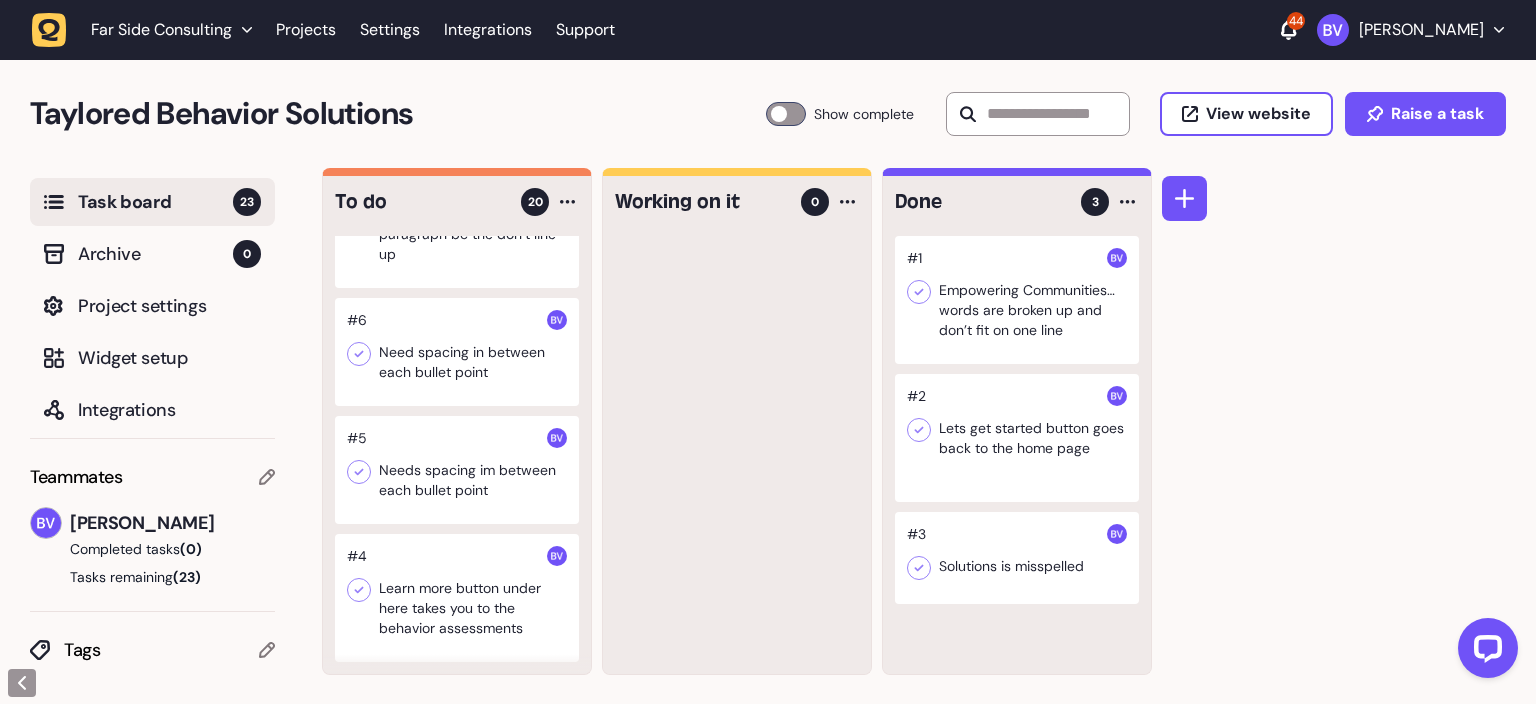 click 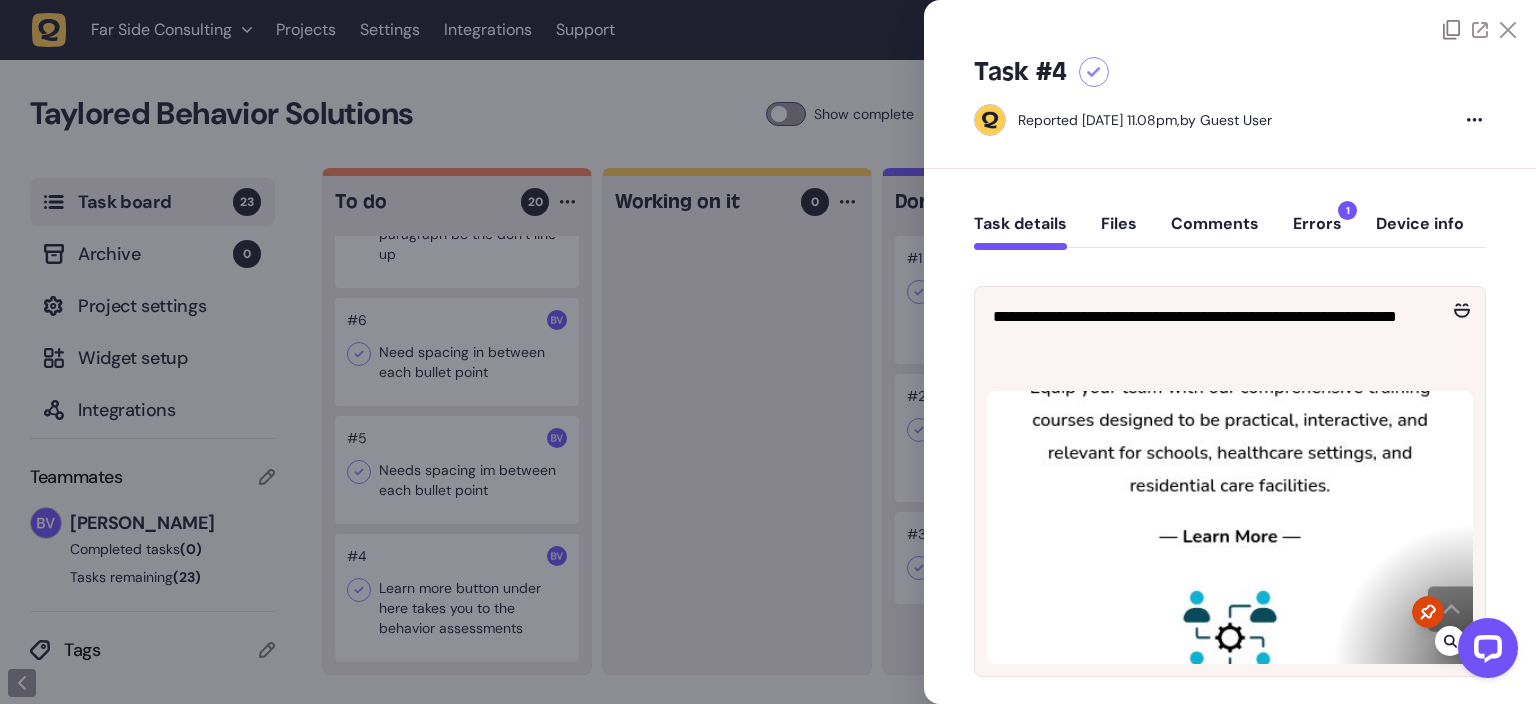 click 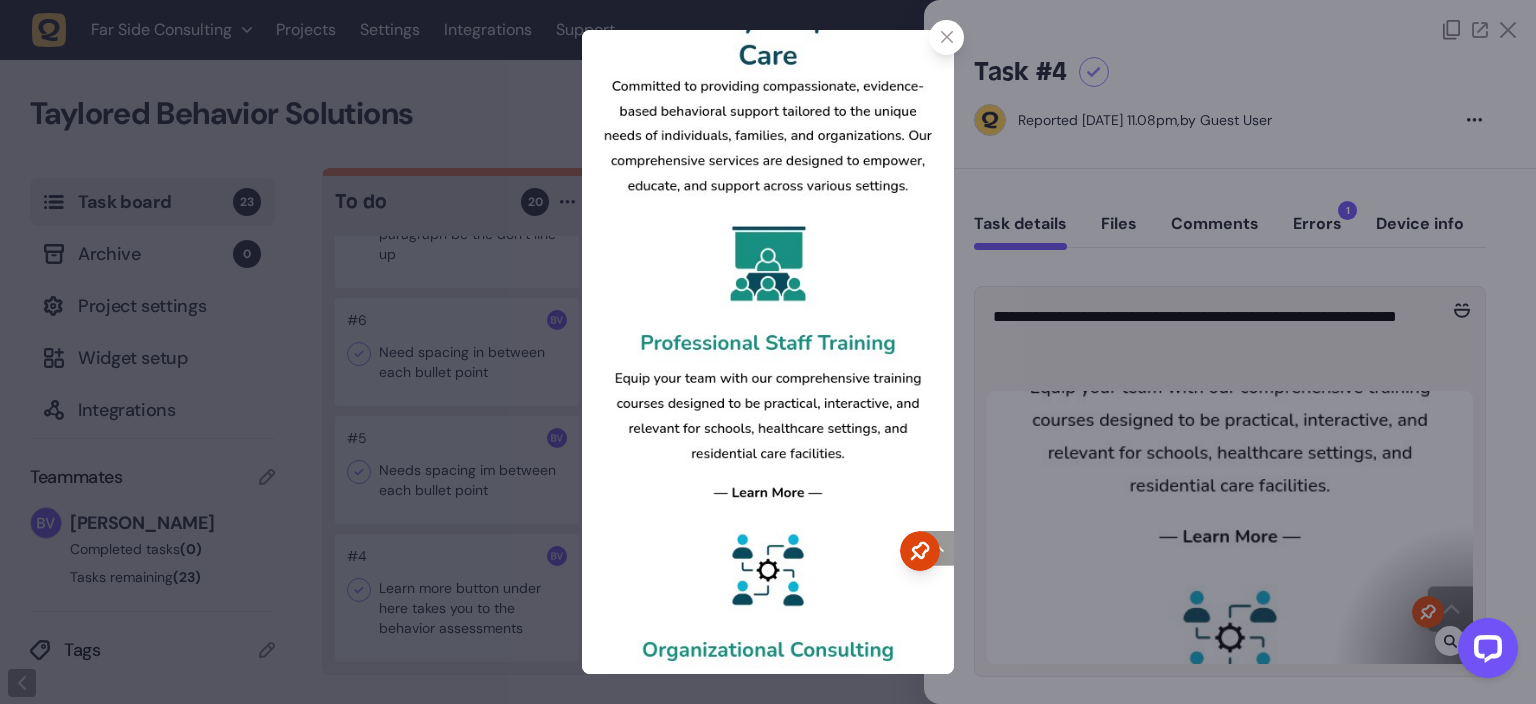 click 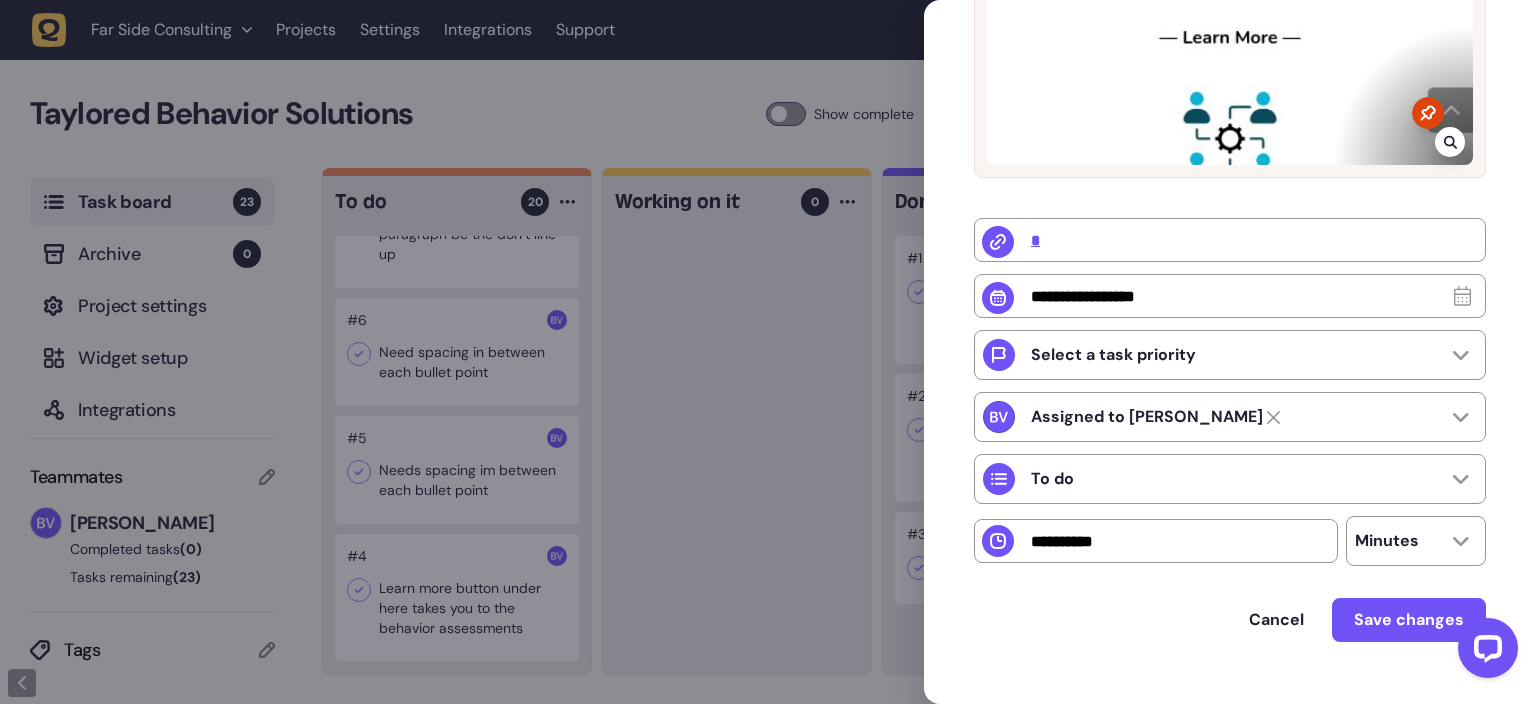 scroll, scrollTop: 542, scrollLeft: 0, axis: vertical 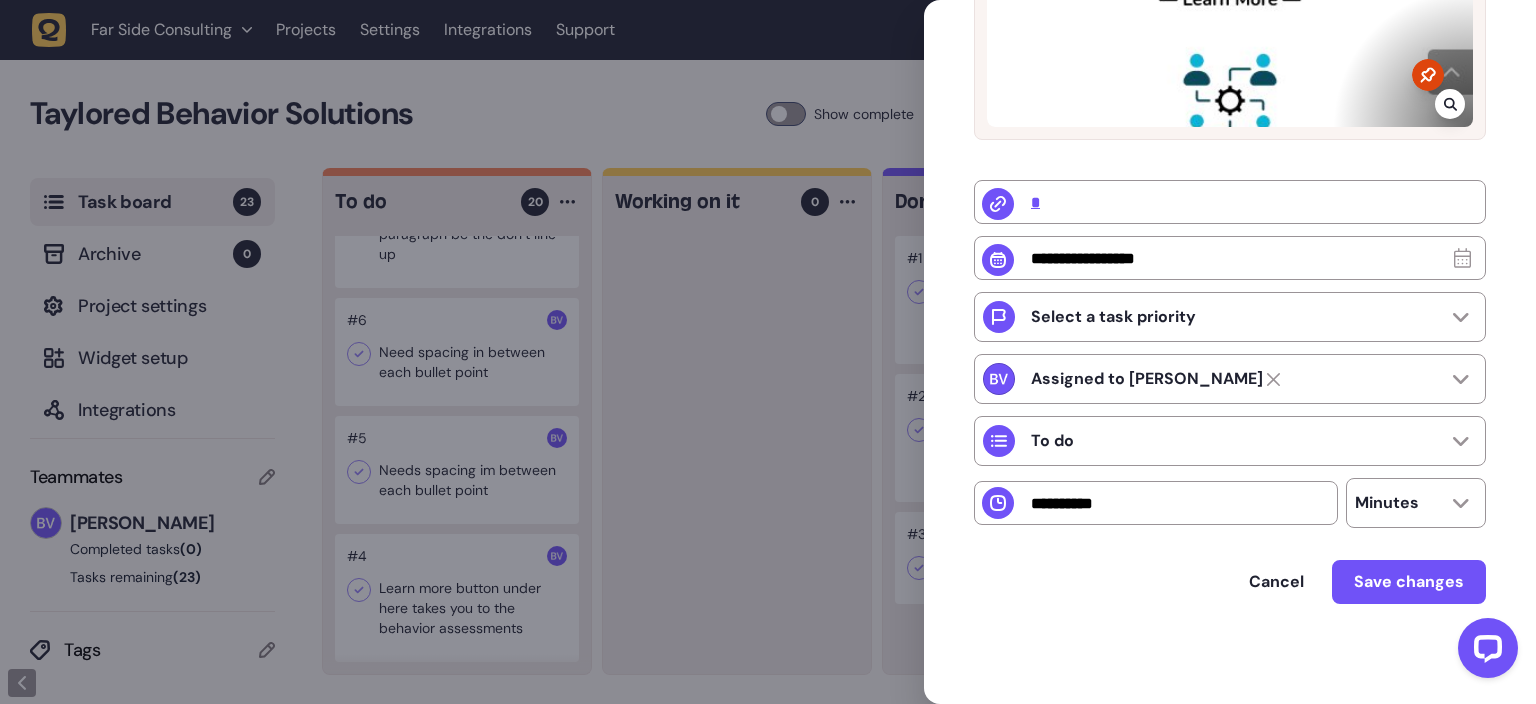 click 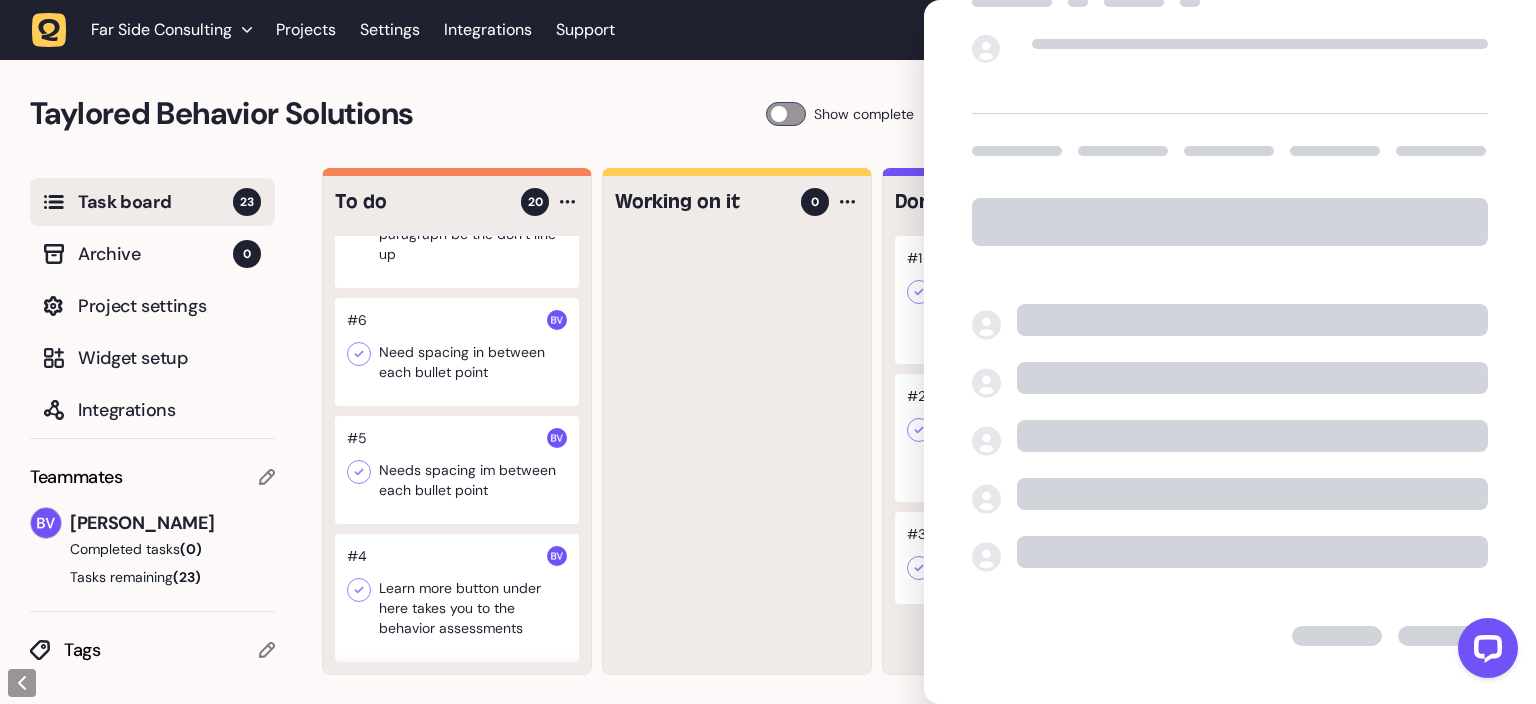 scroll, scrollTop: 51, scrollLeft: 0, axis: vertical 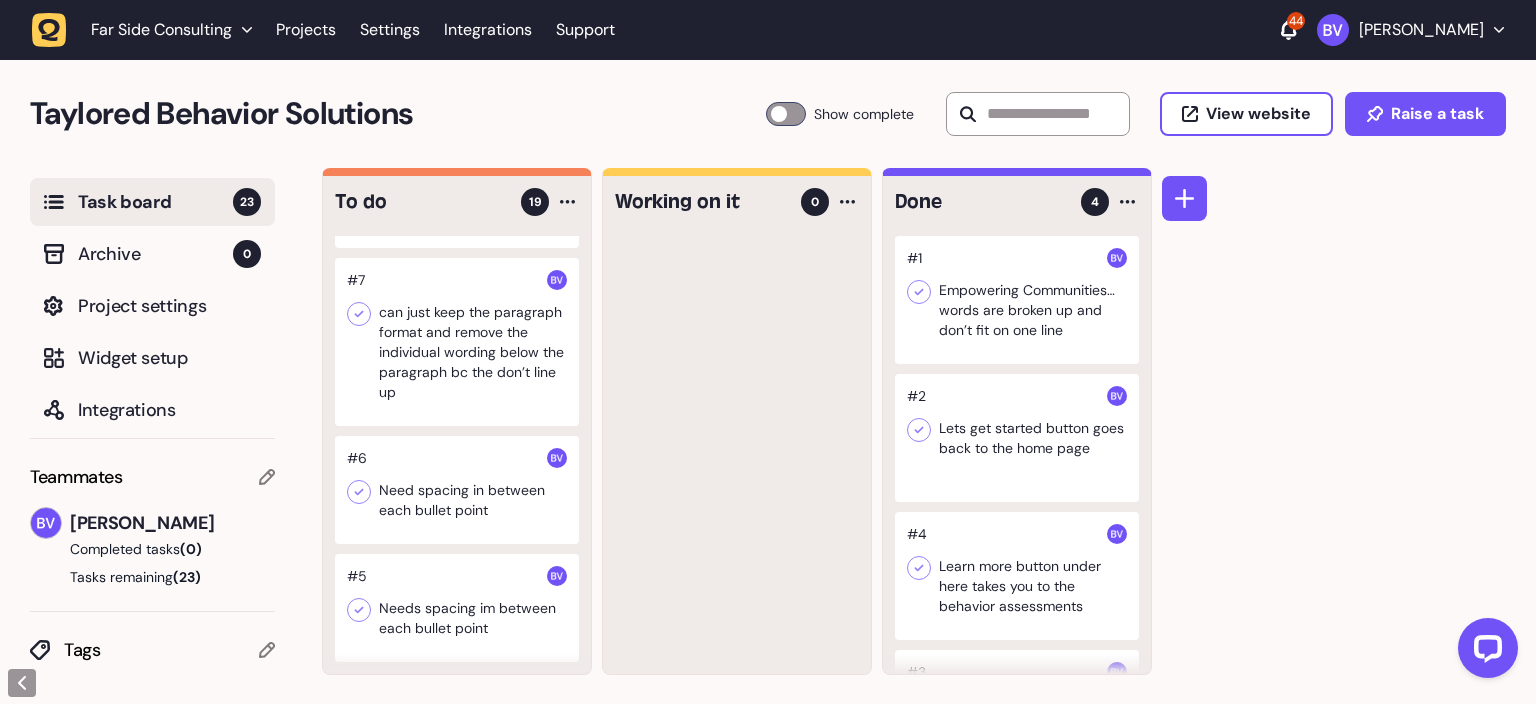 click 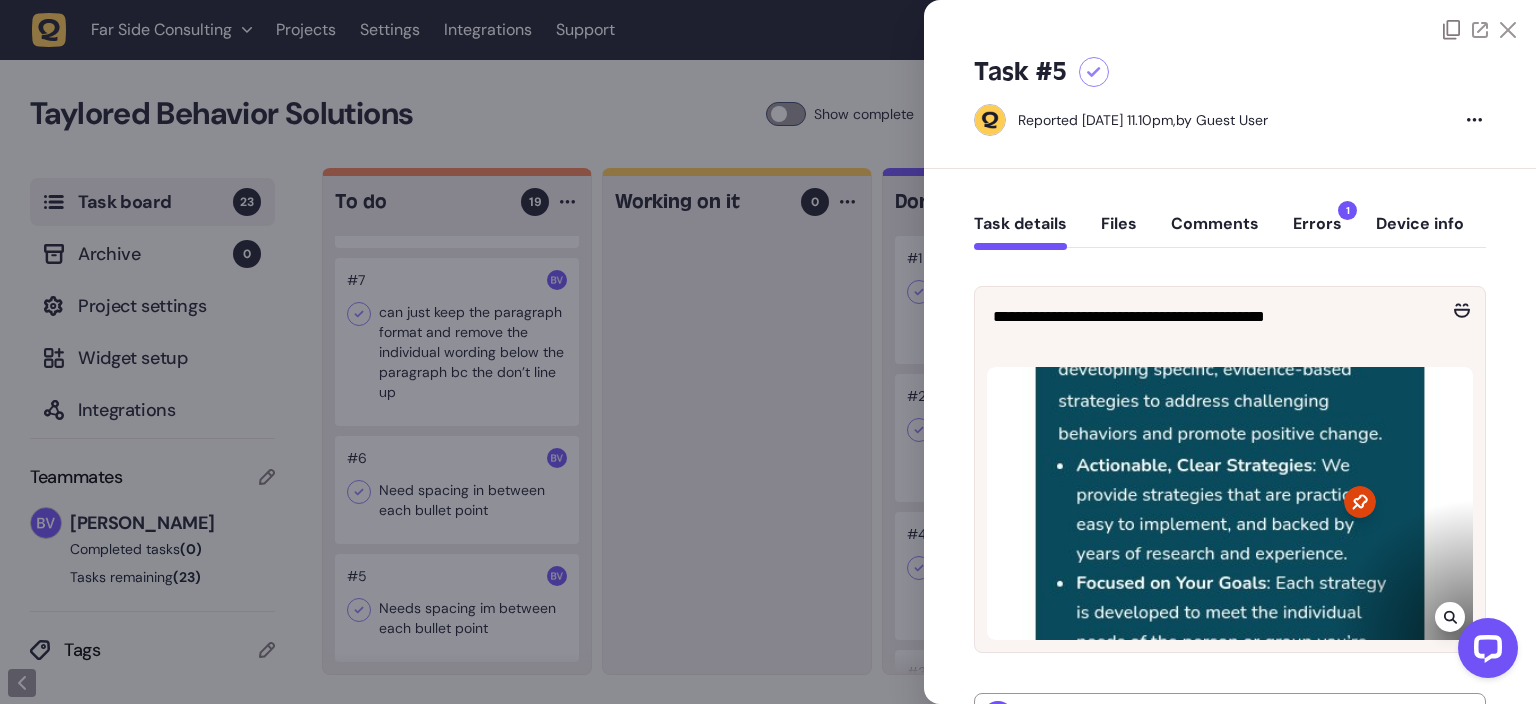 click at bounding box center [1484, 652] 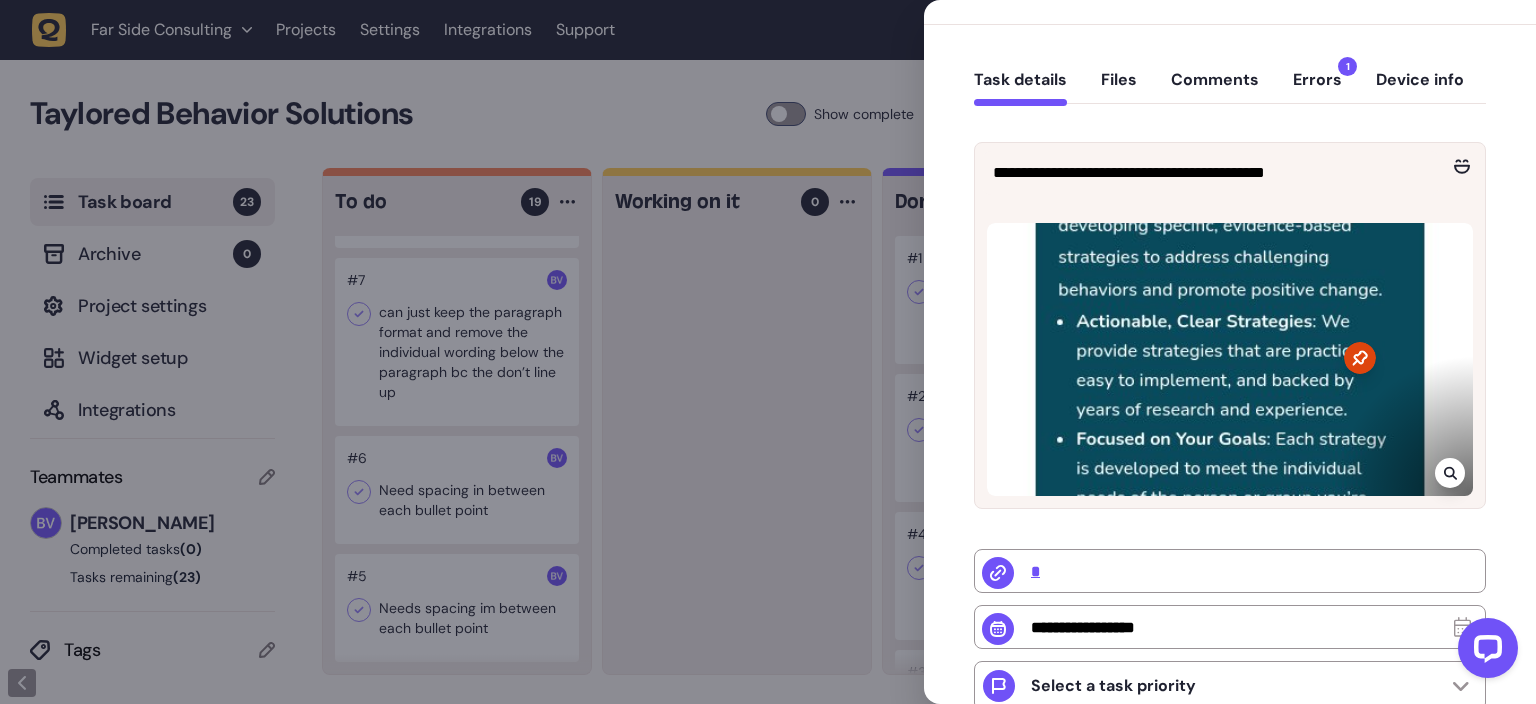 scroll, scrollTop: 250, scrollLeft: 0, axis: vertical 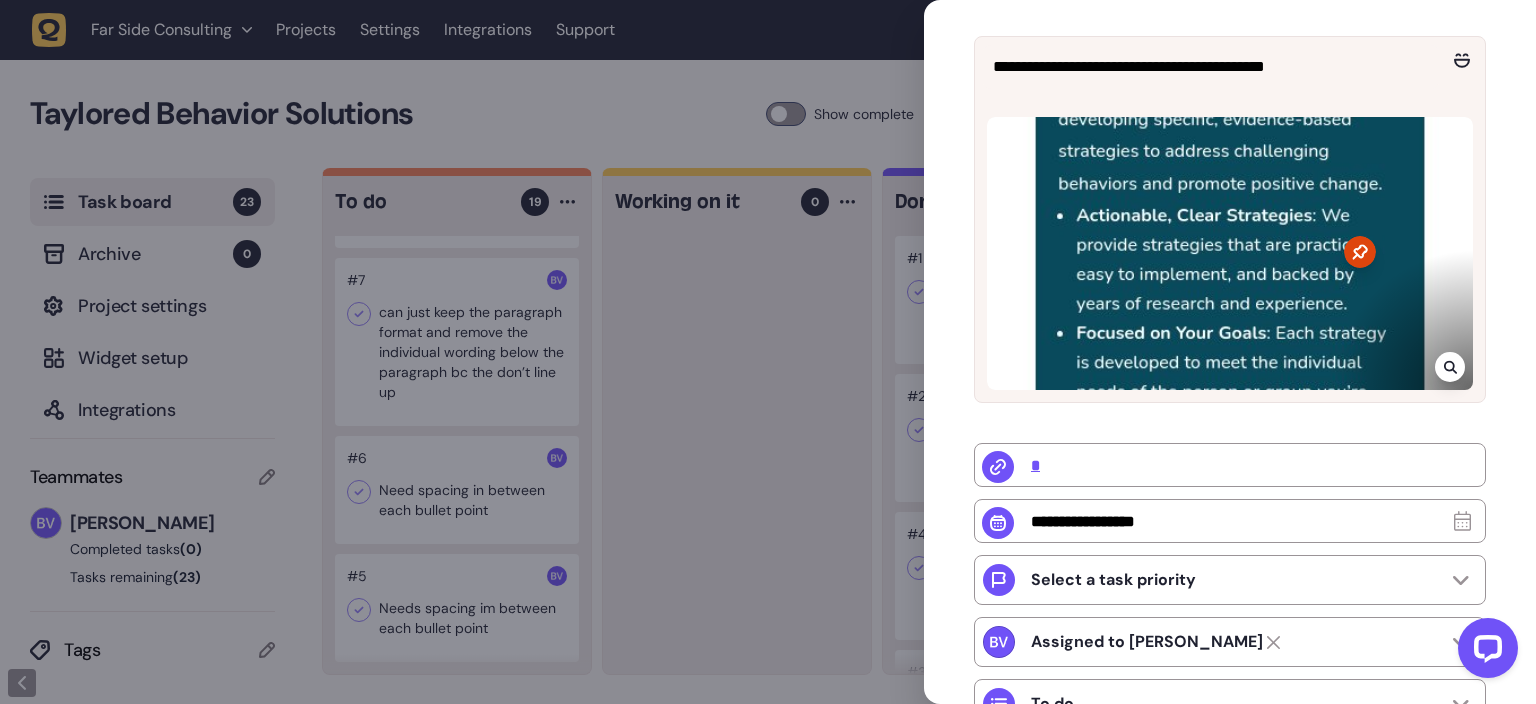 drag, startPoint x: 1273, startPoint y: 358, endPoint x: 1270, endPoint y: 342, distance: 16.27882 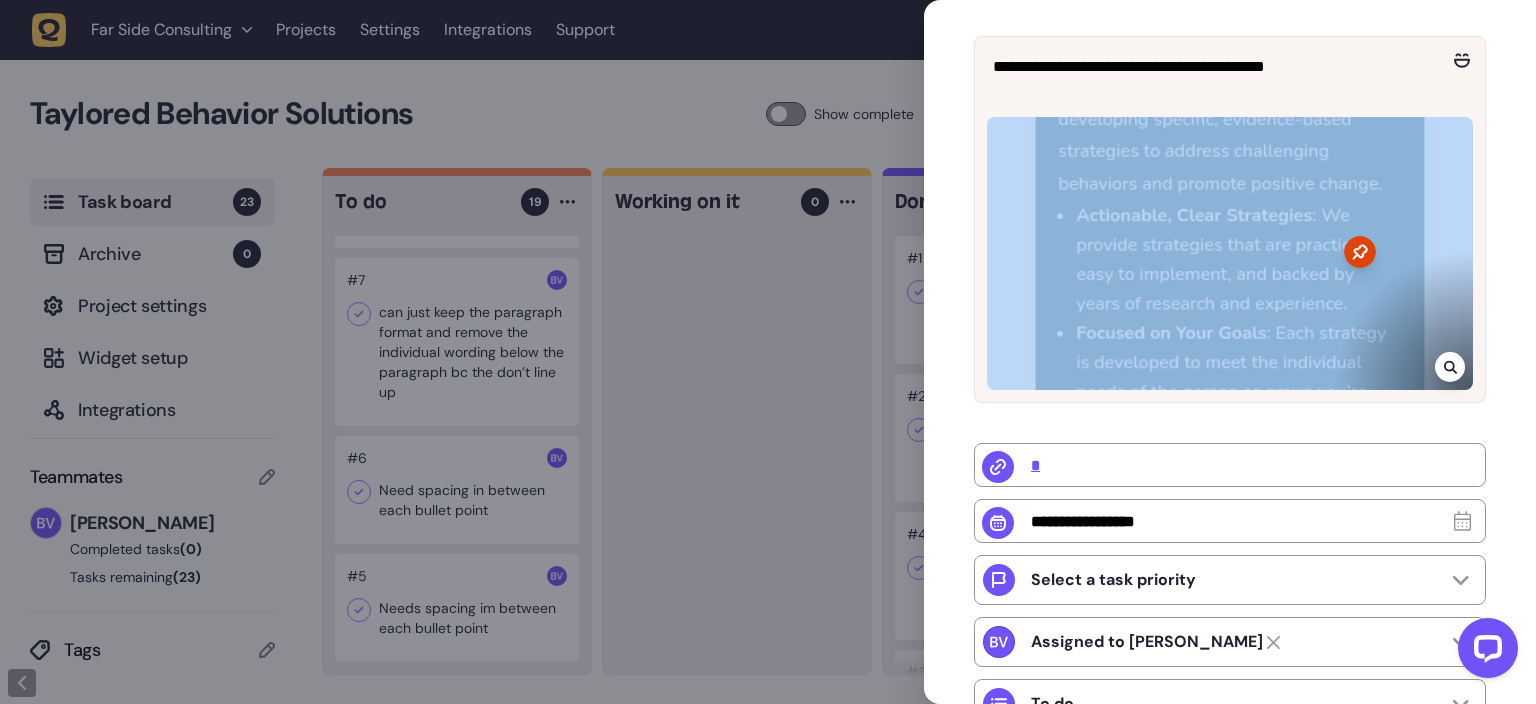 drag, startPoint x: 1458, startPoint y: 363, endPoint x: 1415, endPoint y: 287, distance: 87.32124 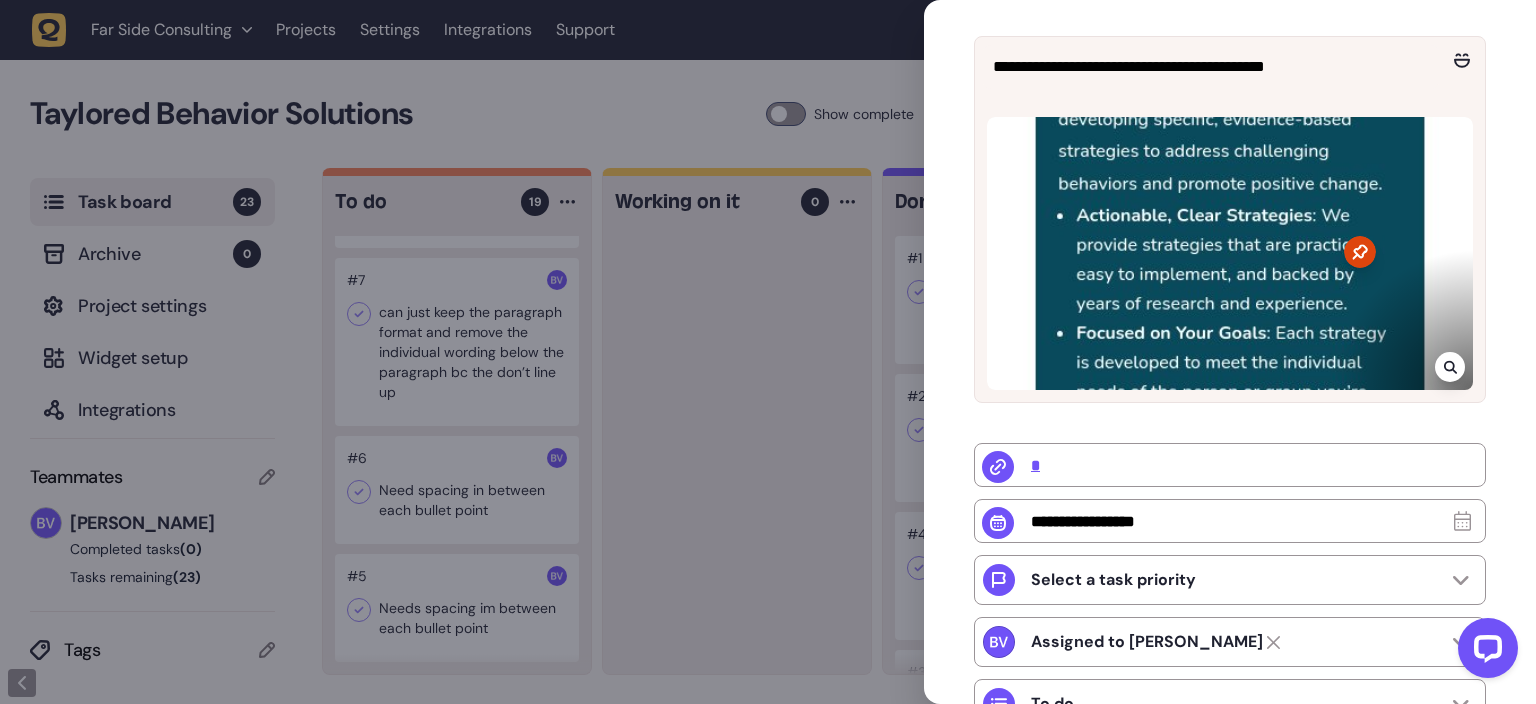 click 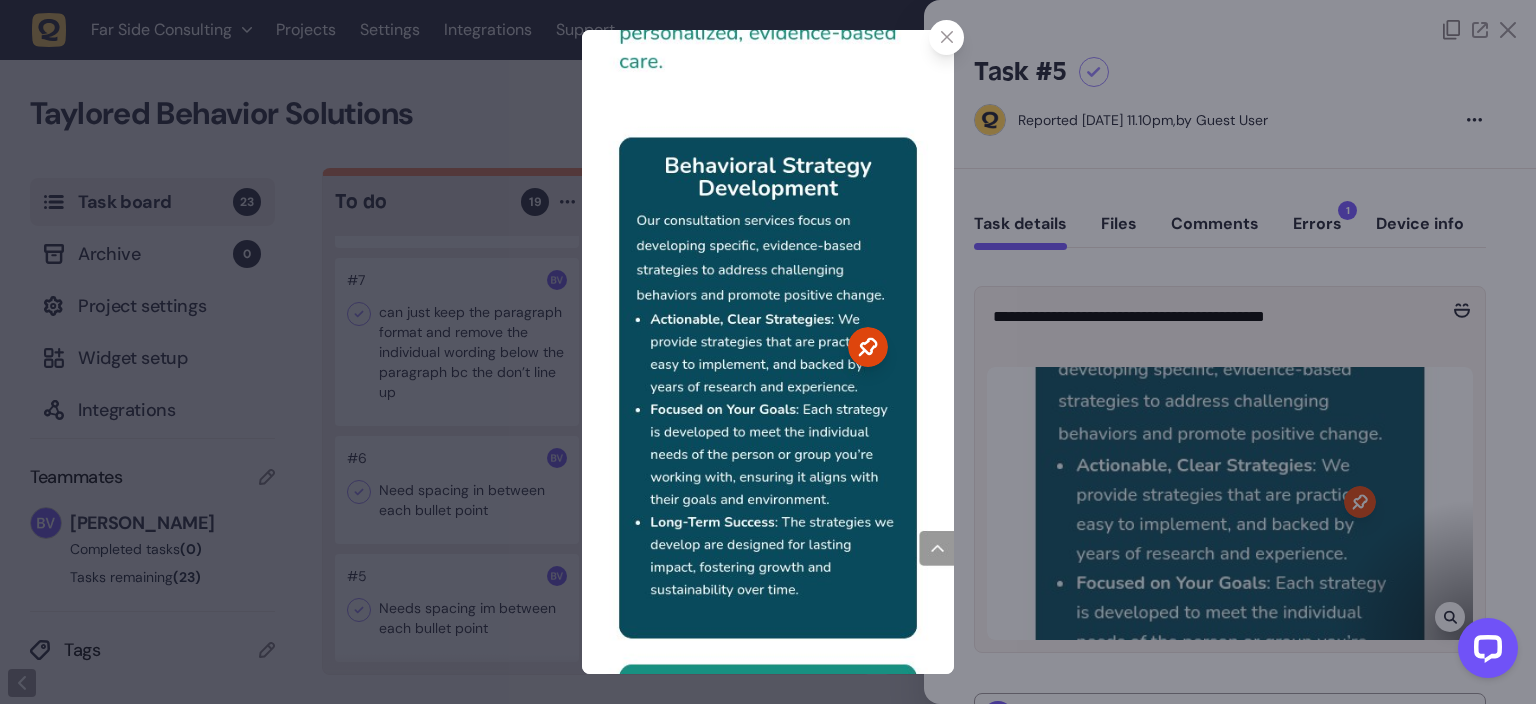 drag, startPoint x: 1006, startPoint y: 347, endPoint x: 1234, endPoint y: 124, distance: 318.92474 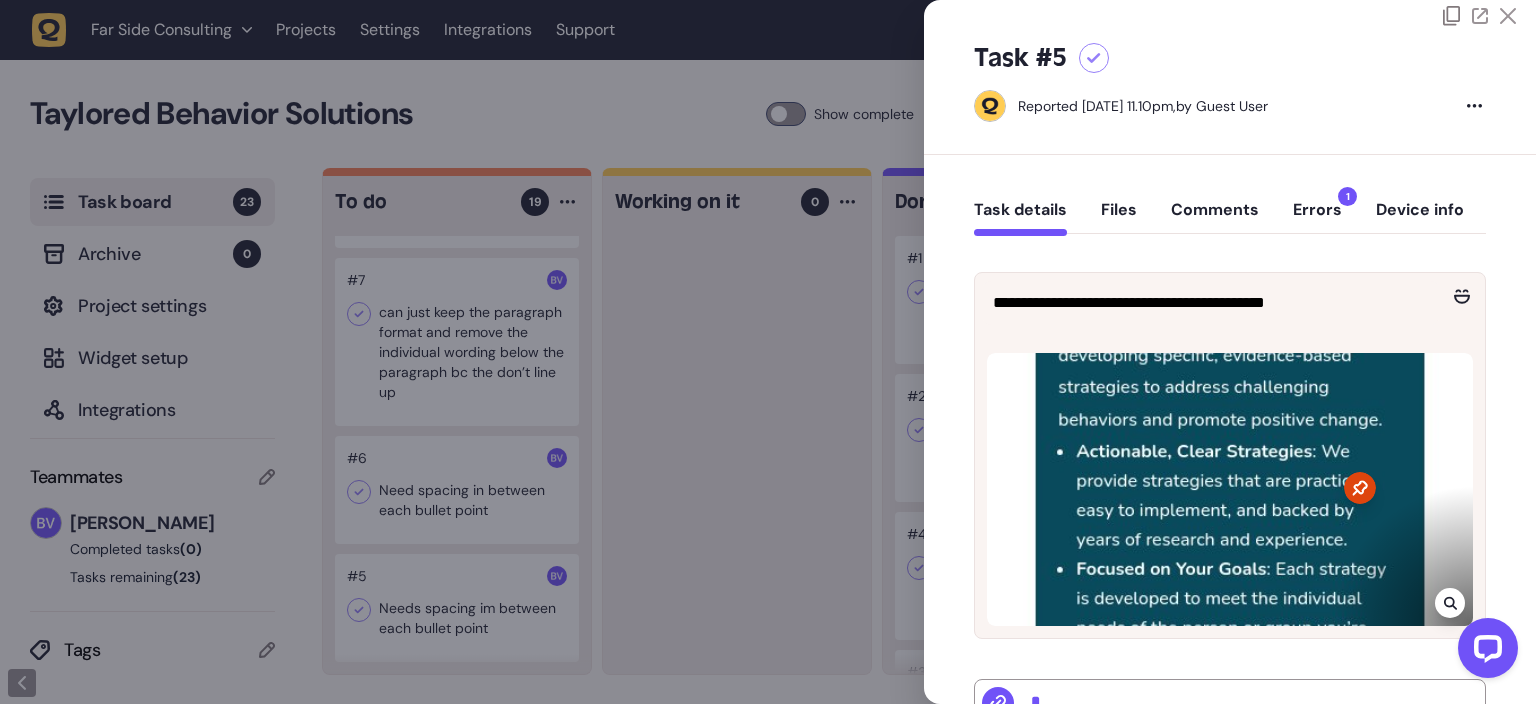 scroll, scrollTop: 0, scrollLeft: 0, axis: both 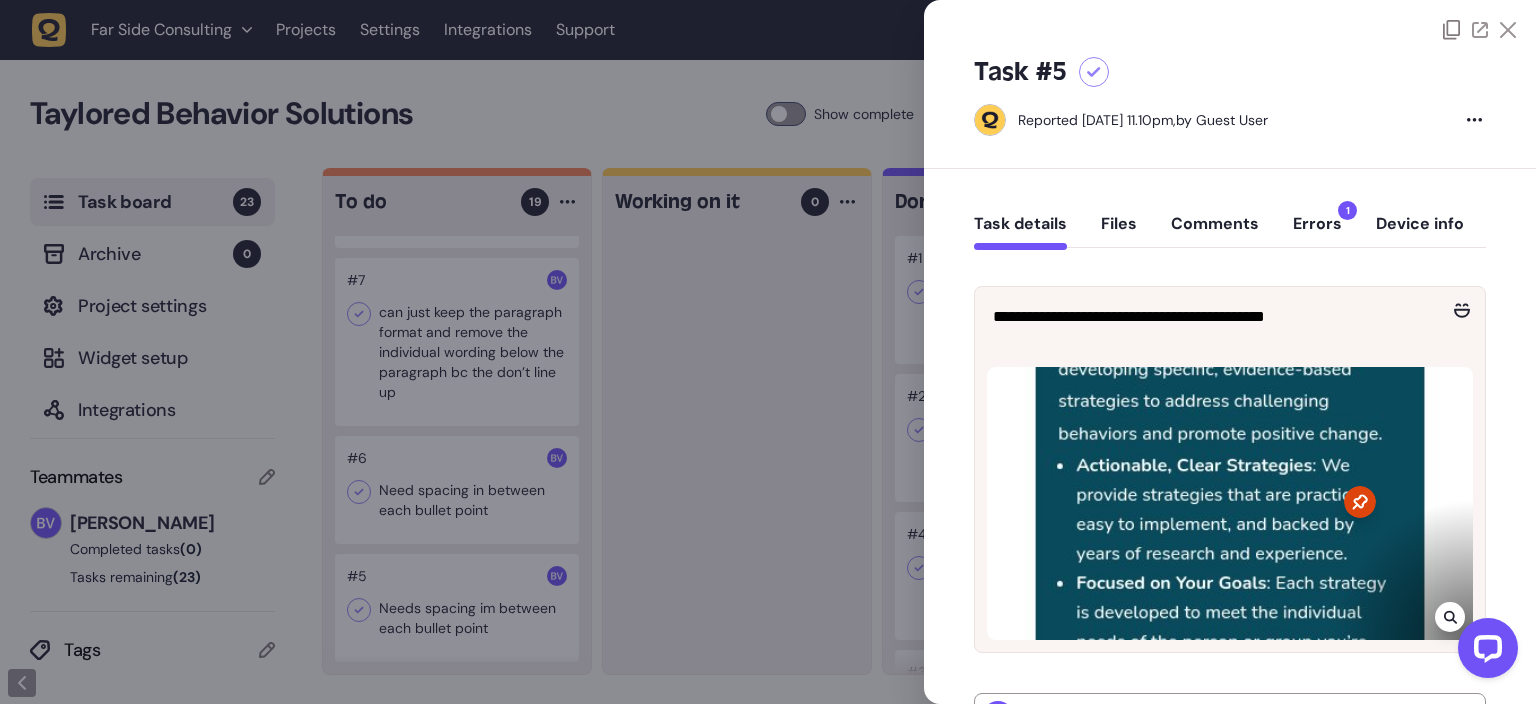 click 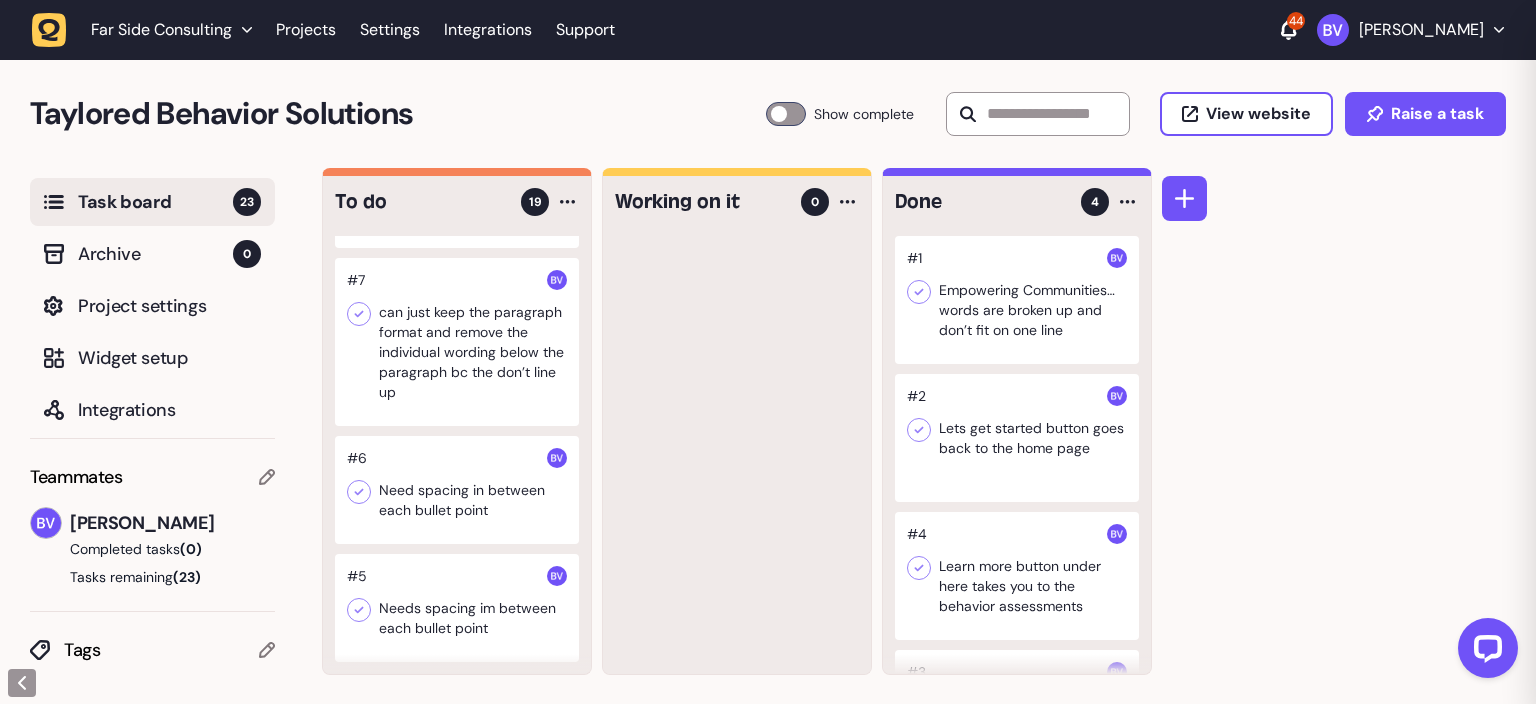 scroll, scrollTop: 0, scrollLeft: 0, axis: both 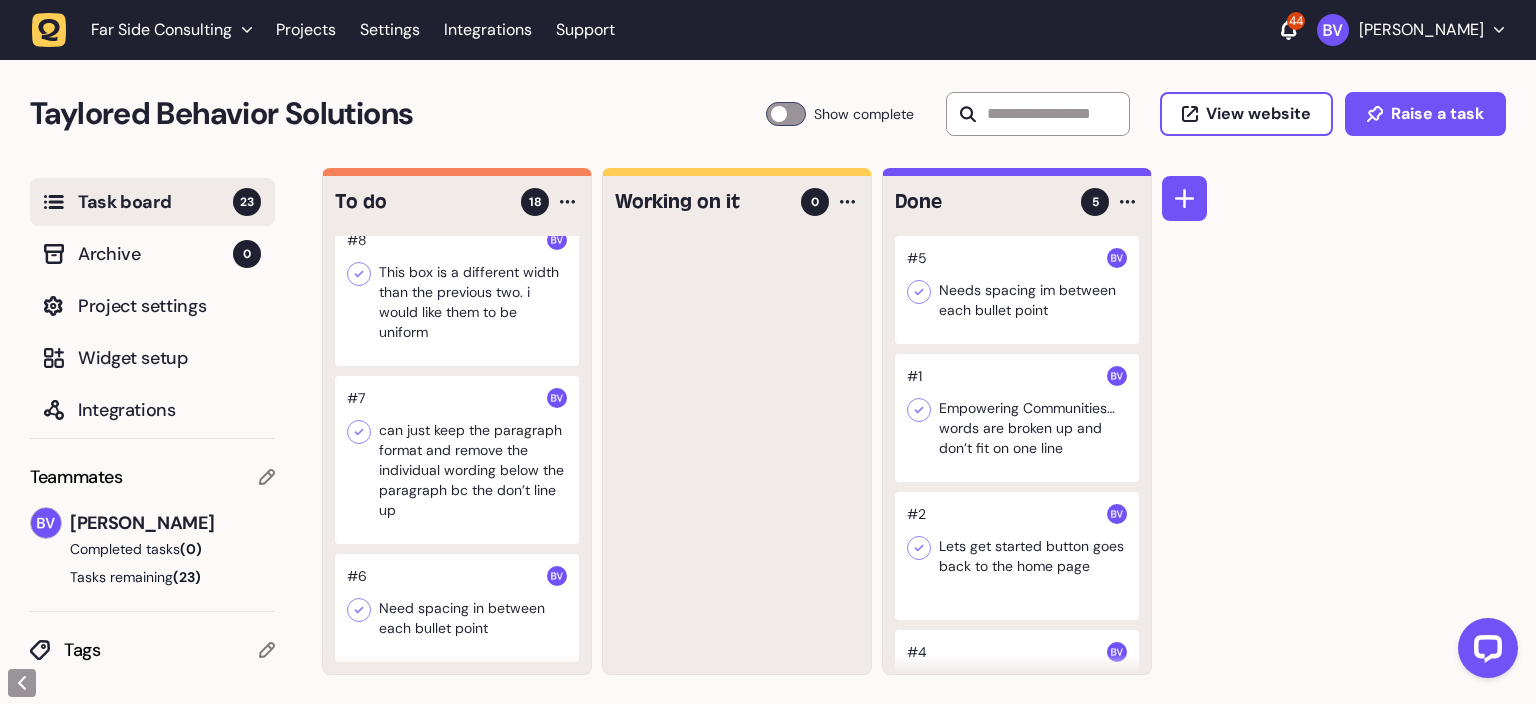click 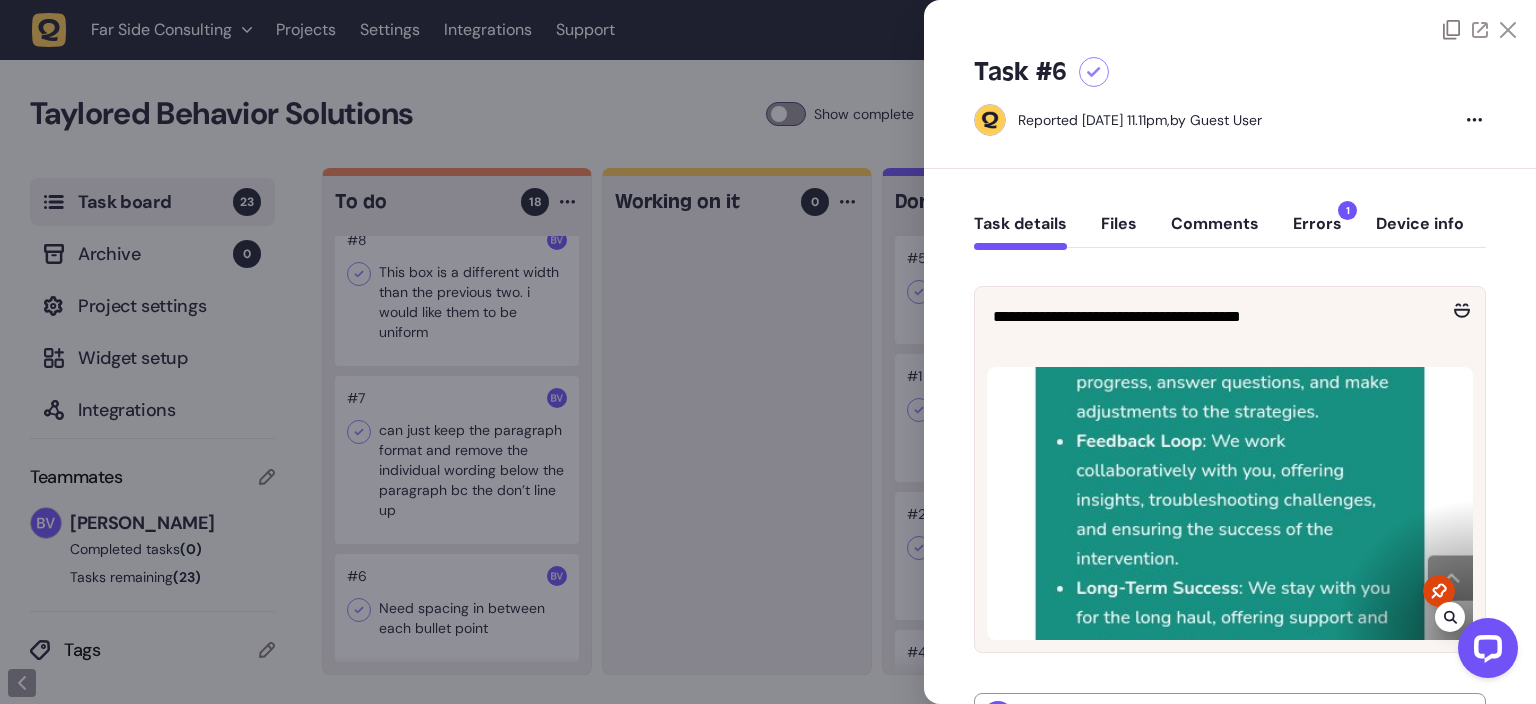 drag, startPoint x: 770, startPoint y: 461, endPoint x: 505, endPoint y: 598, distance: 298.31863 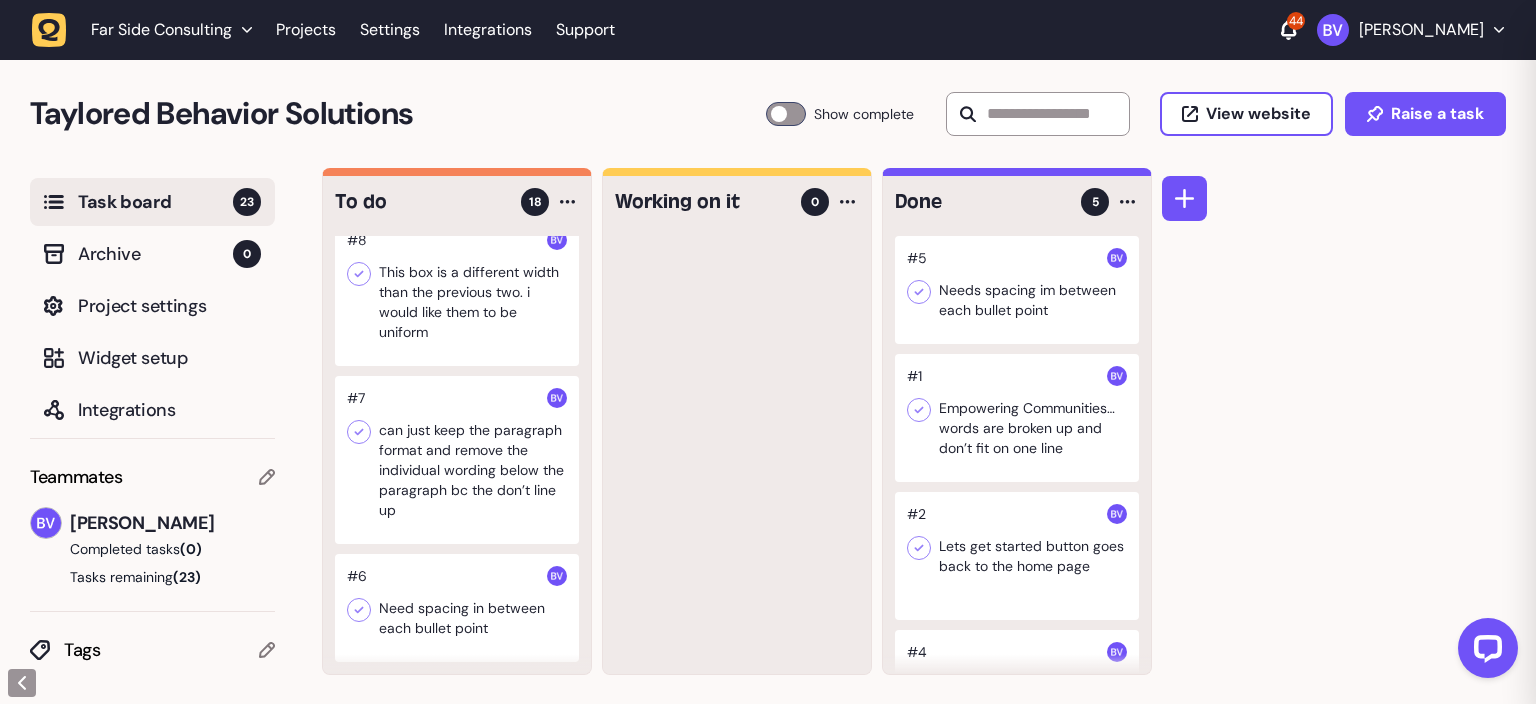 scroll, scrollTop: 1898, scrollLeft: 0, axis: vertical 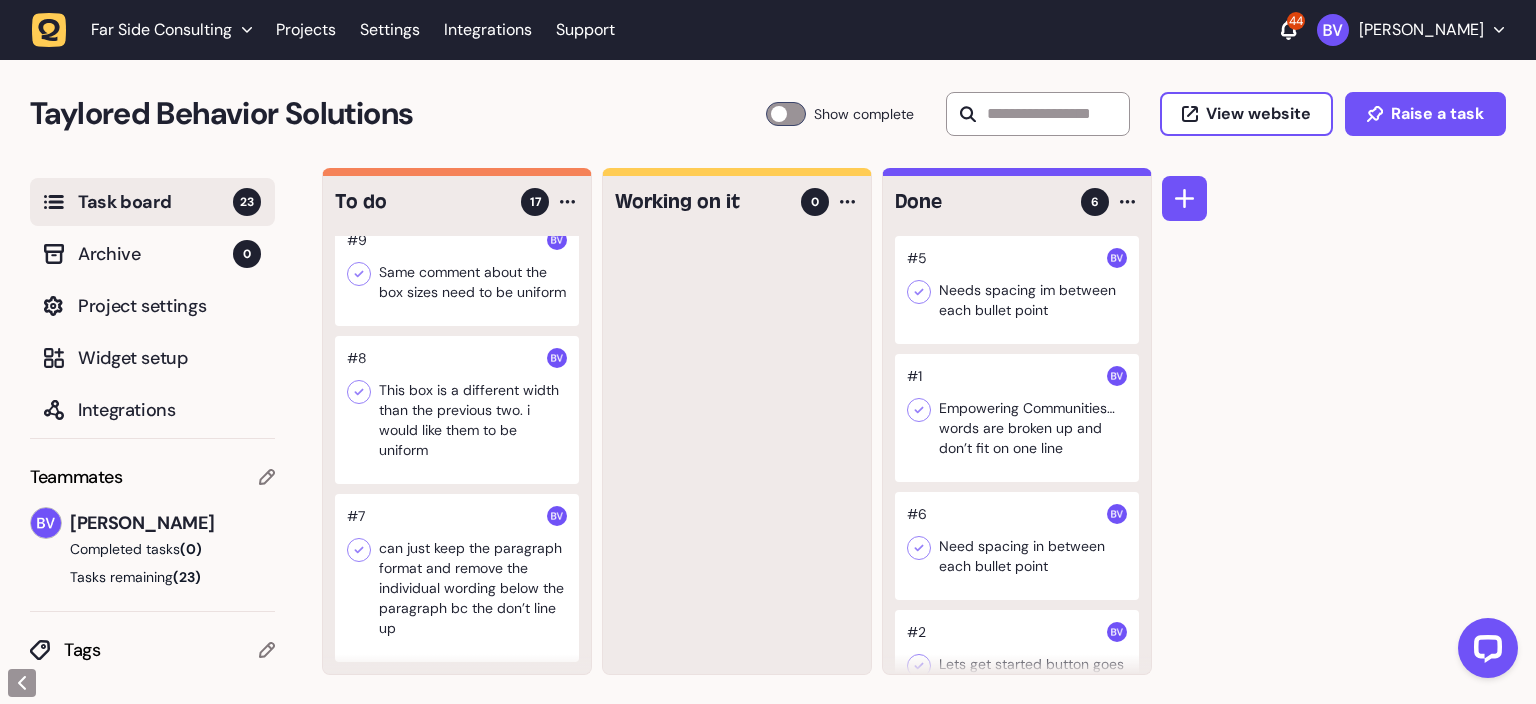 click 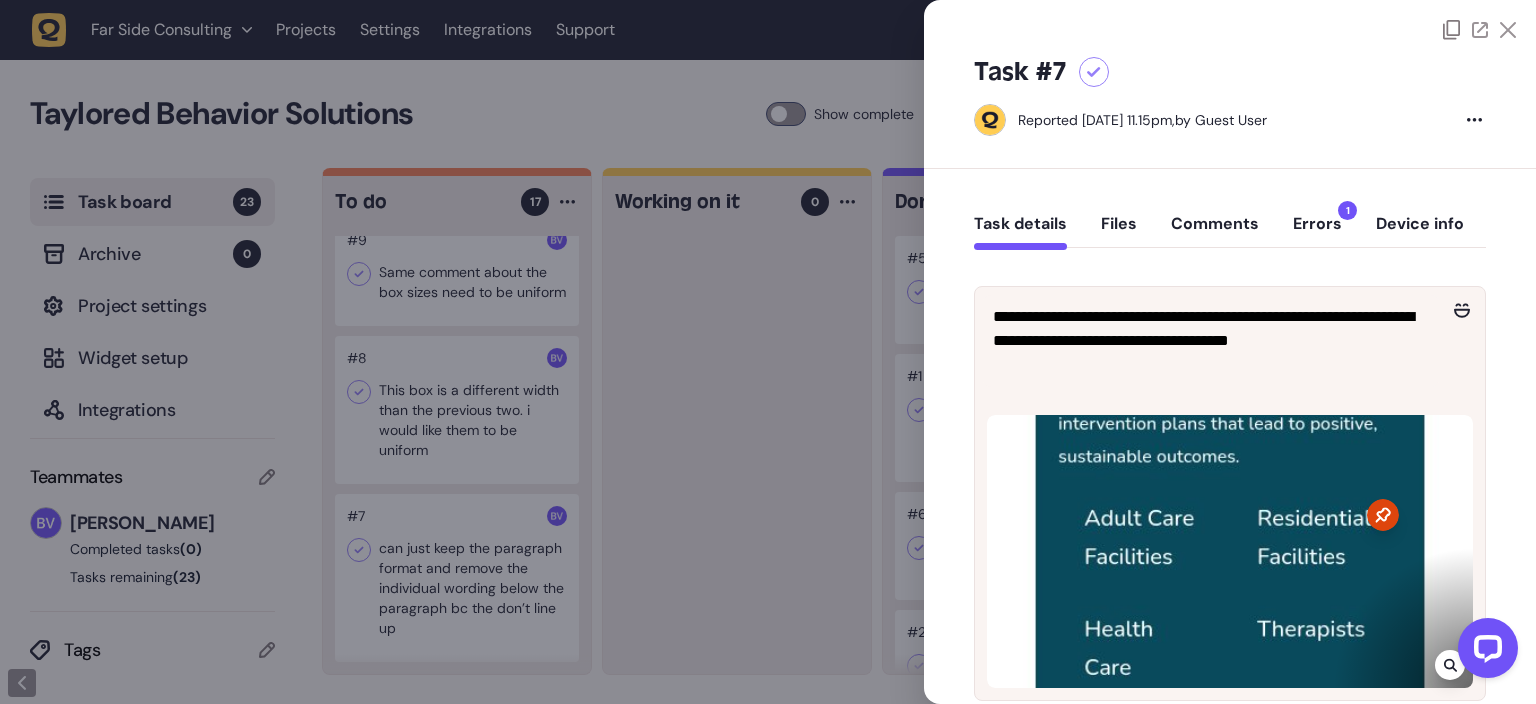 click 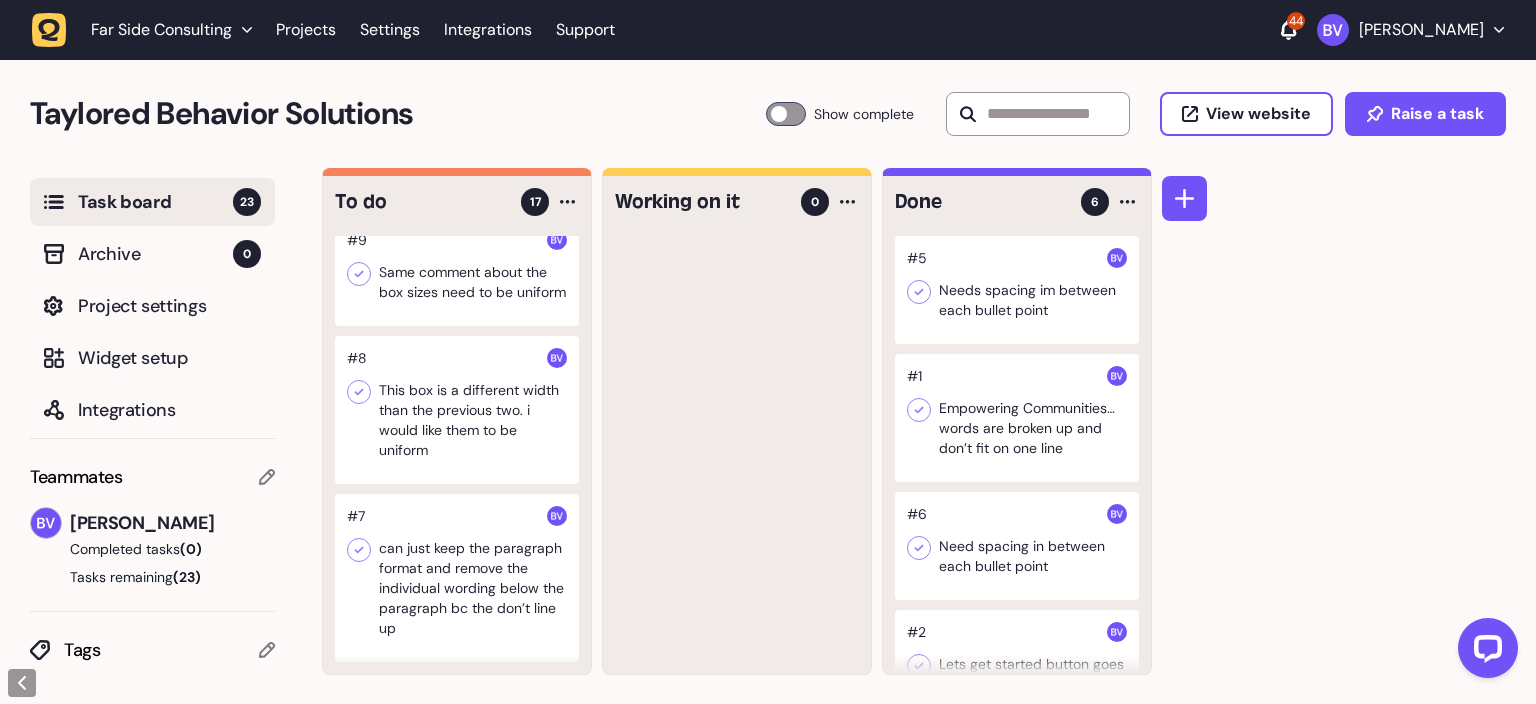 click 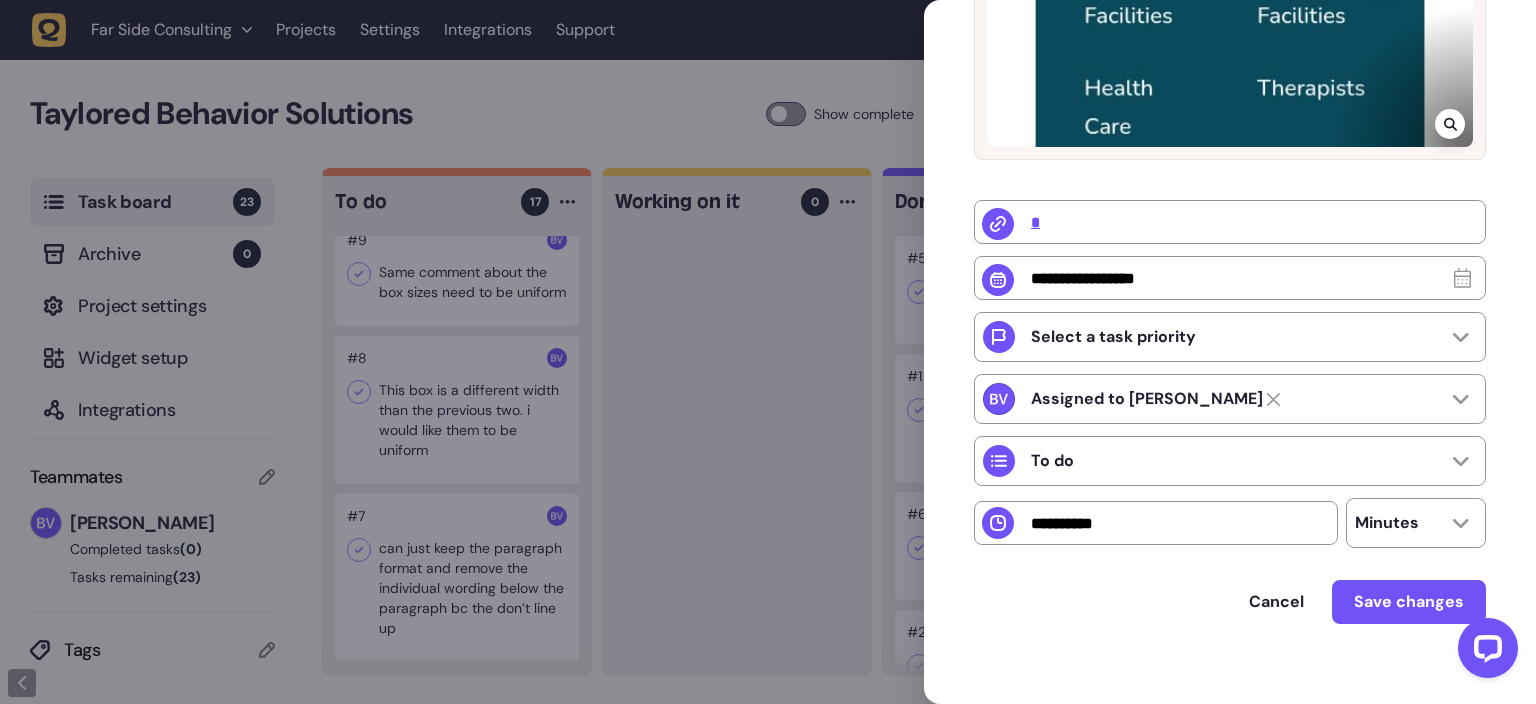scroll, scrollTop: 566, scrollLeft: 0, axis: vertical 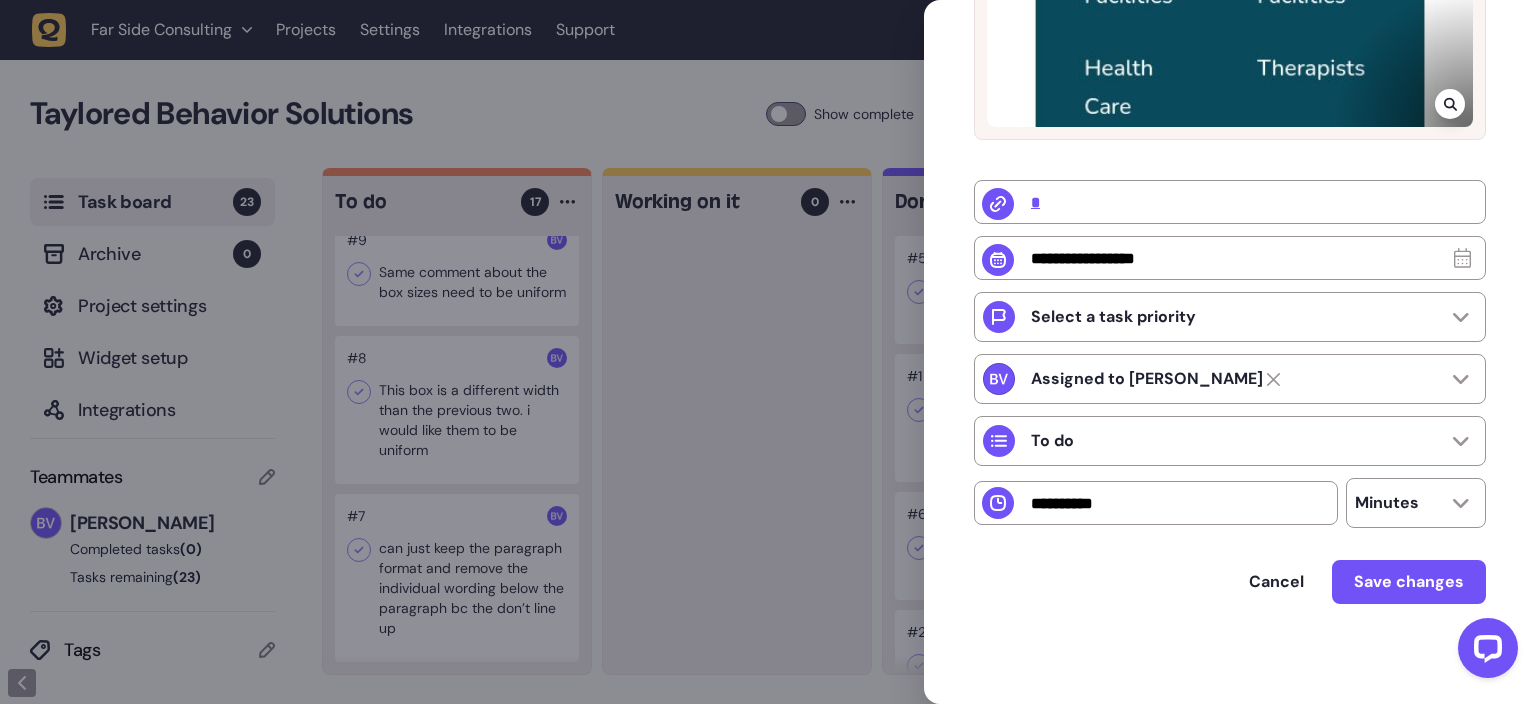 click 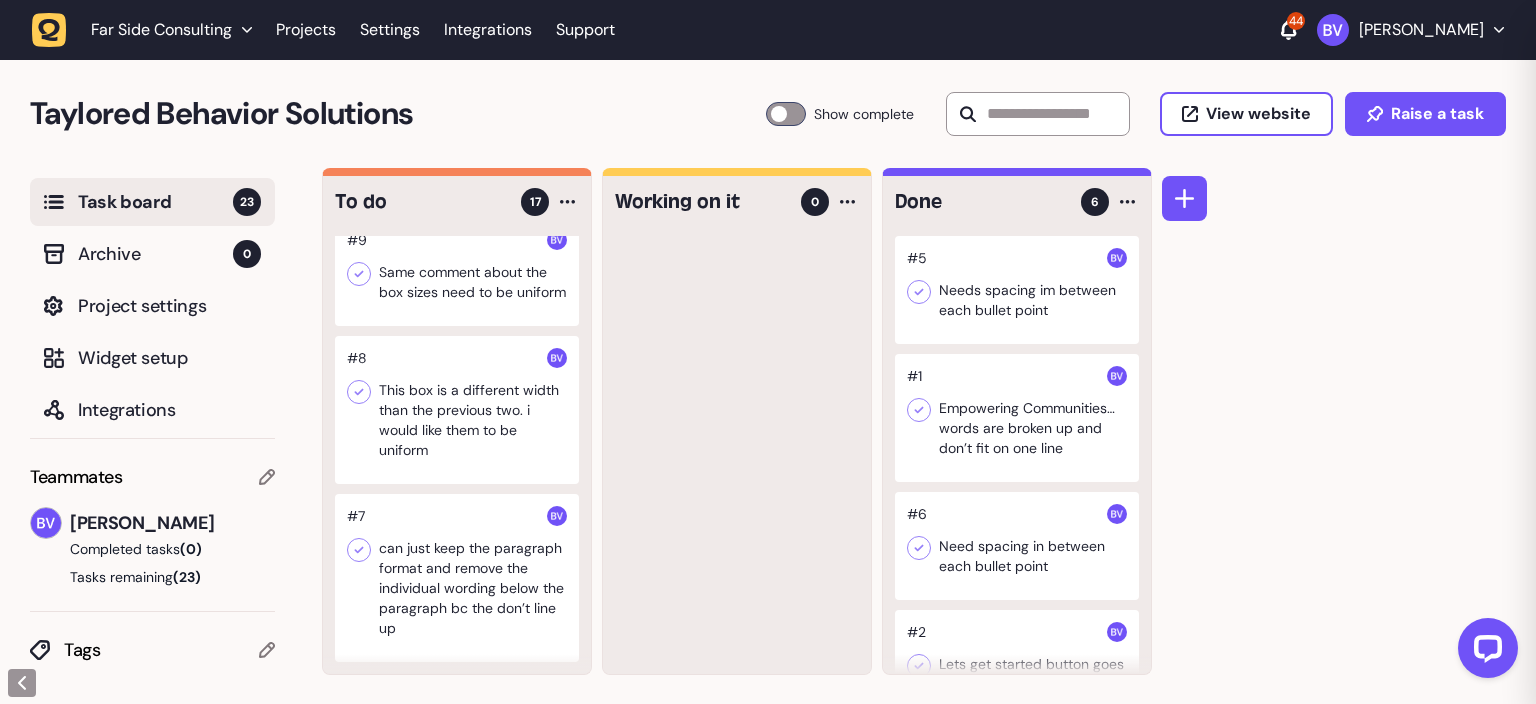 scroll, scrollTop: 51, scrollLeft: 0, axis: vertical 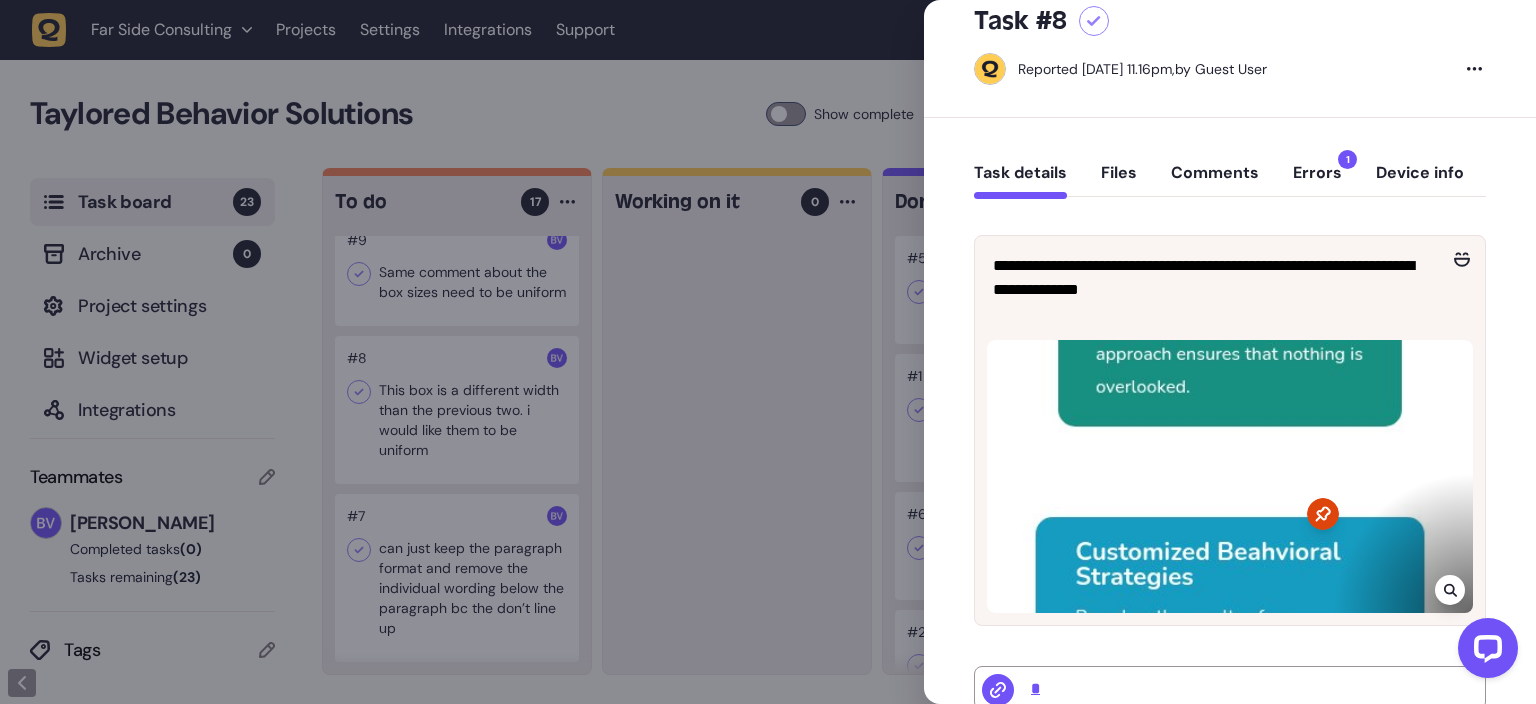 click 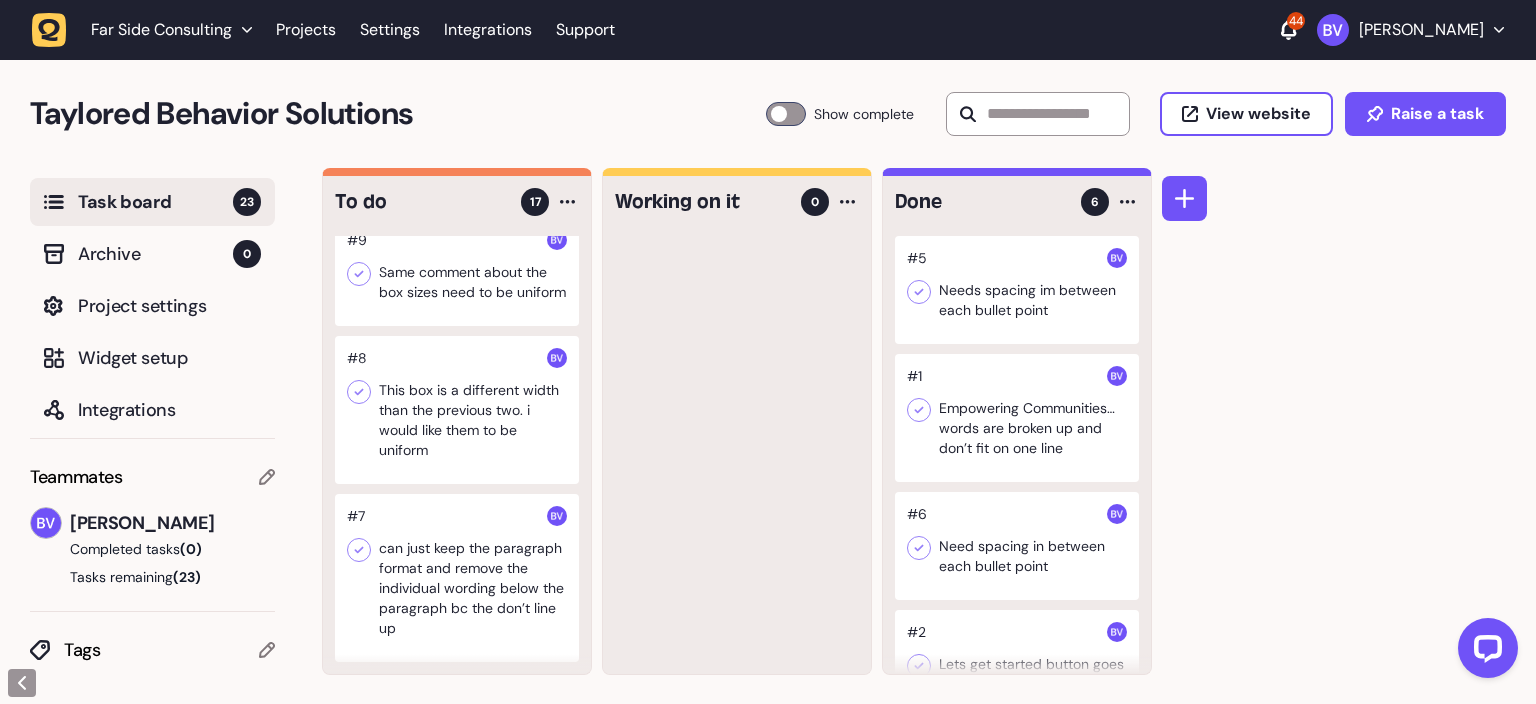 click 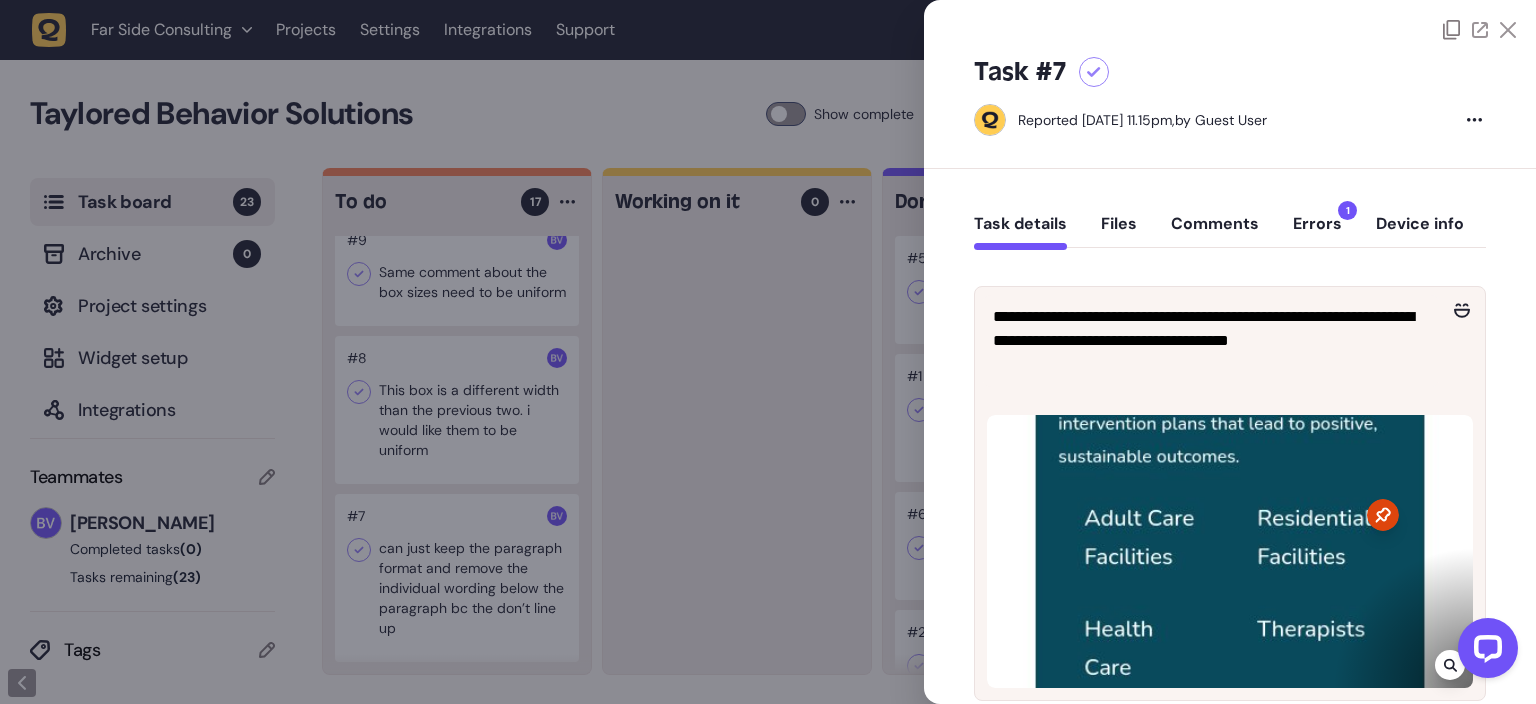click 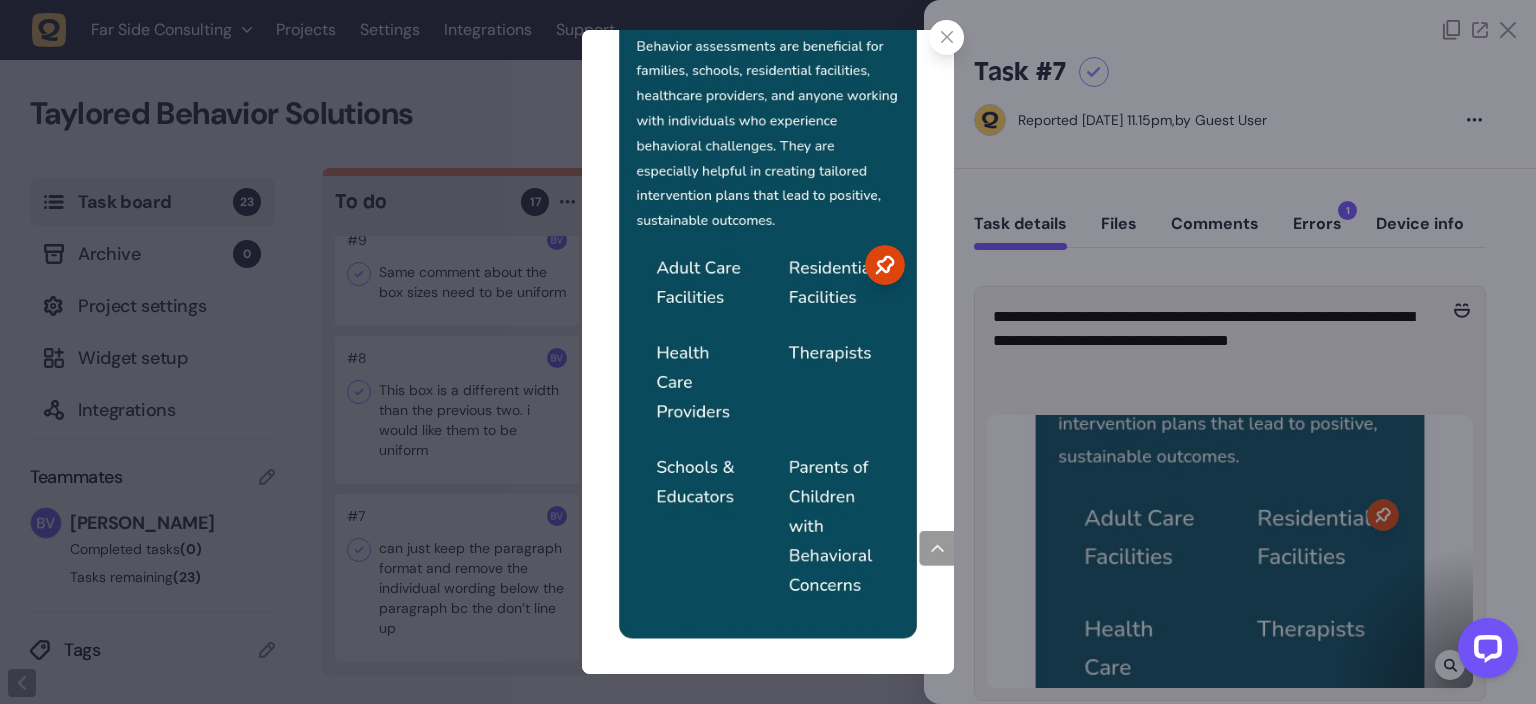 click 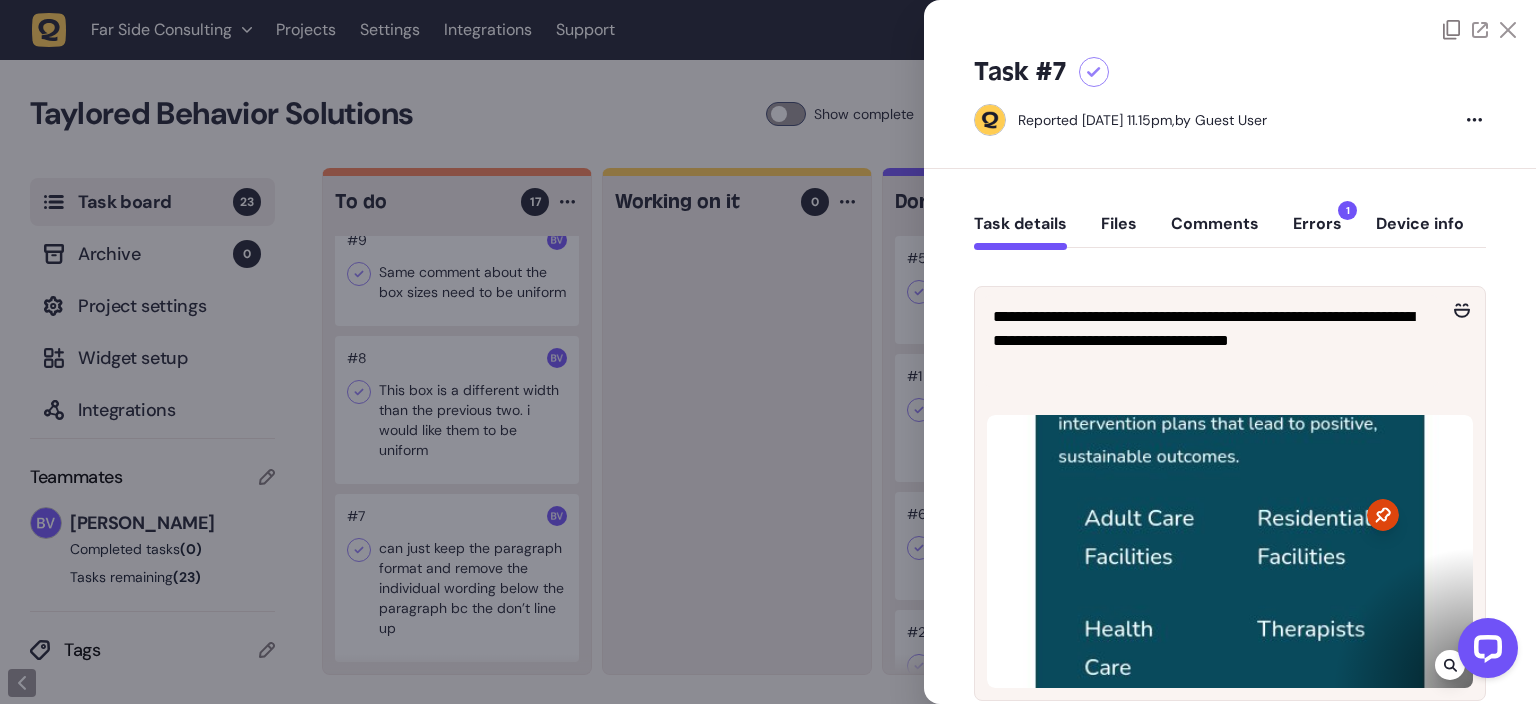 click 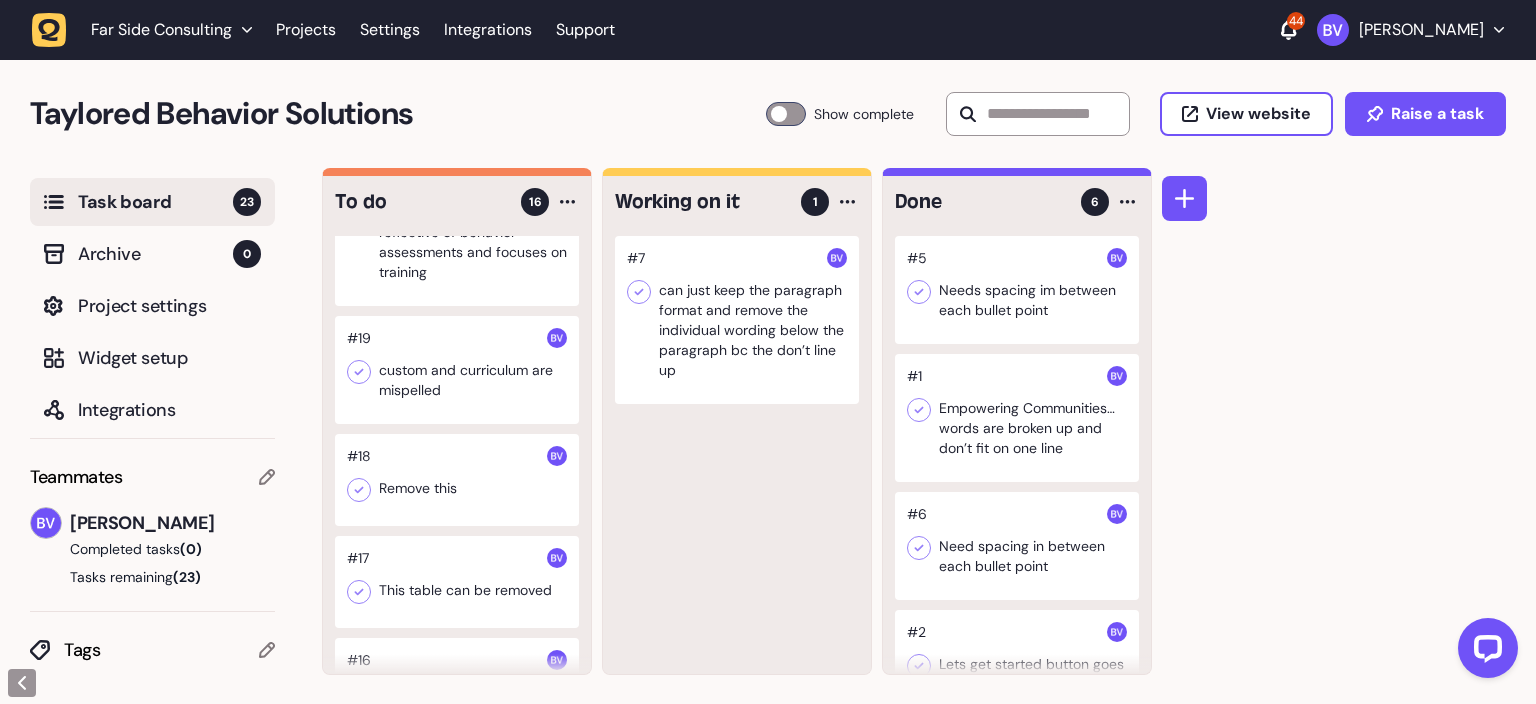 scroll, scrollTop: 0, scrollLeft: 0, axis: both 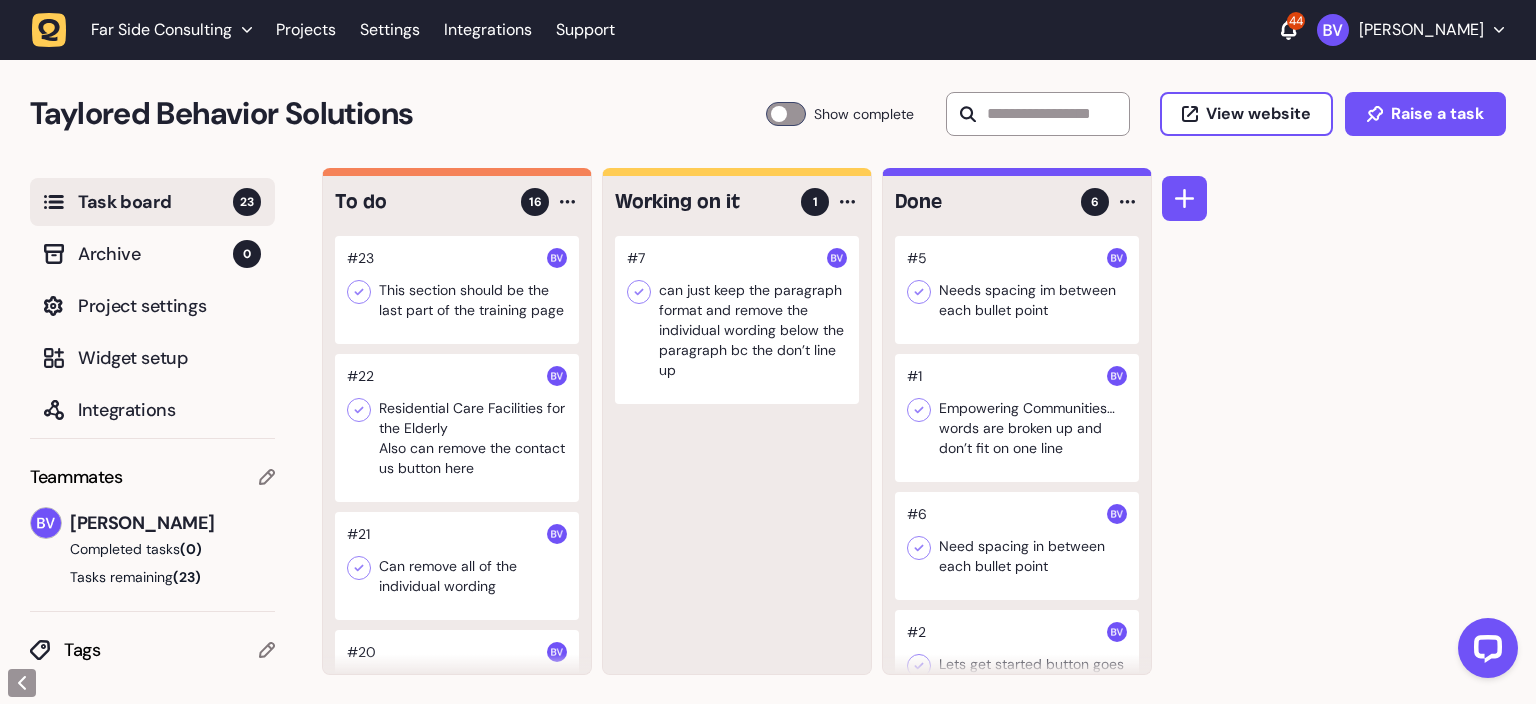 click 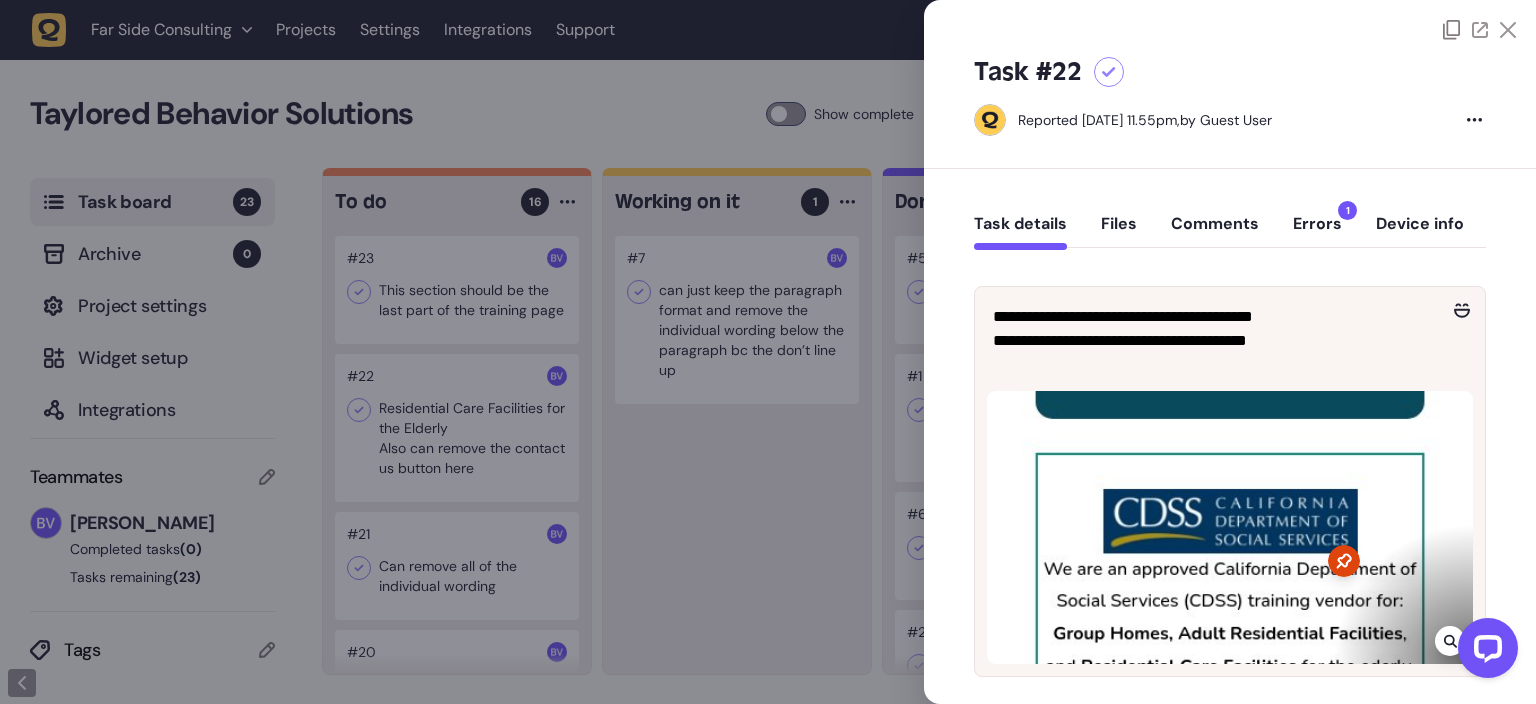 click 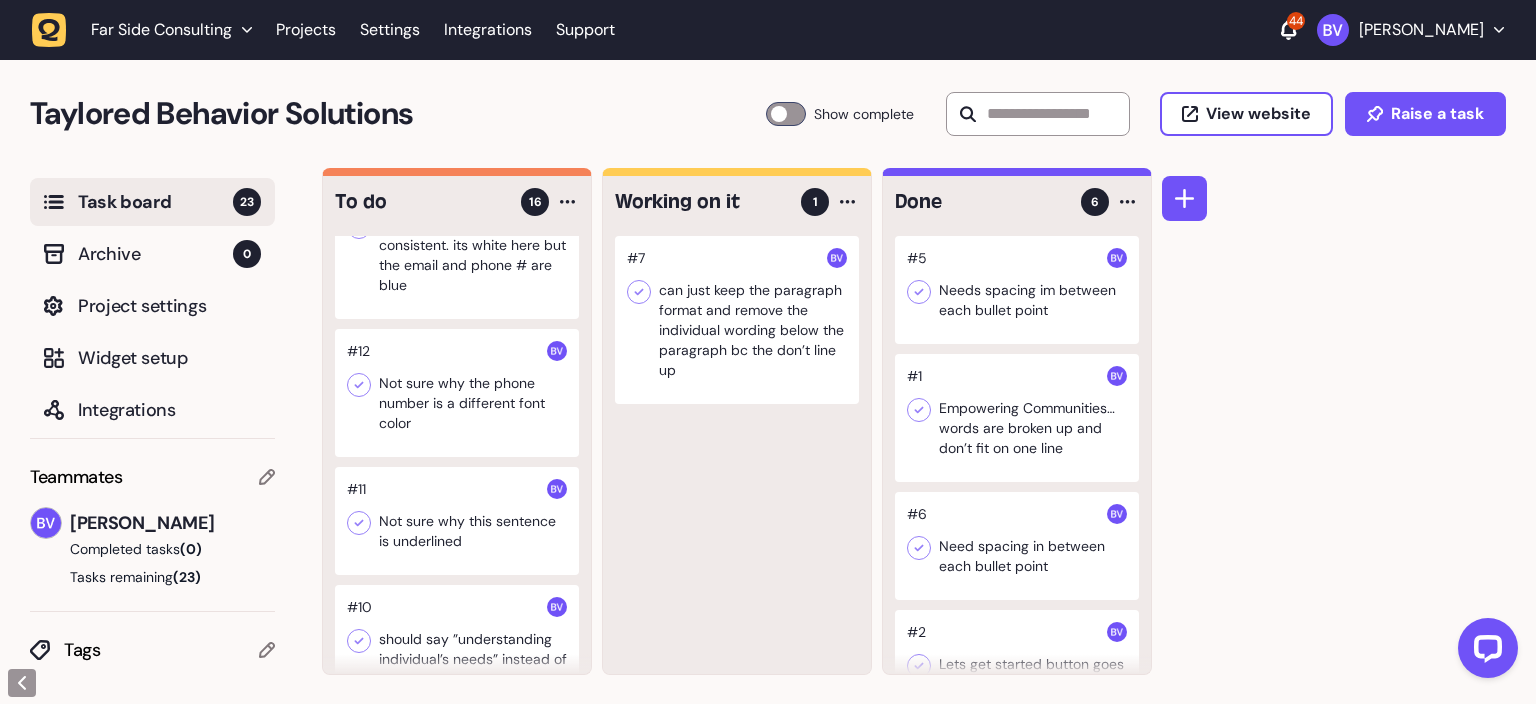 scroll, scrollTop: 1720, scrollLeft: 0, axis: vertical 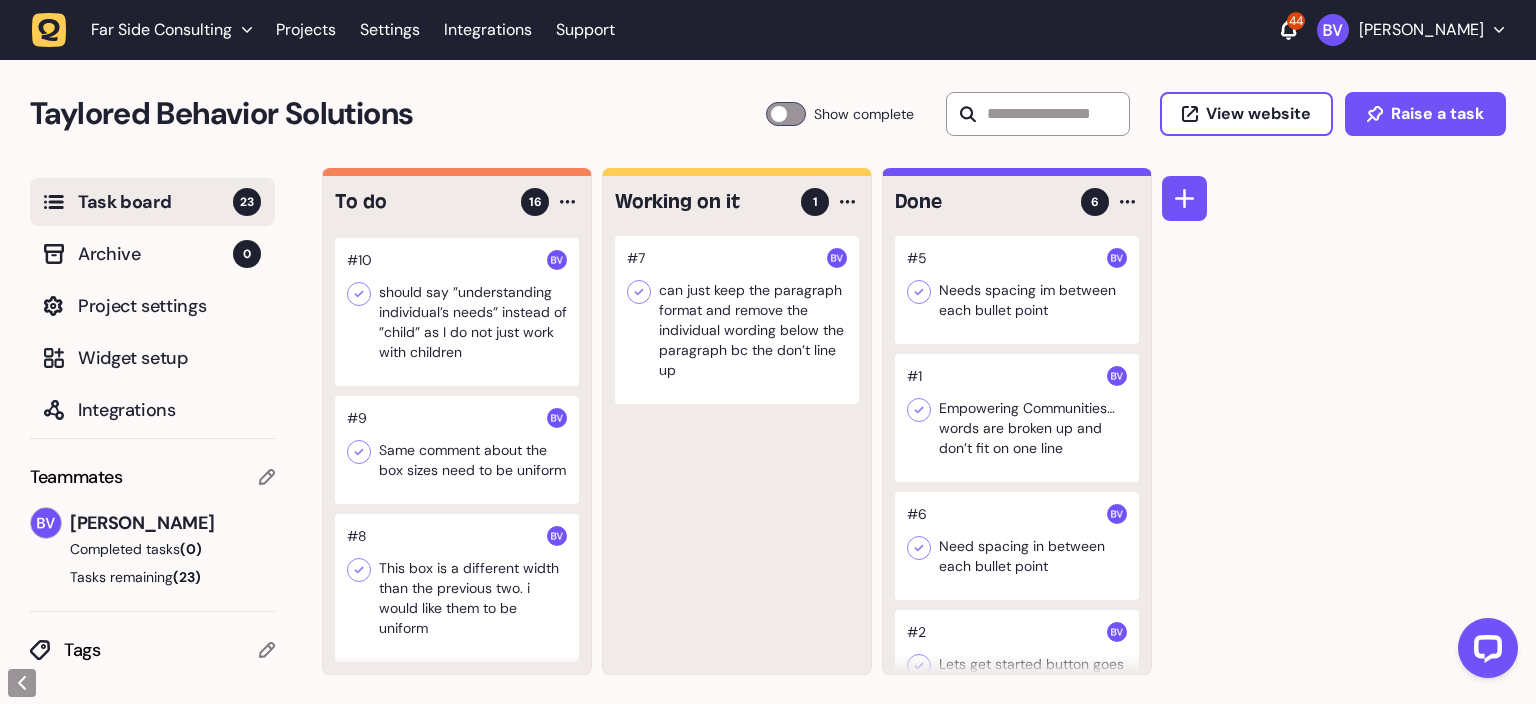 click 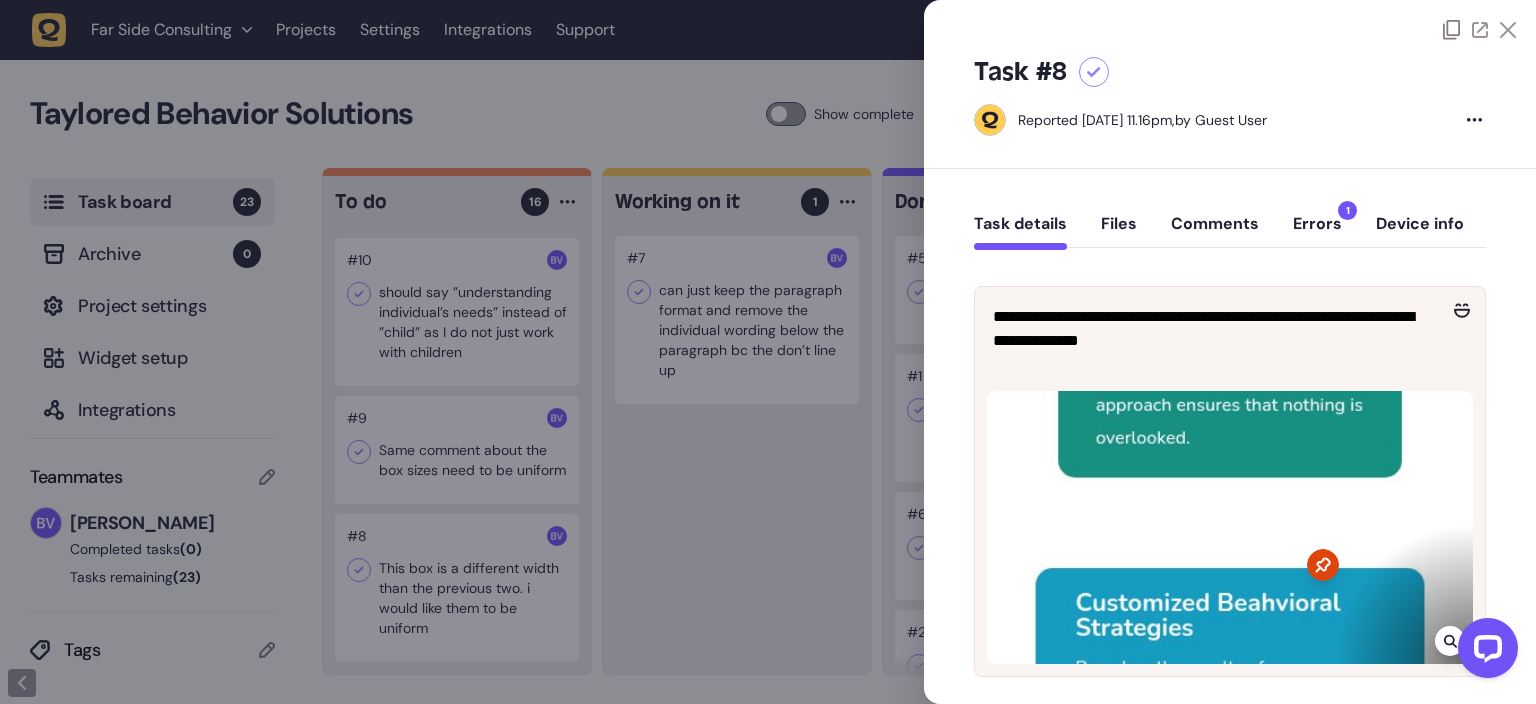 click at bounding box center [1484, 652] 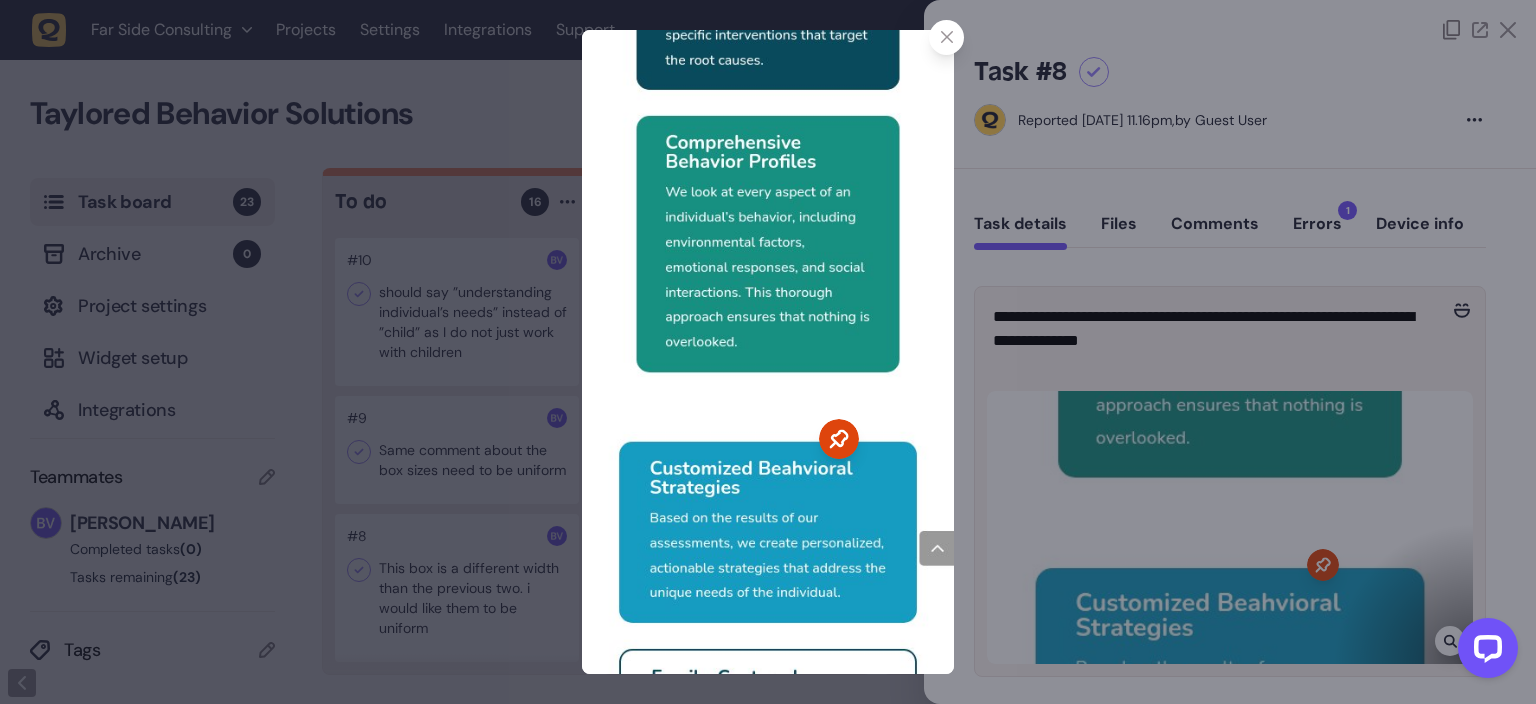 click 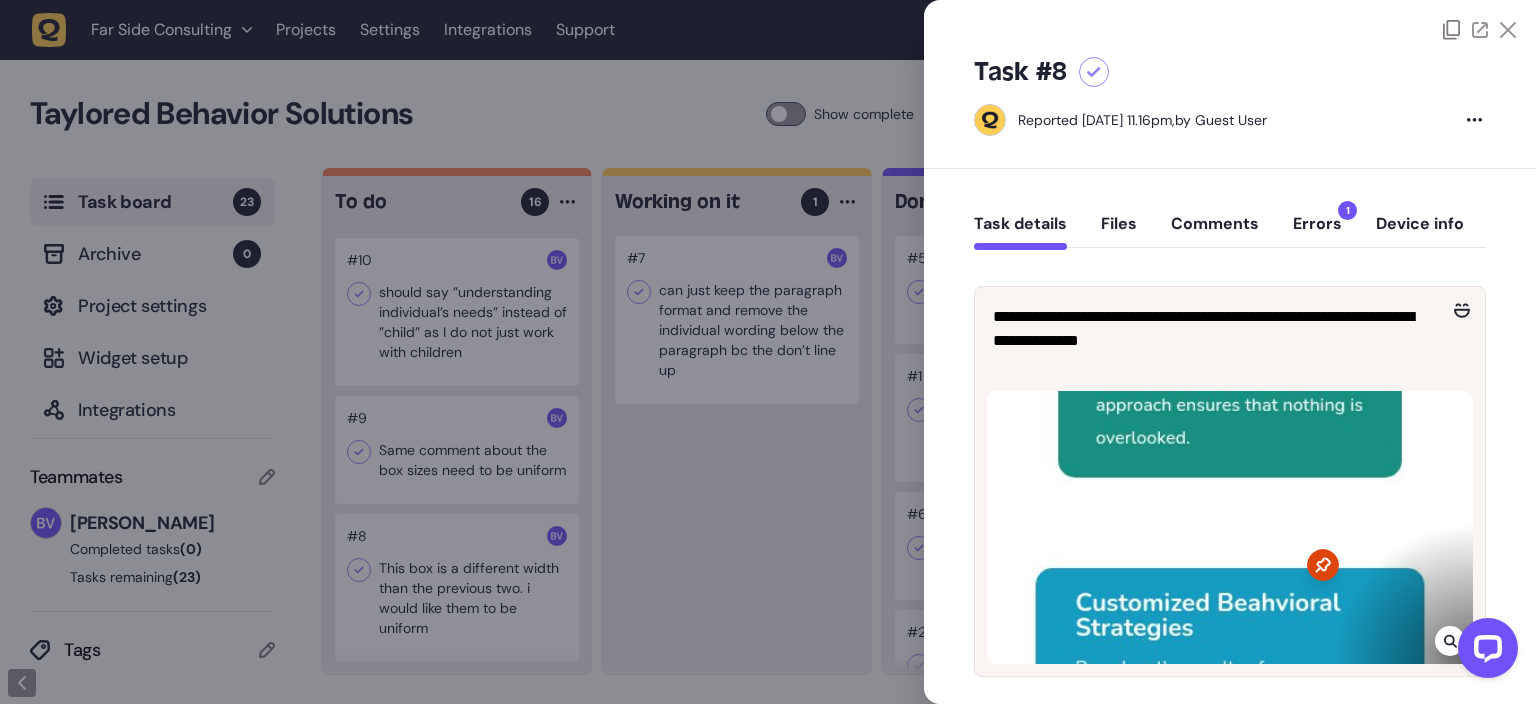 click 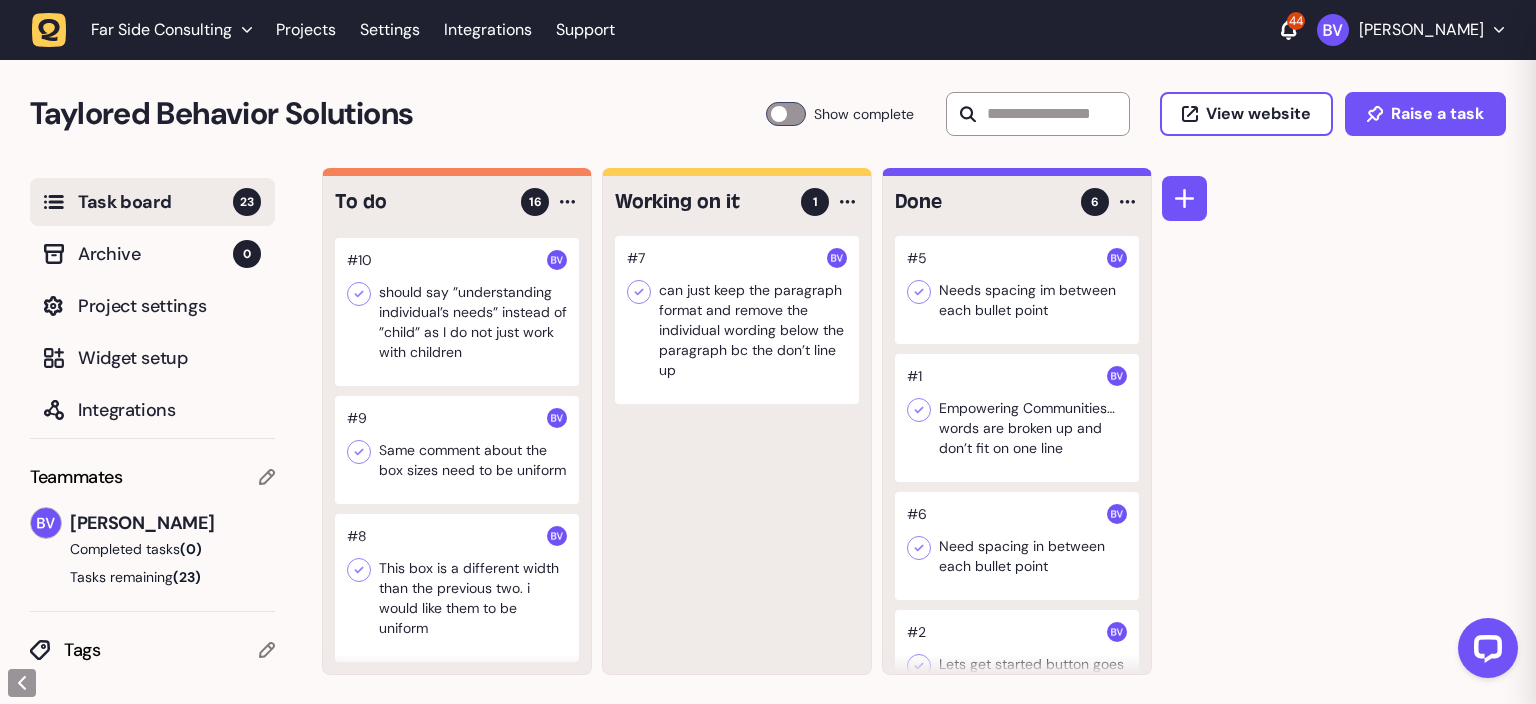 click on "#7 can just keep the paragraph format and remove the individual wording below the paragraph bc the don’t line up" 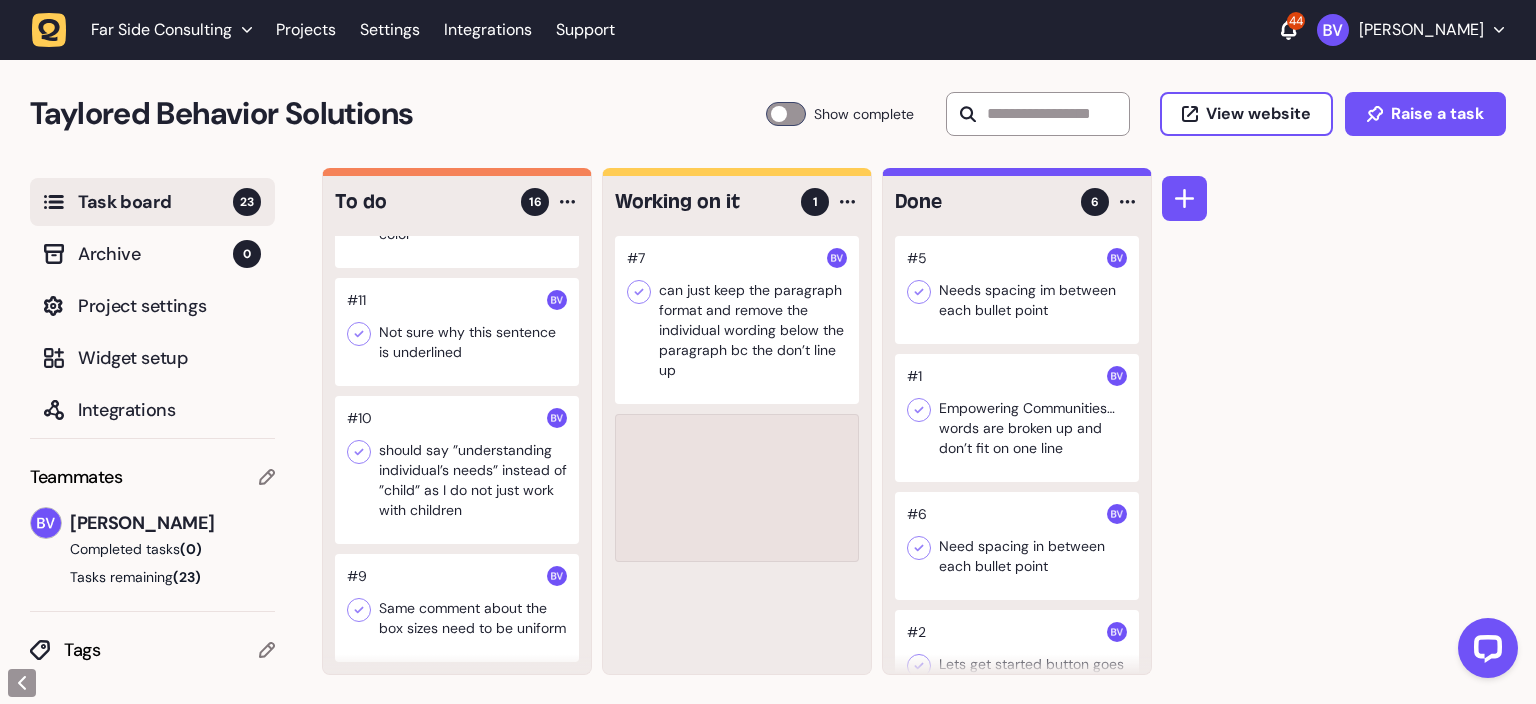 scroll, scrollTop: 1562, scrollLeft: 0, axis: vertical 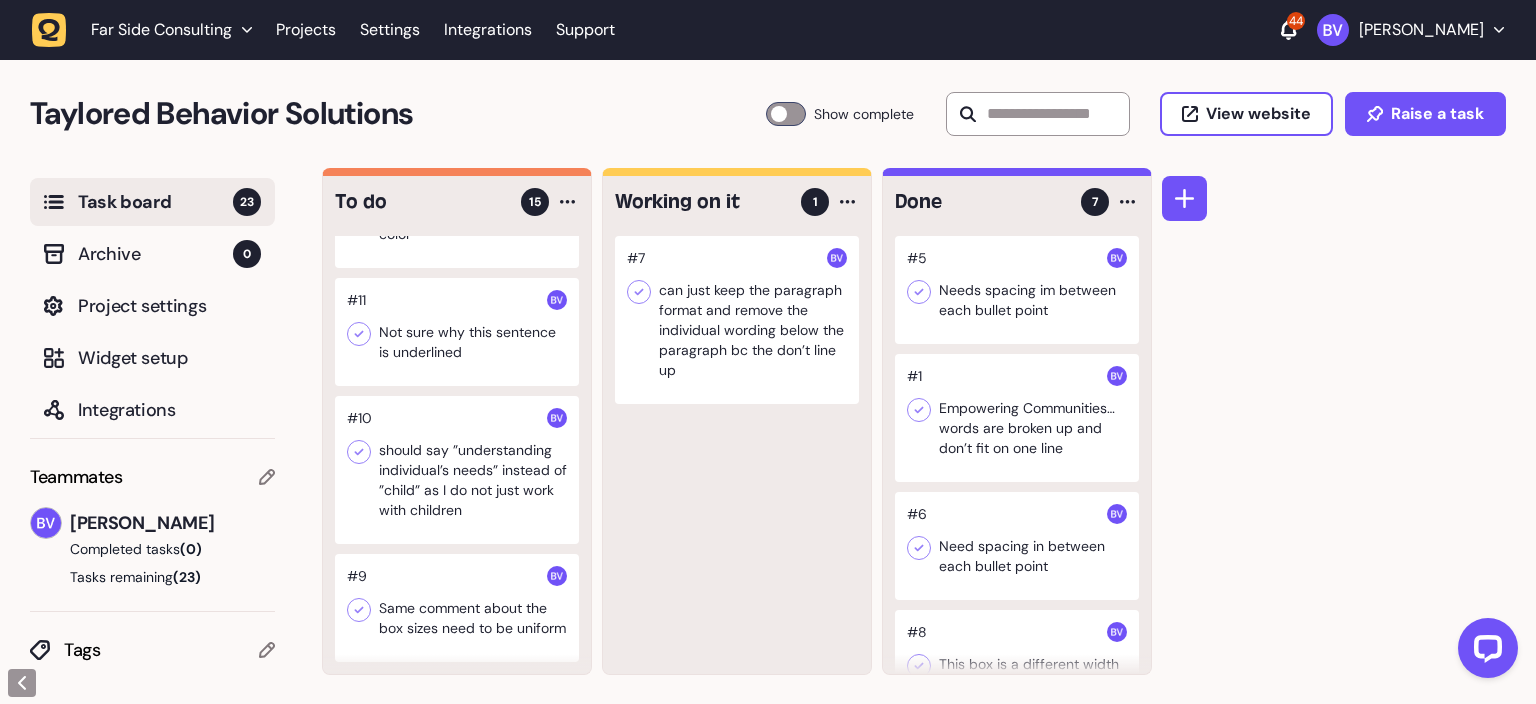 click 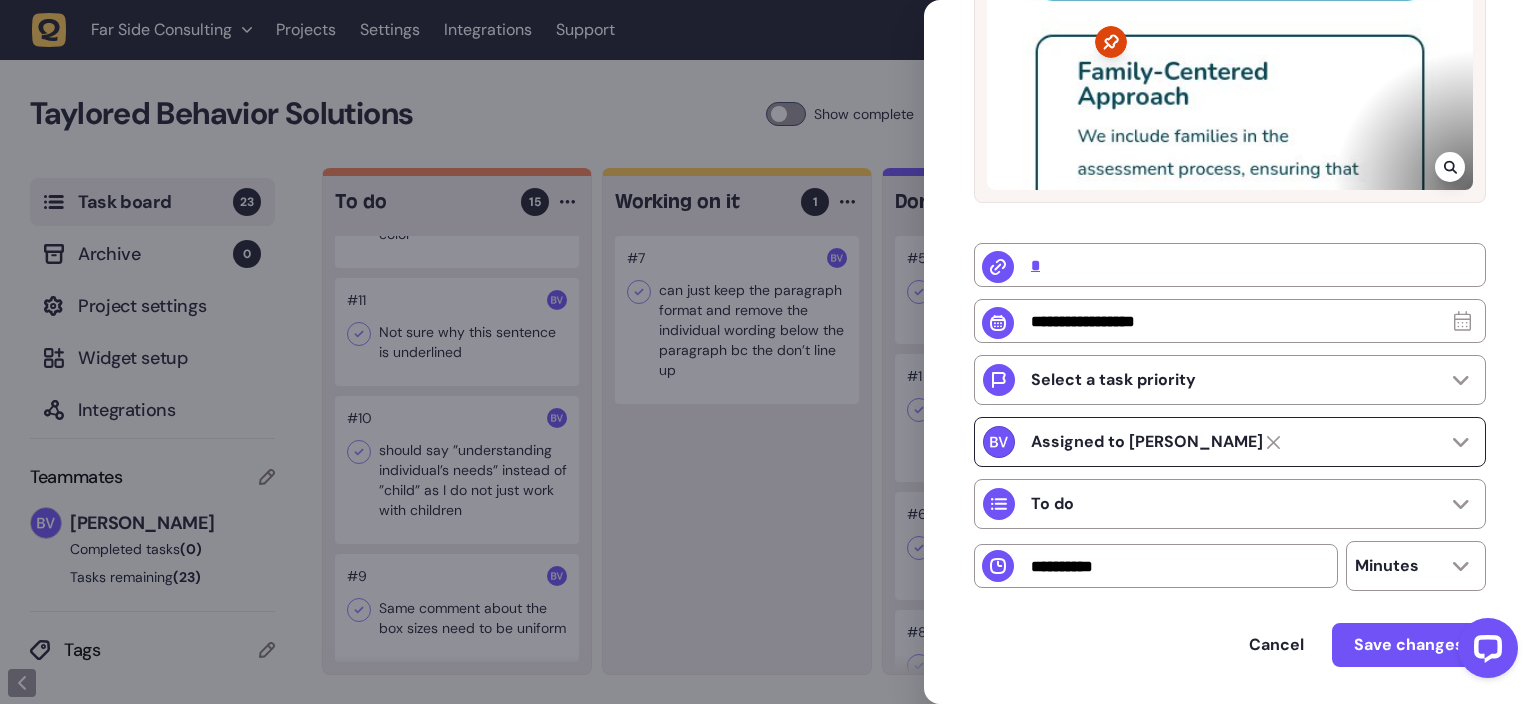 scroll, scrollTop: 499, scrollLeft: 0, axis: vertical 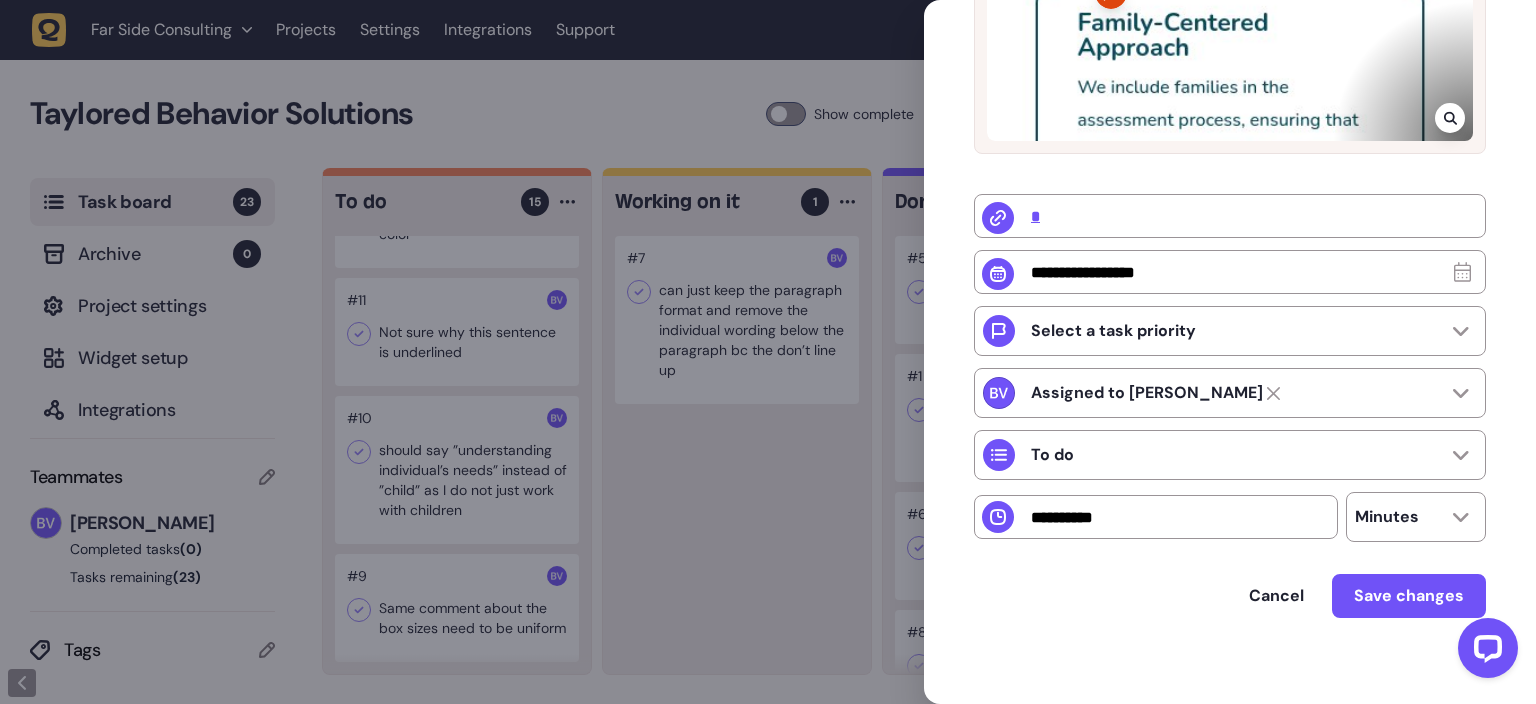 click 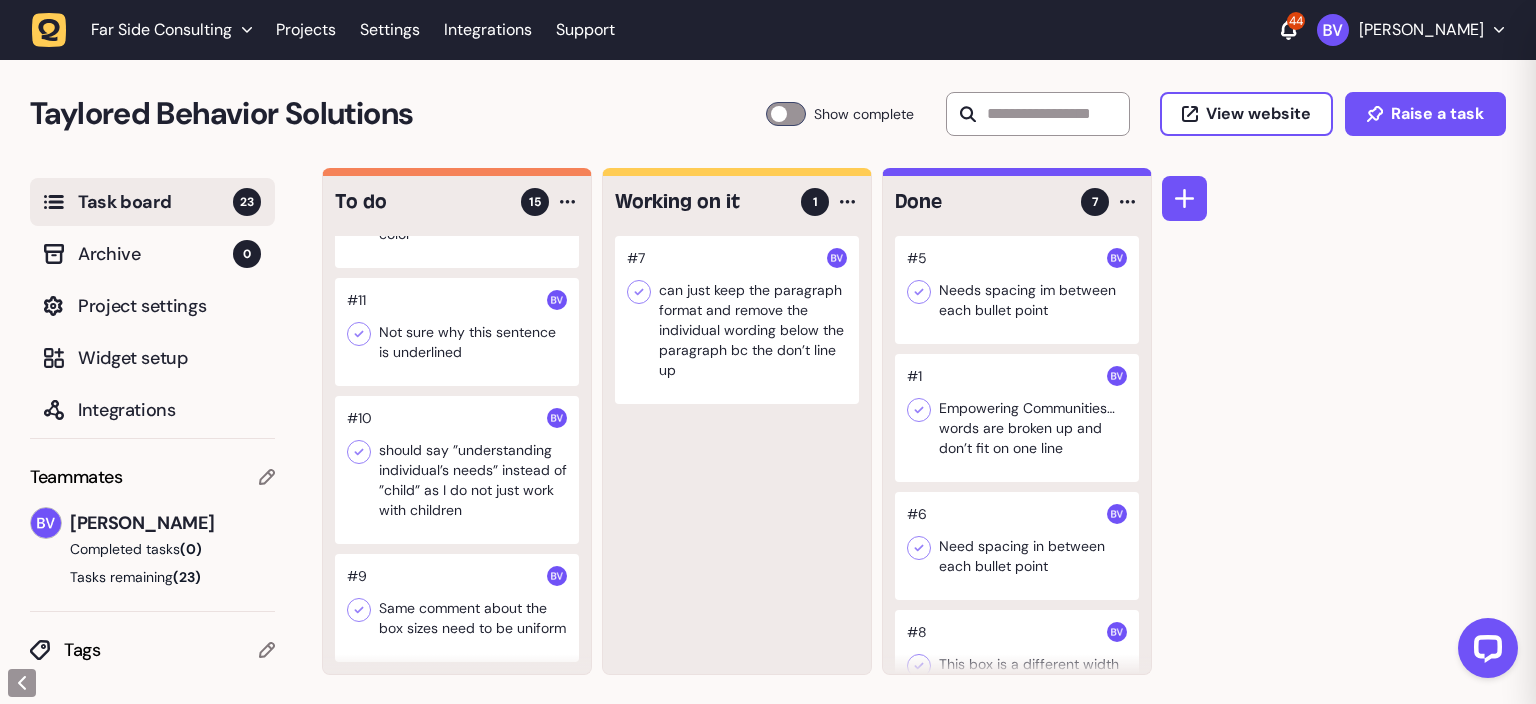 scroll, scrollTop: 1444, scrollLeft: 0, axis: vertical 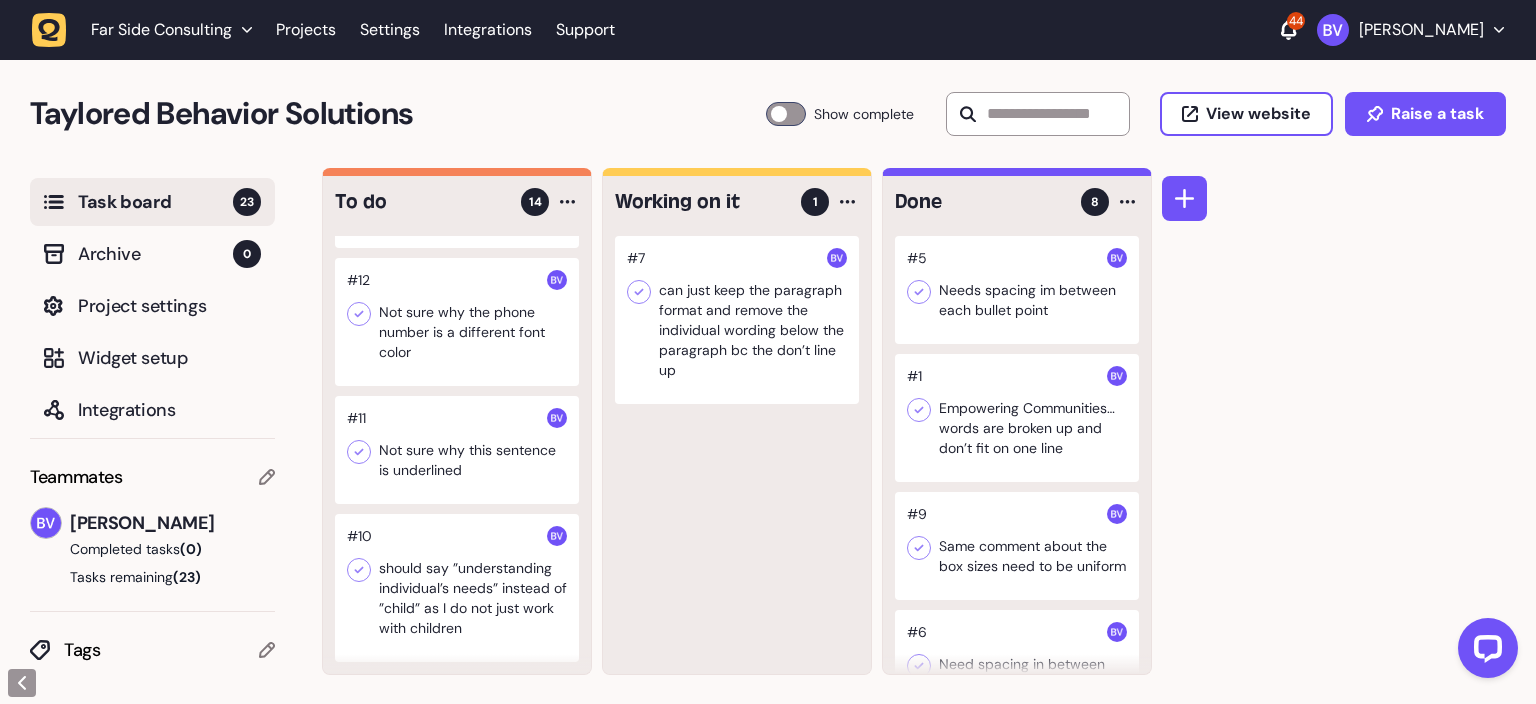 click 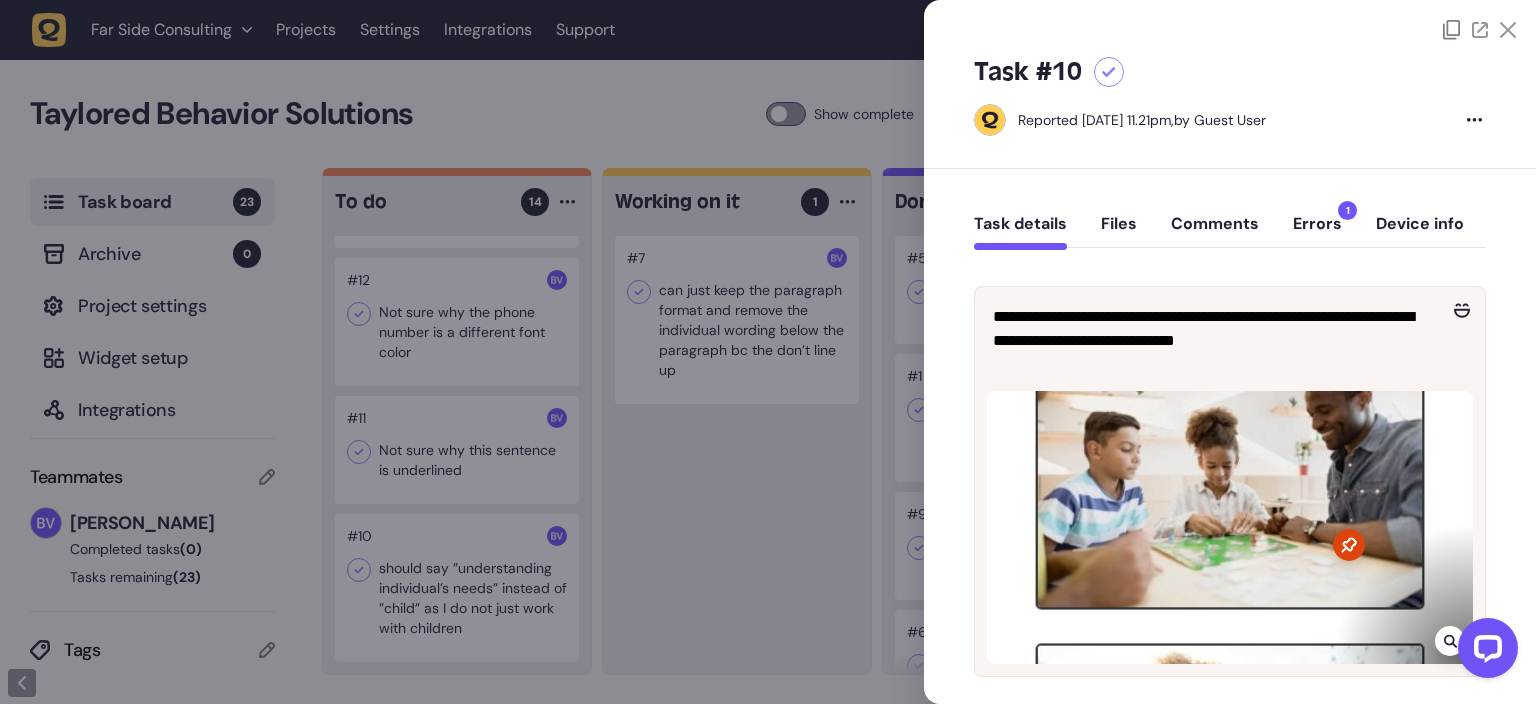 click at bounding box center [1484, 652] 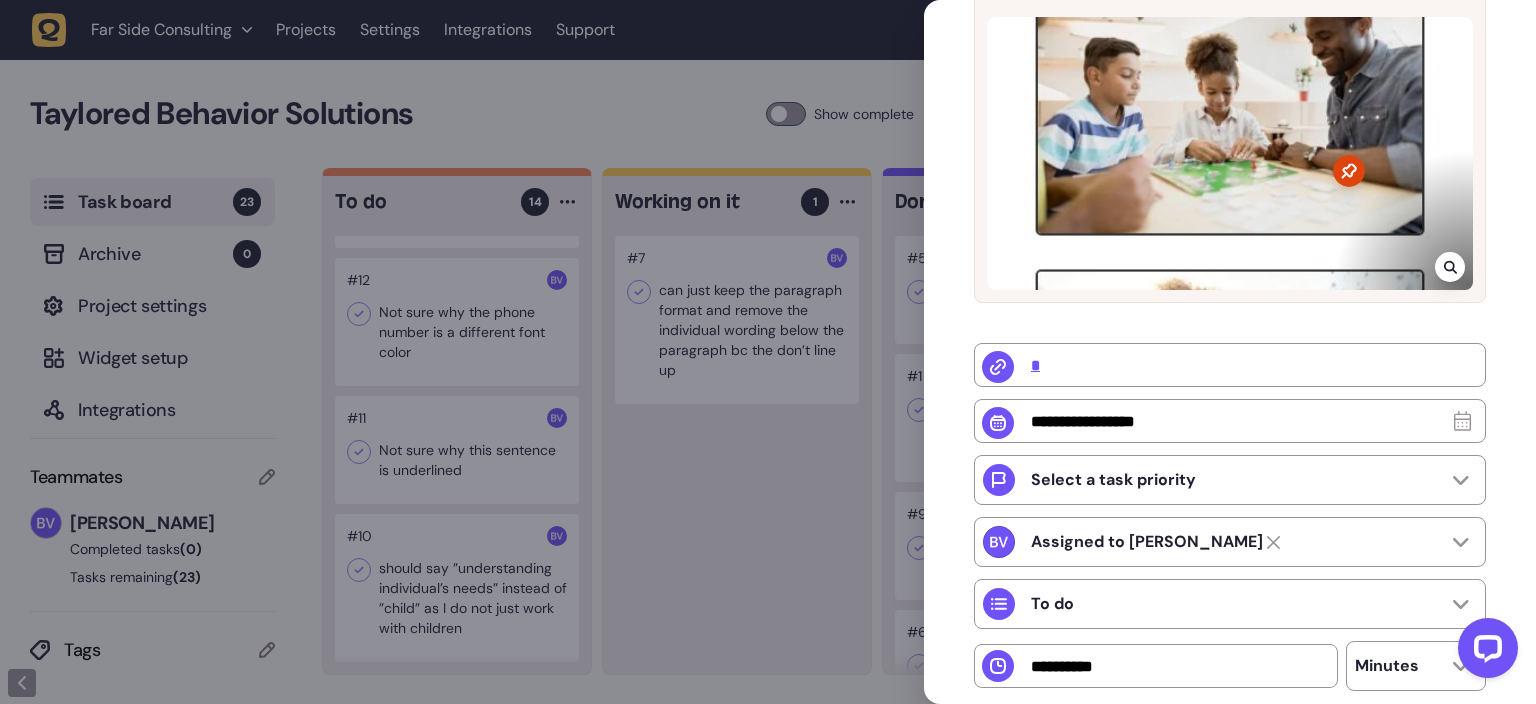 click 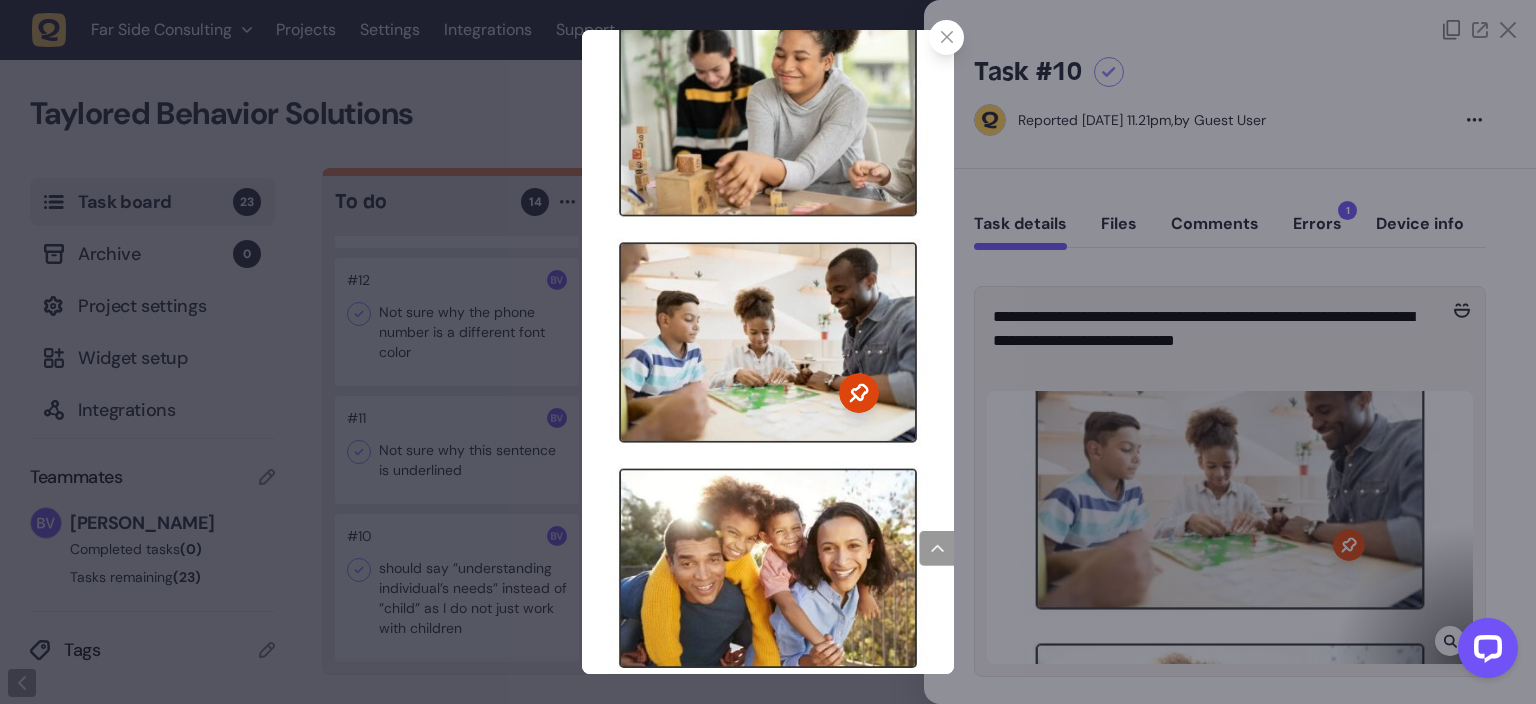 click 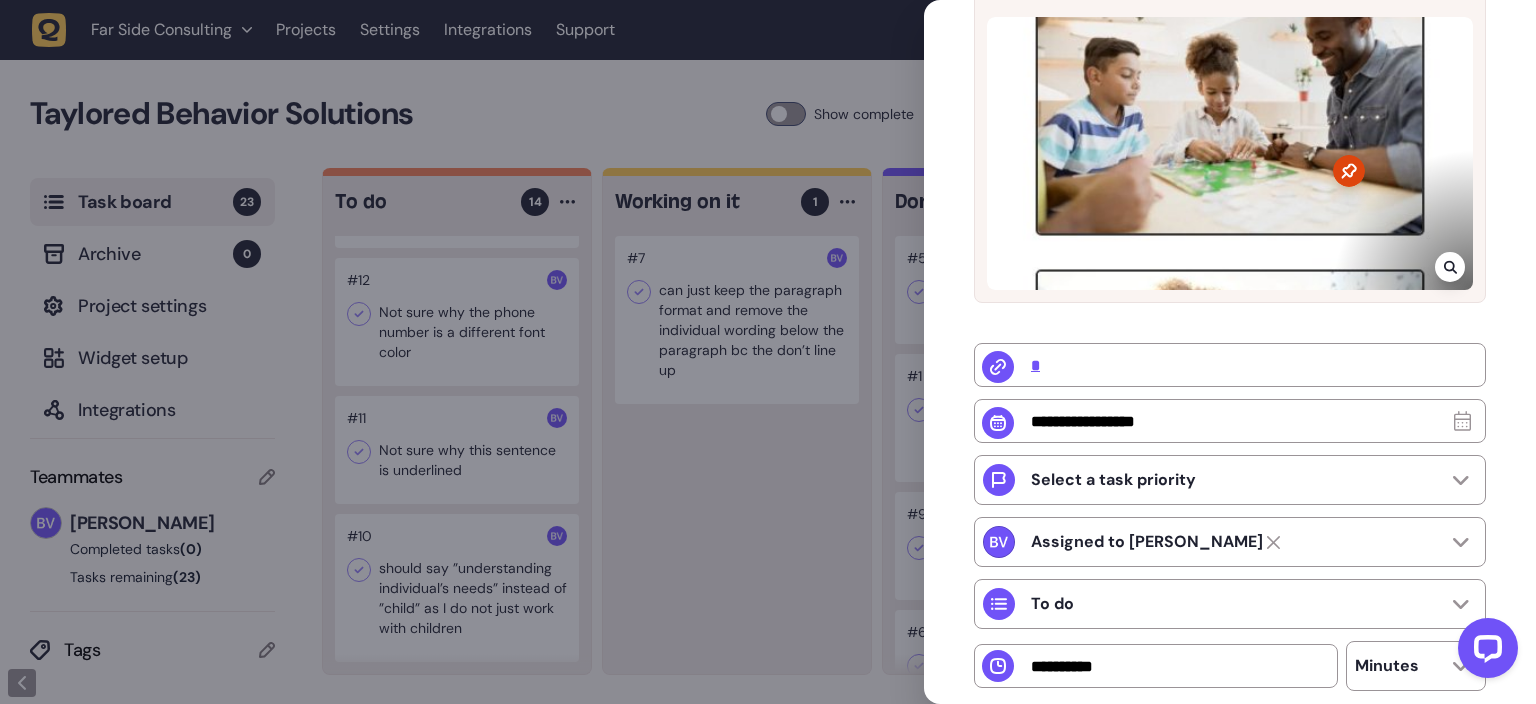 click on "**********" 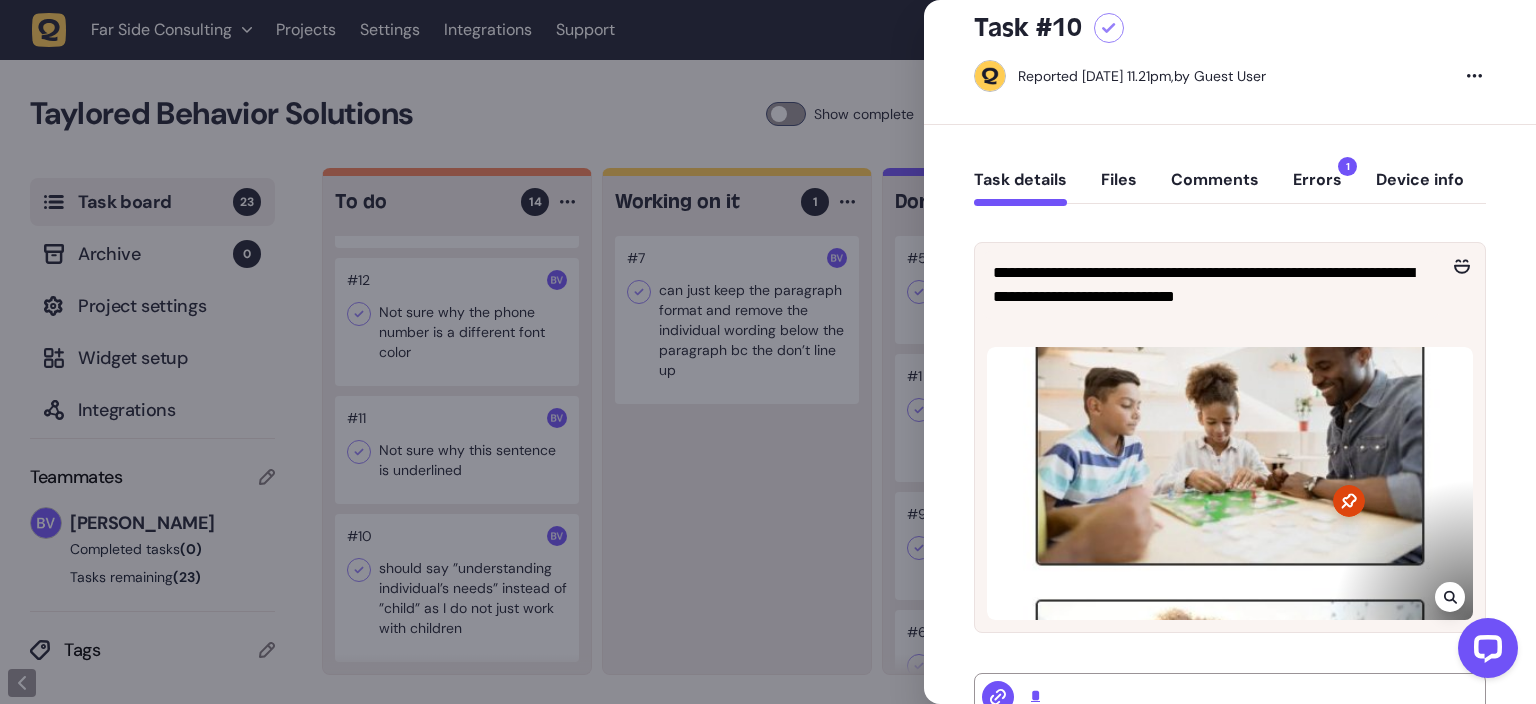 scroll, scrollTop: 0, scrollLeft: 0, axis: both 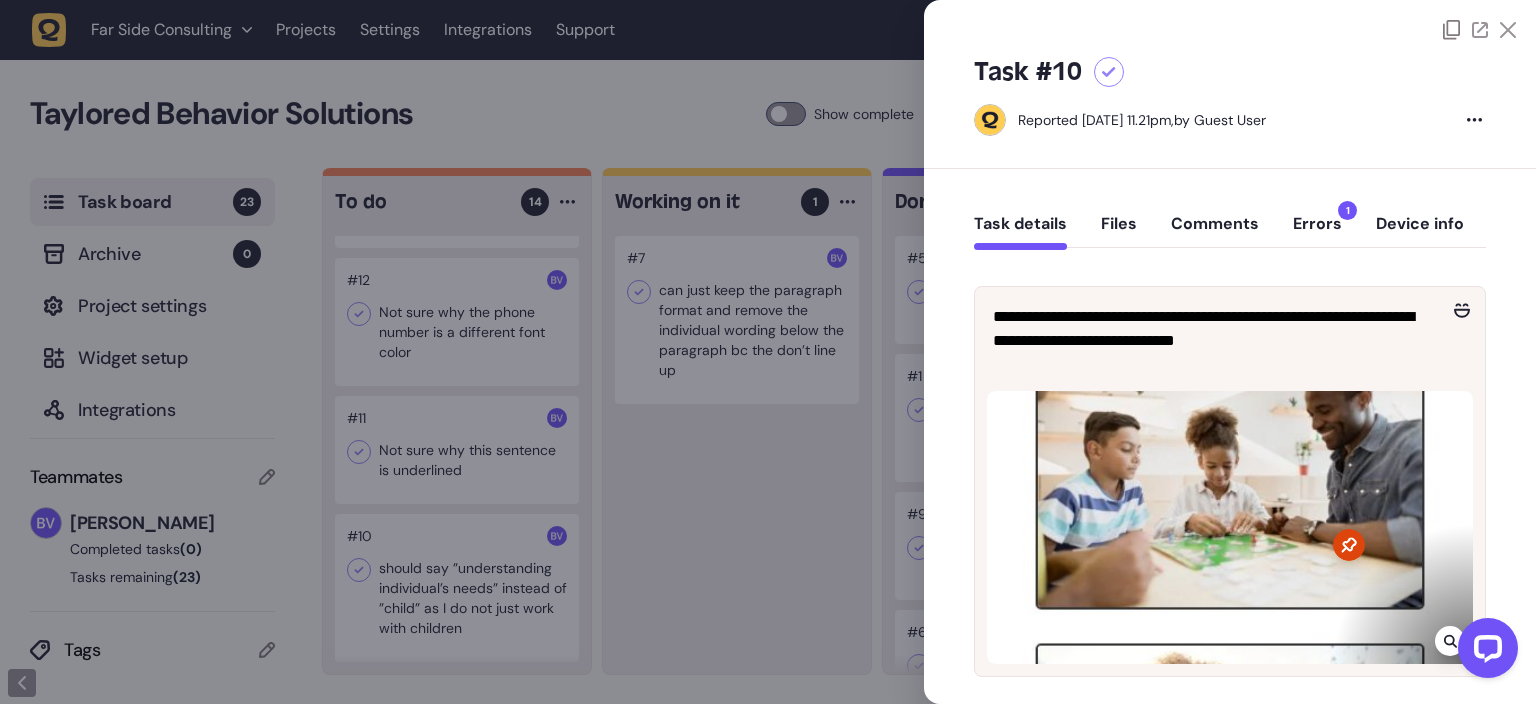 click on "Files" 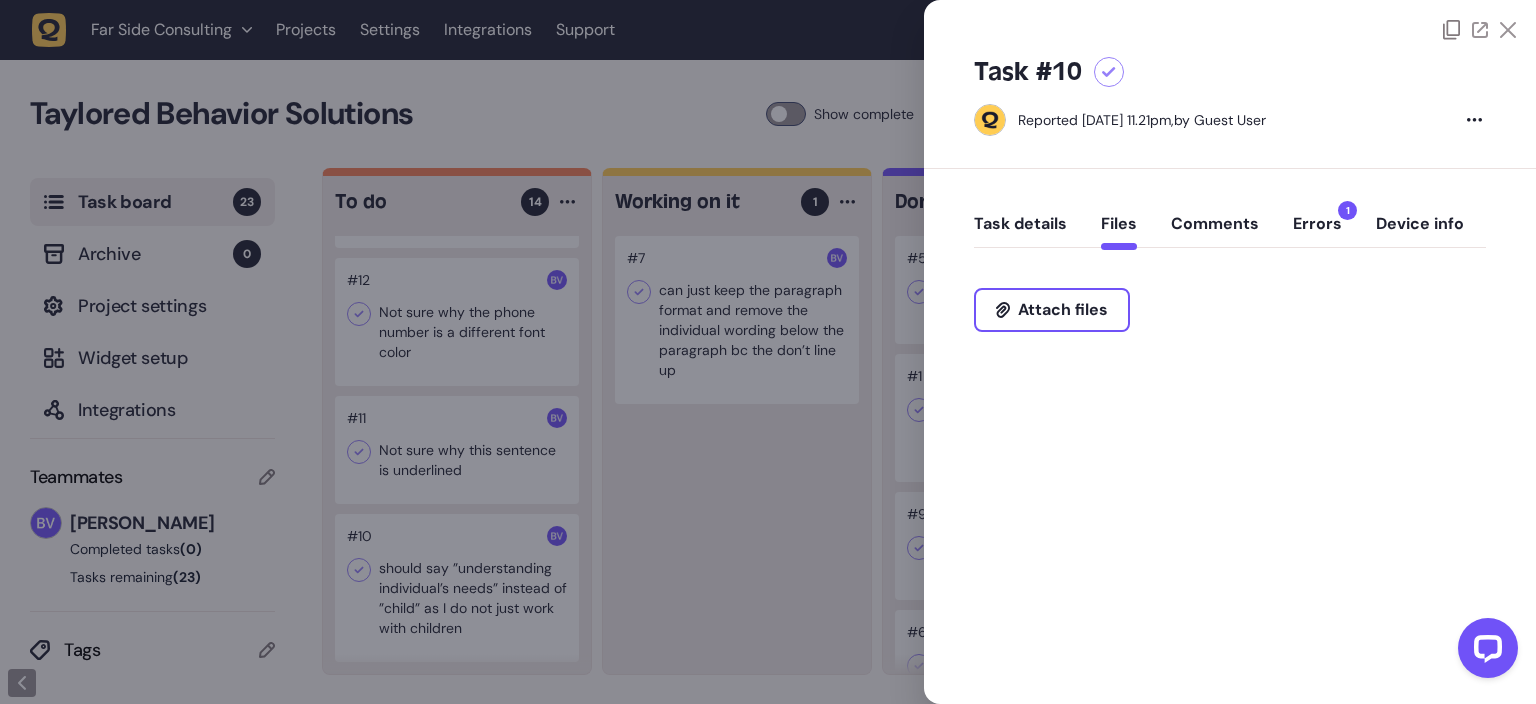 click on "Task details   Files   Comments   Errors  1  Device info" 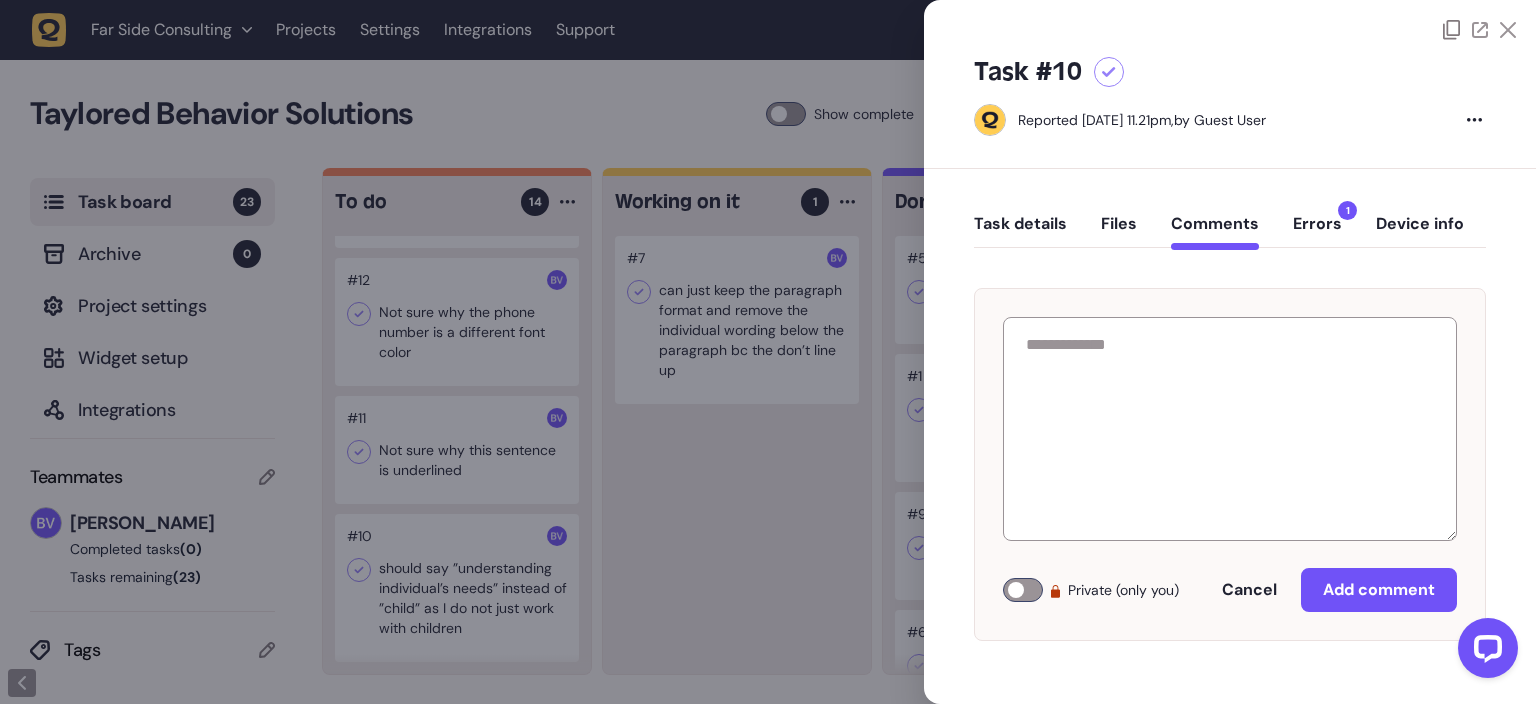 click on "Task details   Files   Comments   Errors  1  Device info" 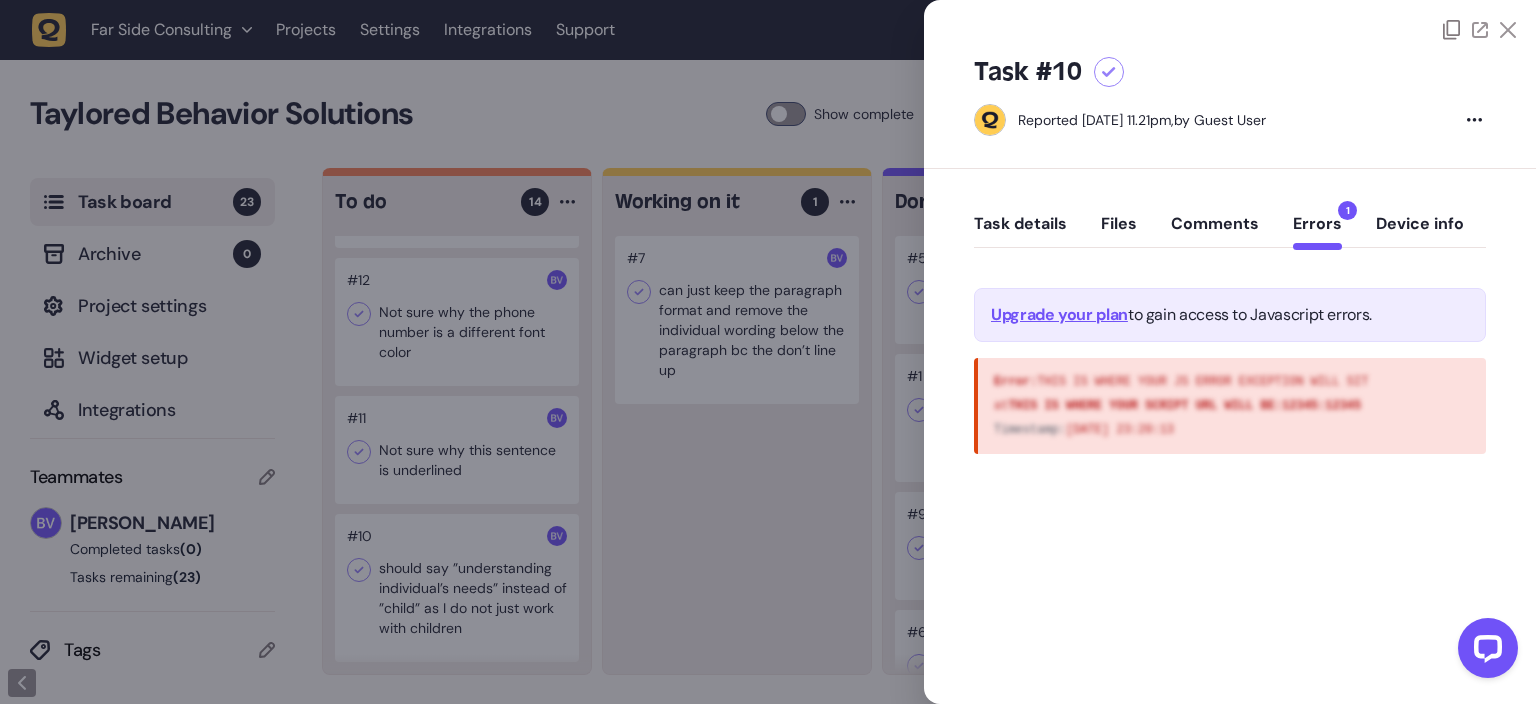 click on "Device info" 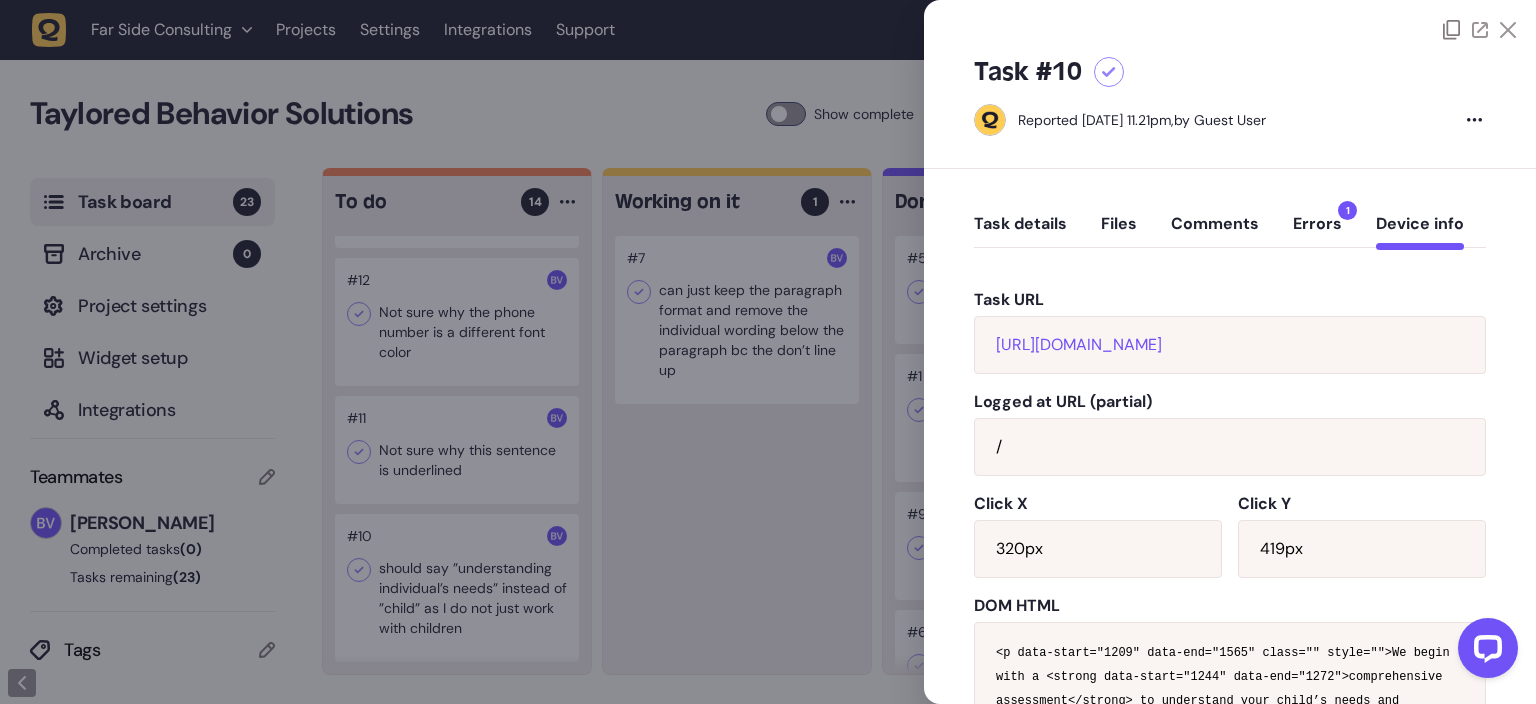click 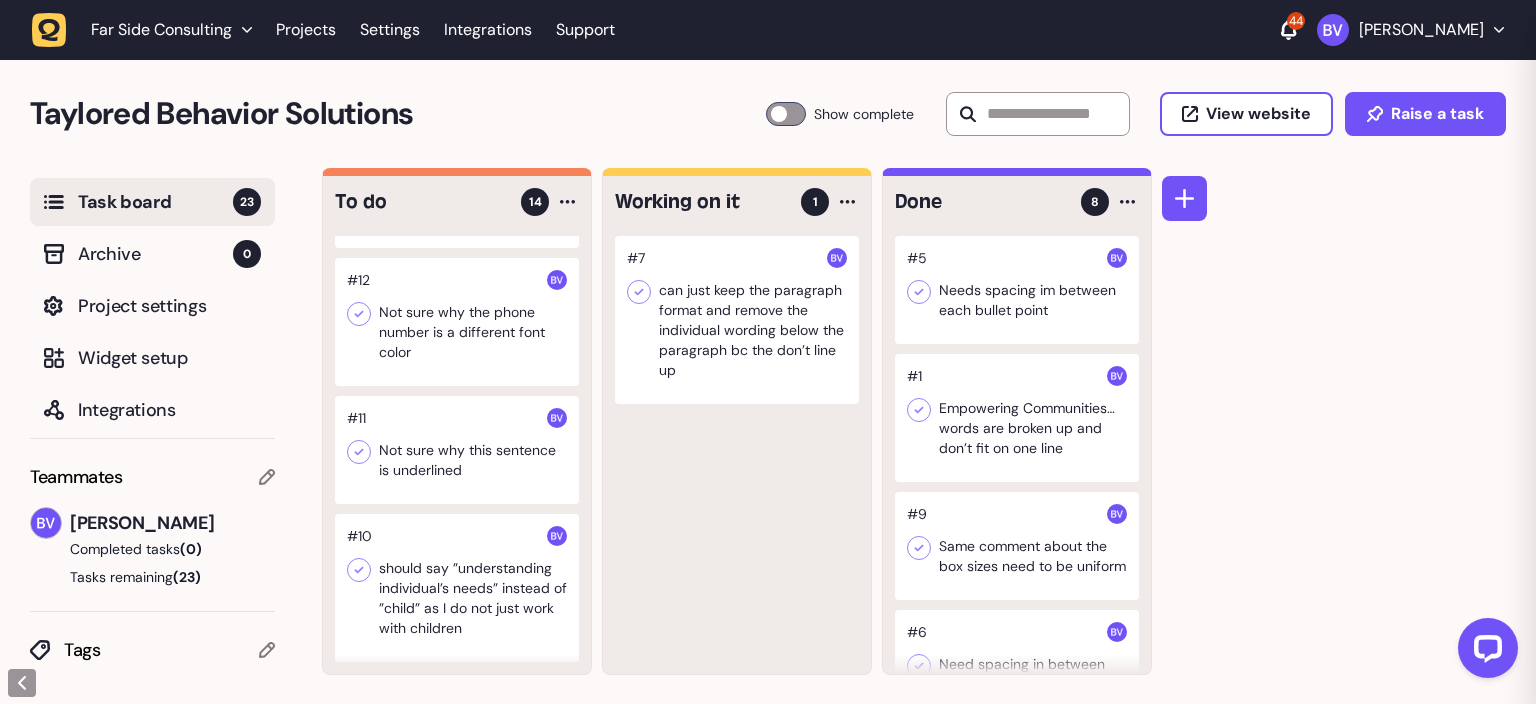 click 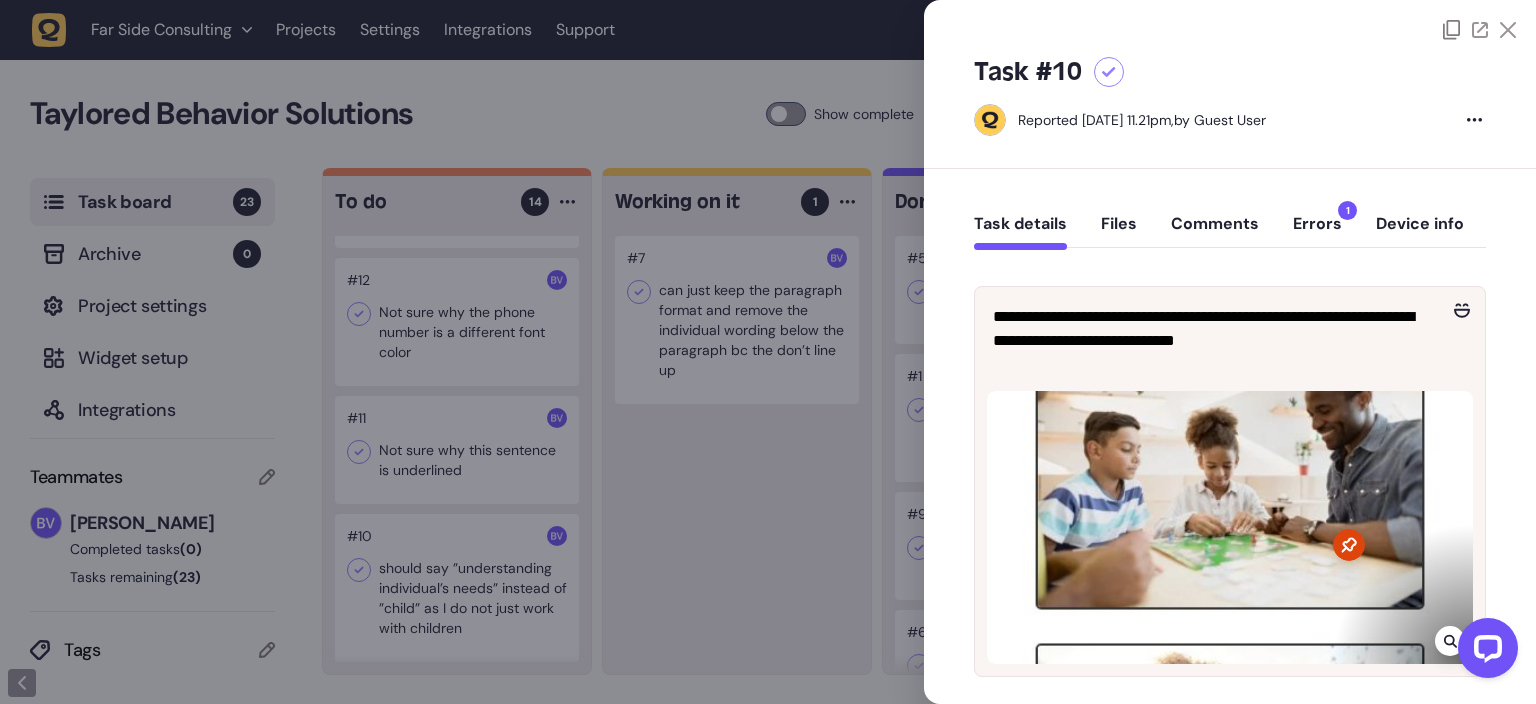 click 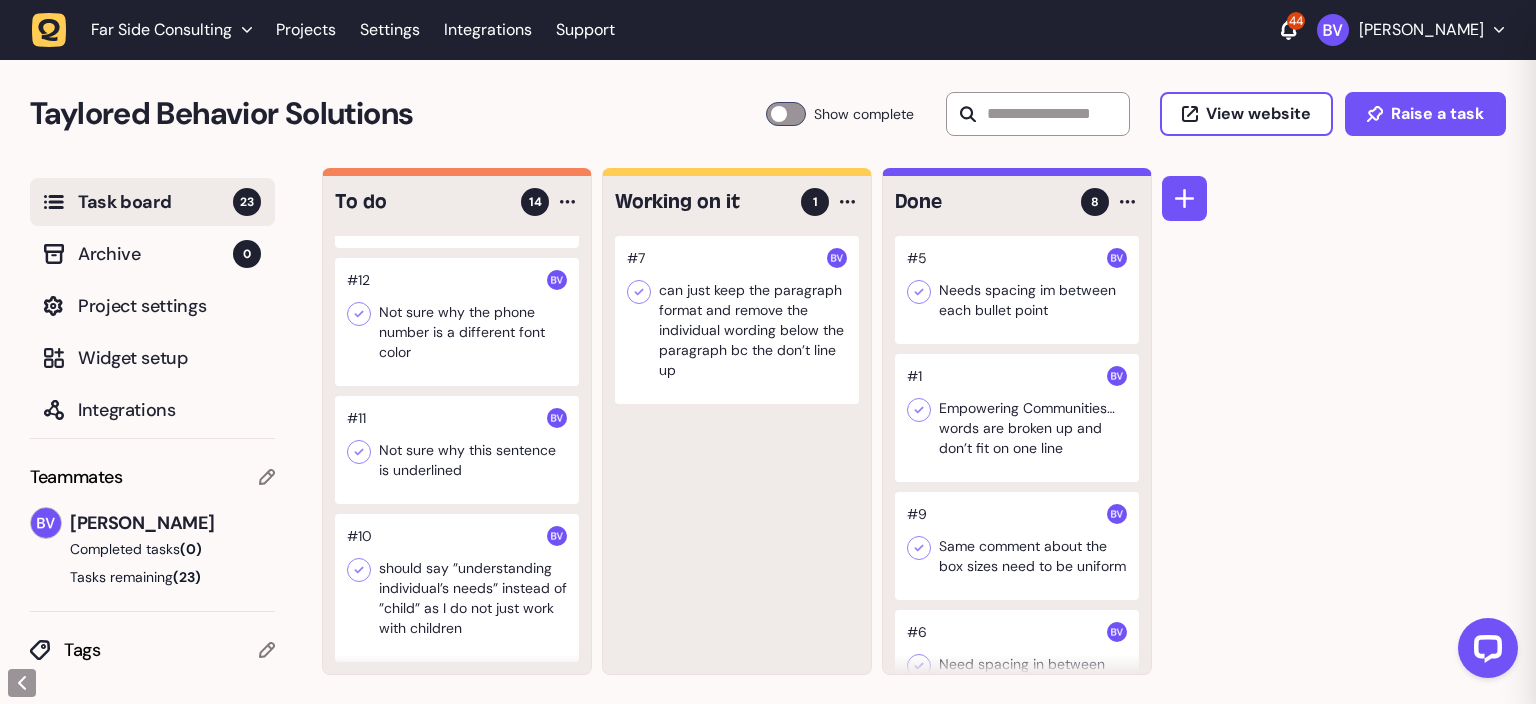 scroll, scrollTop: 1286, scrollLeft: 0, axis: vertical 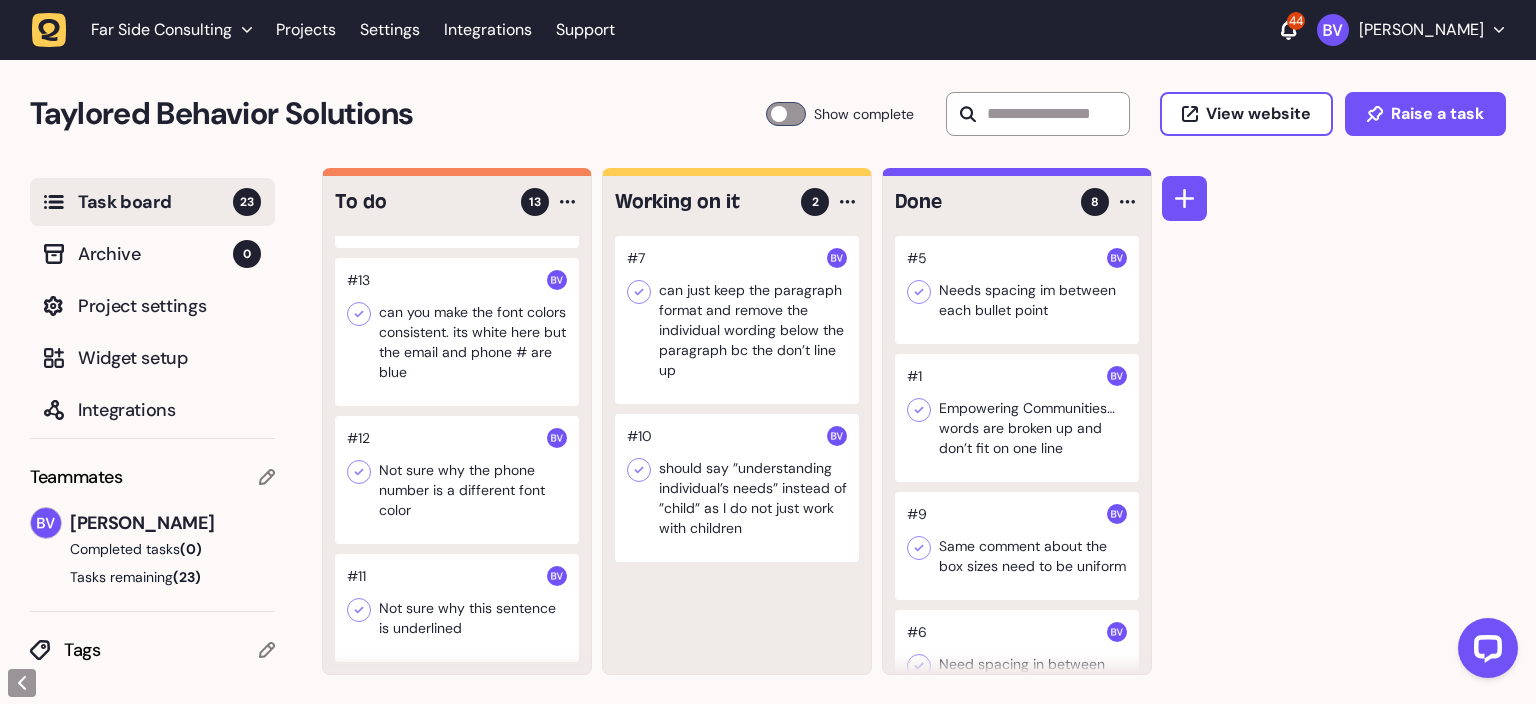 click 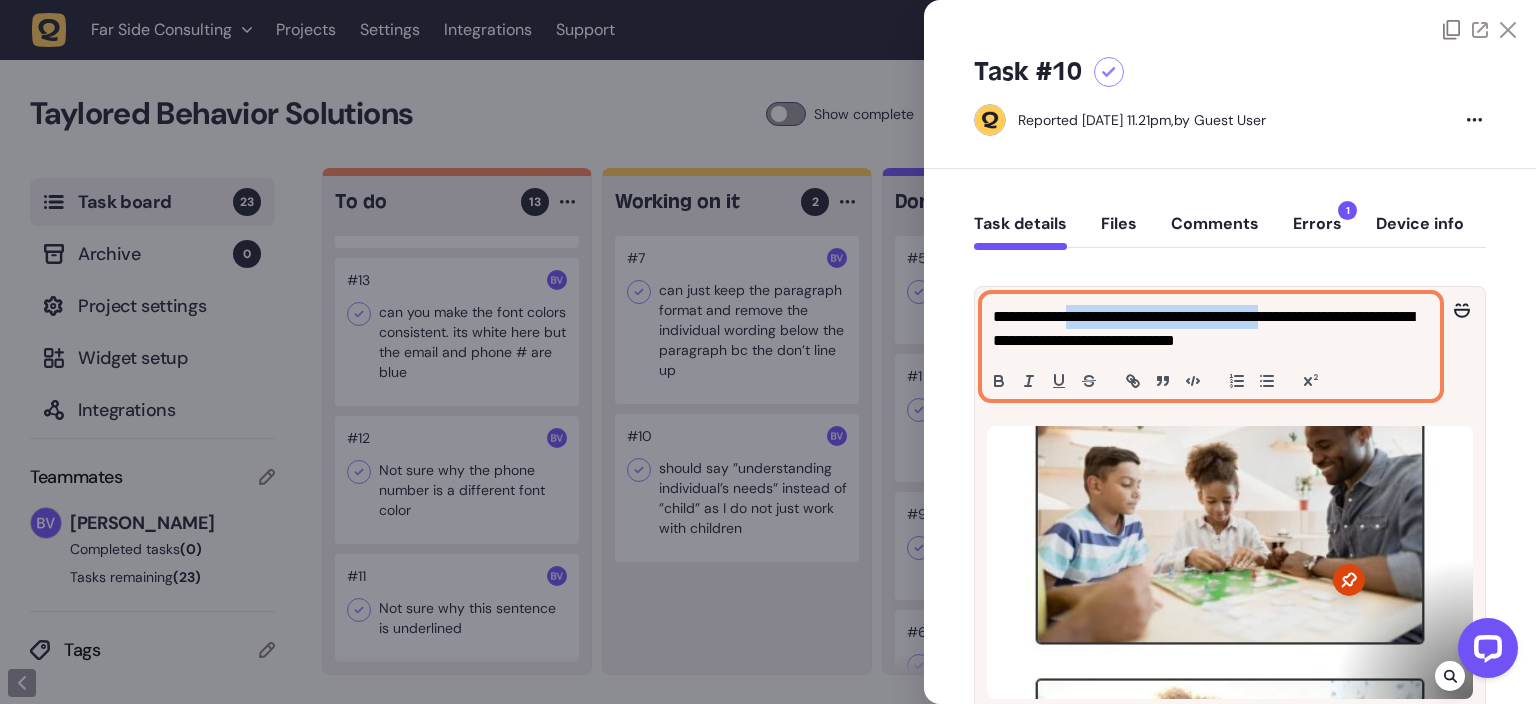 drag, startPoint x: 1081, startPoint y: 315, endPoint x: 1321, endPoint y: 321, distance: 240.07498 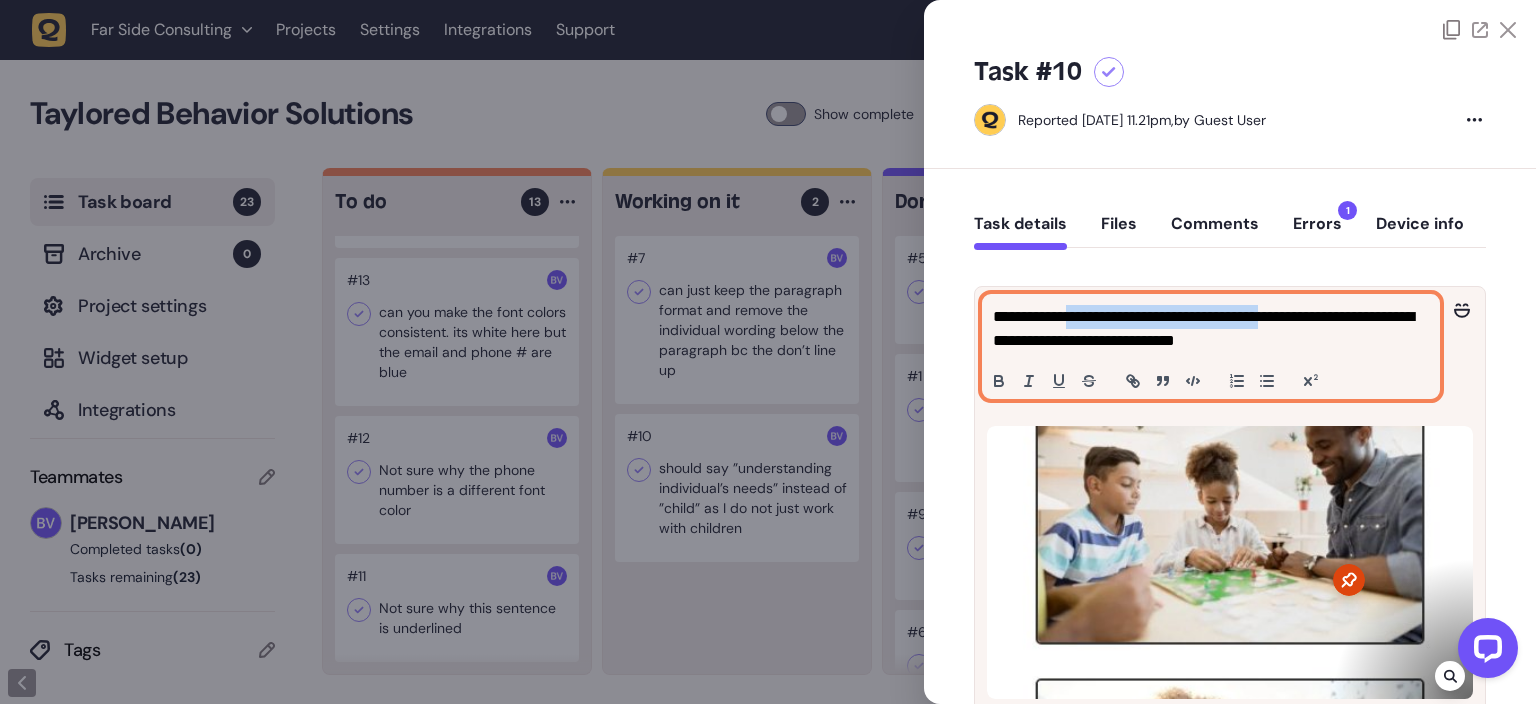 click on "**********" 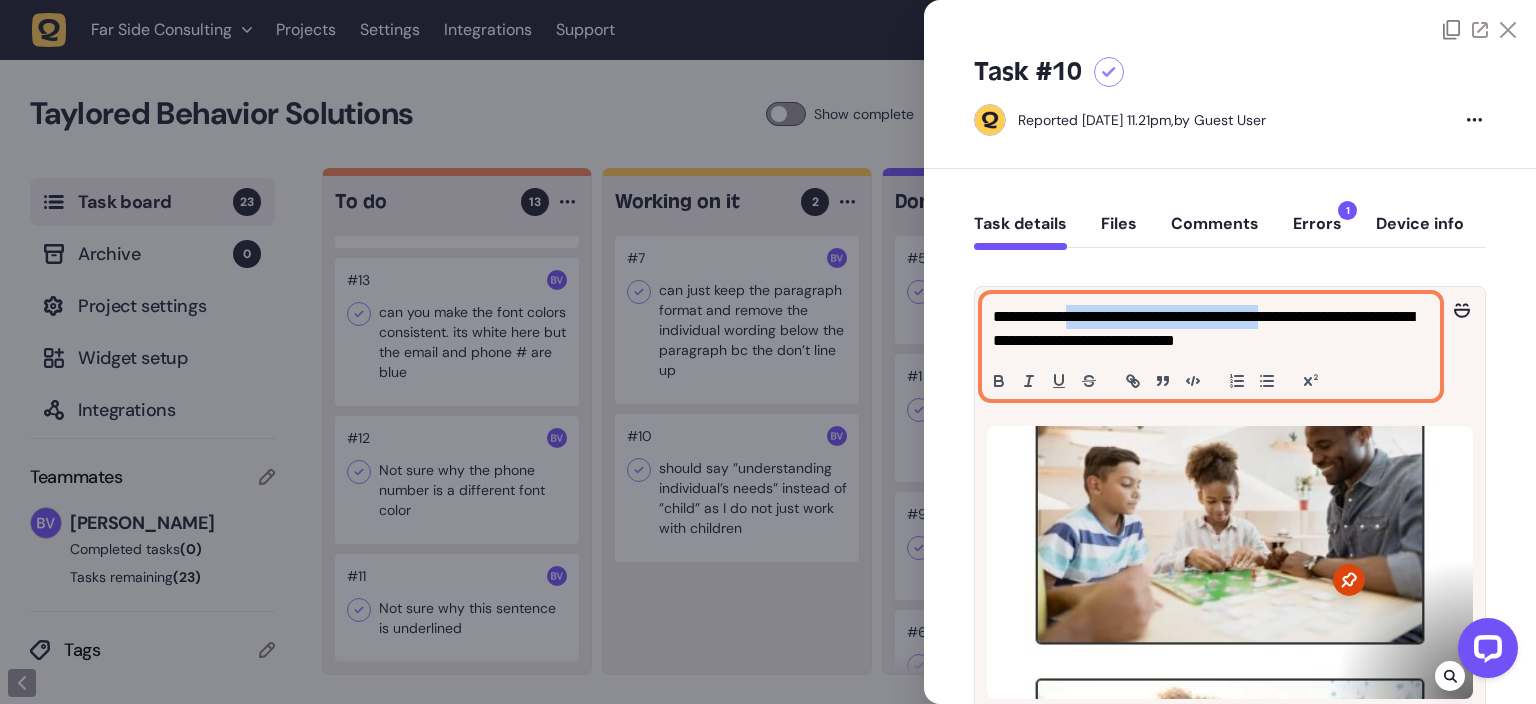 copy on "**********" 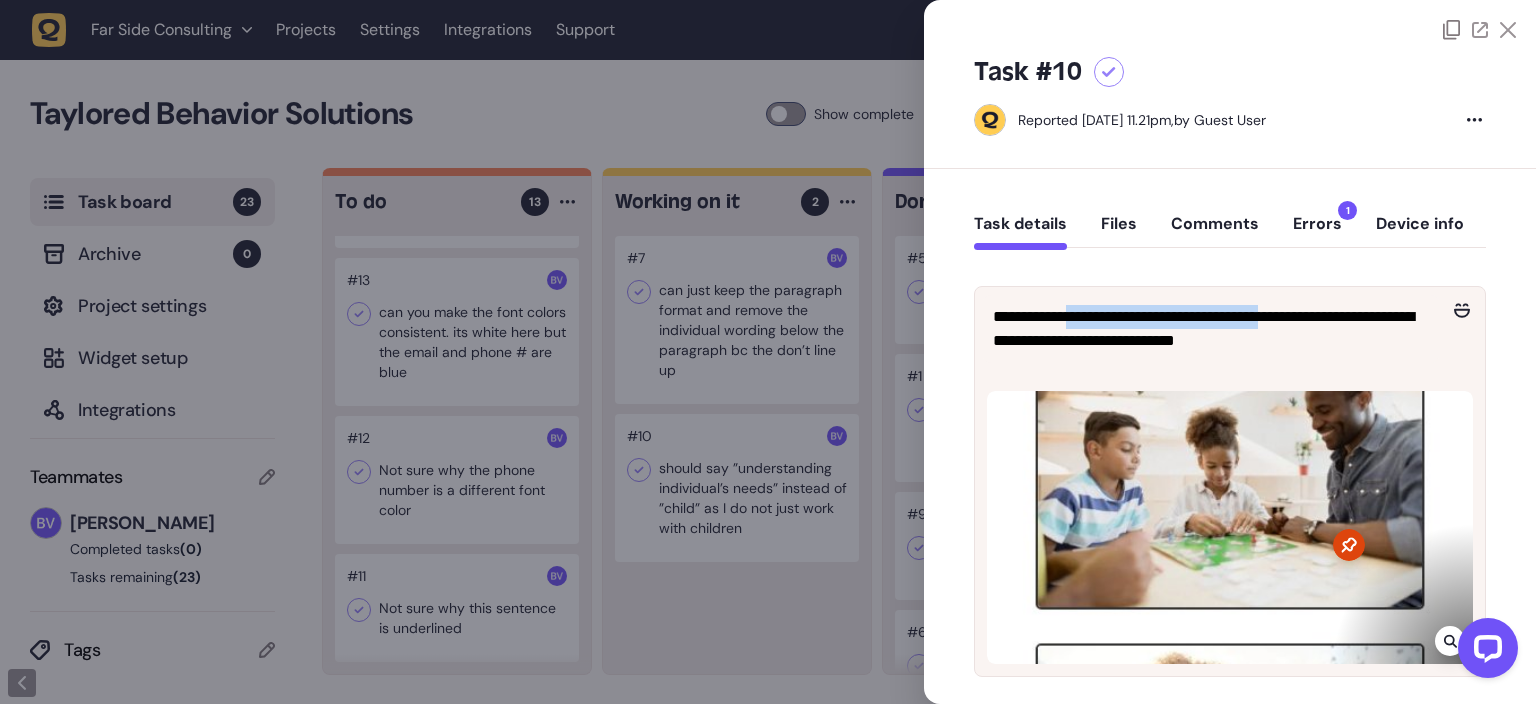 click 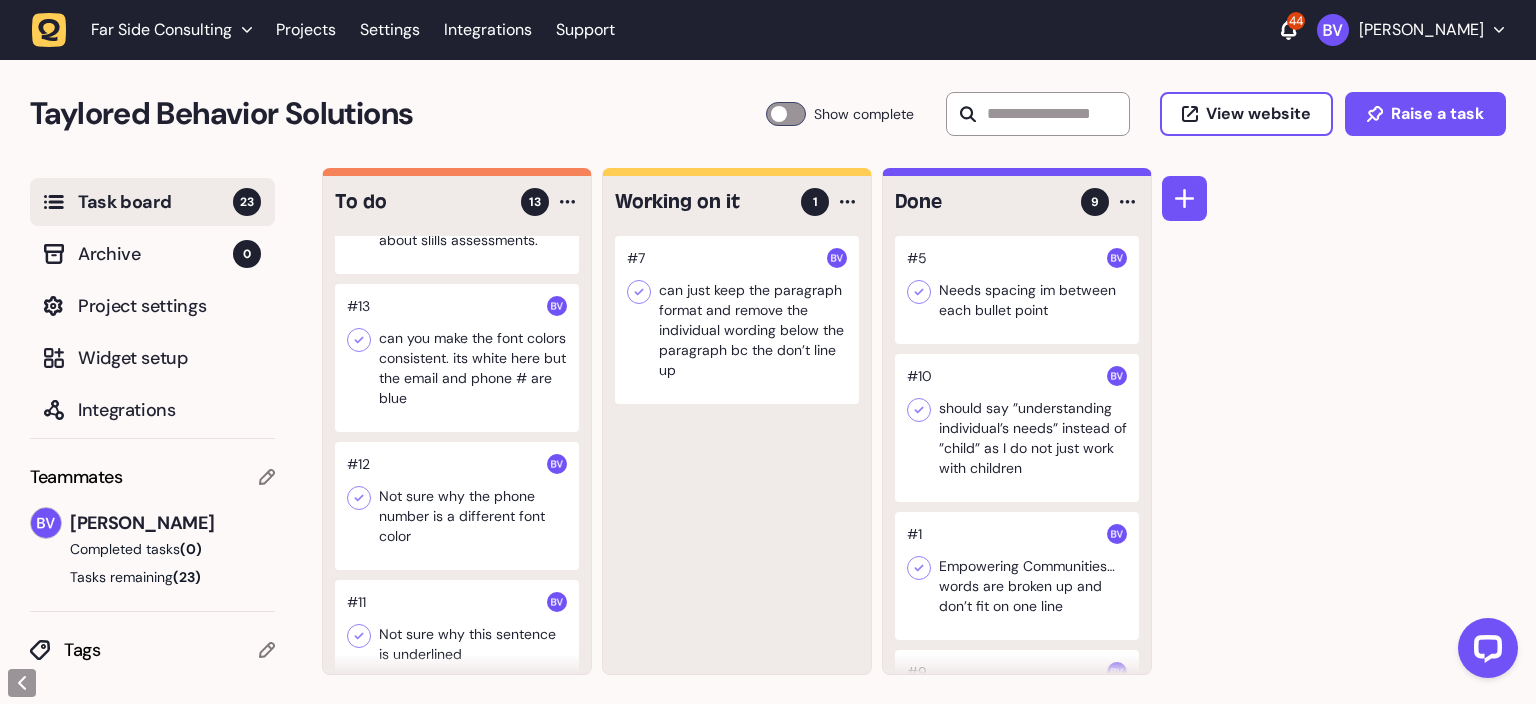 scroll, scrollTop: 1286, scrollLeft: 0, axis: vertical 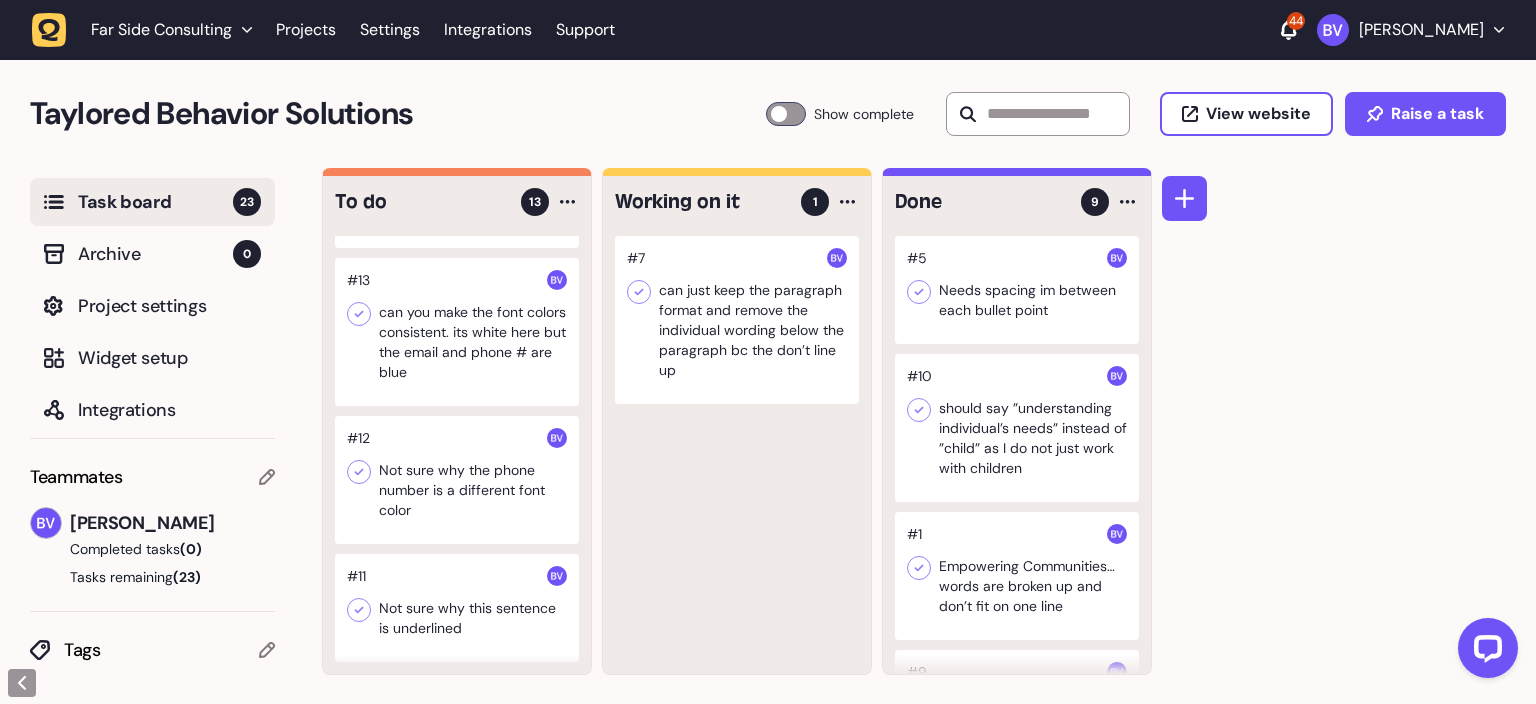 click 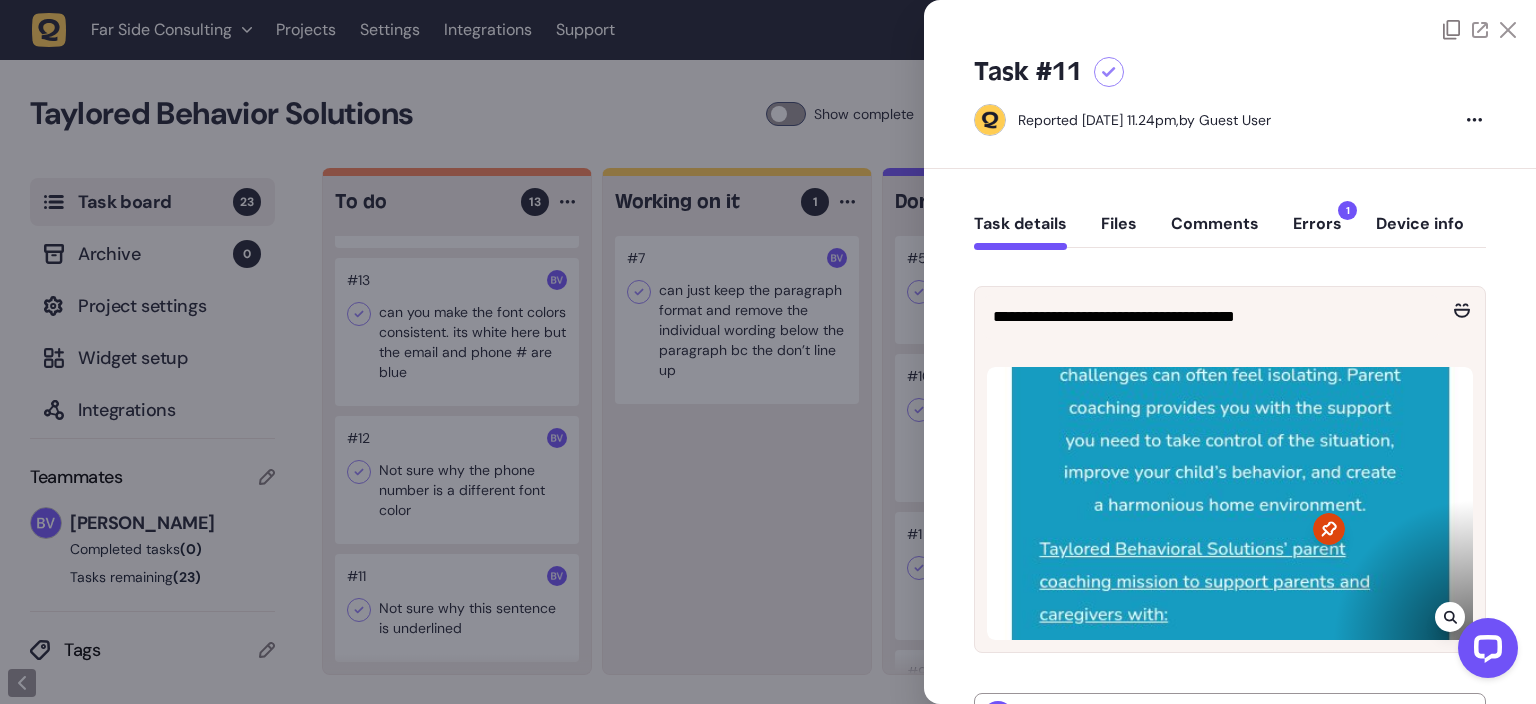 click 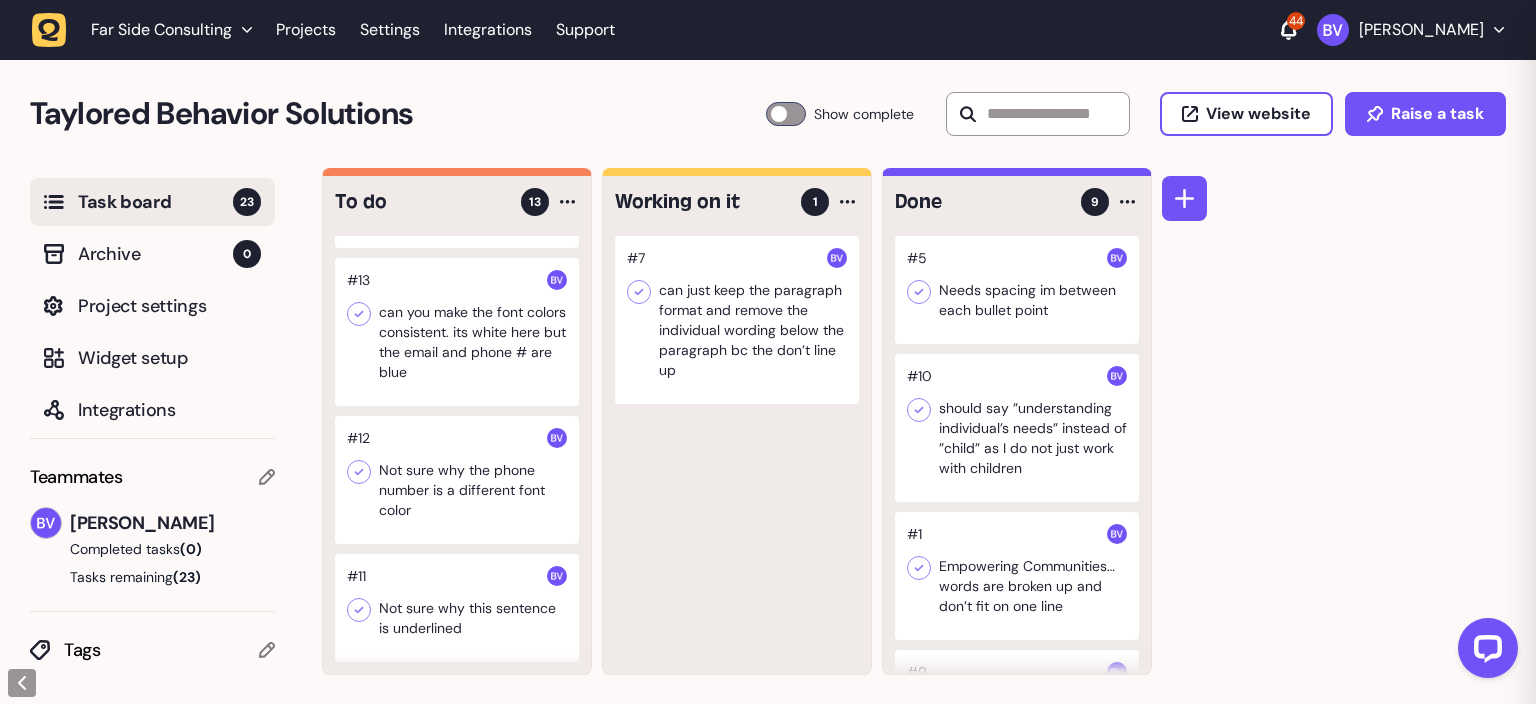 scroll, scrollTop: 1168, scrollLeft: 0, axis: vertical 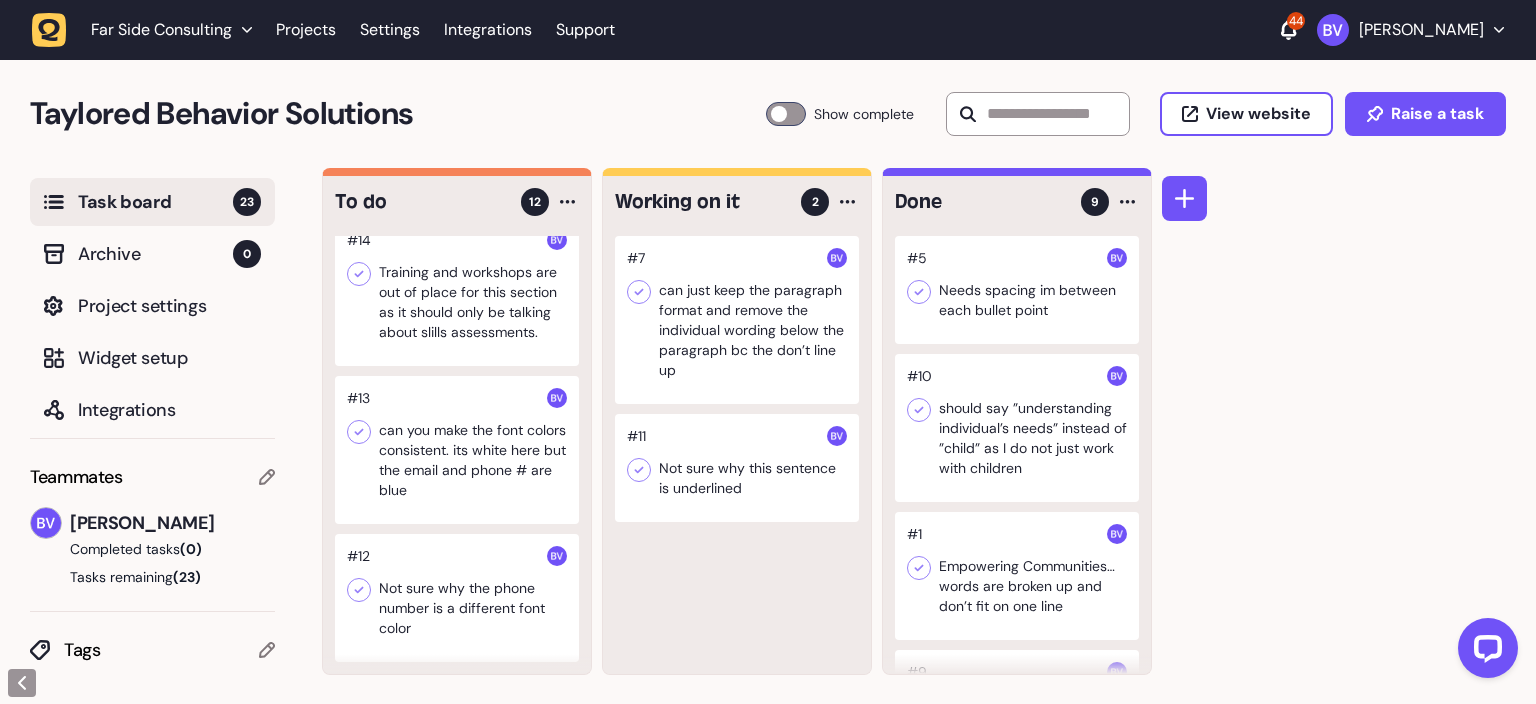 click 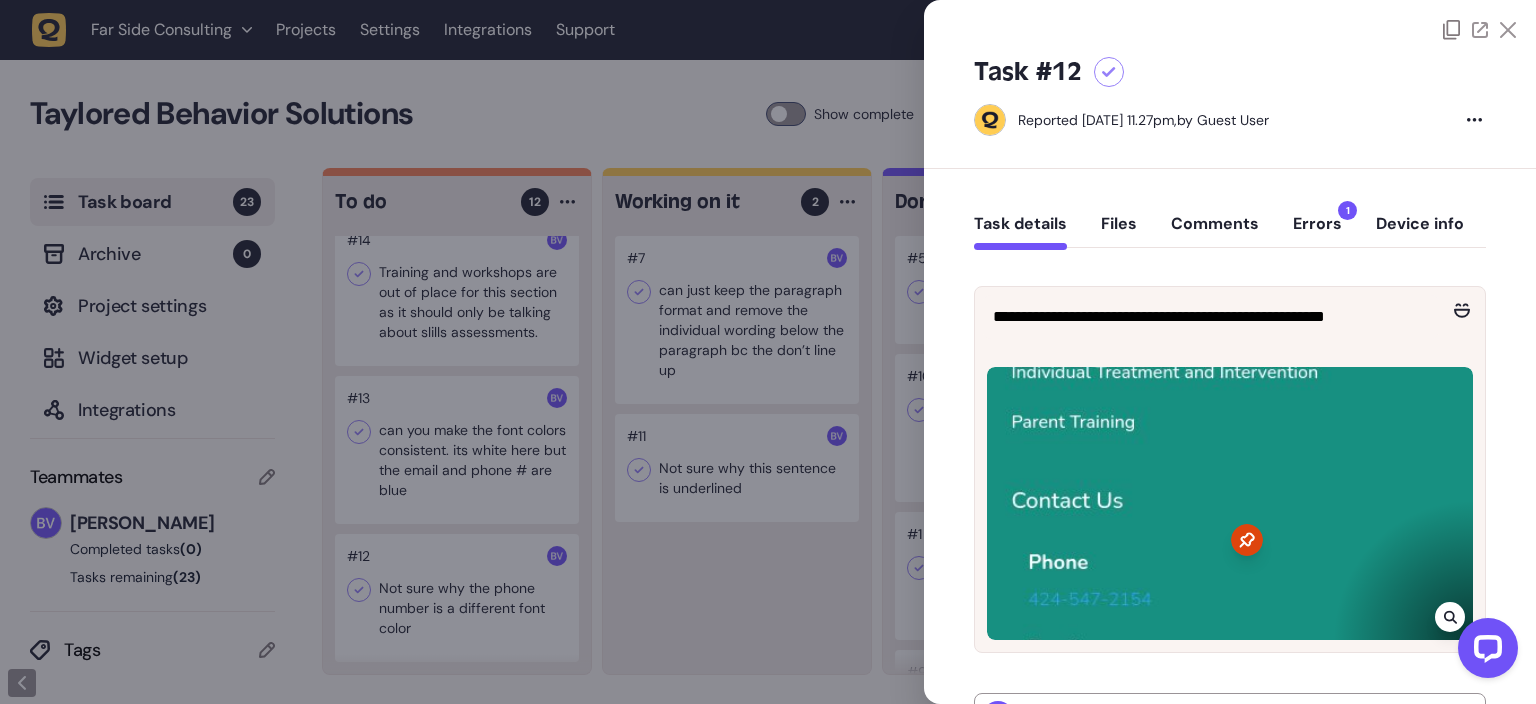 click 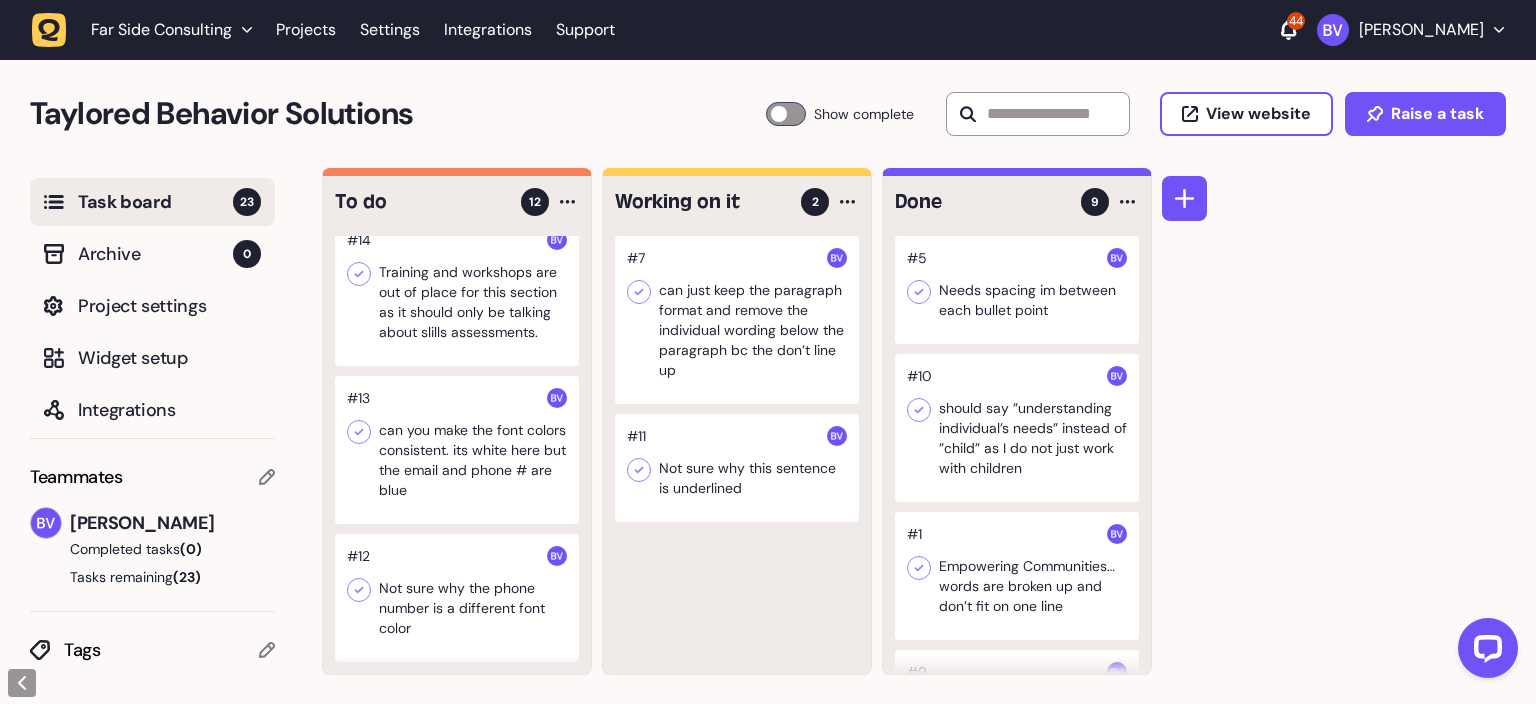 click 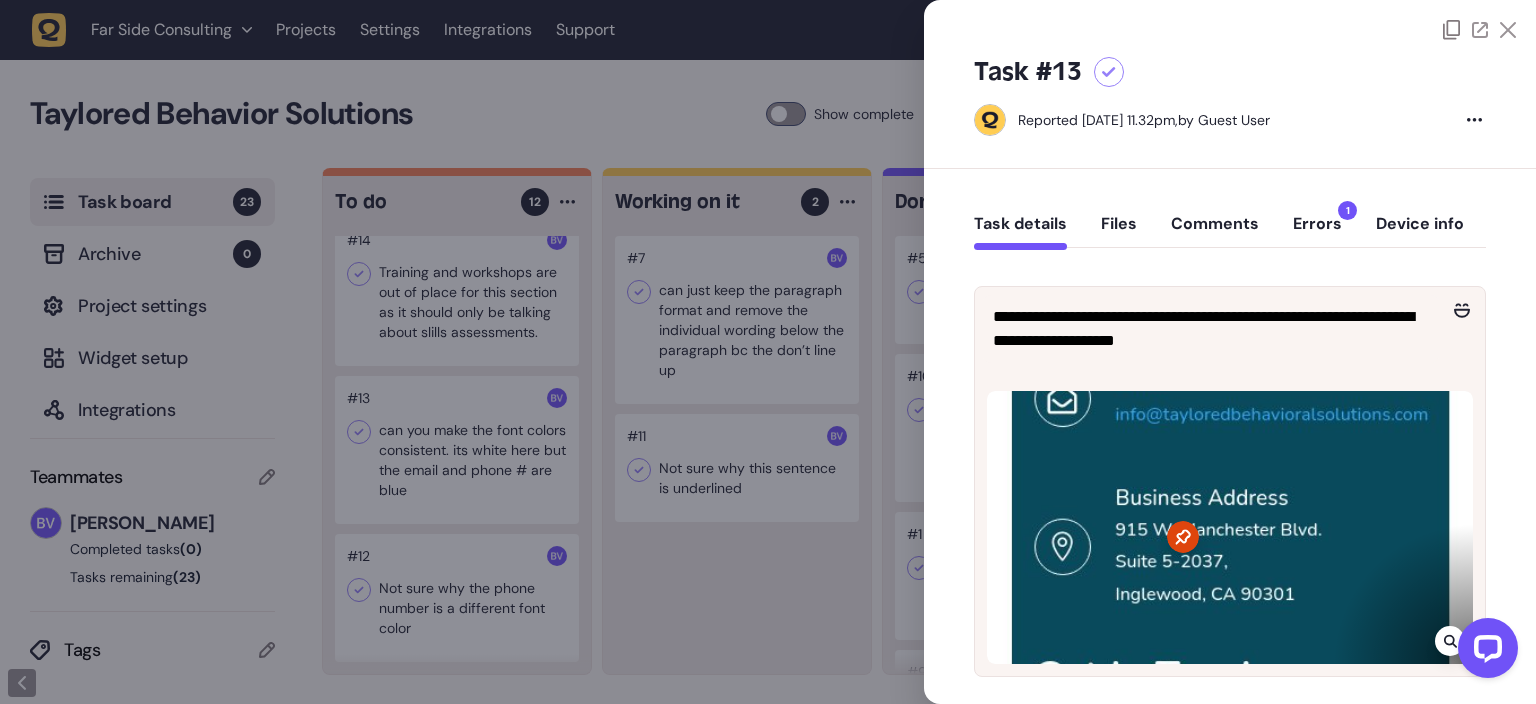 click 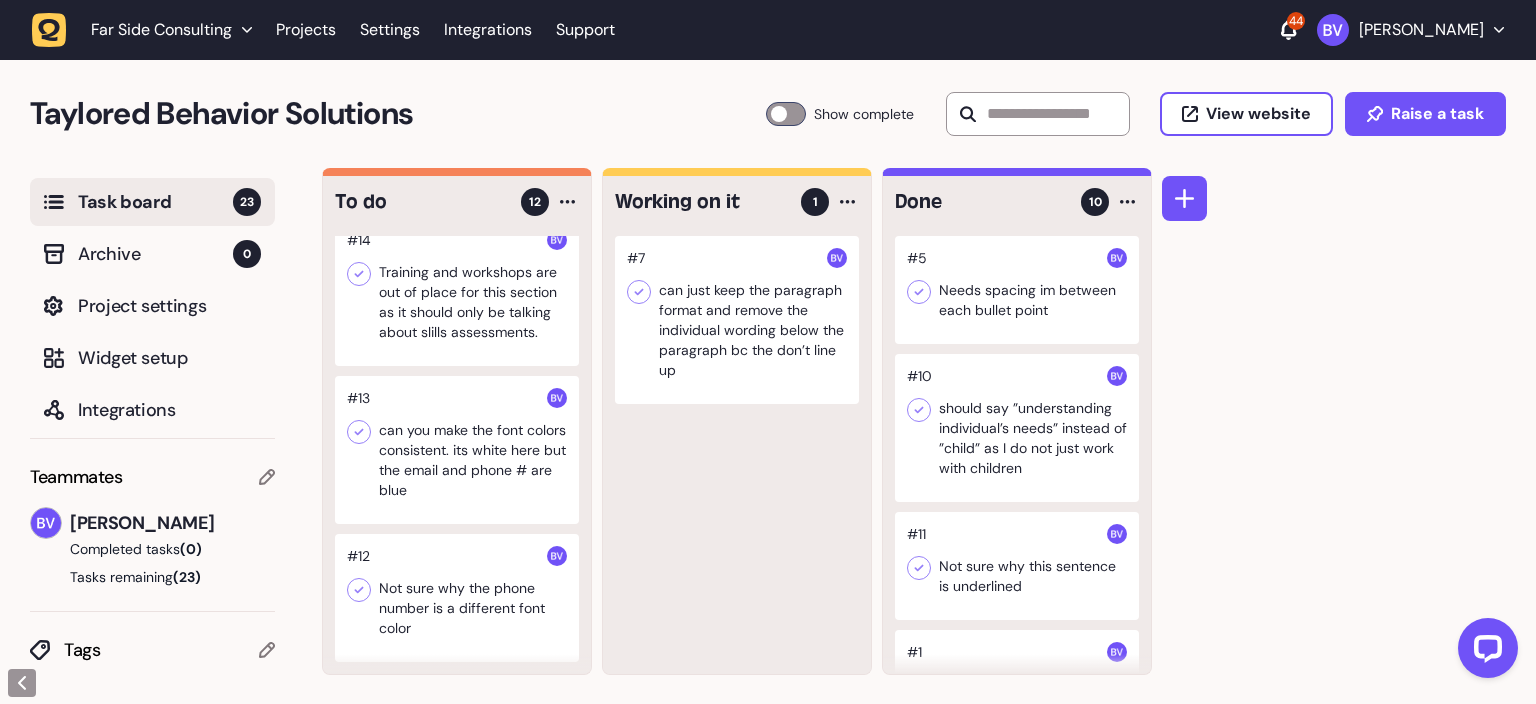 click 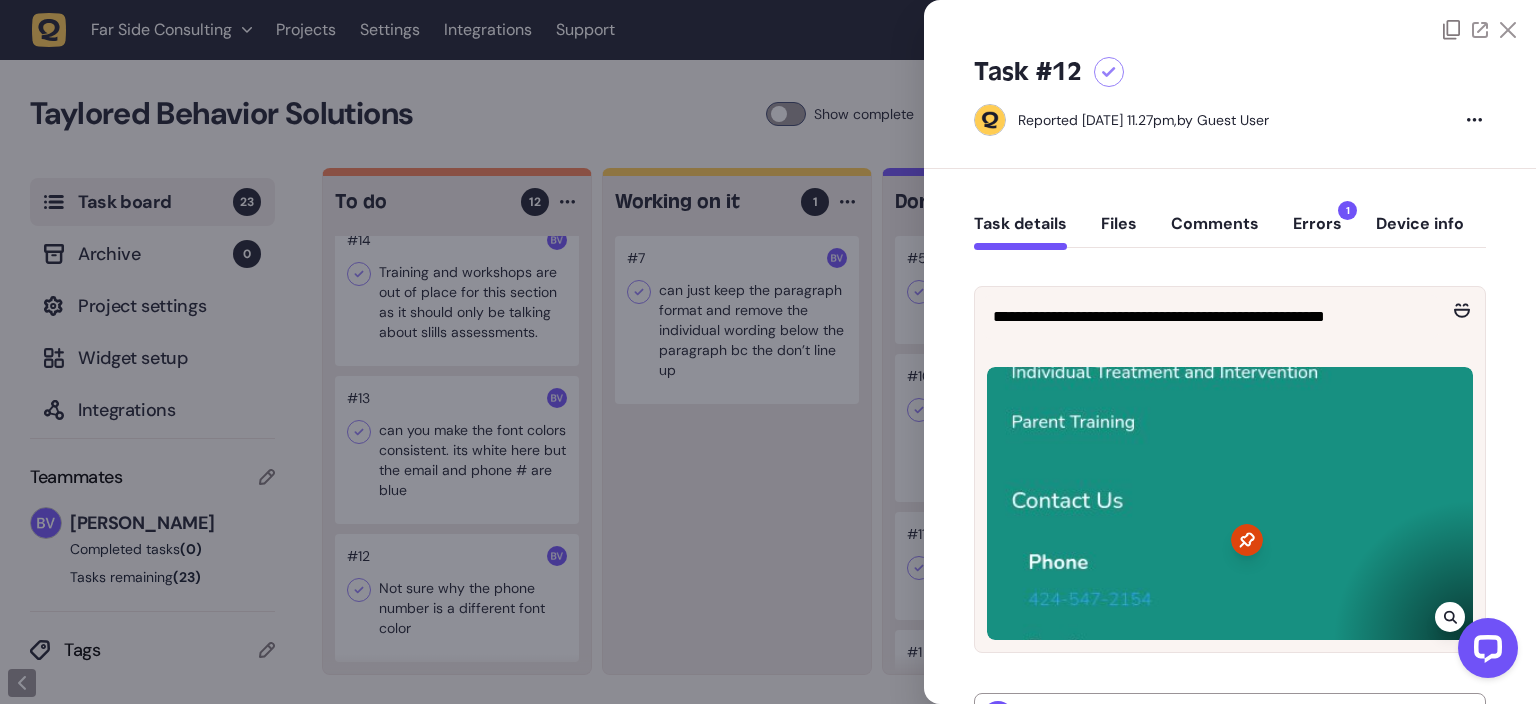 click 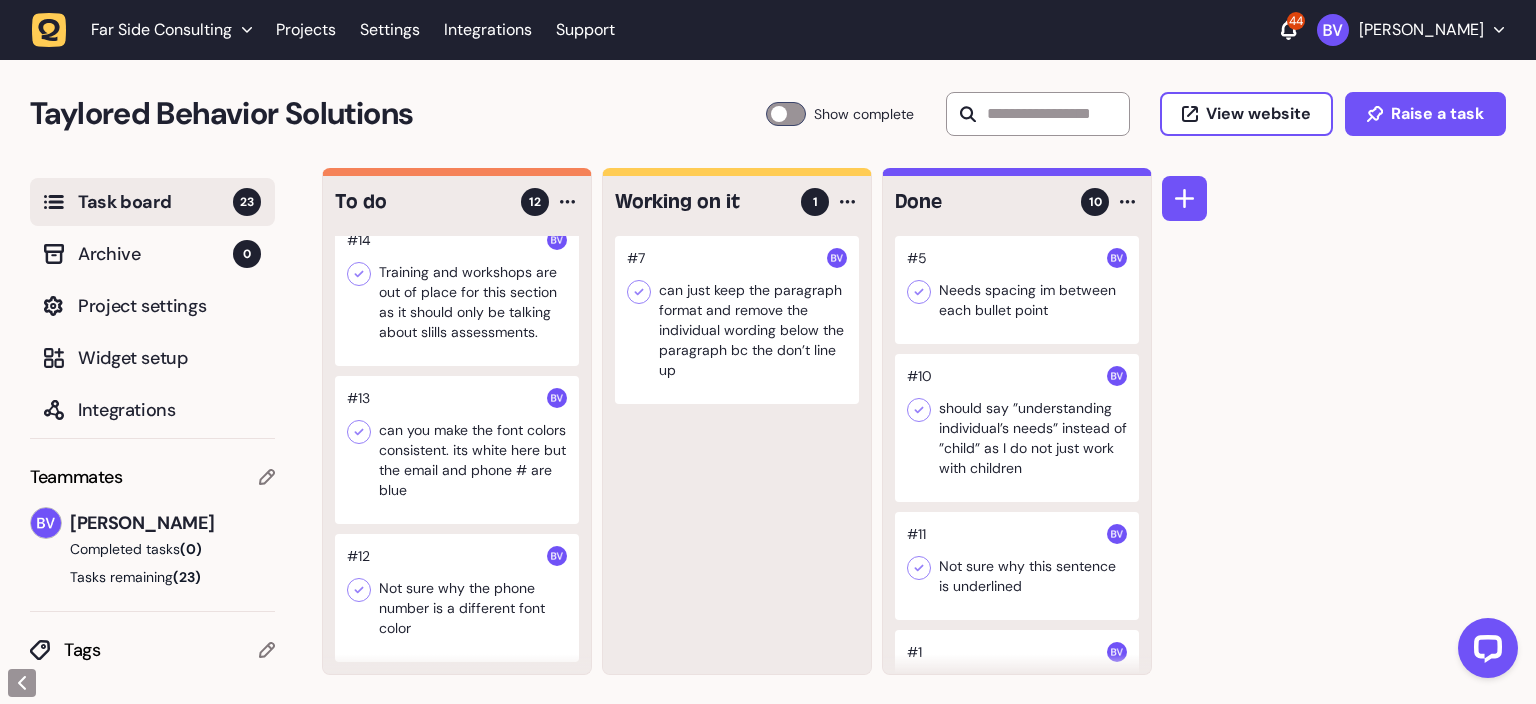 click 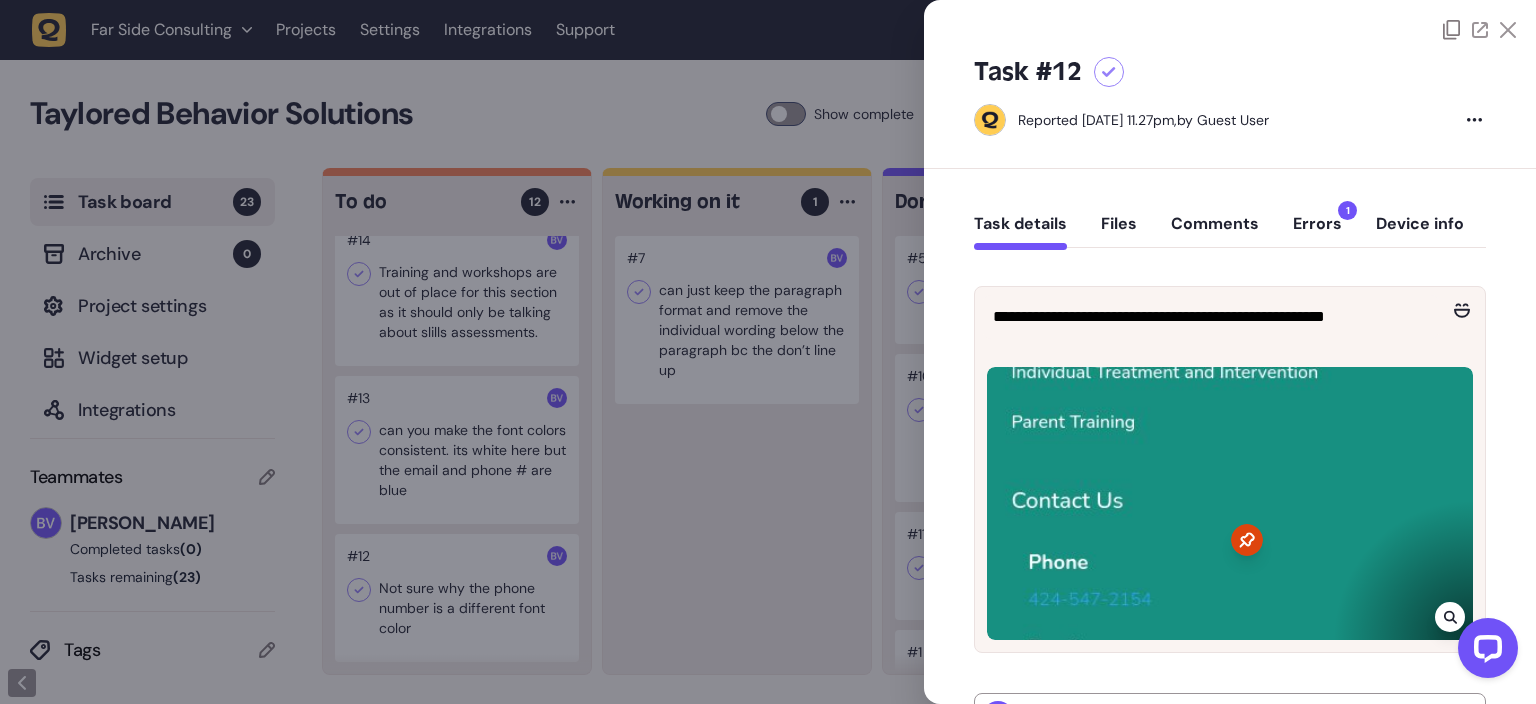 drag, startPoint x: 651, startPoint y: 557, endPoint x: 665, endPoint y: 557, distance: 14 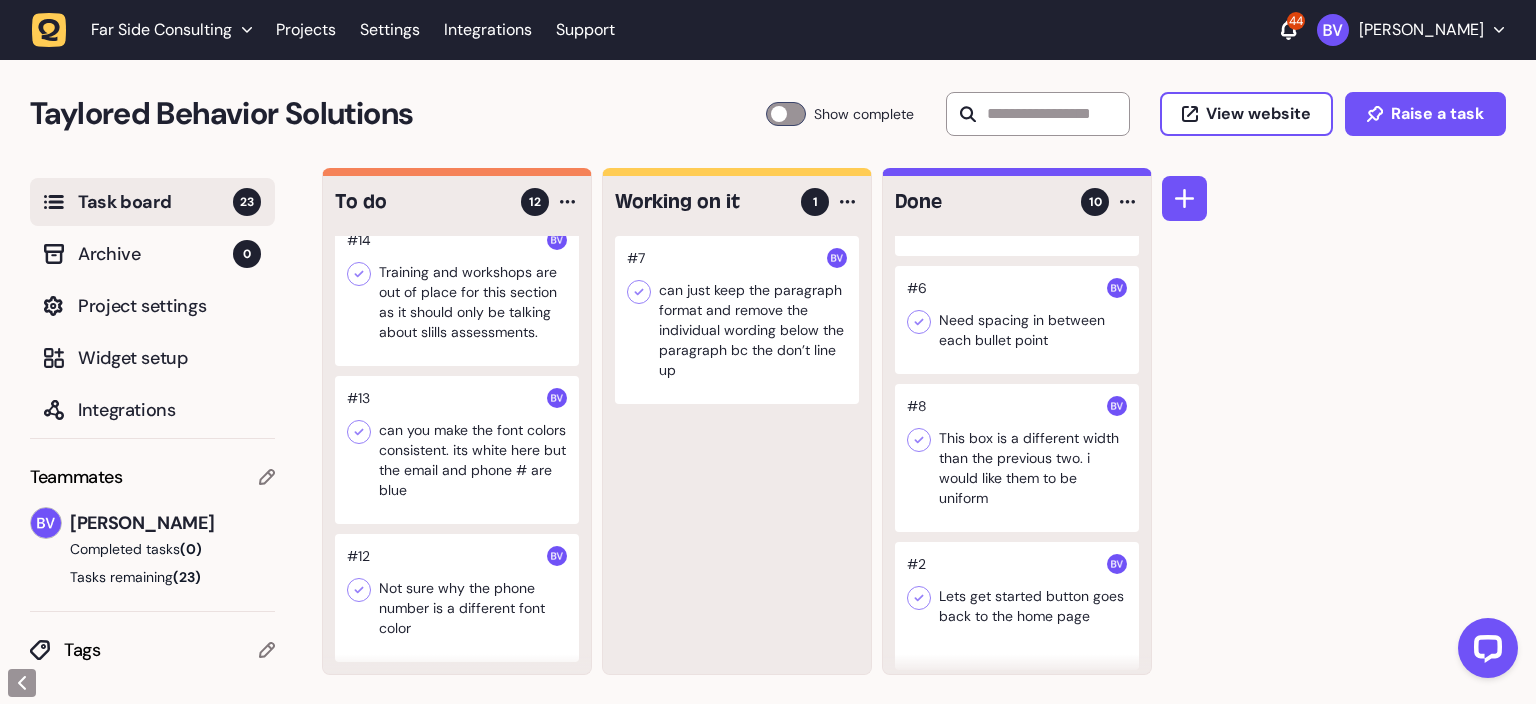 scroll, scrollTop: 624, scrollLeft: 0, axis: vertical 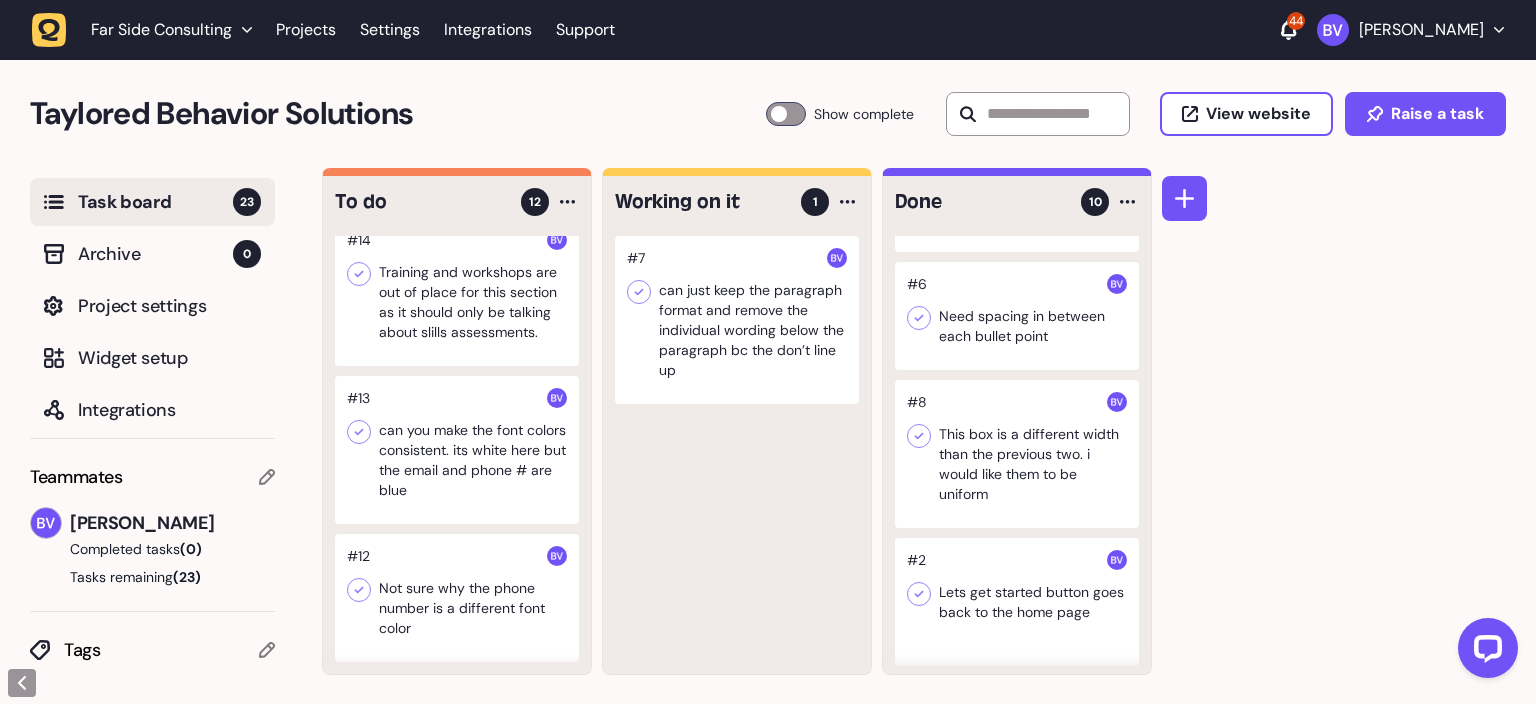 click 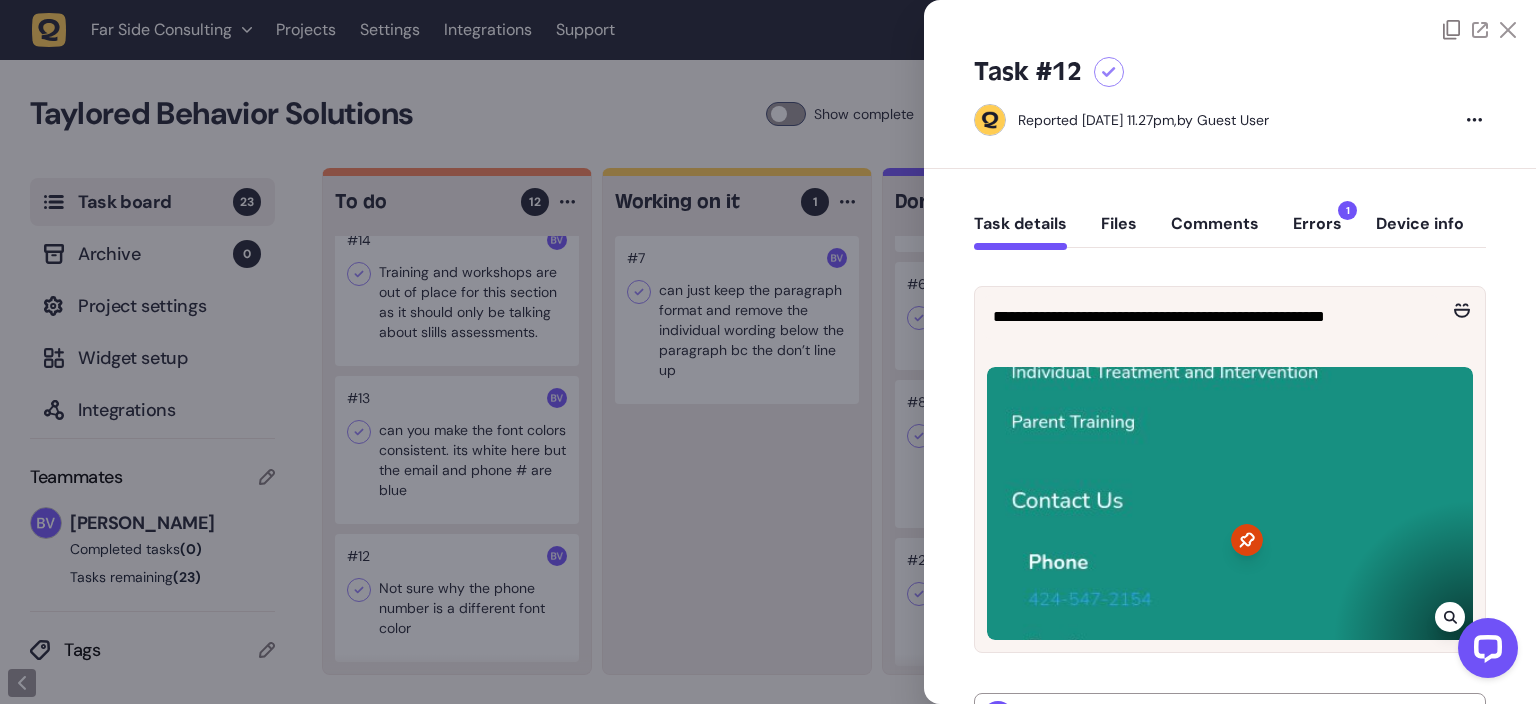 click 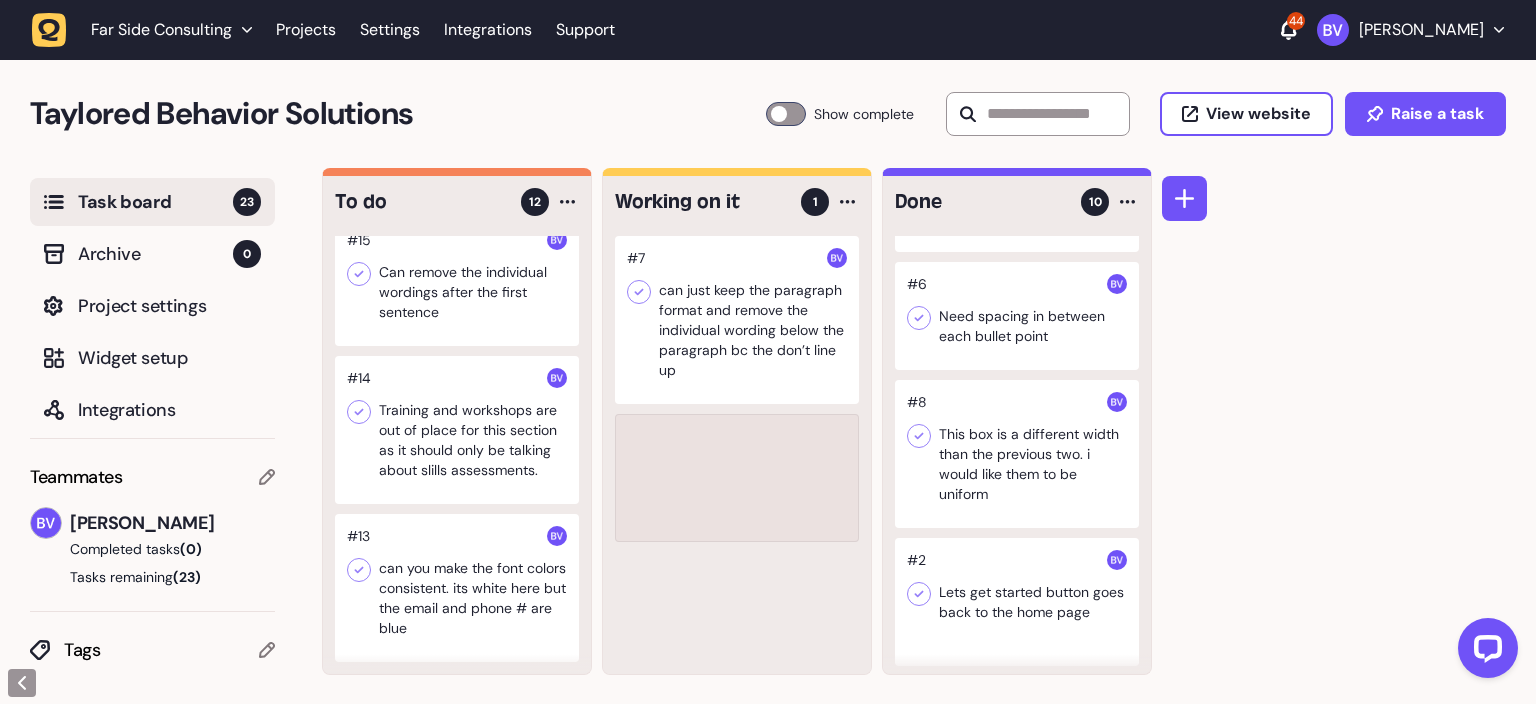 scroll, scrollTop: 1030, scrollLeft: 0, axis: vertical 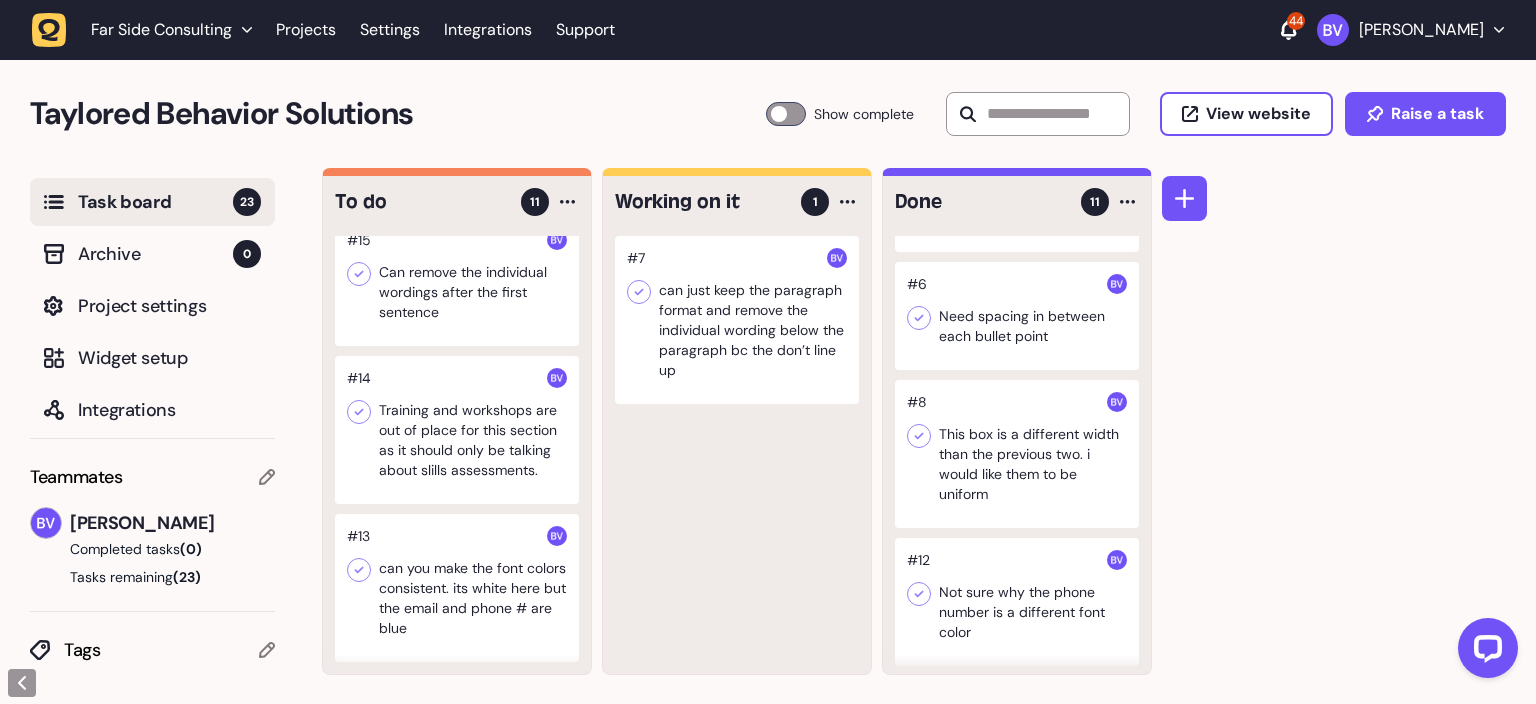 click 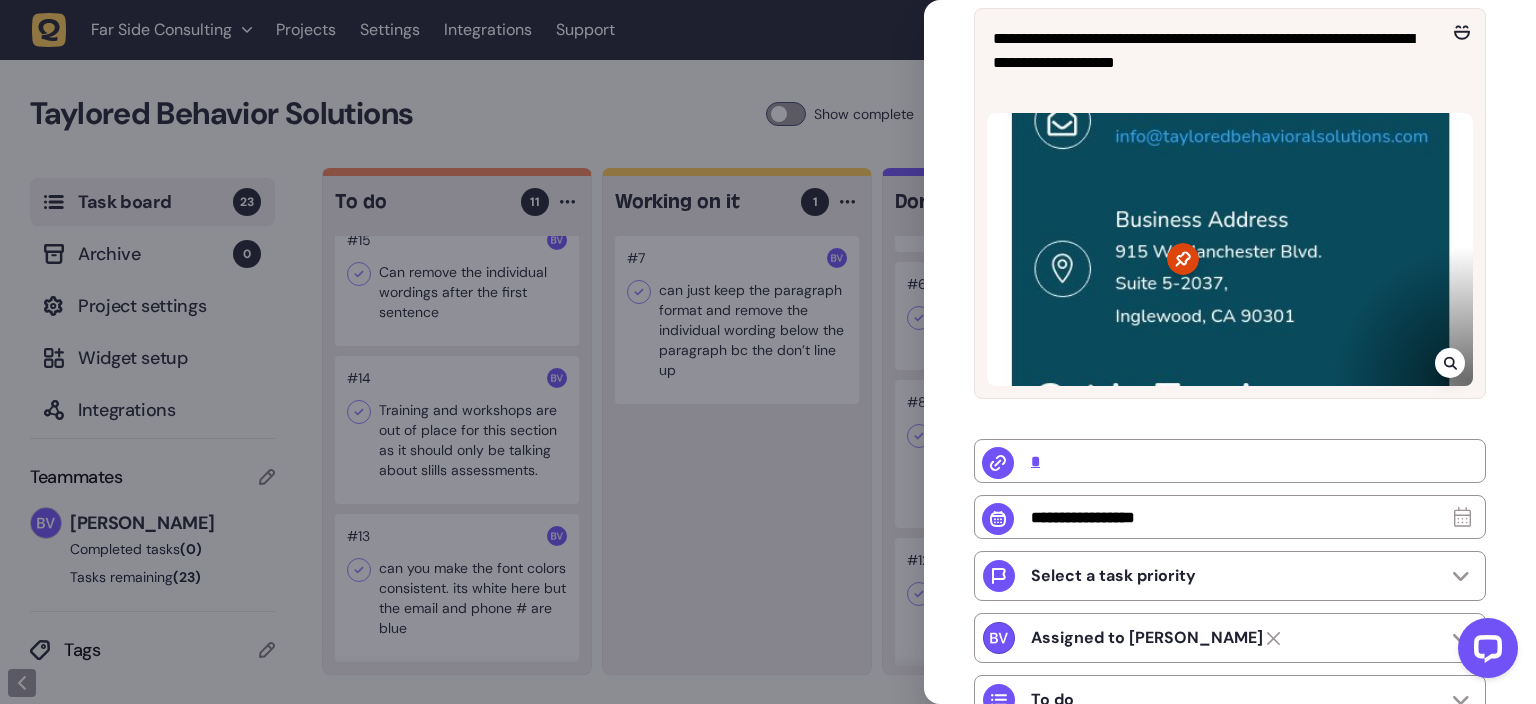 scroll, scrollTop: 374, scrollLeft: 0, axis: vertical 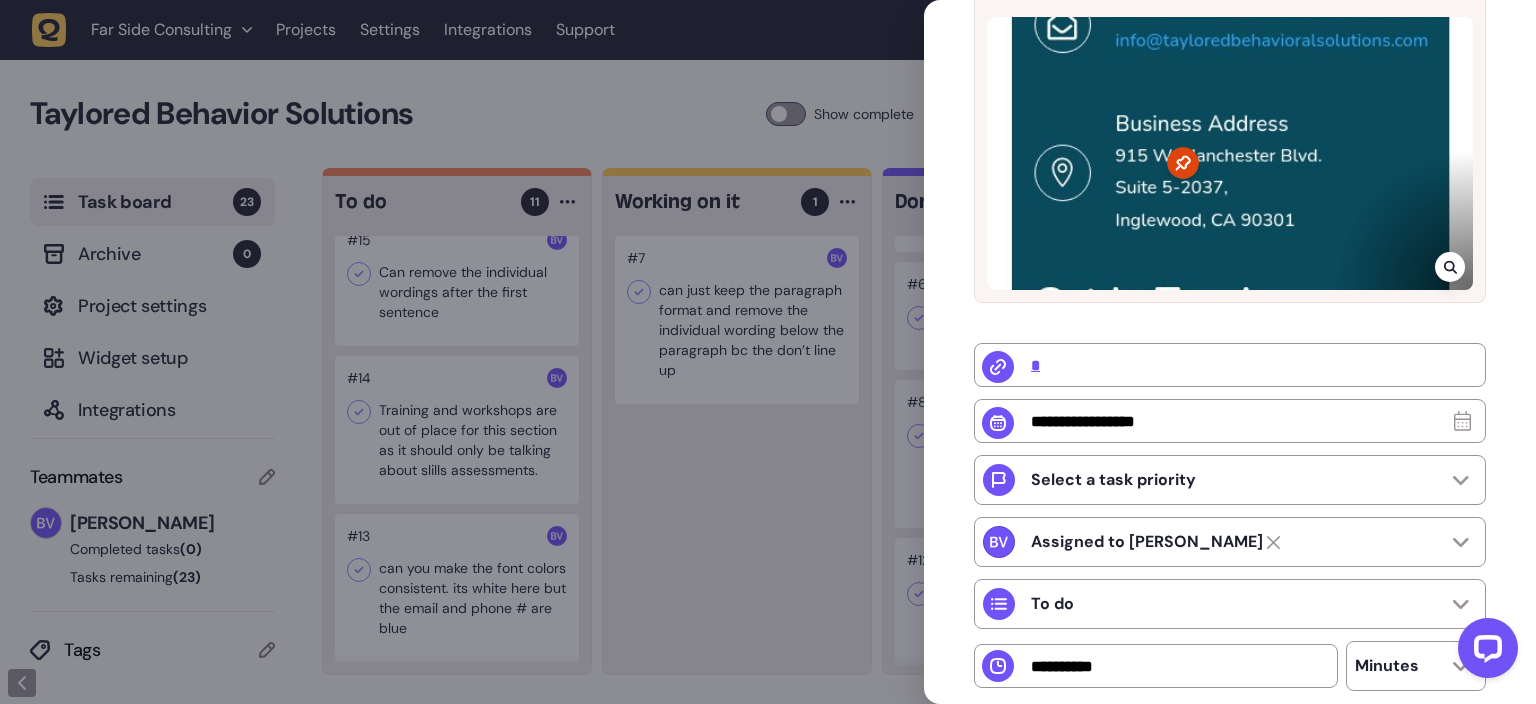 click 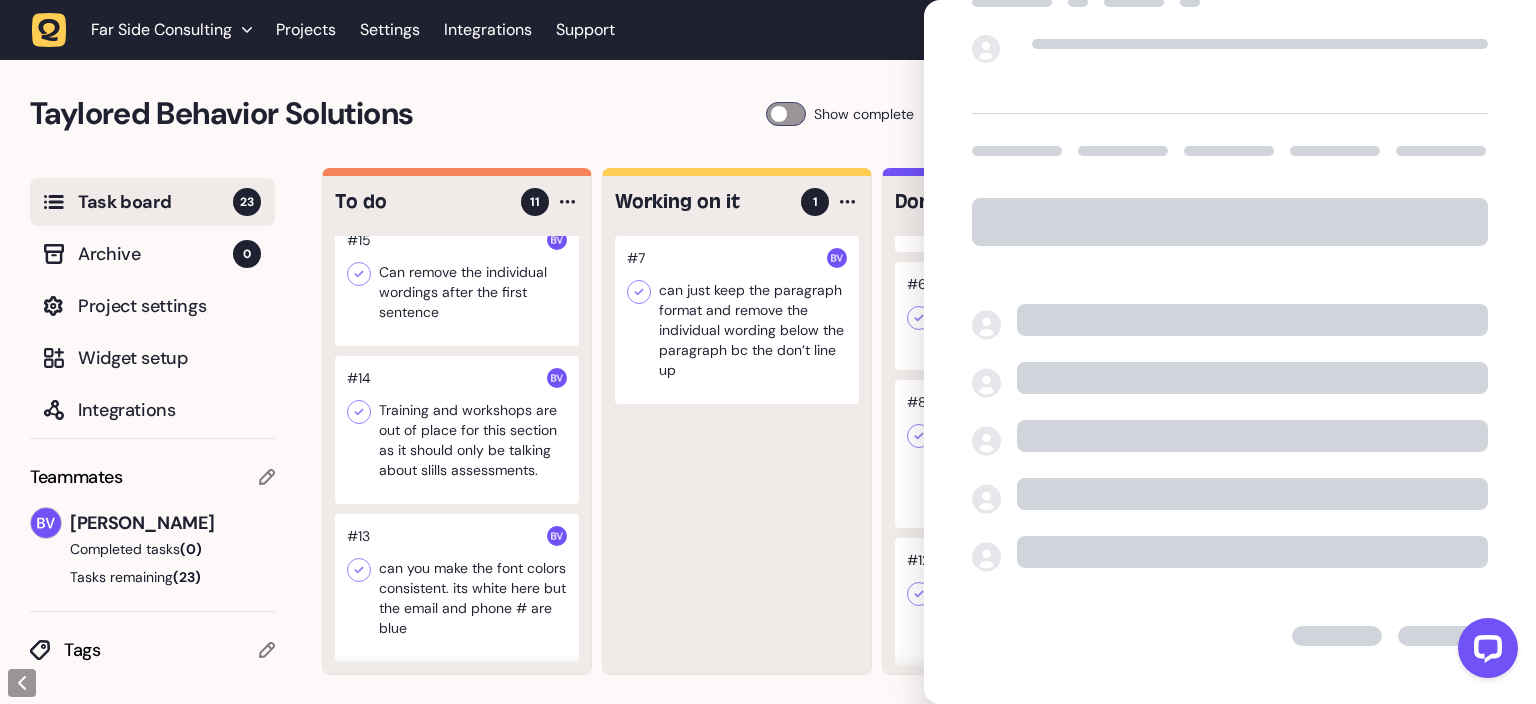 scroll, scrollTop: 51, scrollLeft: 0, axis: vertical 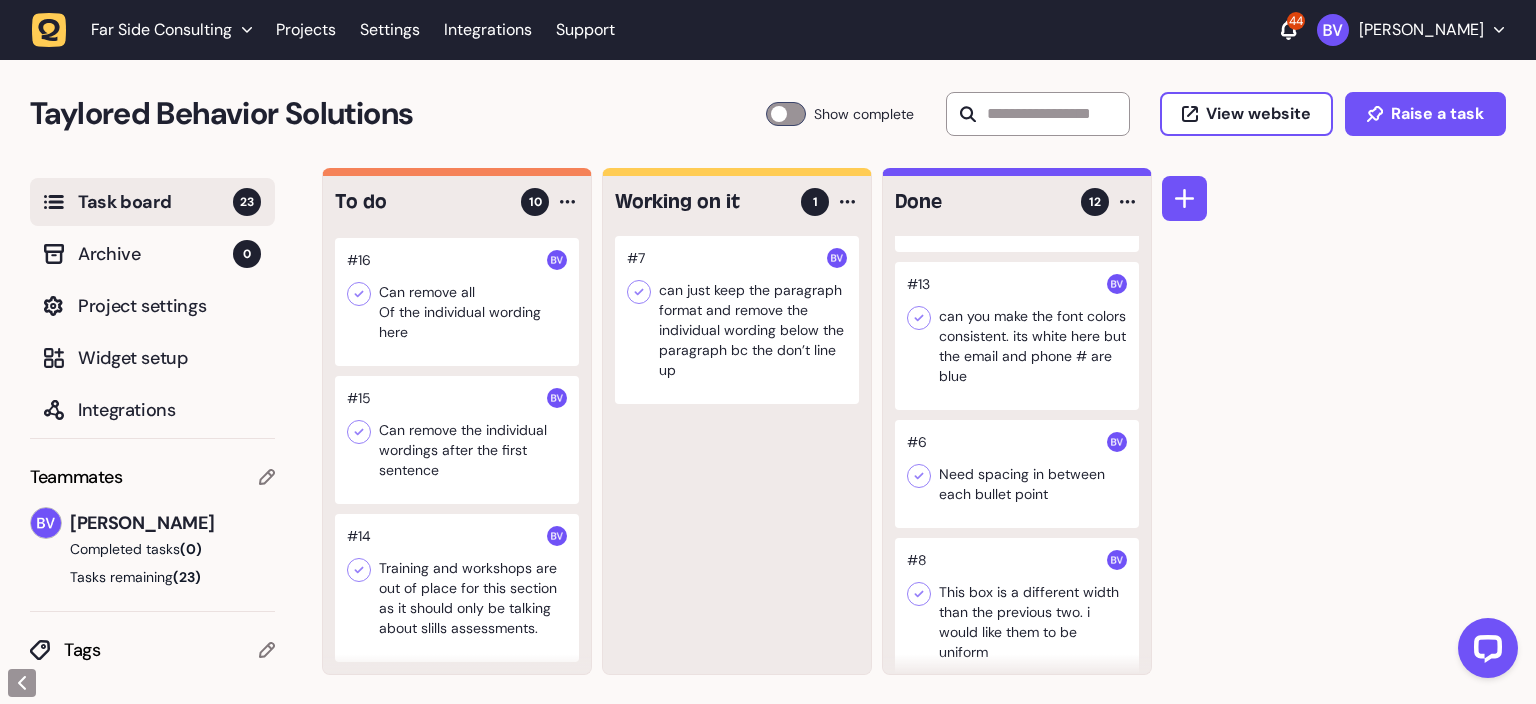 click 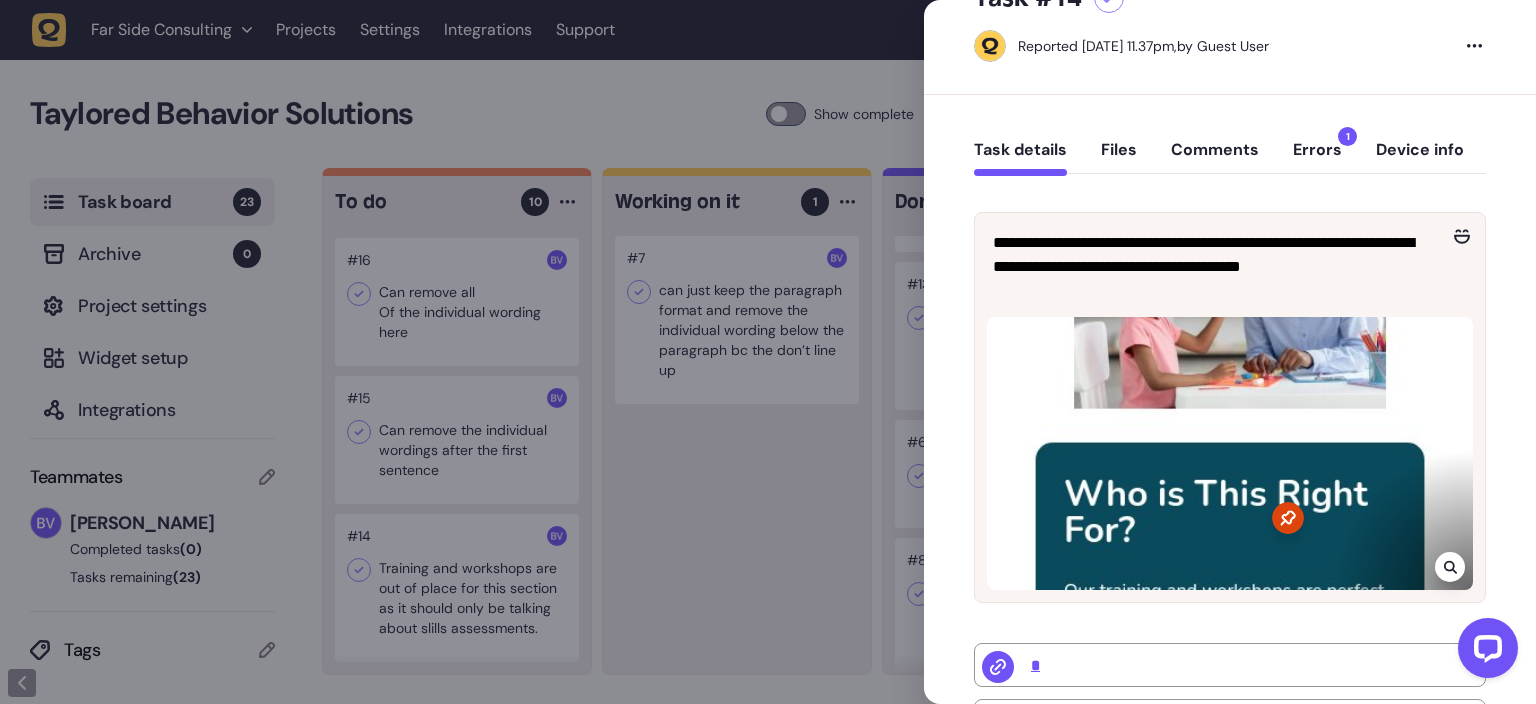 scroll, scrollTop: 125, scrollLeft: 0, axis: vertical 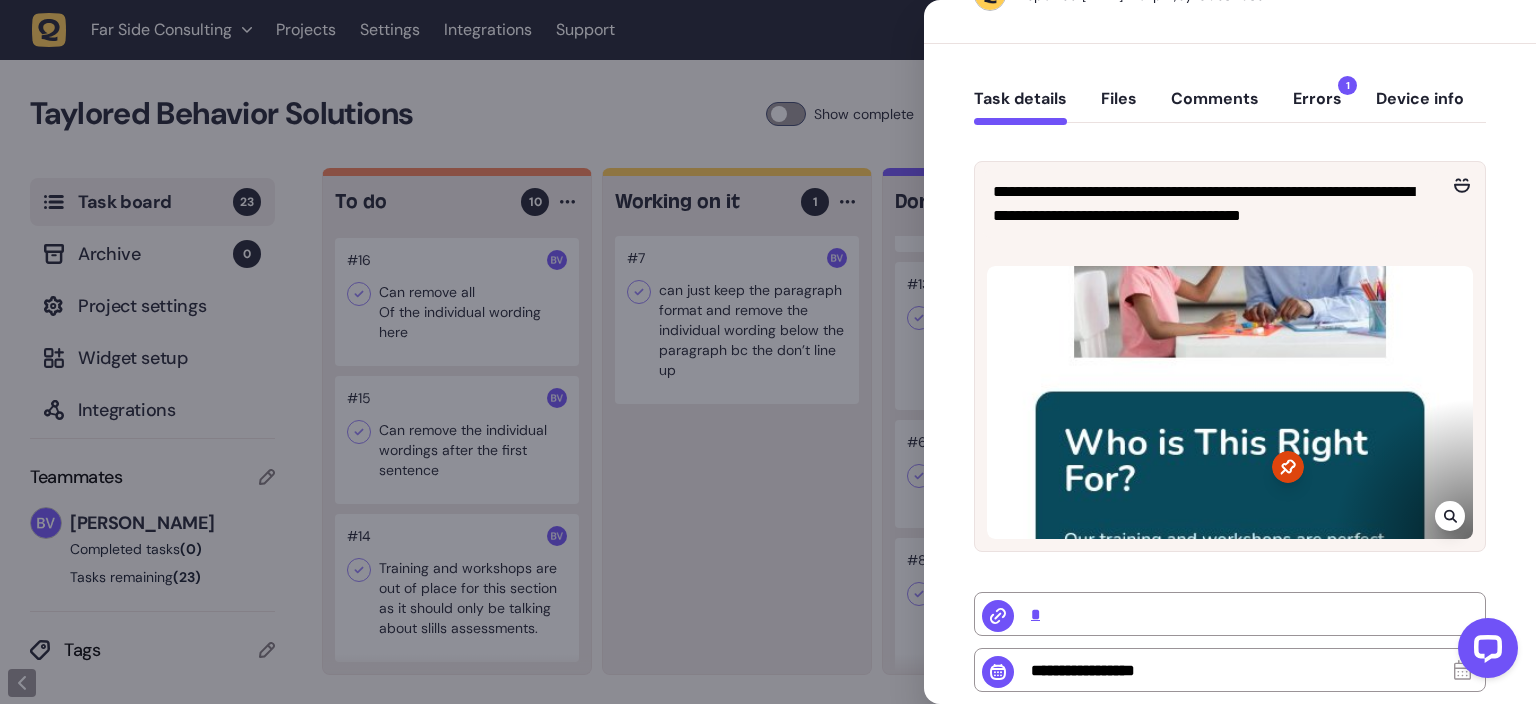 click 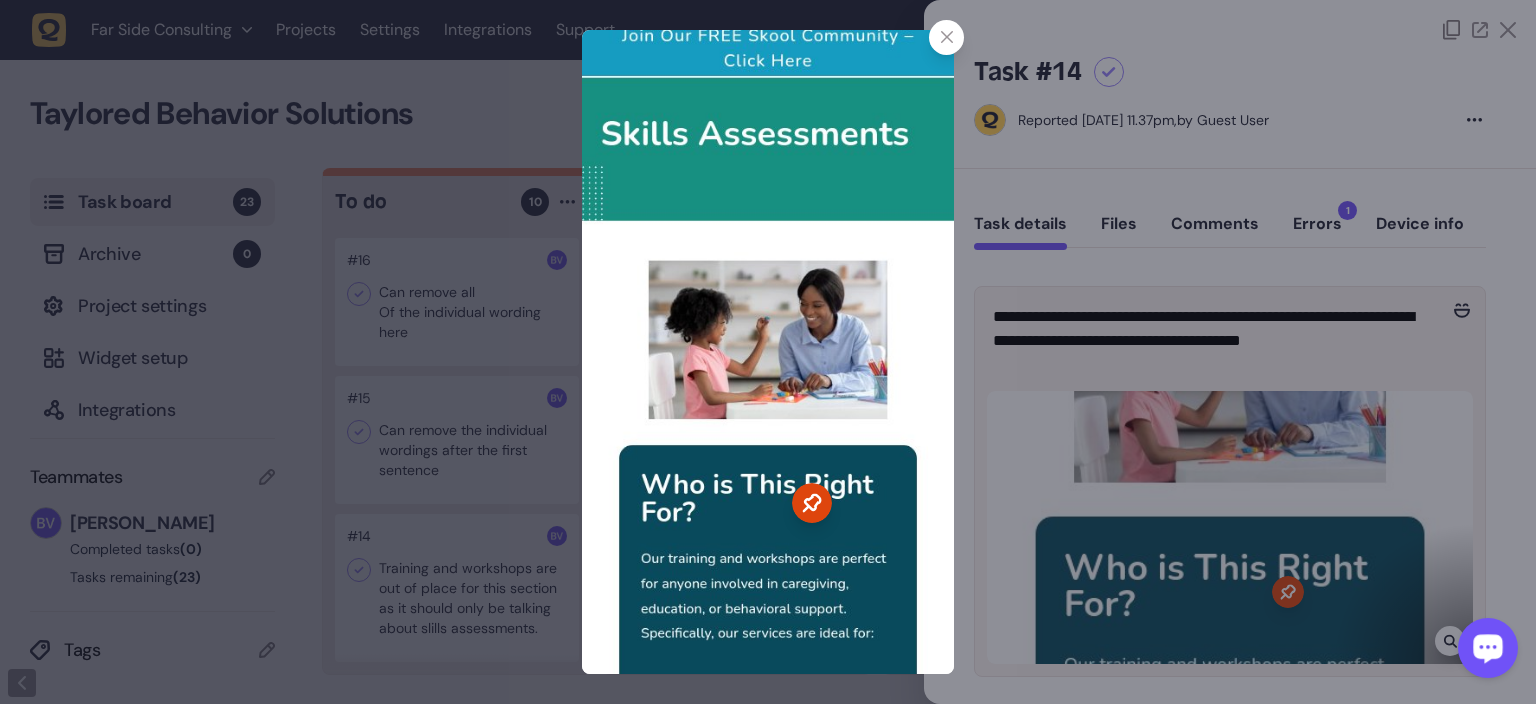 click 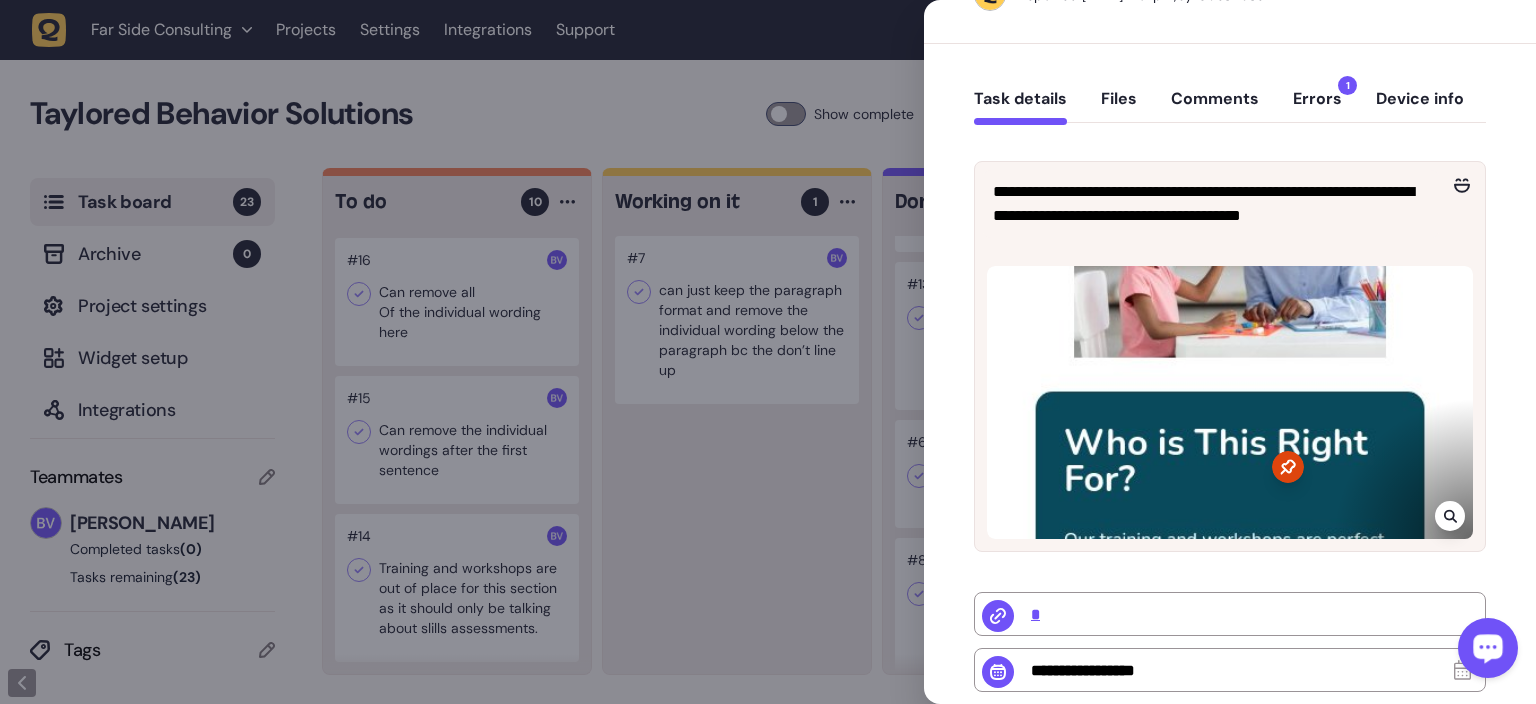 click 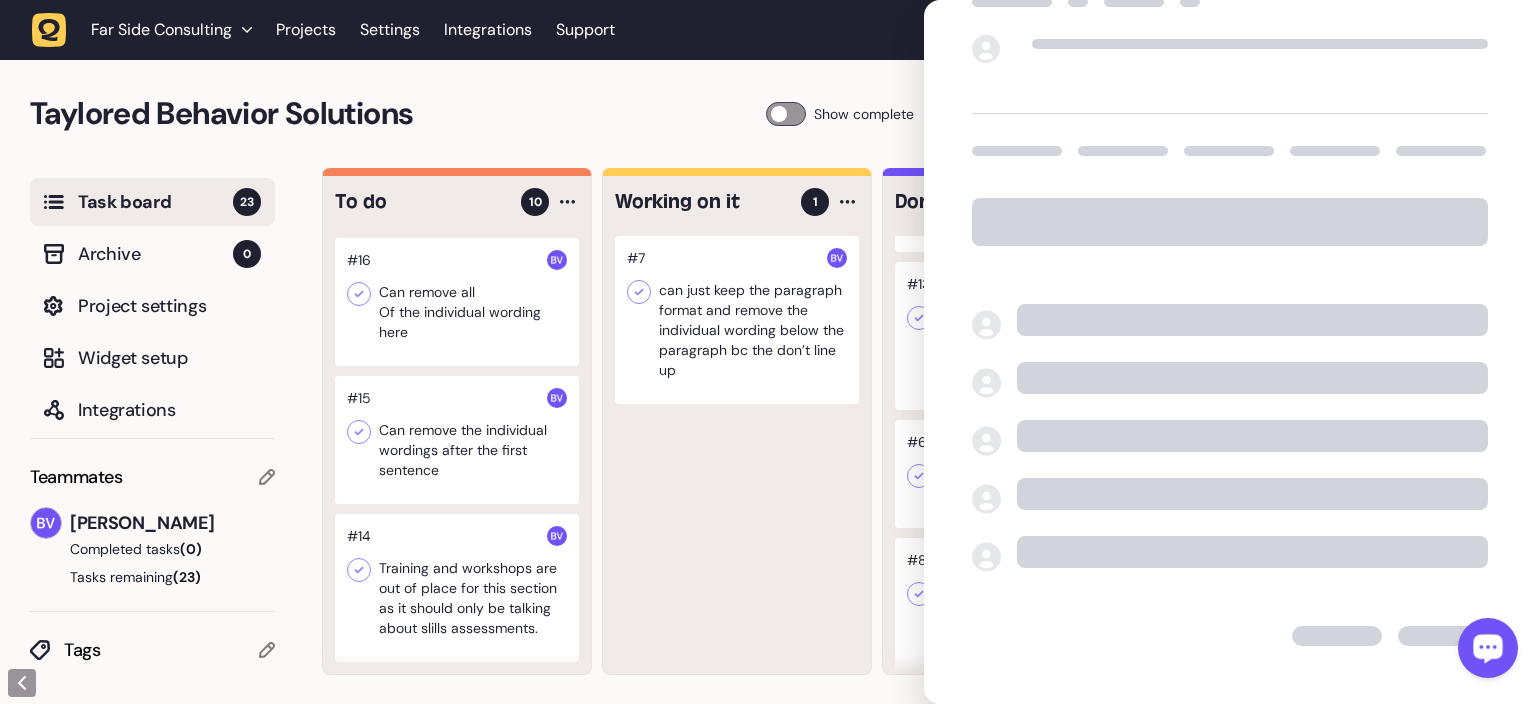 scroll, scrollTop: 51, scrollLeft: 0, axis: vertical 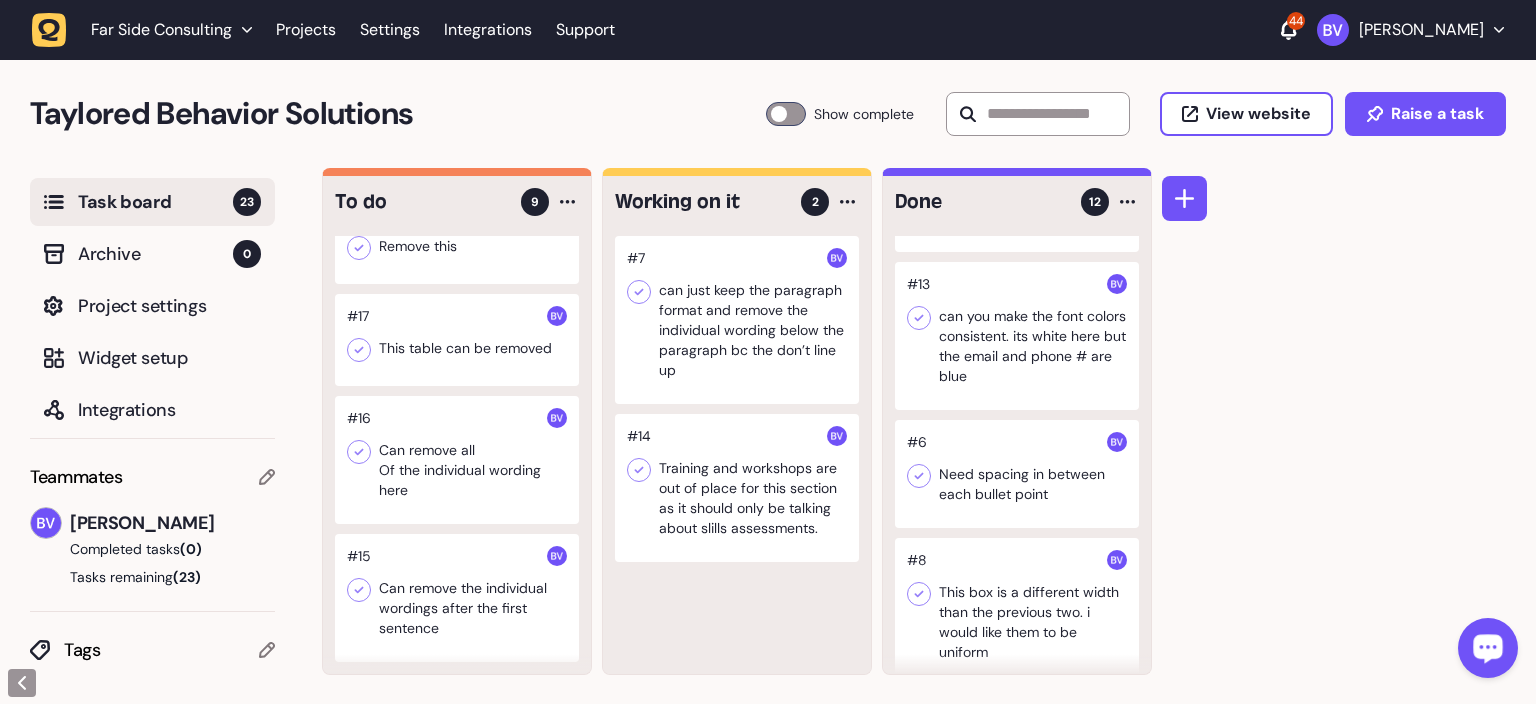 click 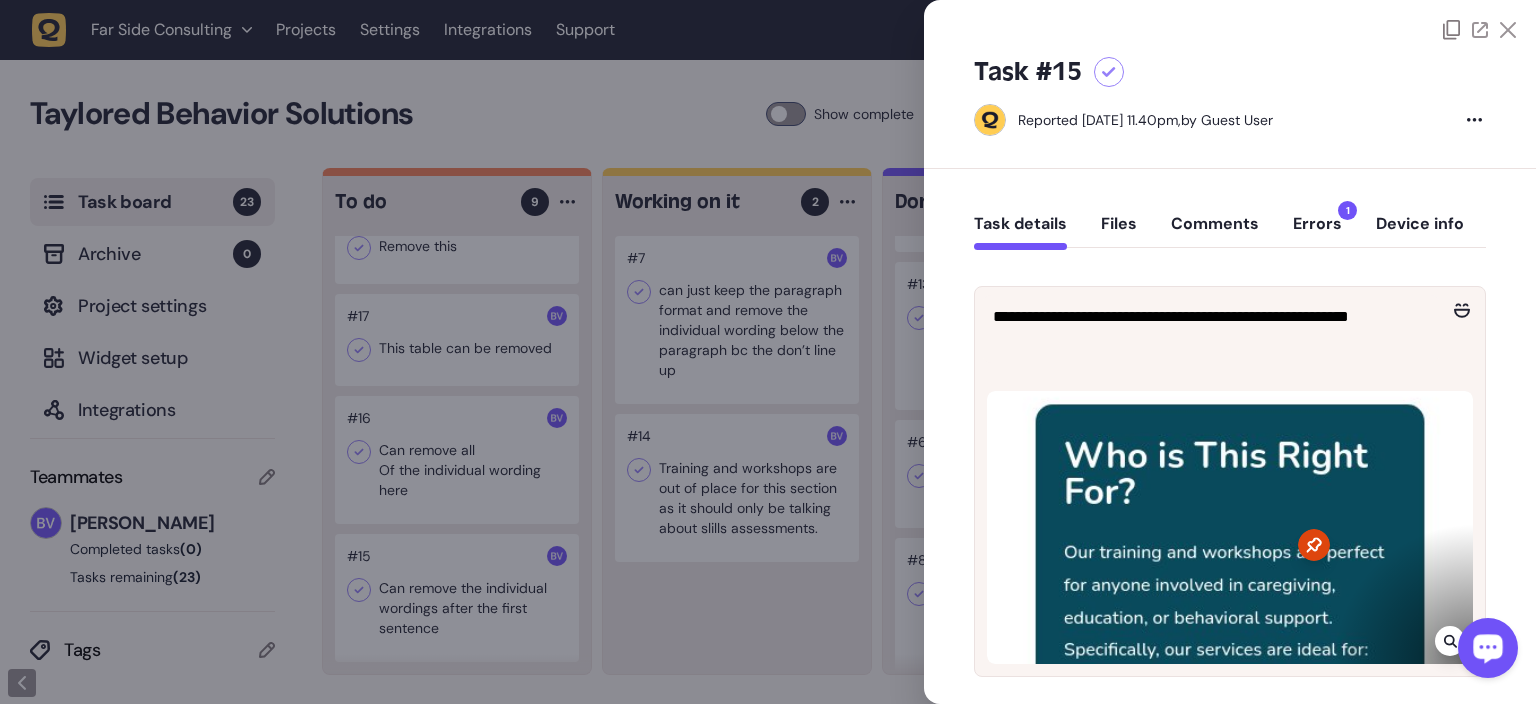 click 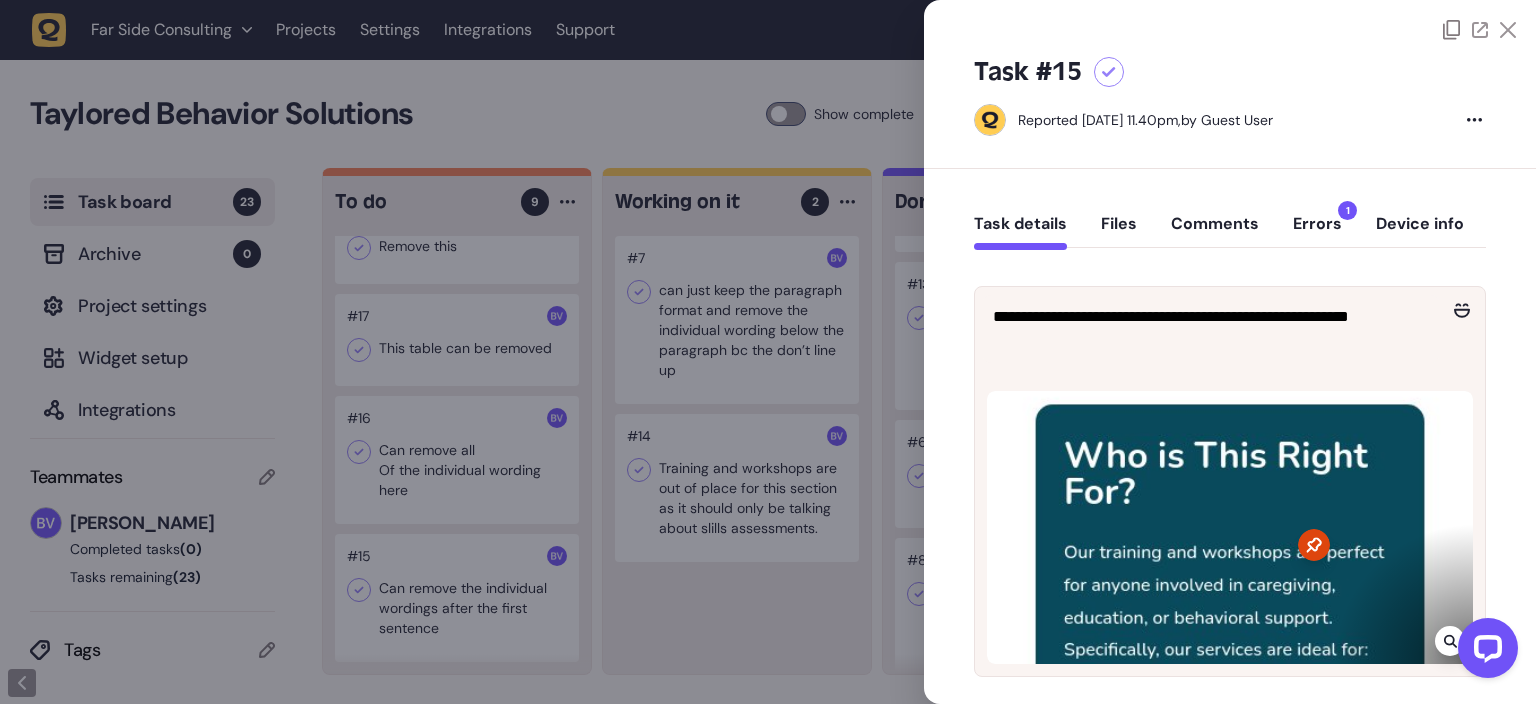 click at bounding box center [1484, 652] 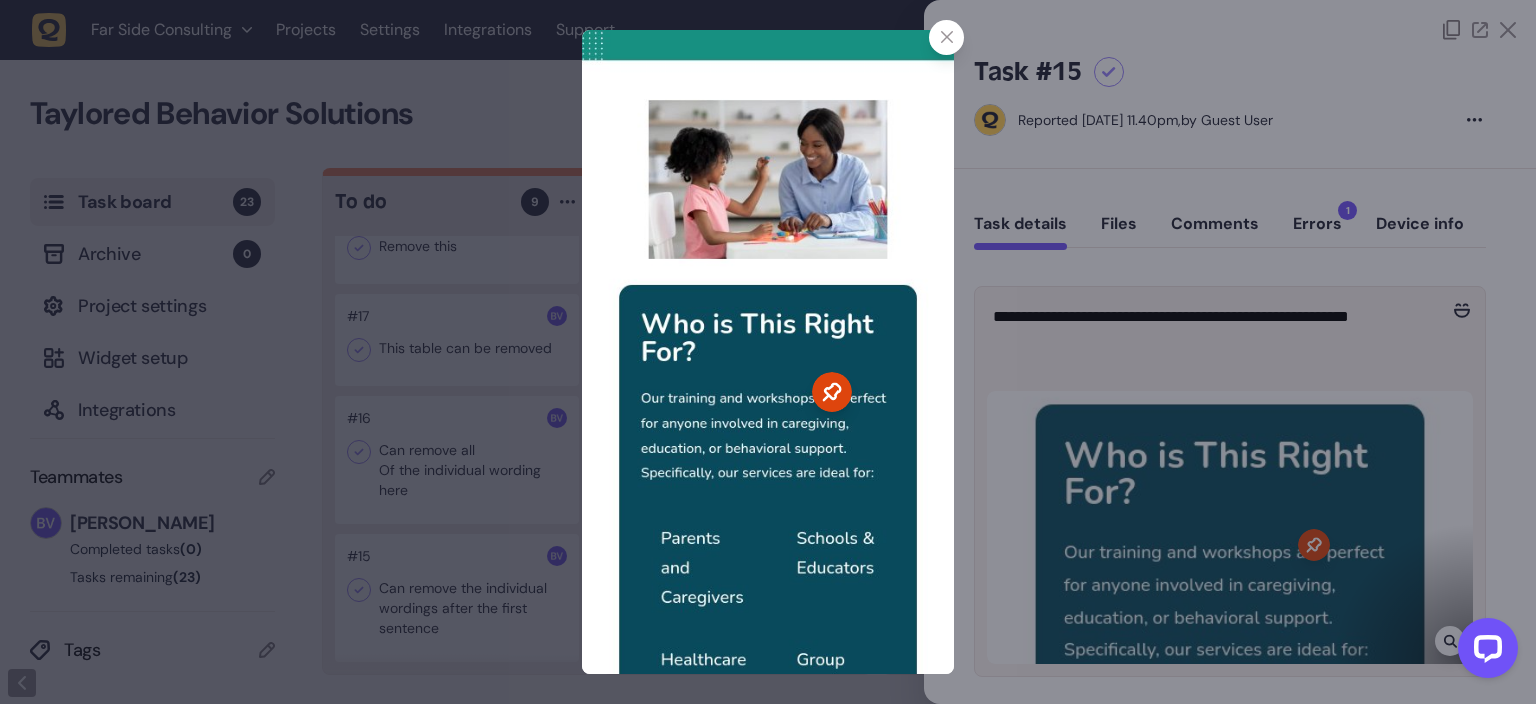 click 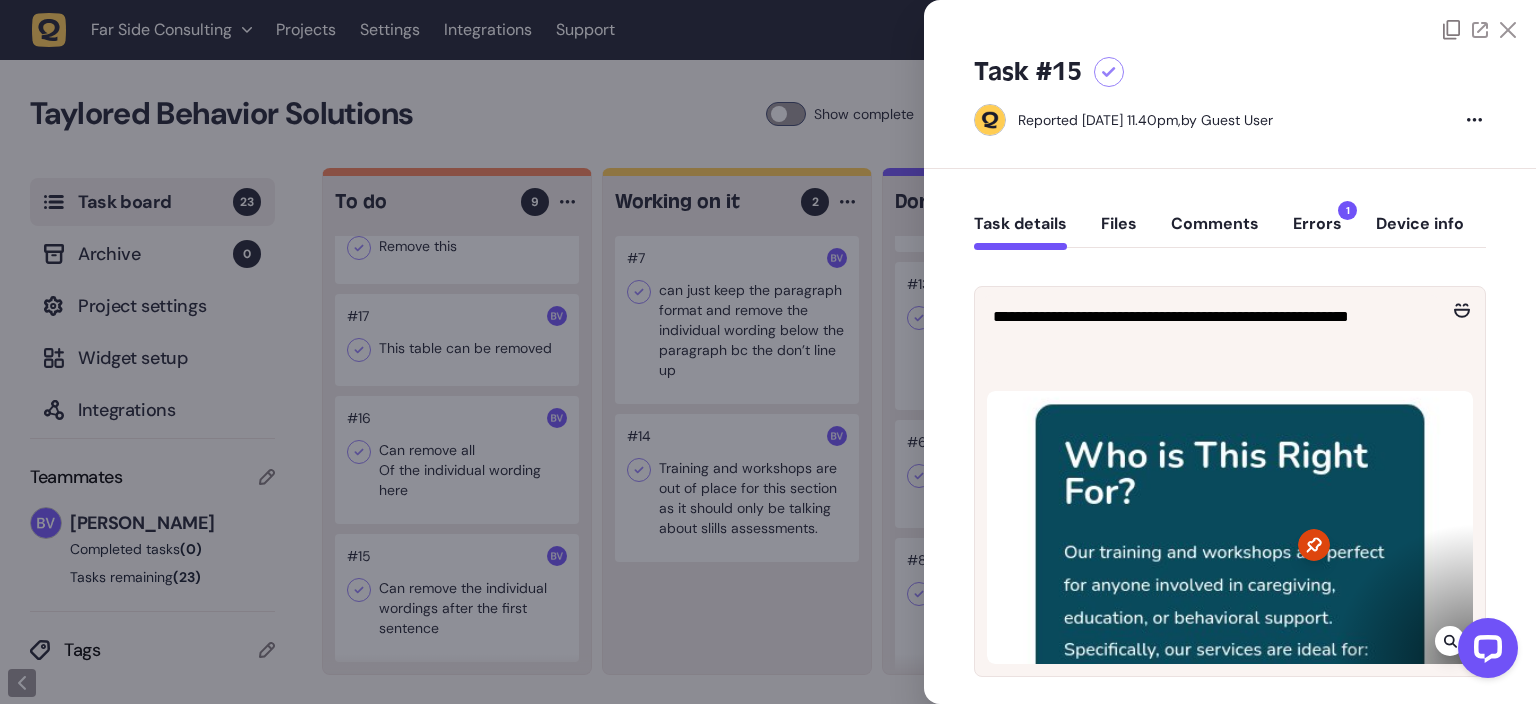scroll, scrollTop: 125, scrollLeft: 0, axis: vertical 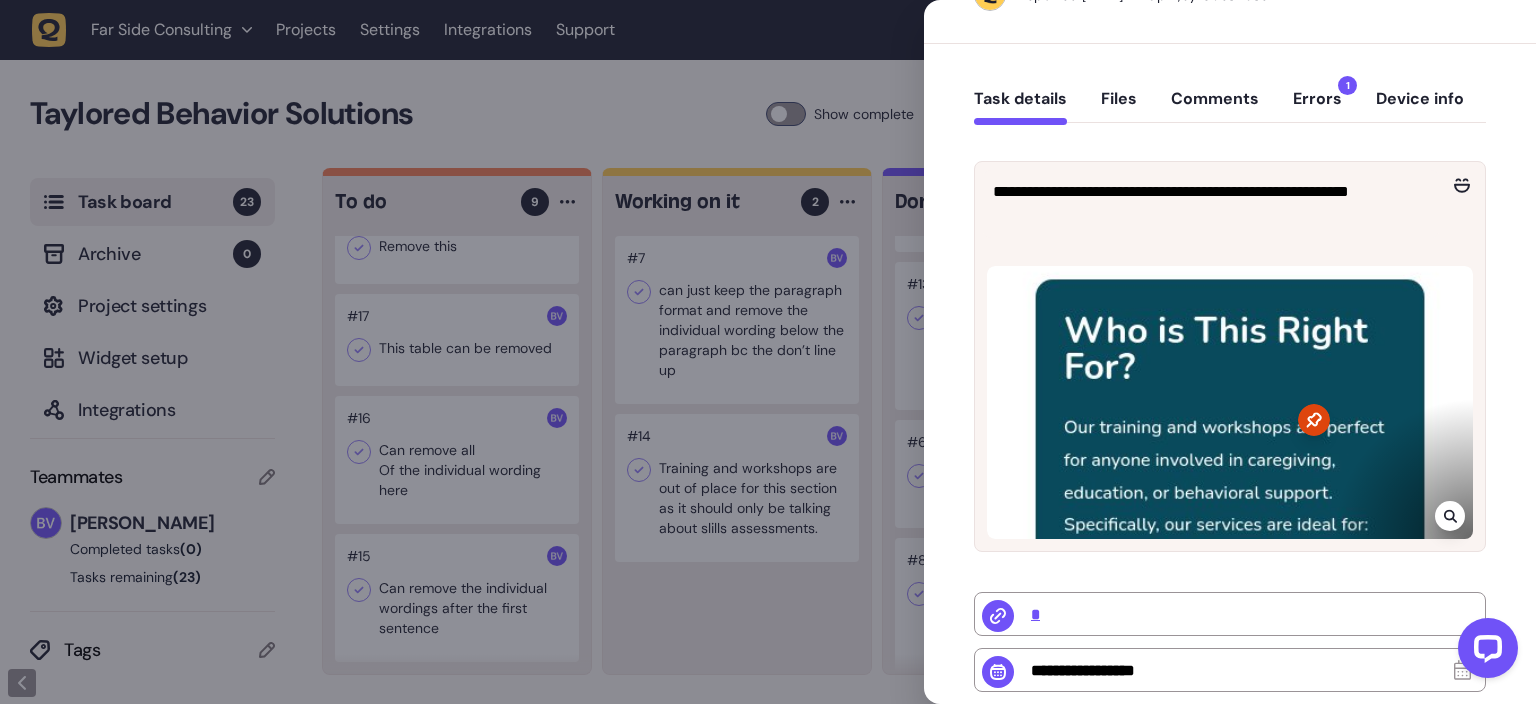click 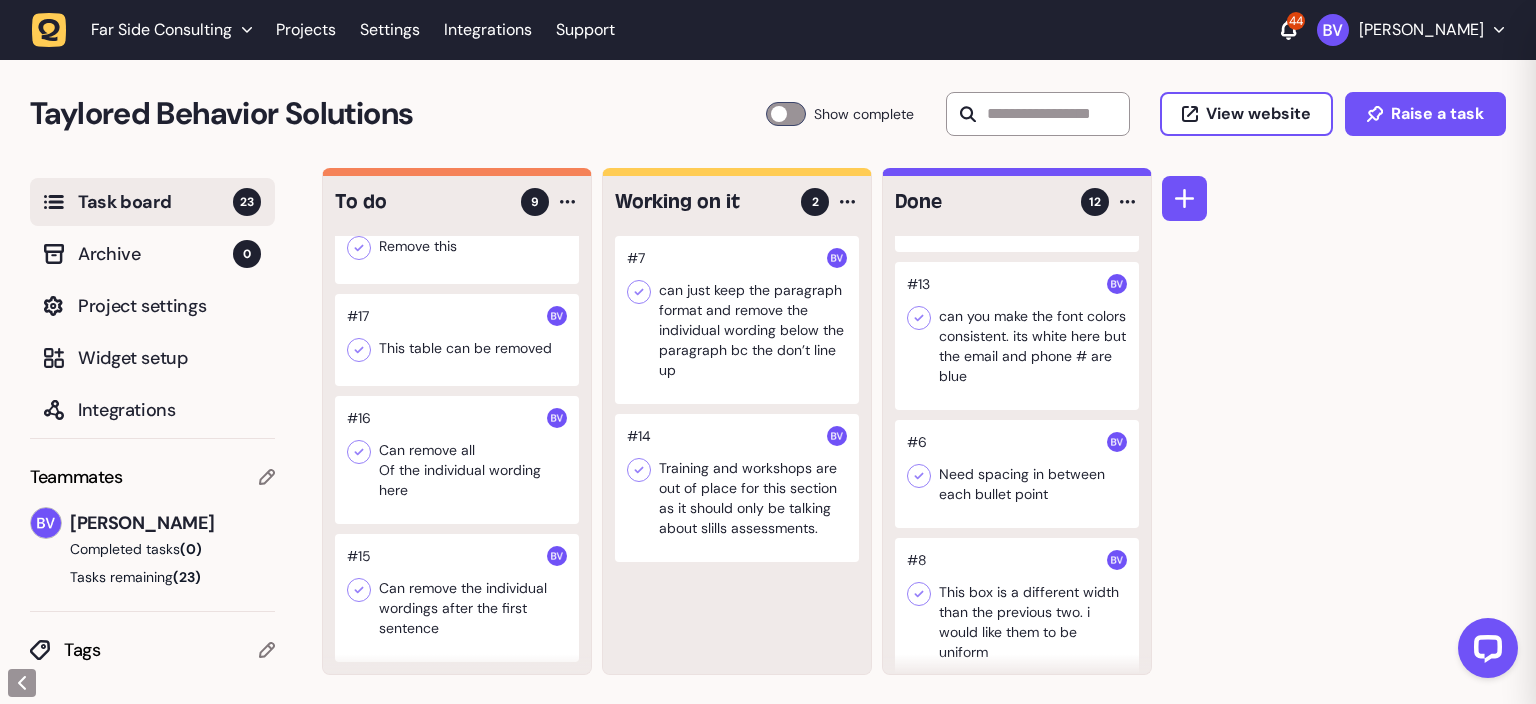 scroll, scrollTop: 51, scrollLeft: 0, axis: vertical 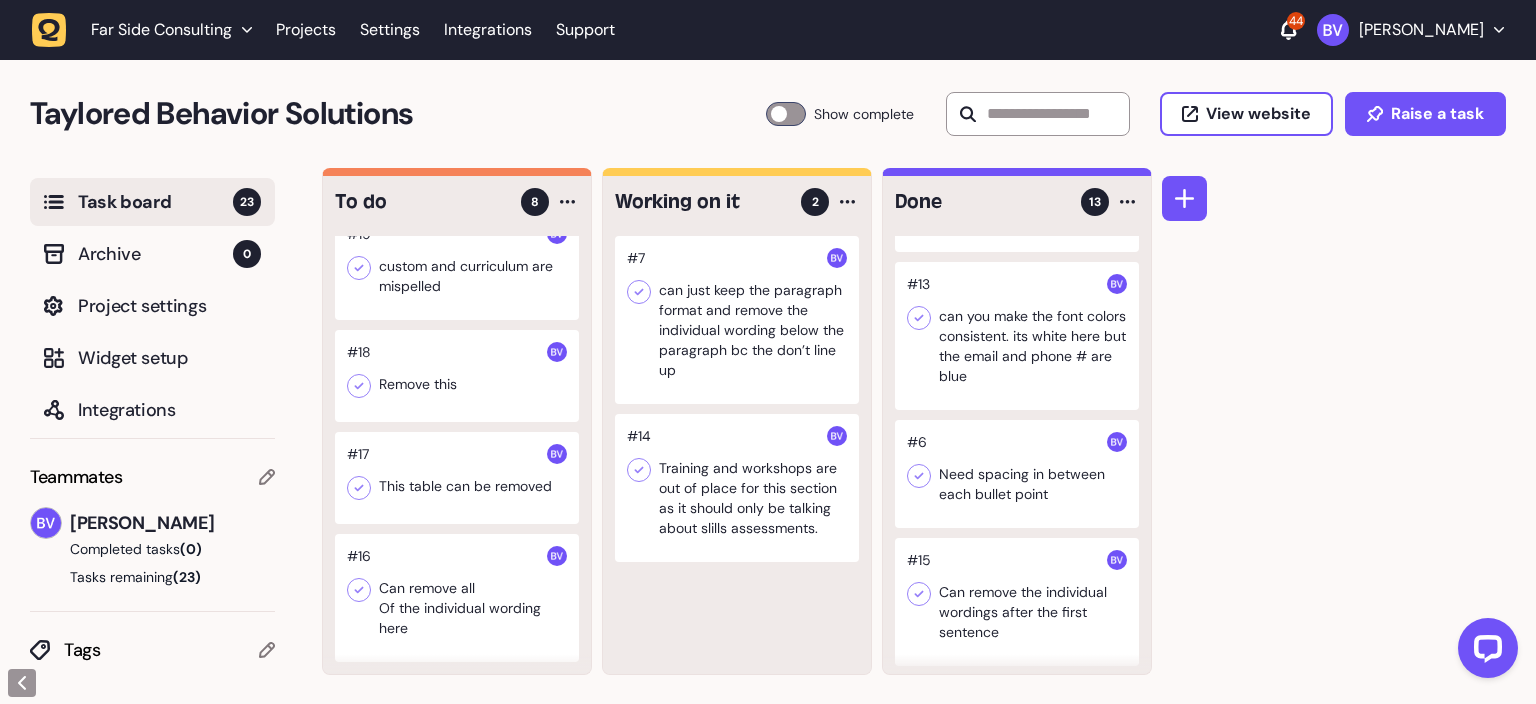 click 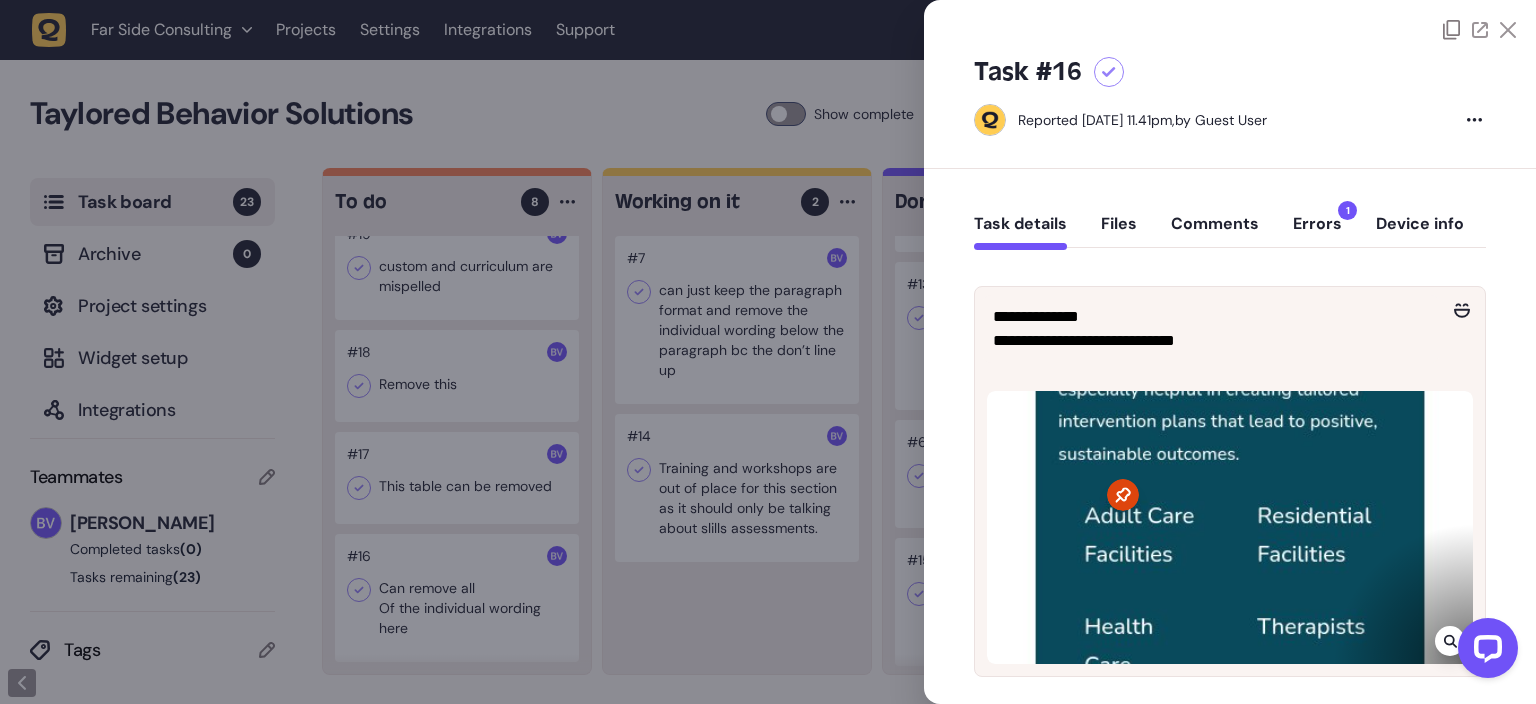 click 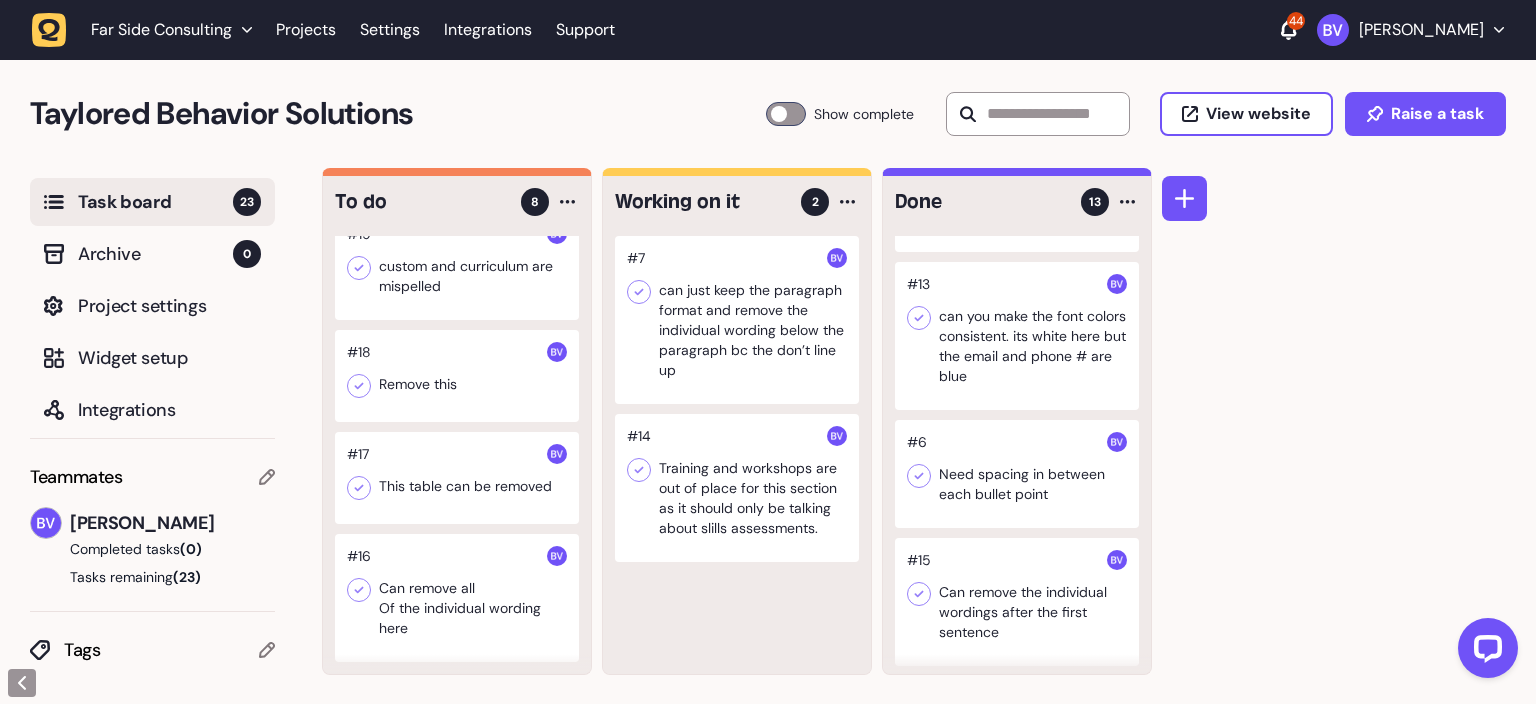 click 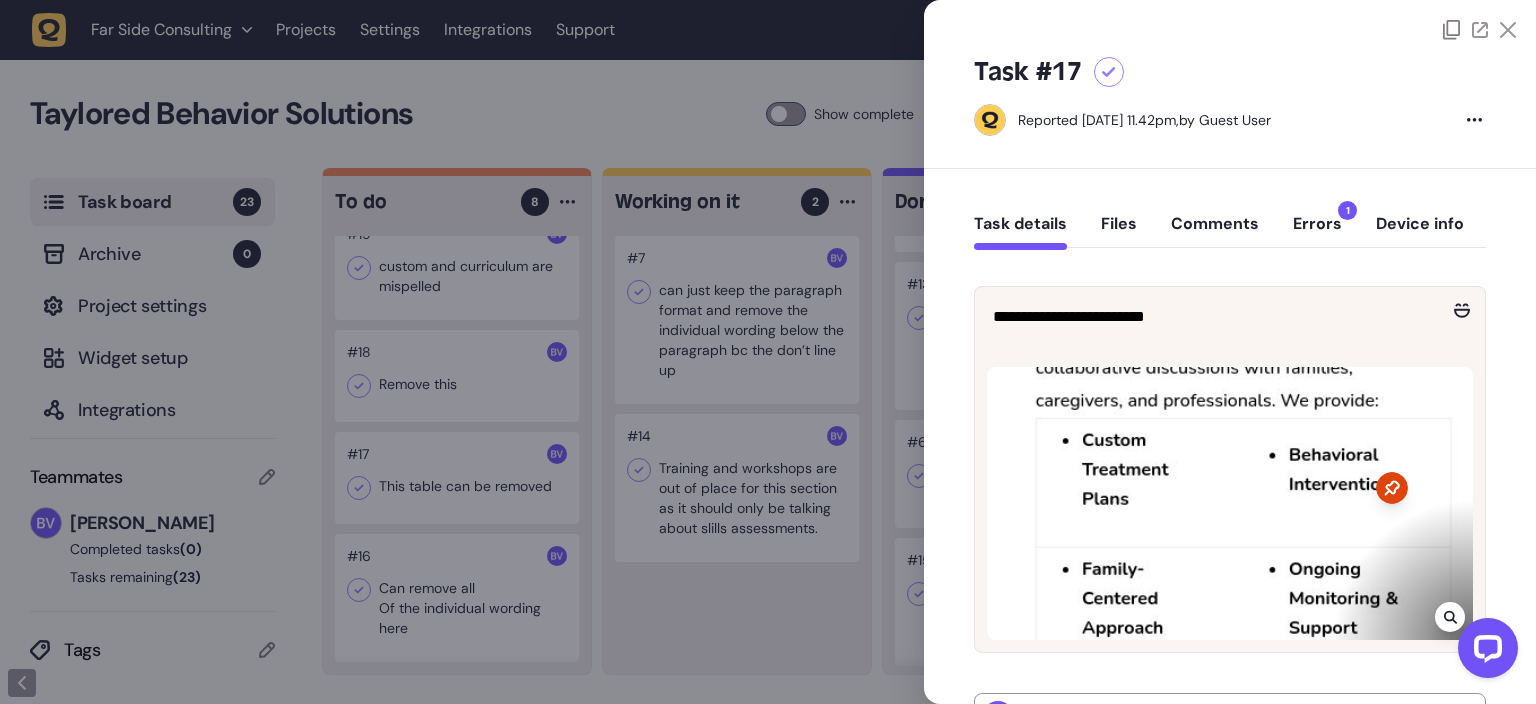 click 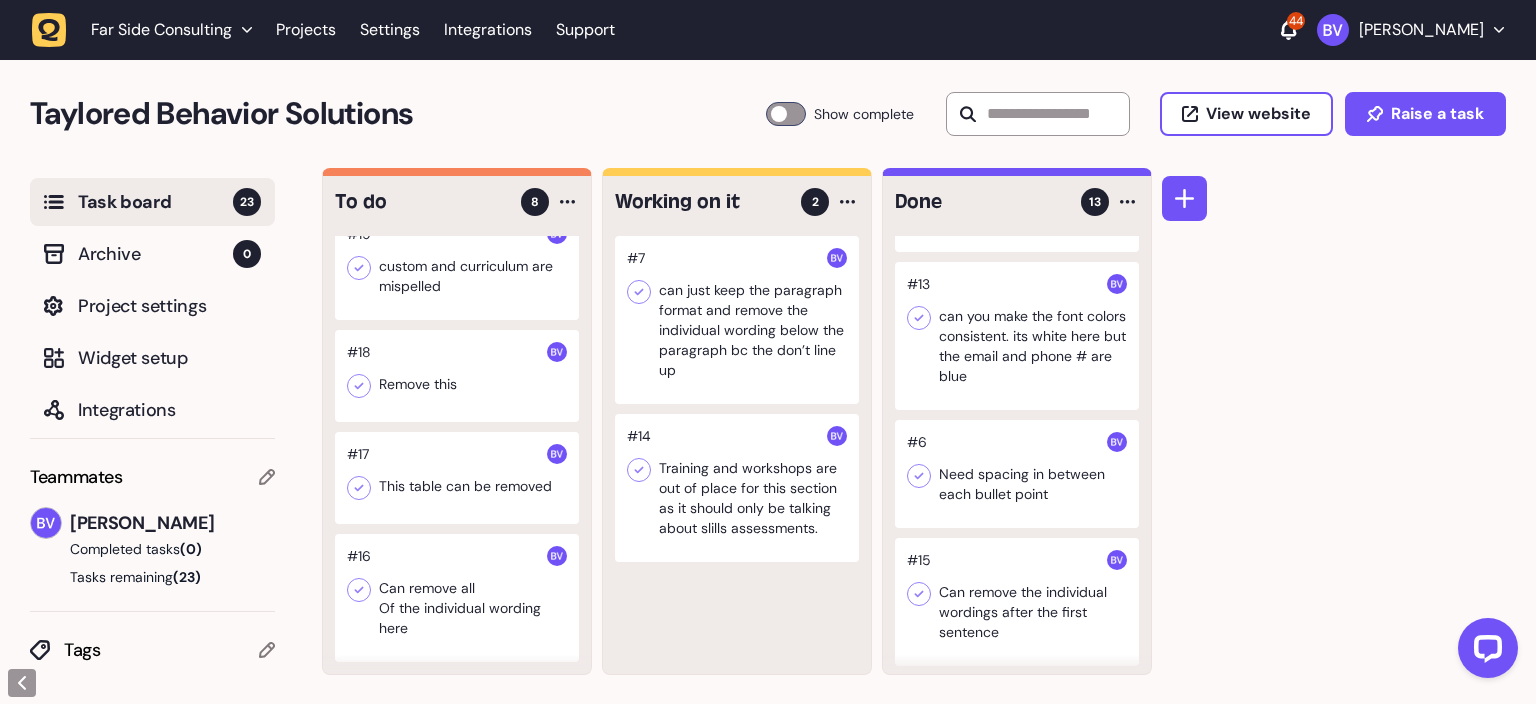 click 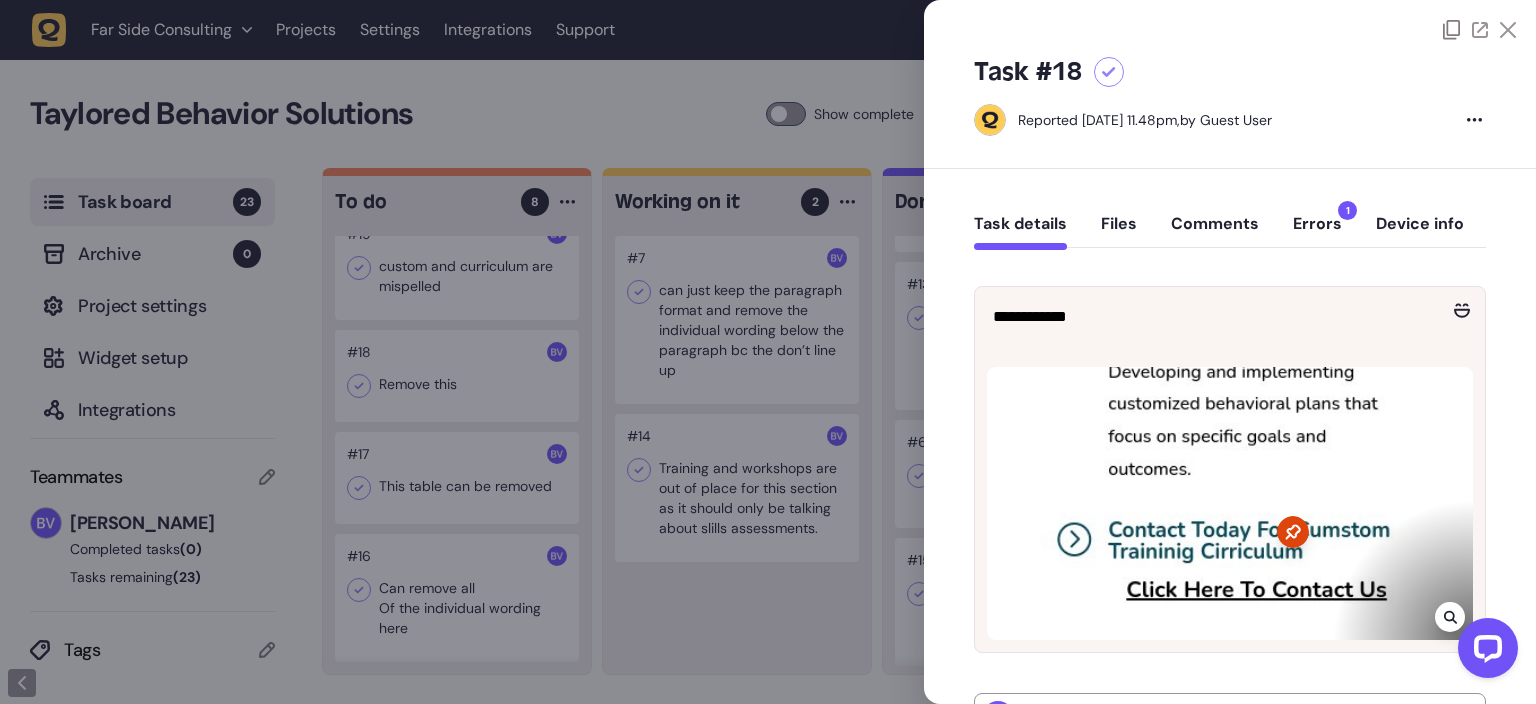 click 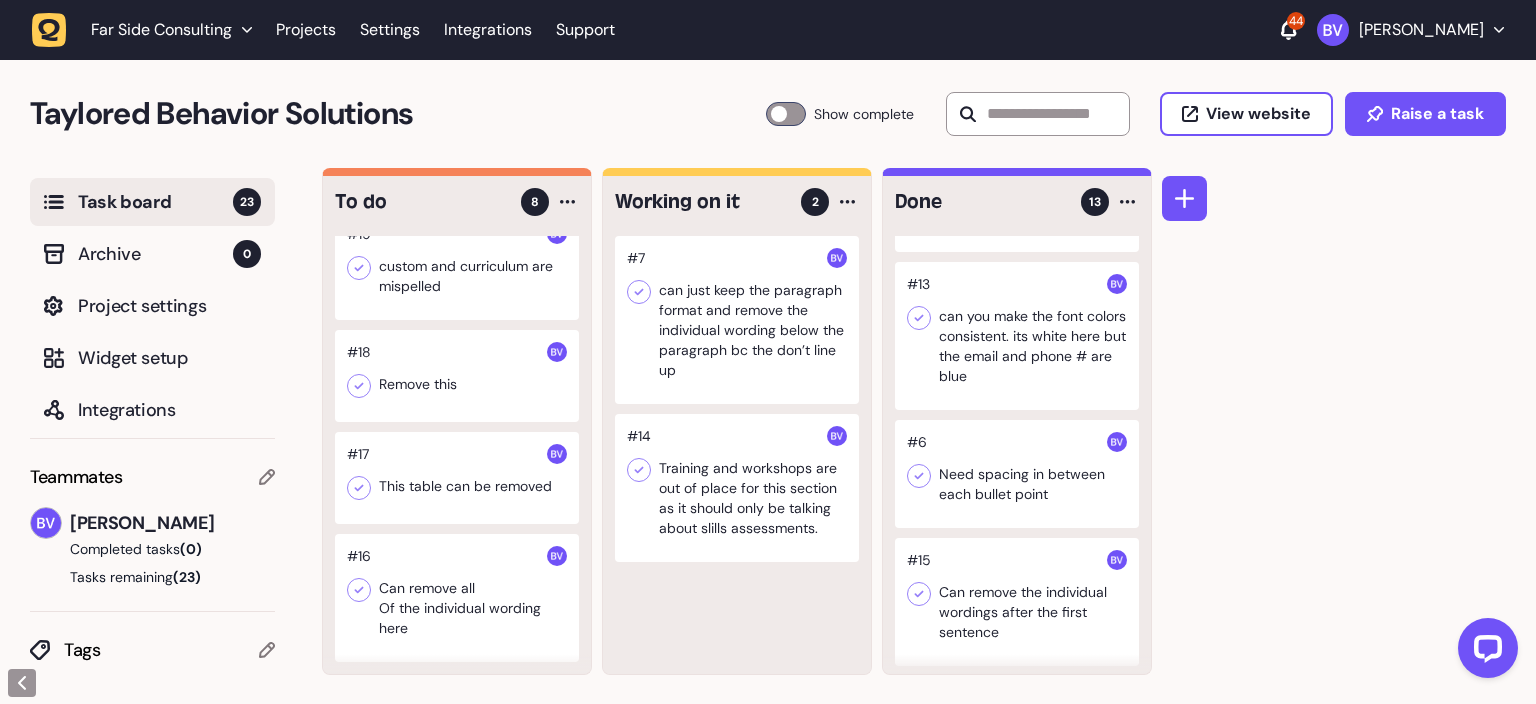 click 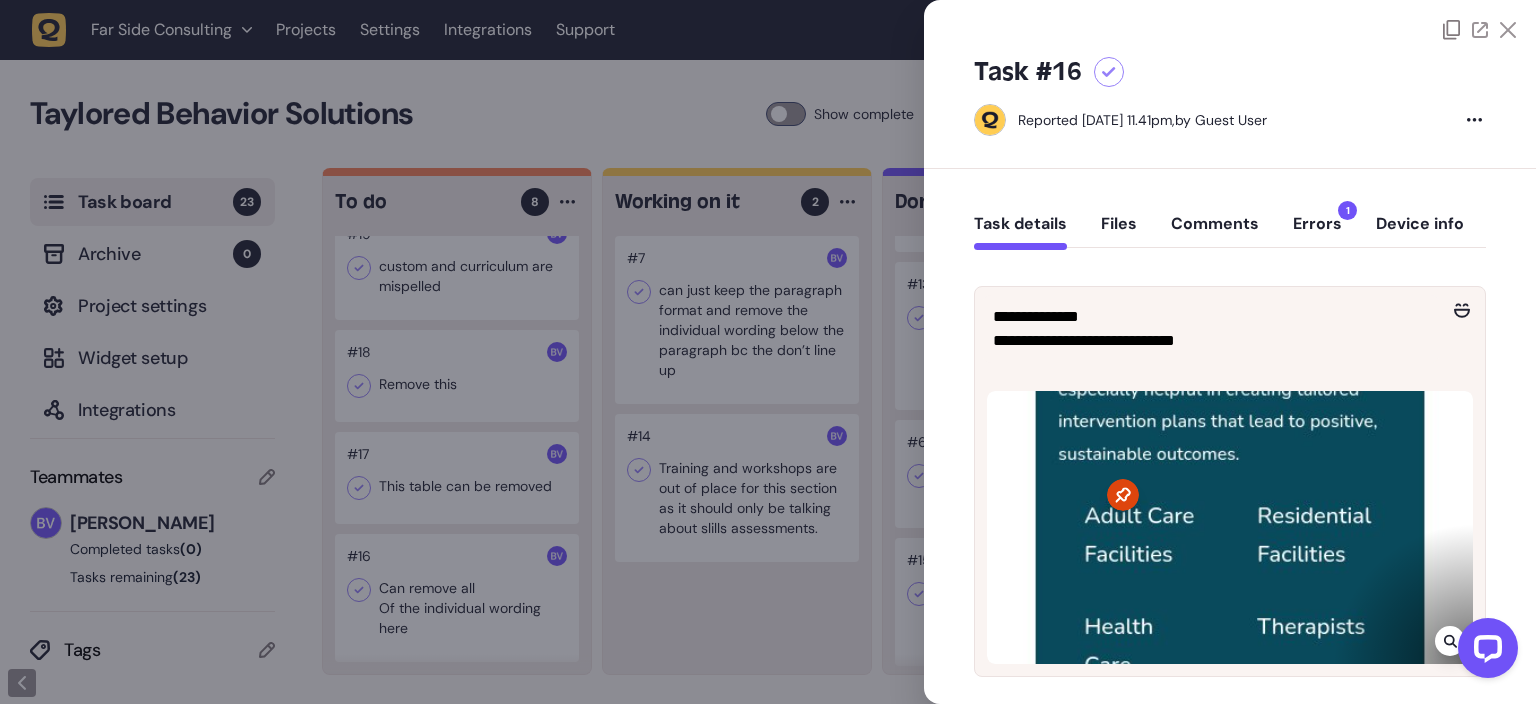 click at bounding box center (1484, 652) 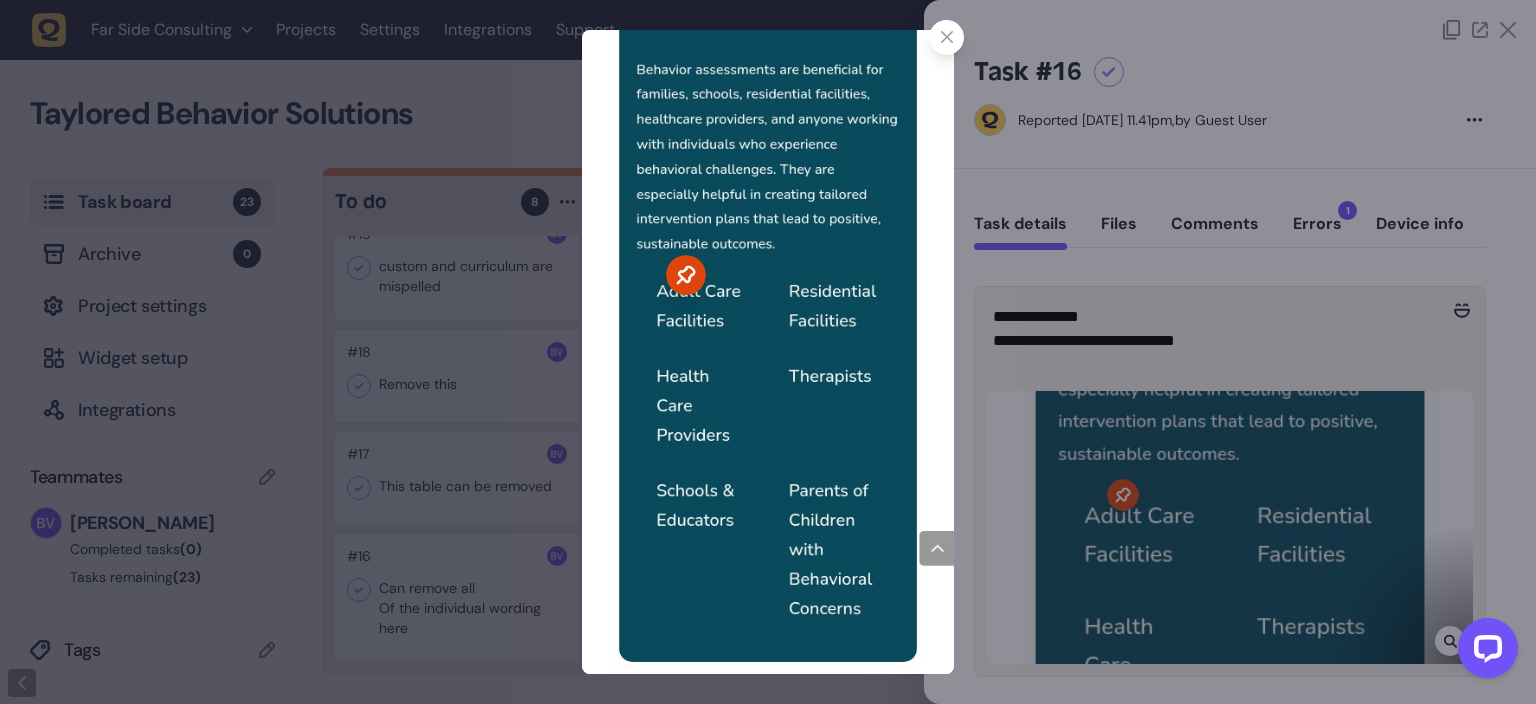 click 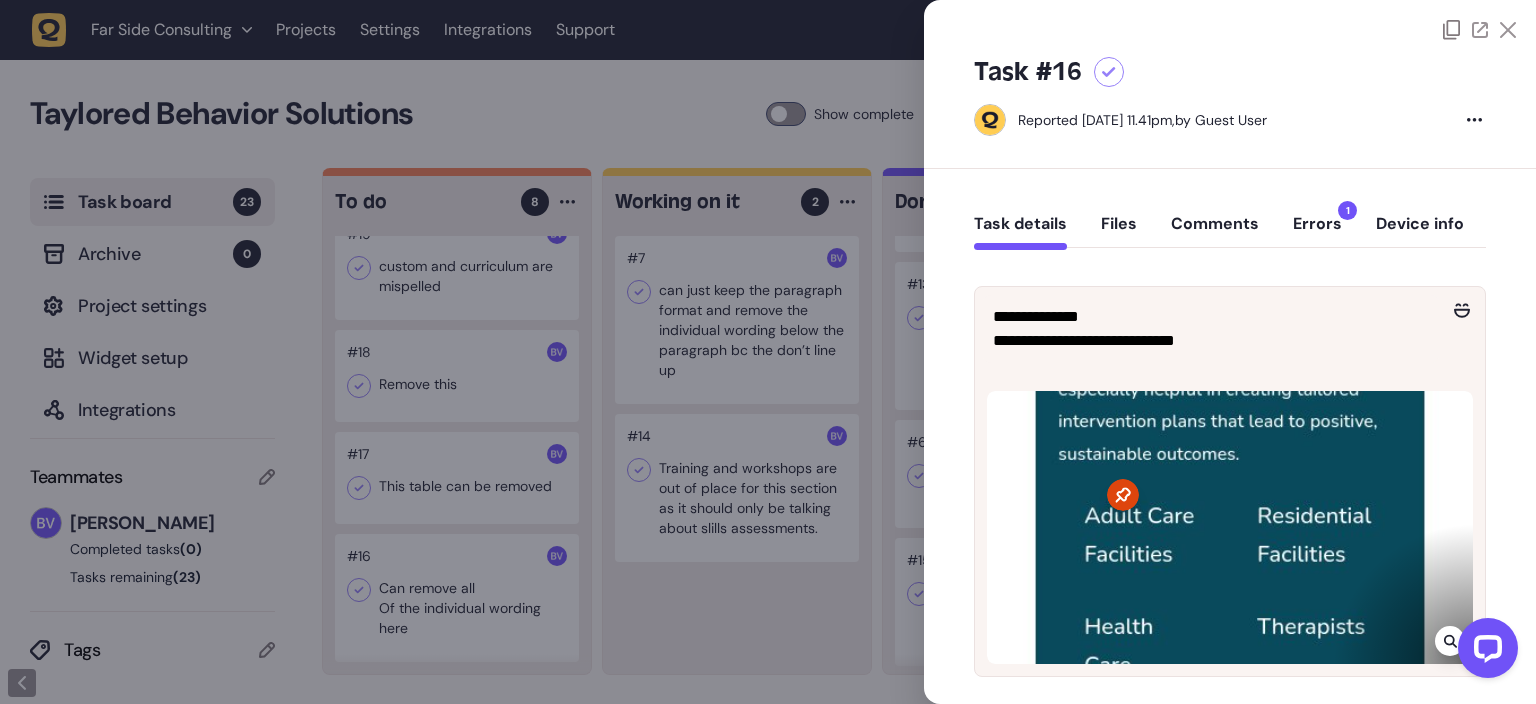 click 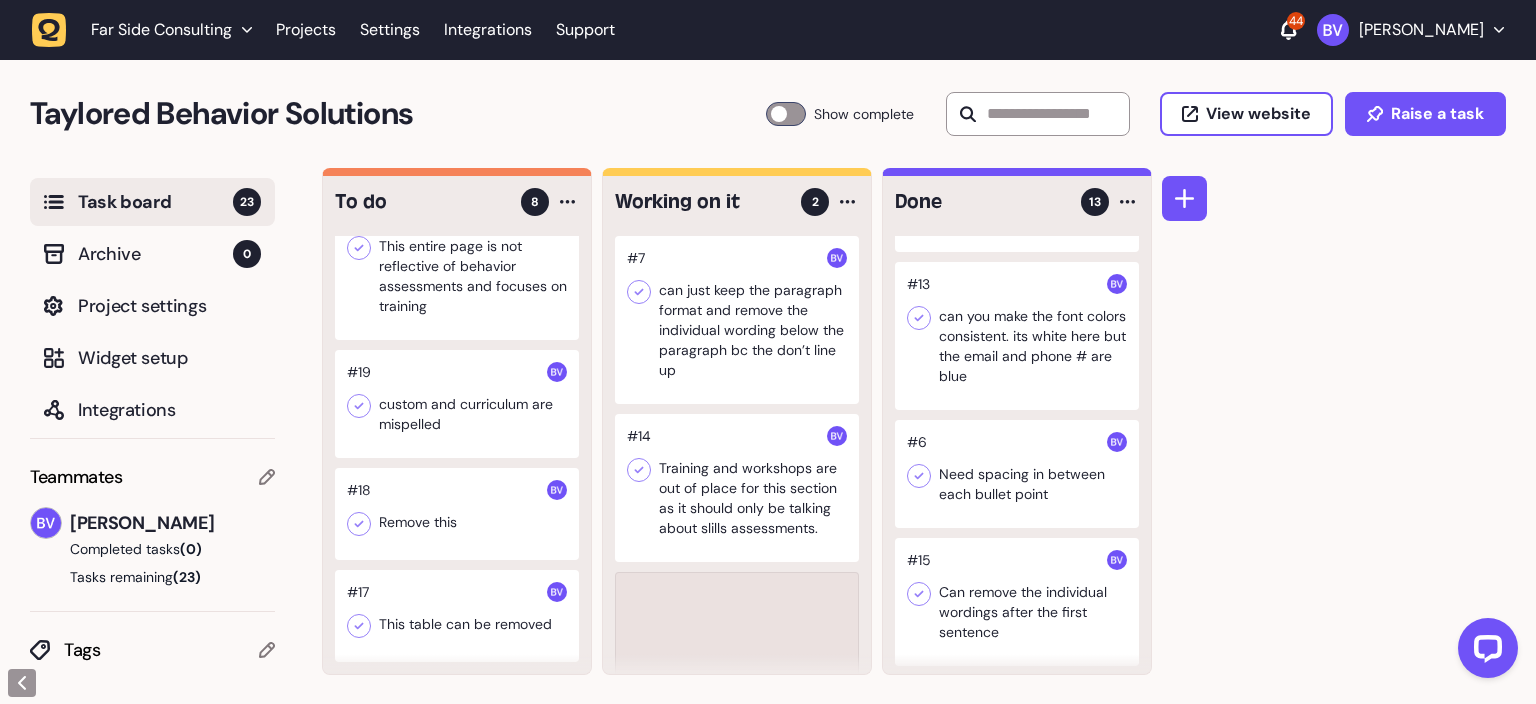 scroll, scrollTop: 438, scrollLeft: 0, axis: vertical 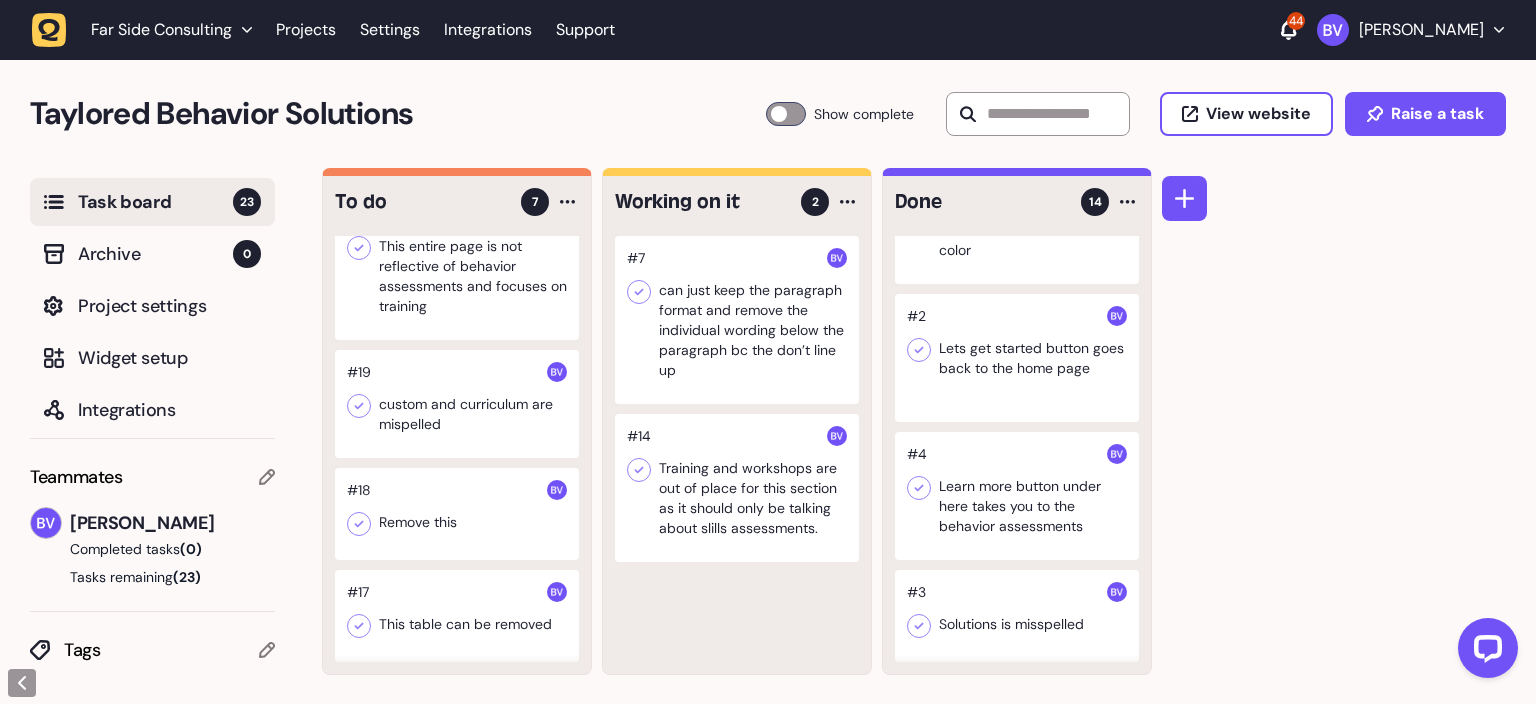 click 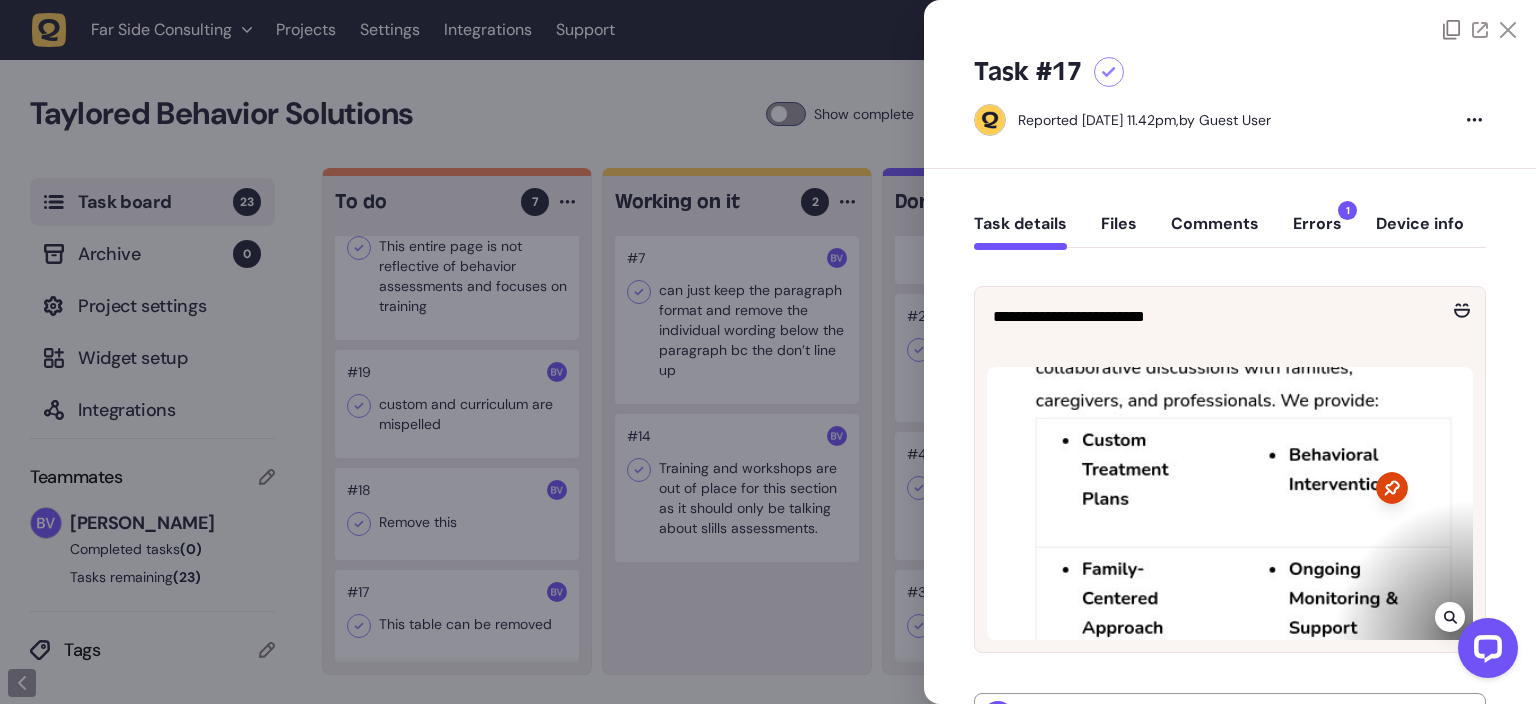 click 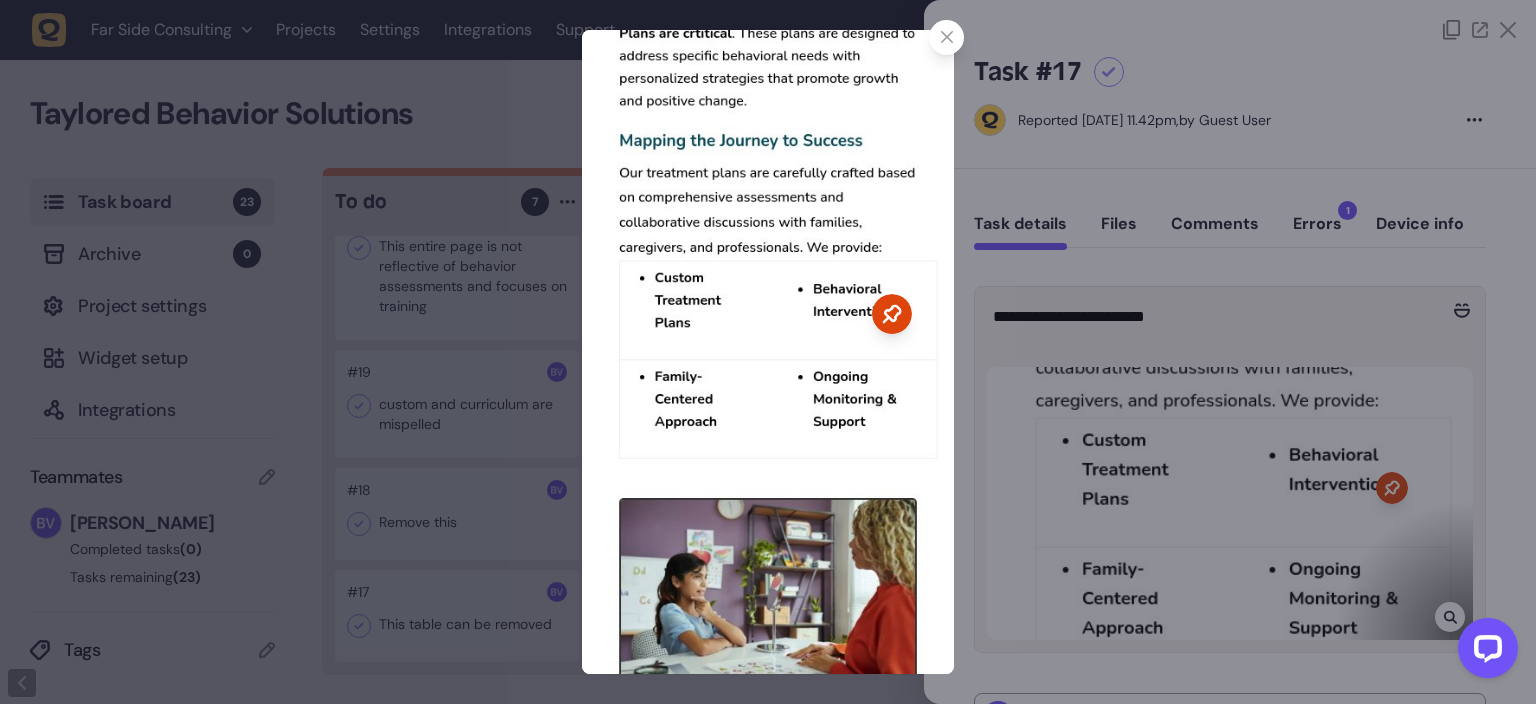 click 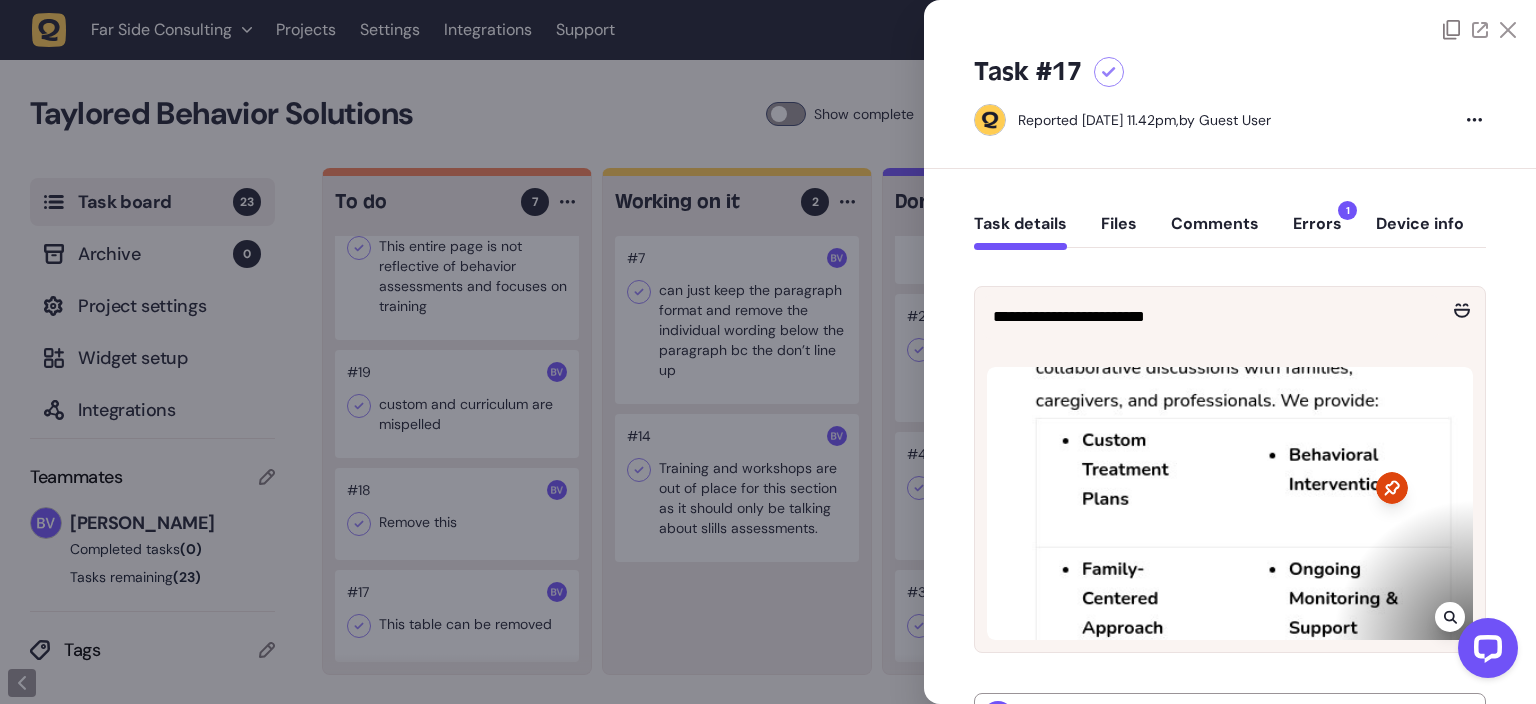 click 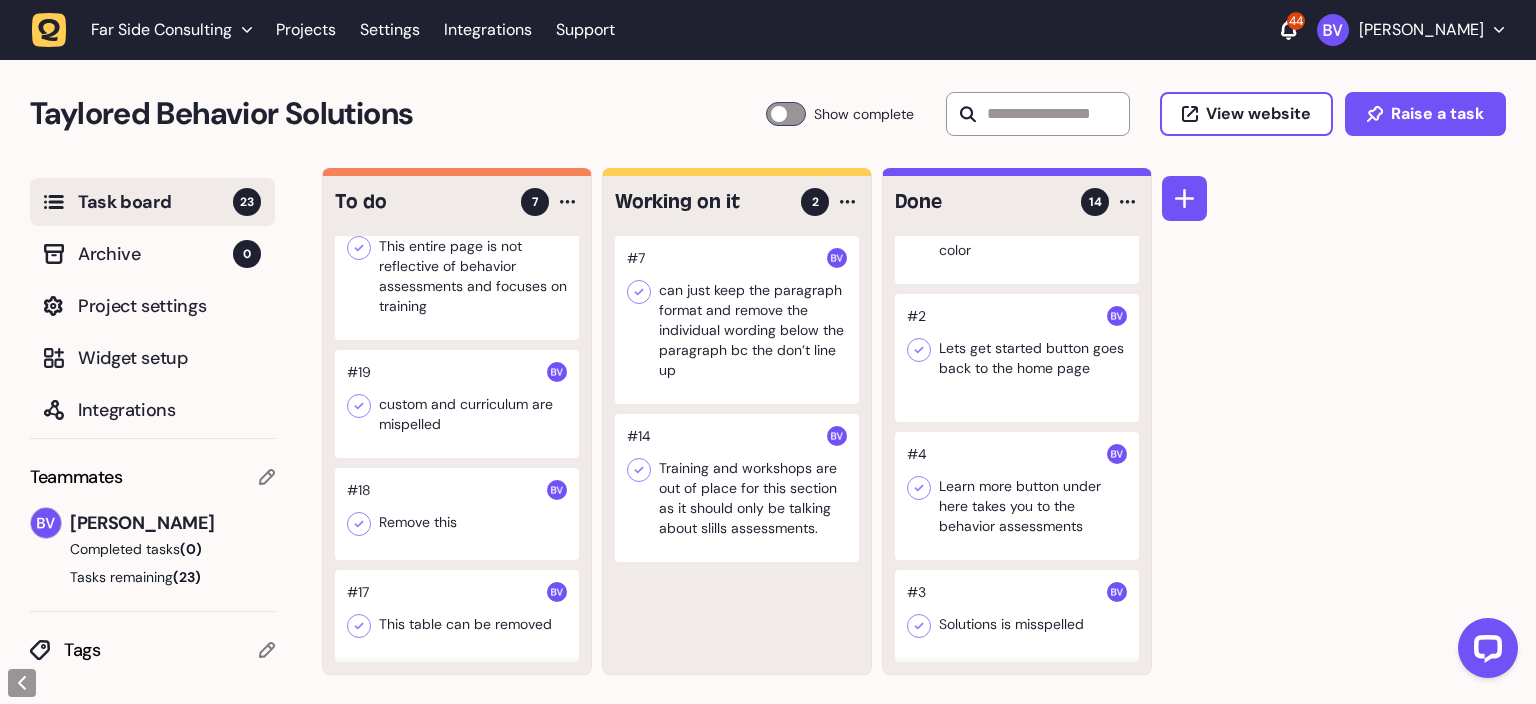scroll, scrollTop: 0, scrollLeft: 0, axis: both 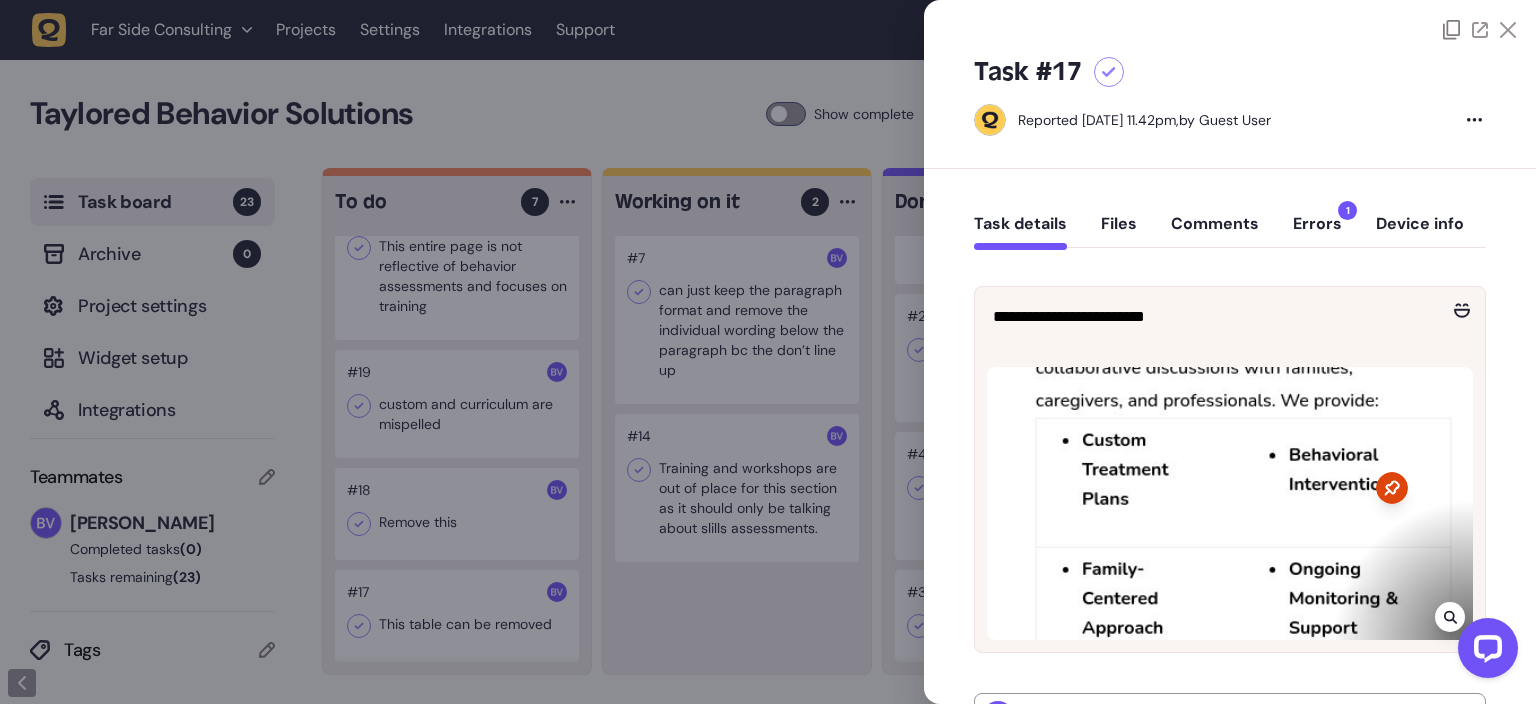 click 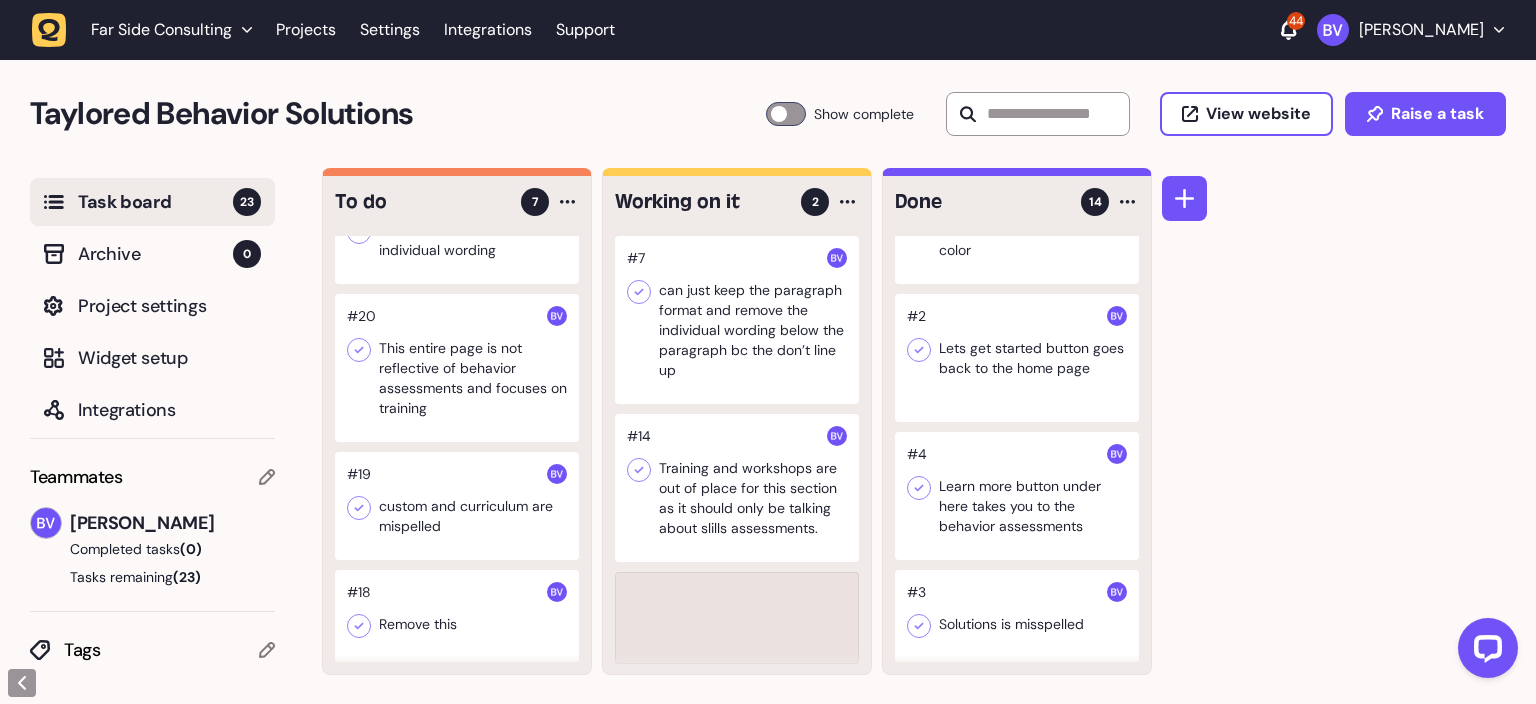 scroll, scrollTop: 336, scrollLeft: 0, axis: vertical 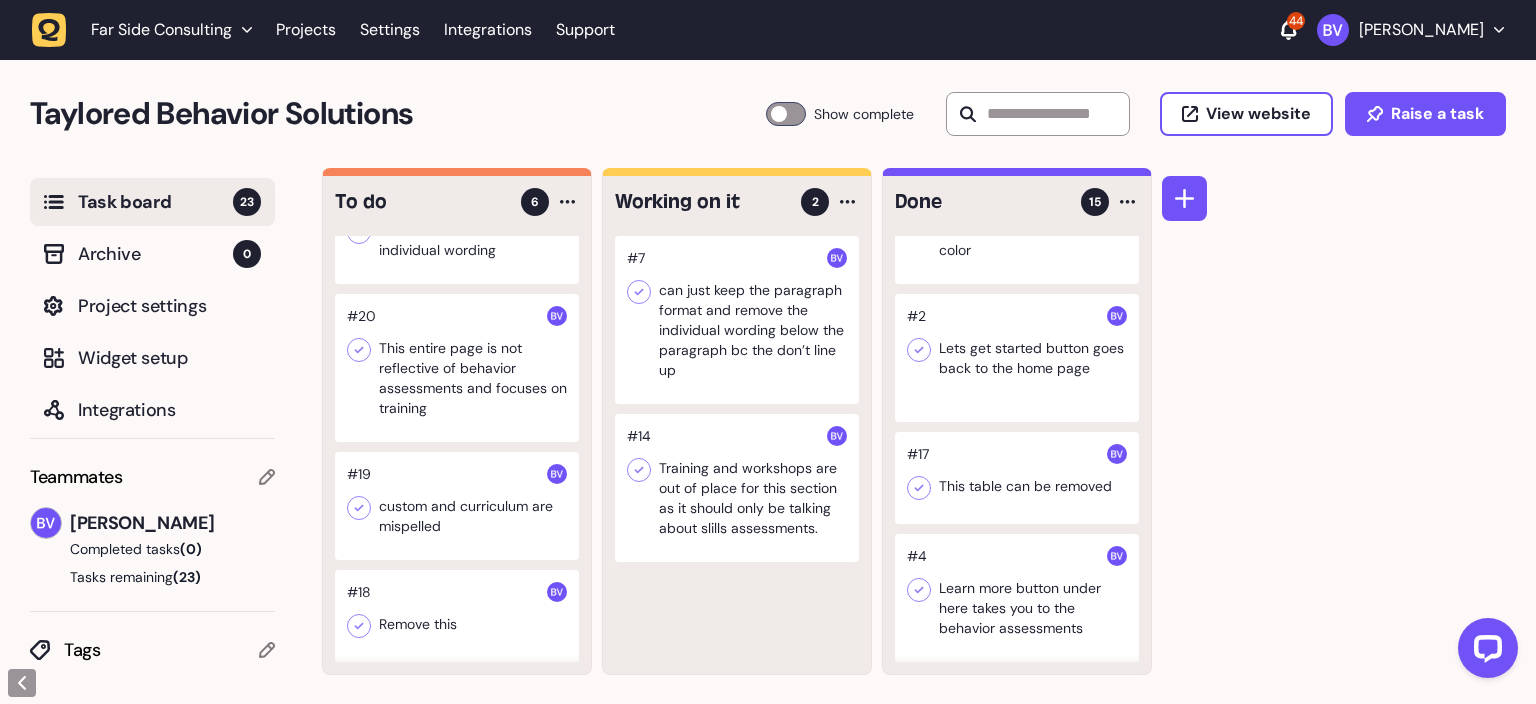 click 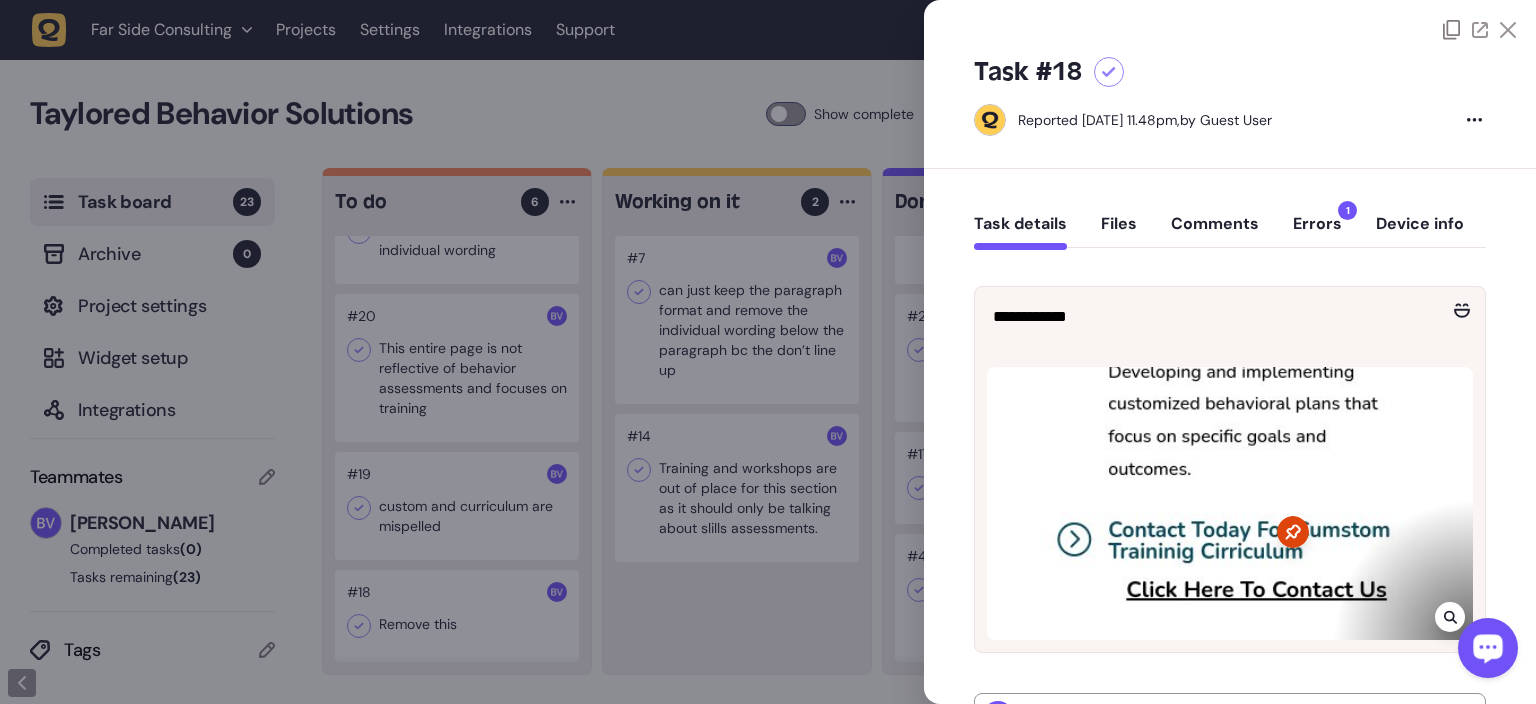 click at bounding box center [1484, 652] 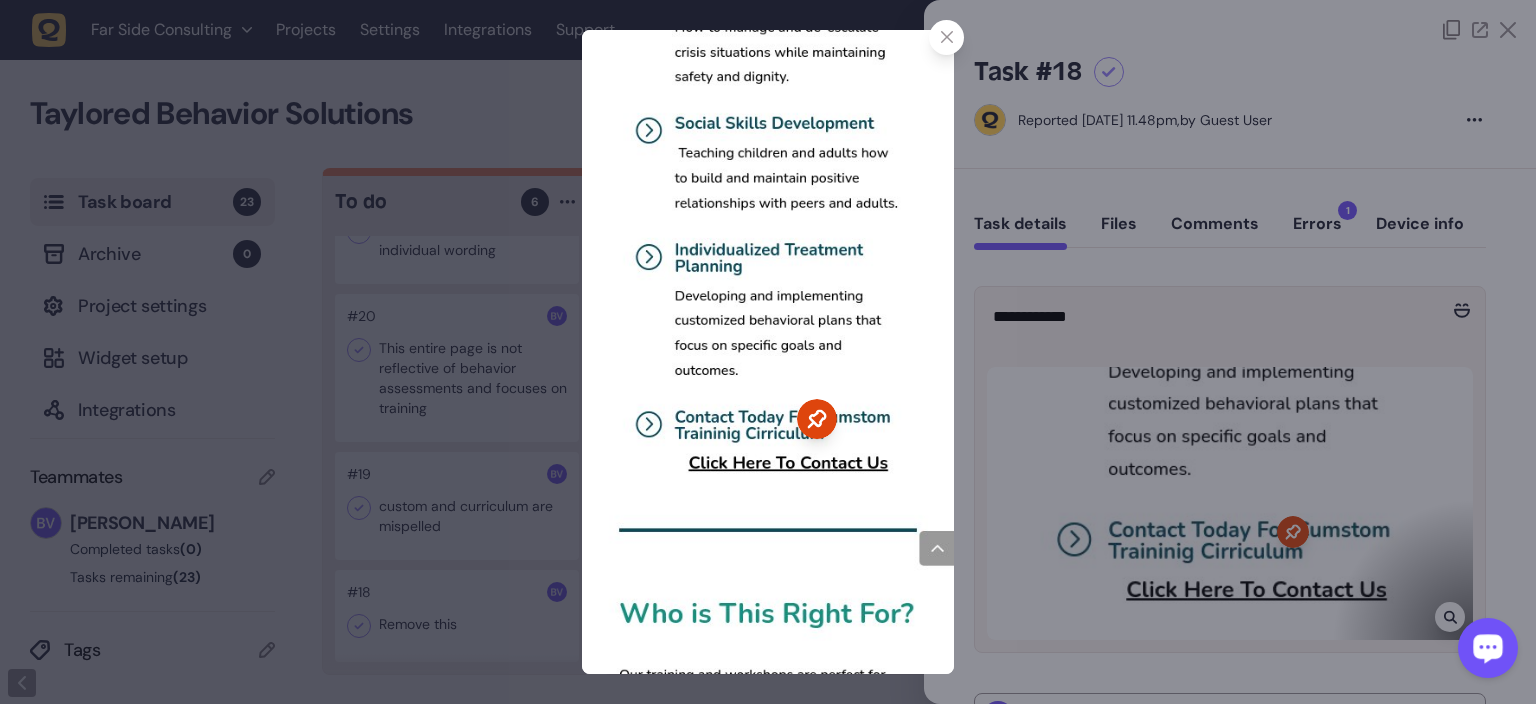 click 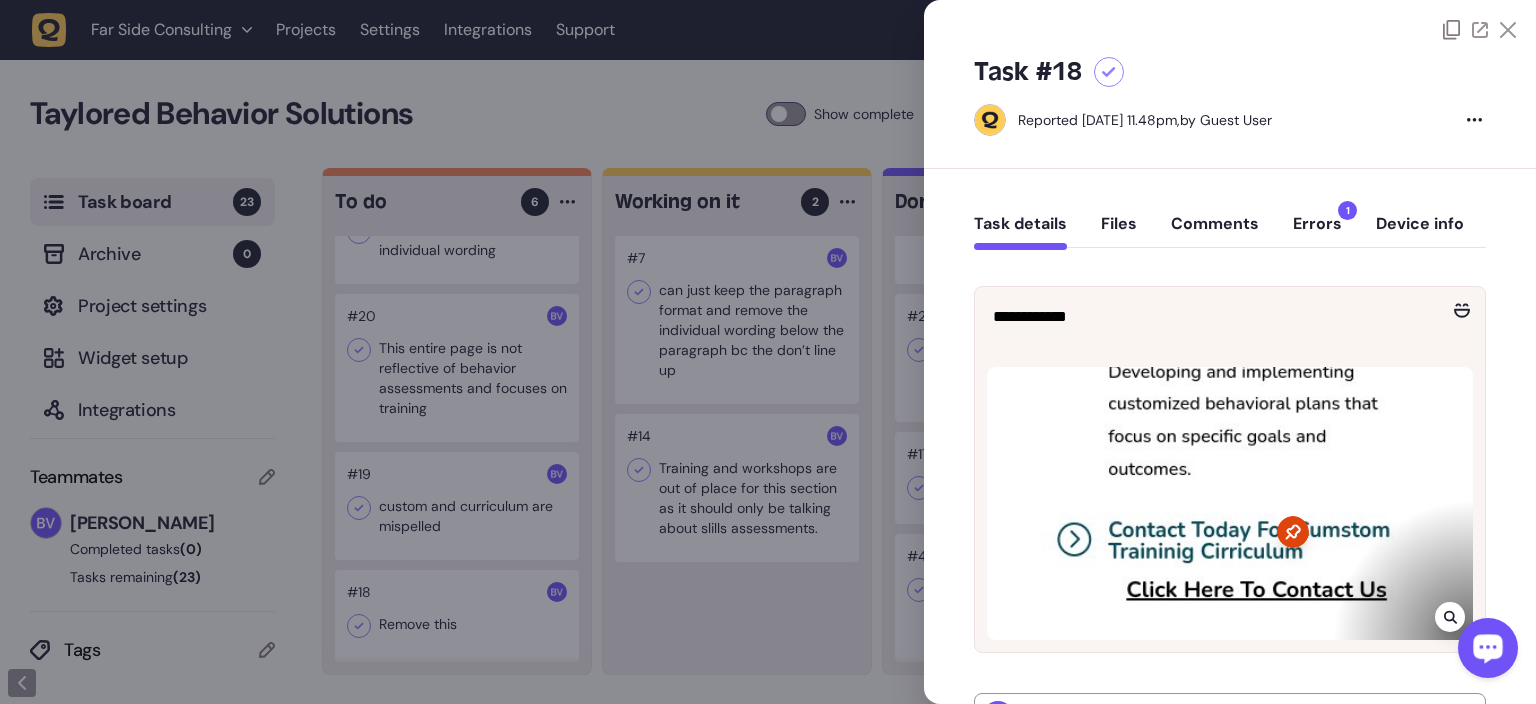 drag, startPoint x: 1128, startPoint y: 202, endPoint x: 1122, endPoint y: 221, distance: 19.924858 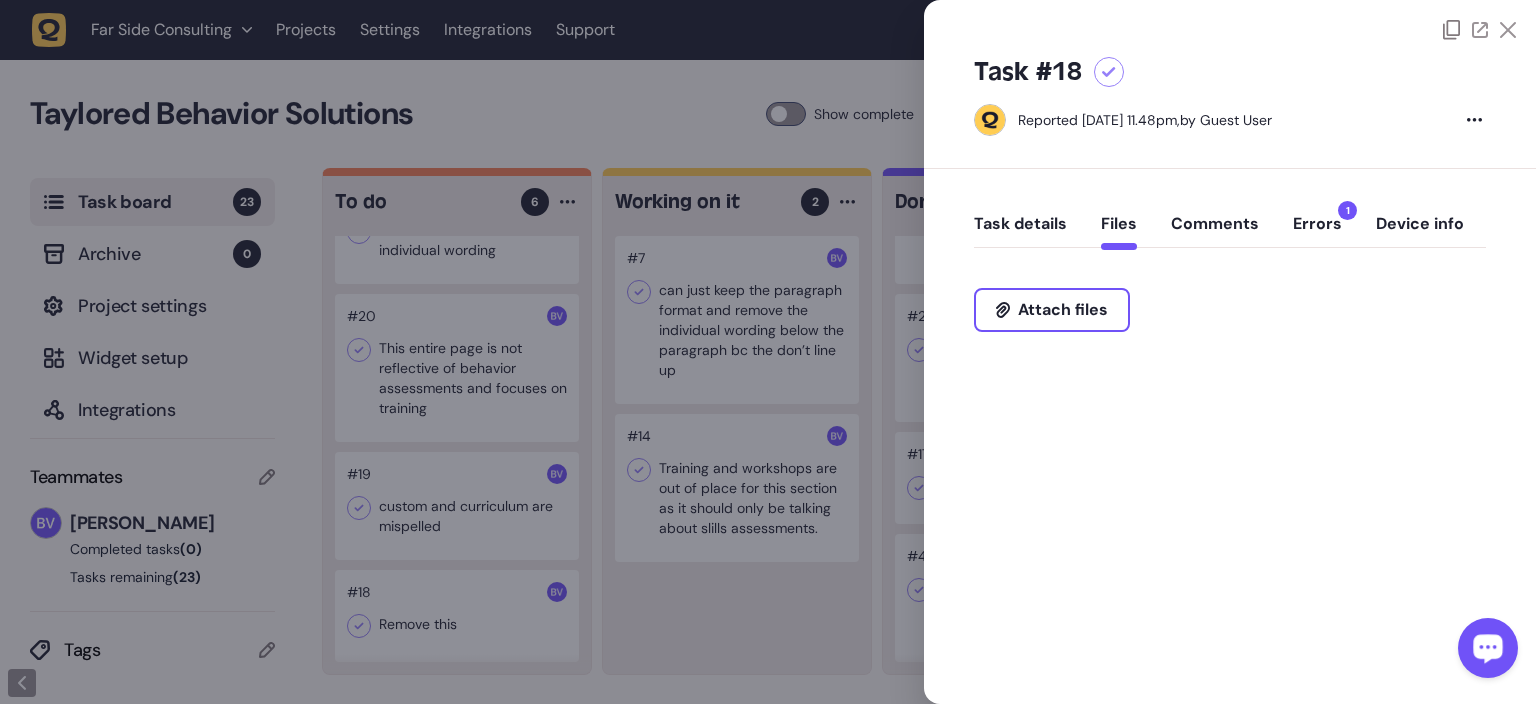drag, startPoint x: 1245, startPoint y: 211, endPoint x: 1236, endPoint y: 221, distance: 13.453624 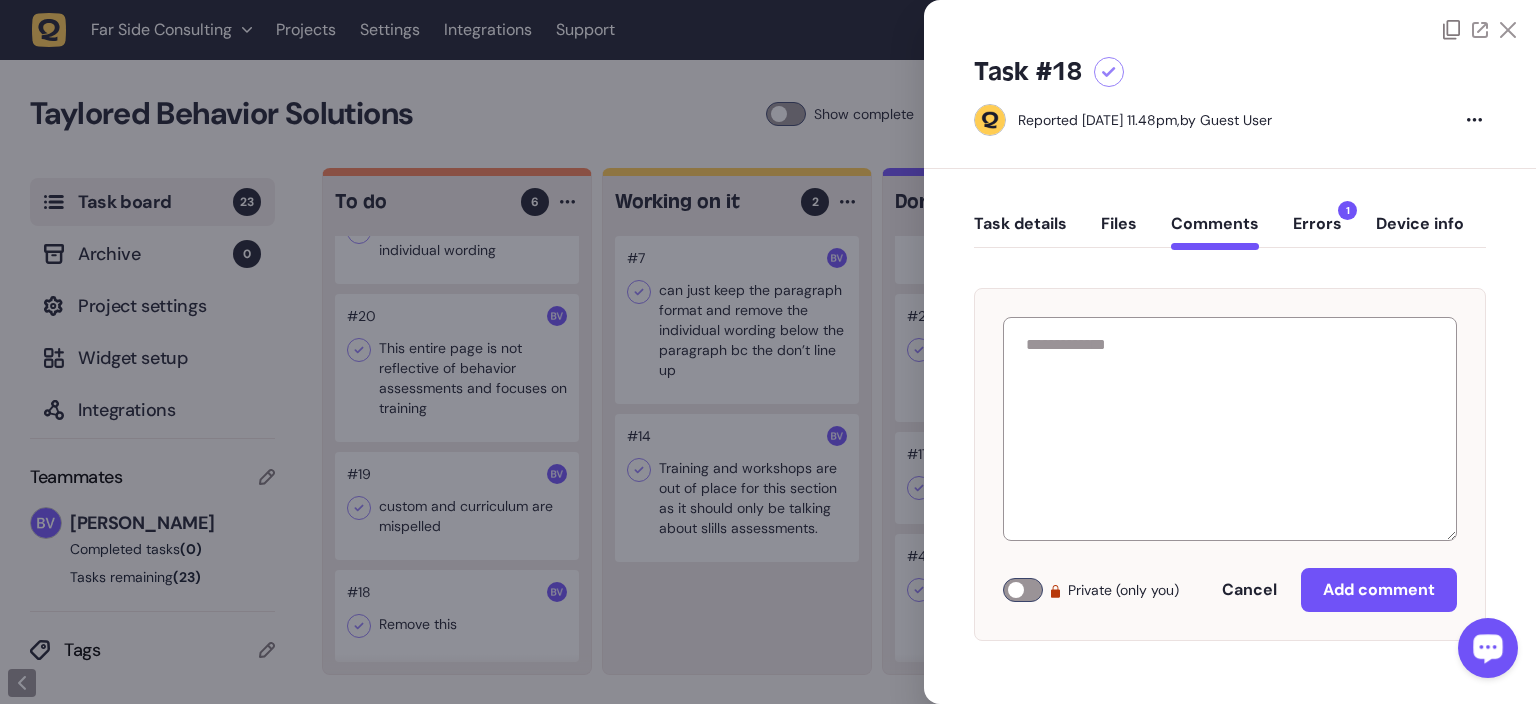 click on "Errors  1" 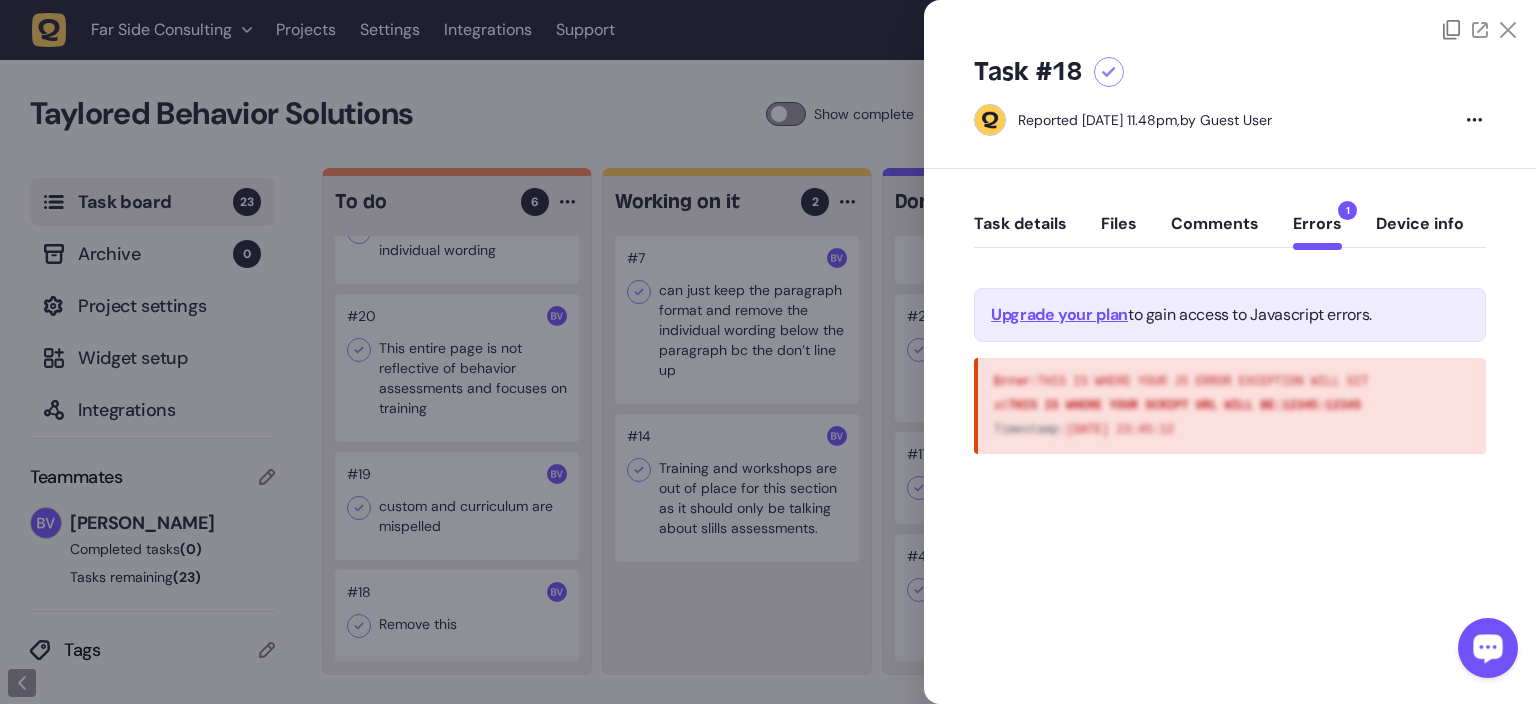 click on "Task details   Files   Comments   Errors  1  Device info" 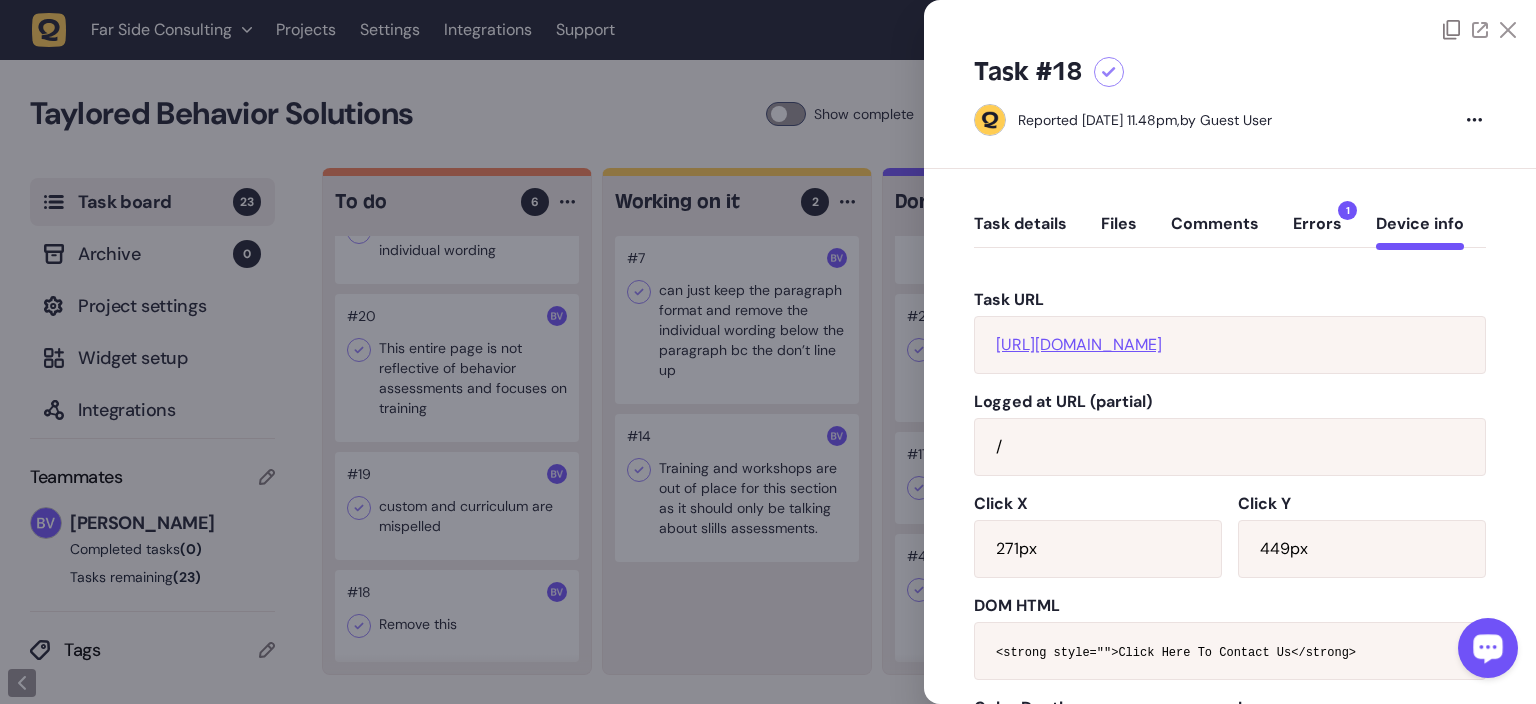 click on "[URL][DOMAIN_NAME]" 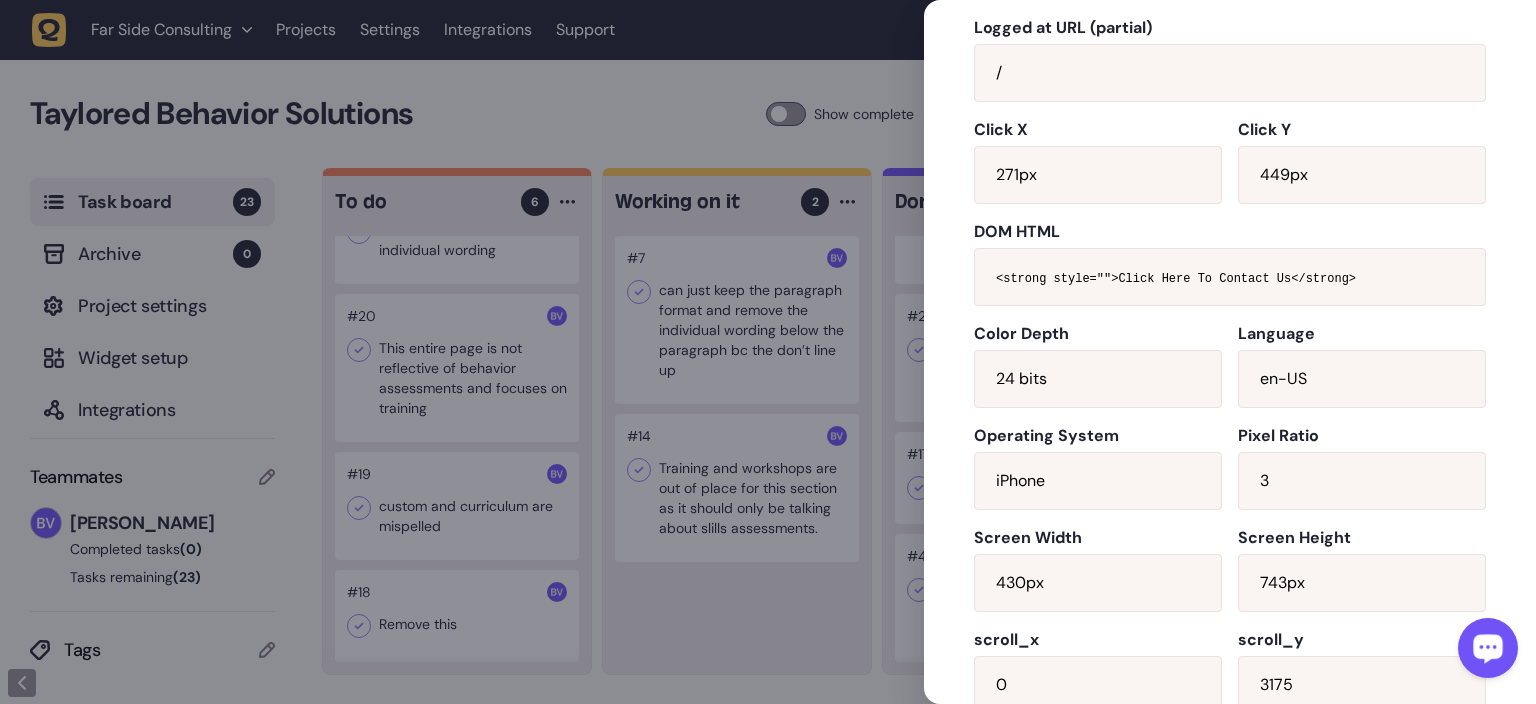 scroll, scrollTop: 0, scrollLeft: 0, axis: both 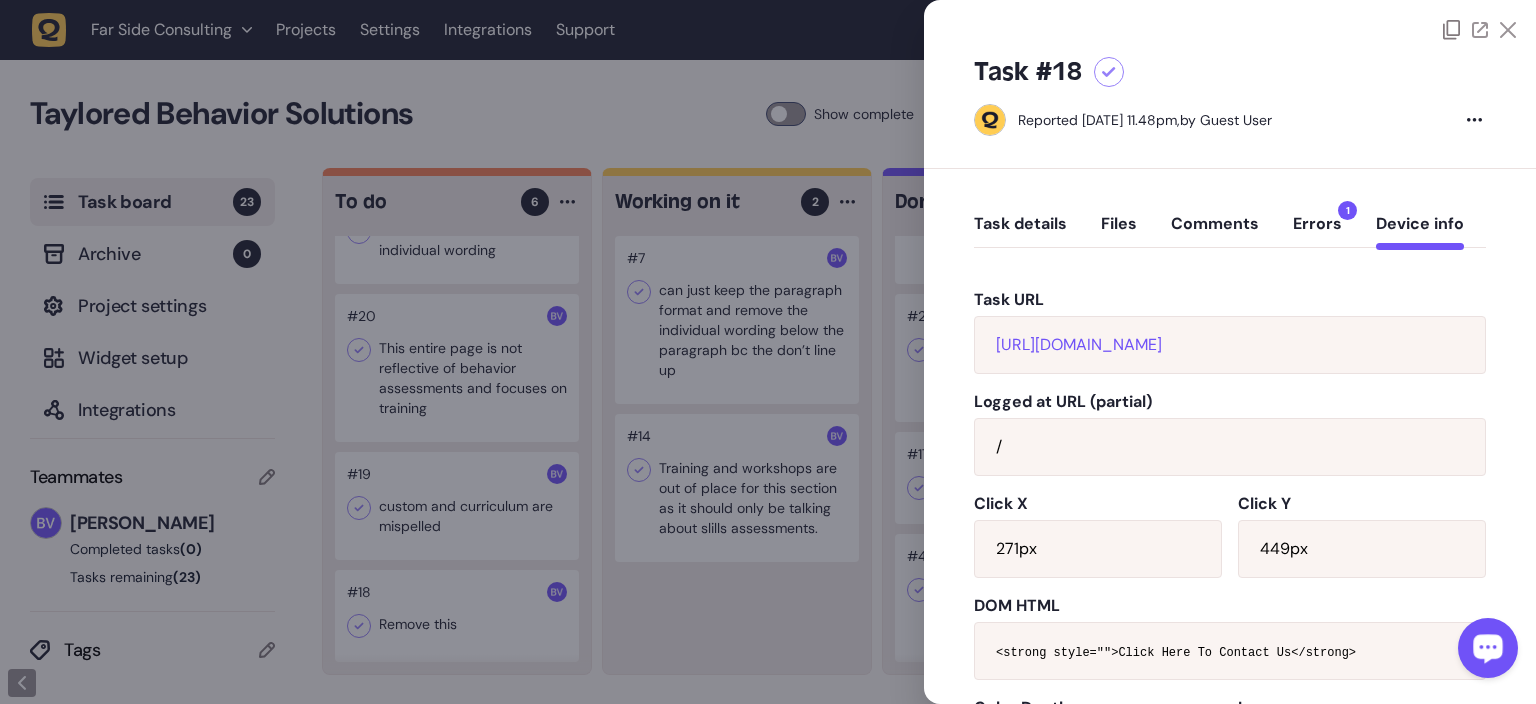 click on "Task details" 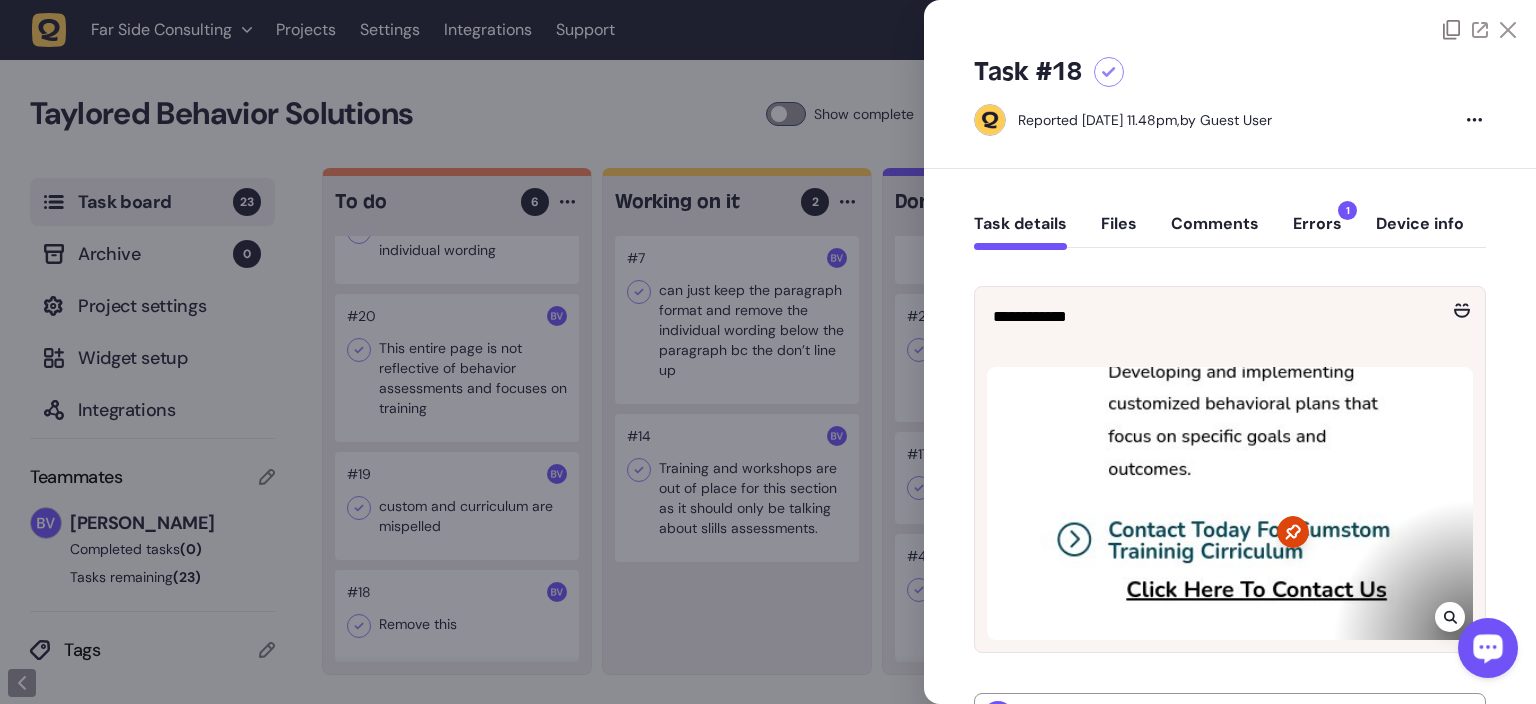 click at bounding box center (1488, 648) 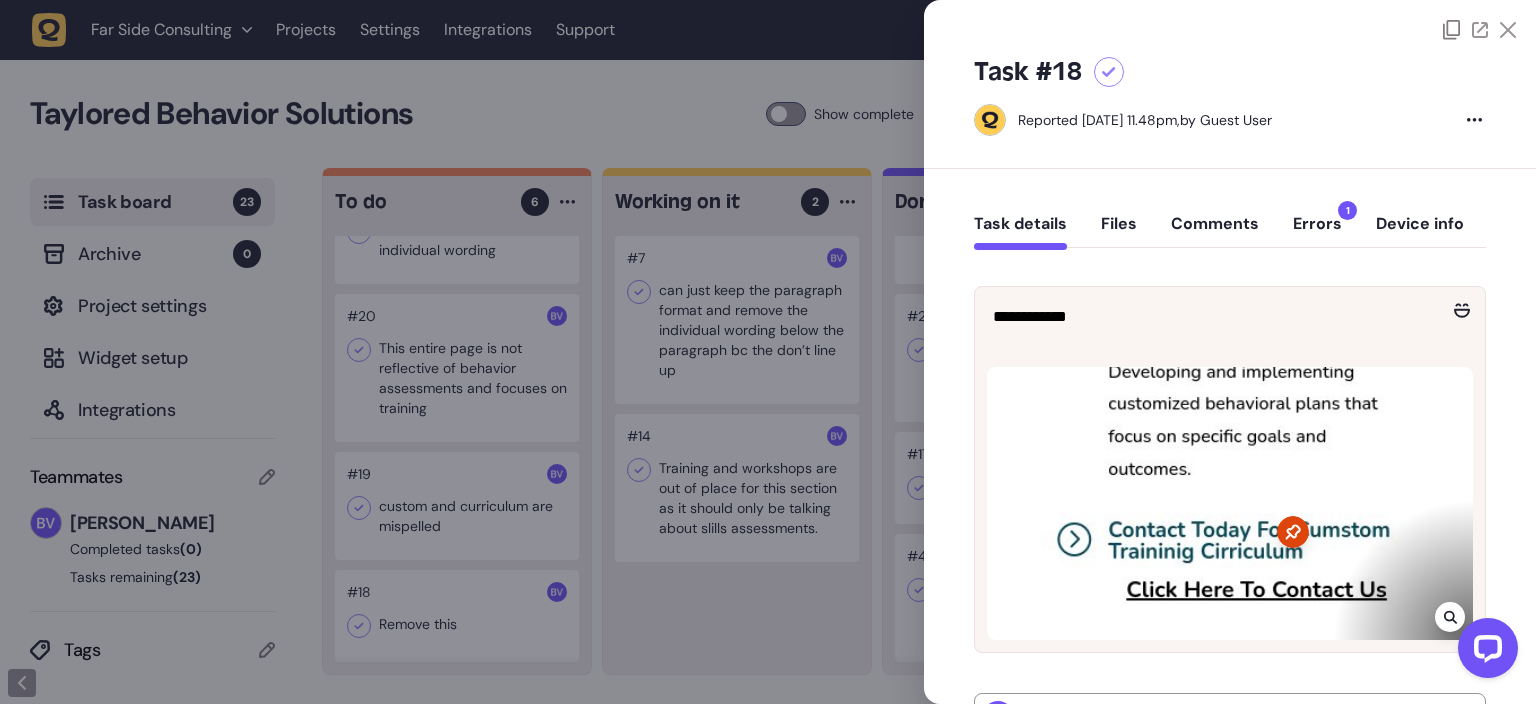 click 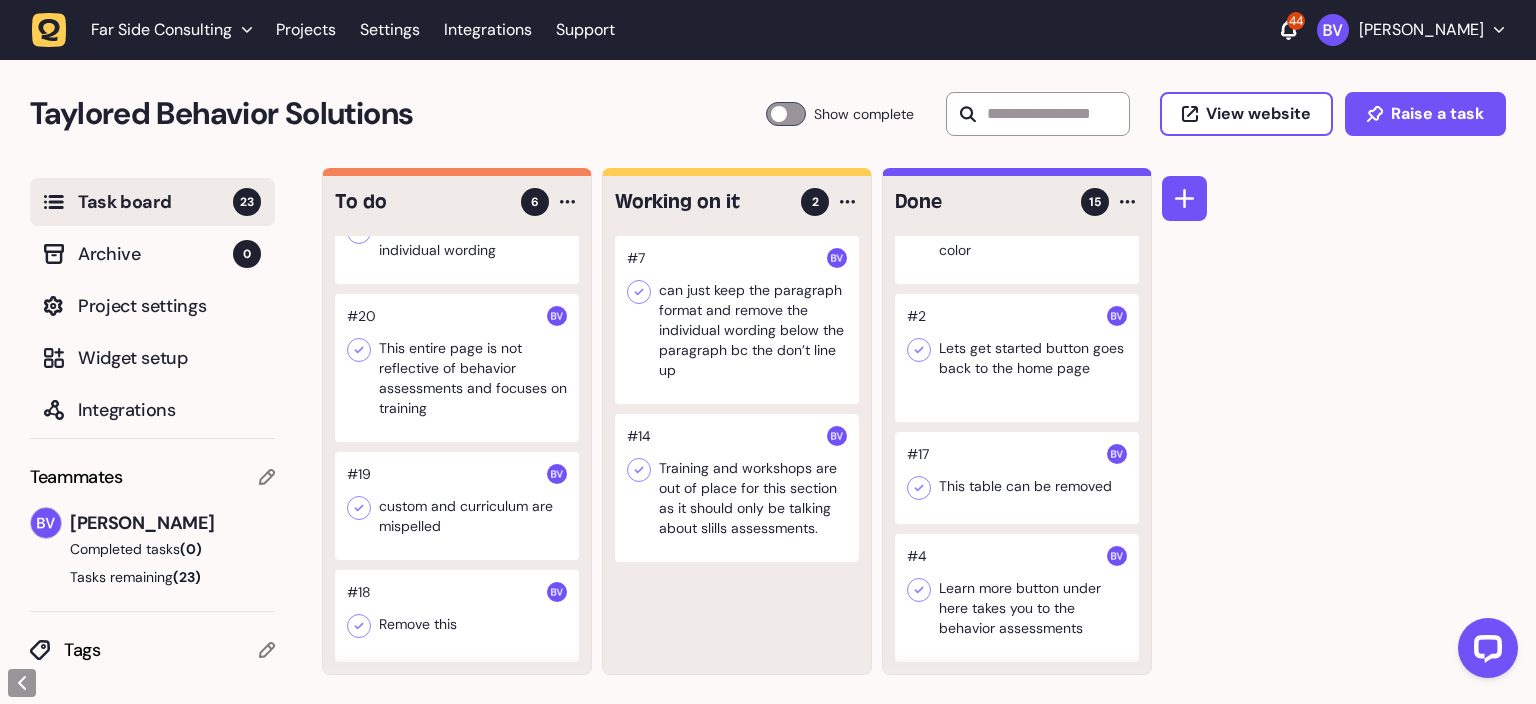 click 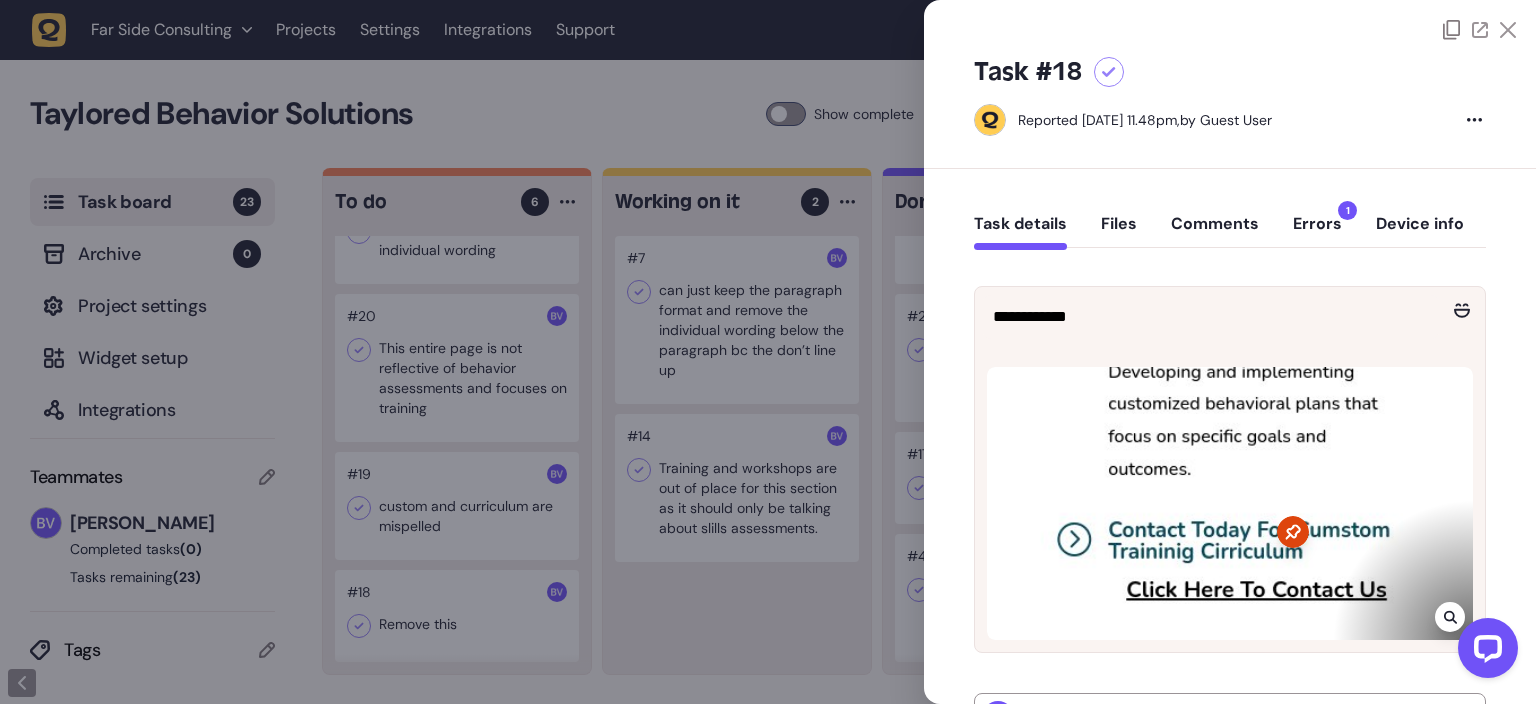drag, startPoint x: 411, startPoint y: 630, endPoint x: 730, endPoint y: 605, distance: 319.97812 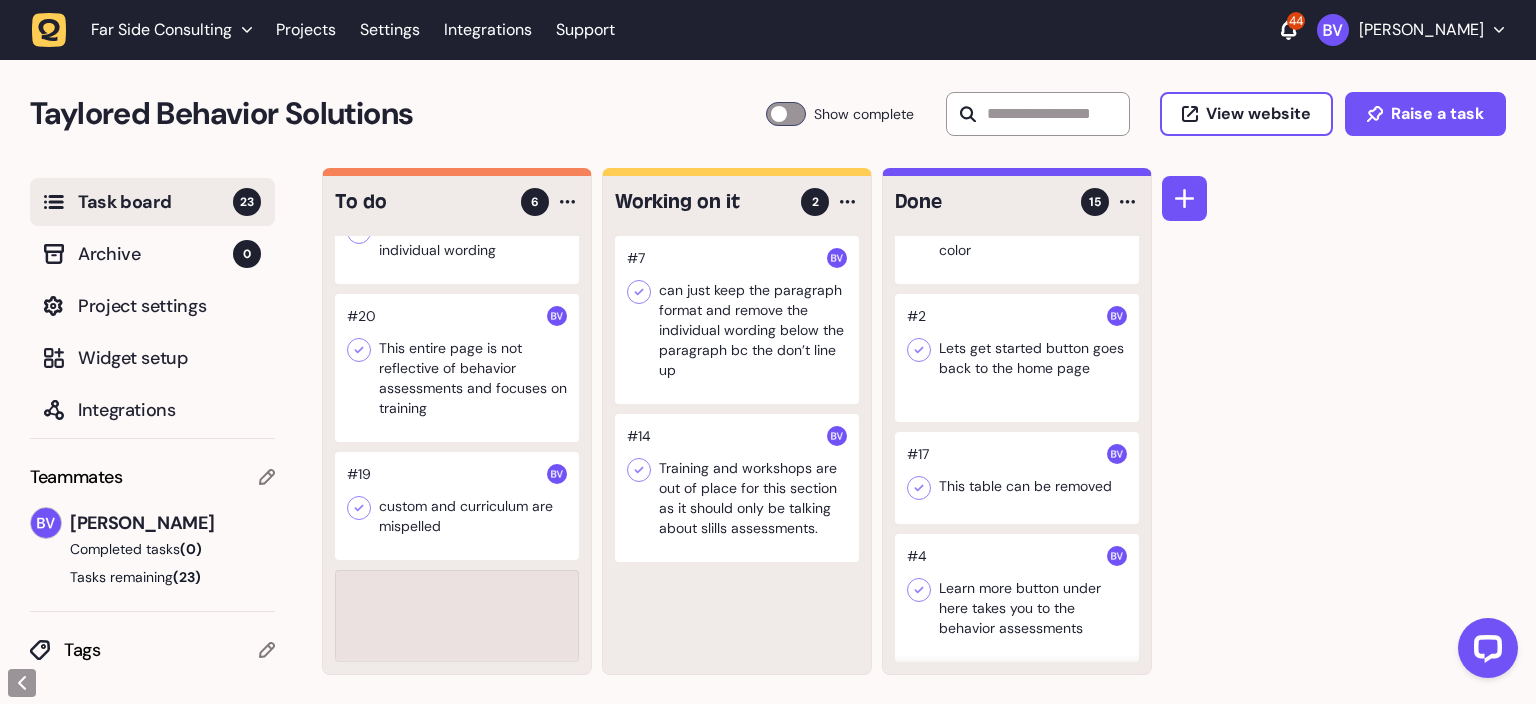 scroll, scrollTop: 234, scrollLeft: 0, axis: vertical 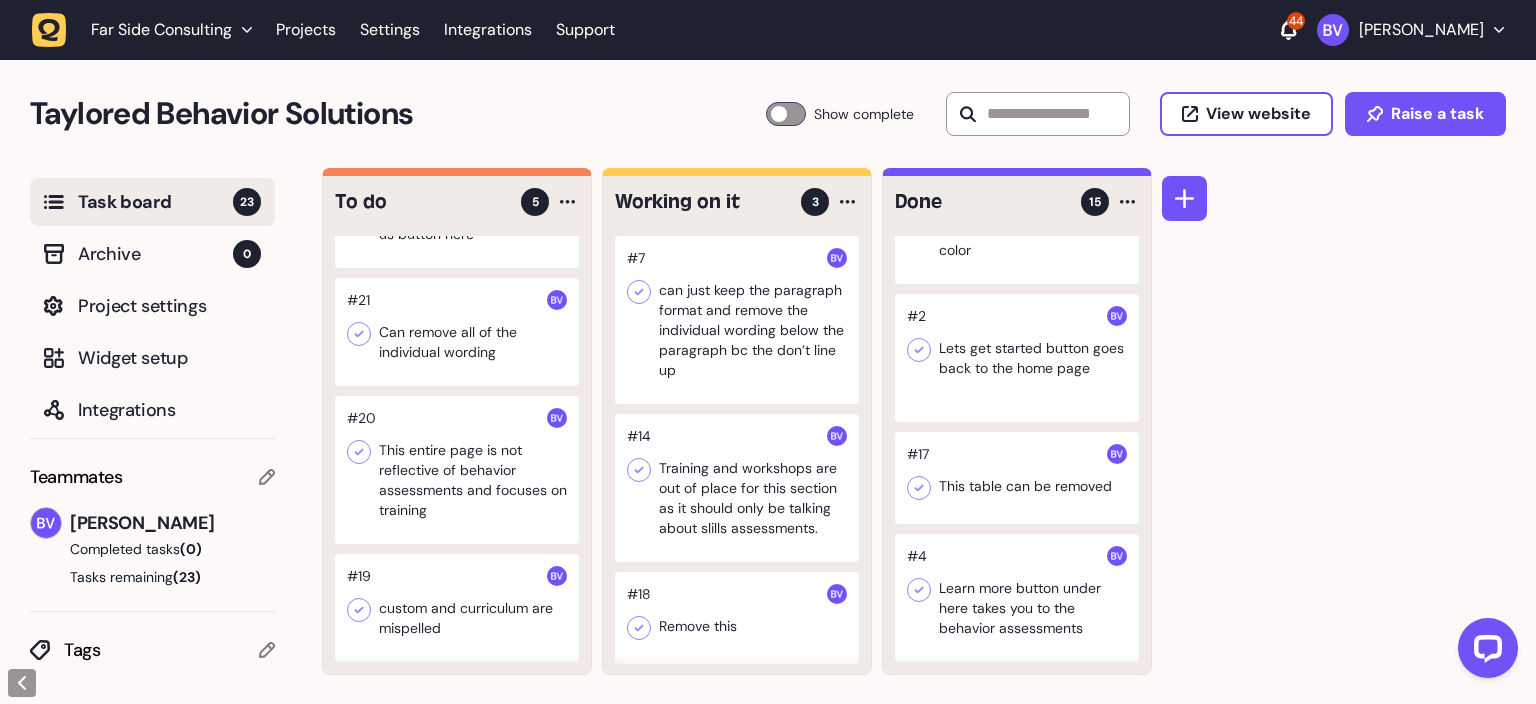 click 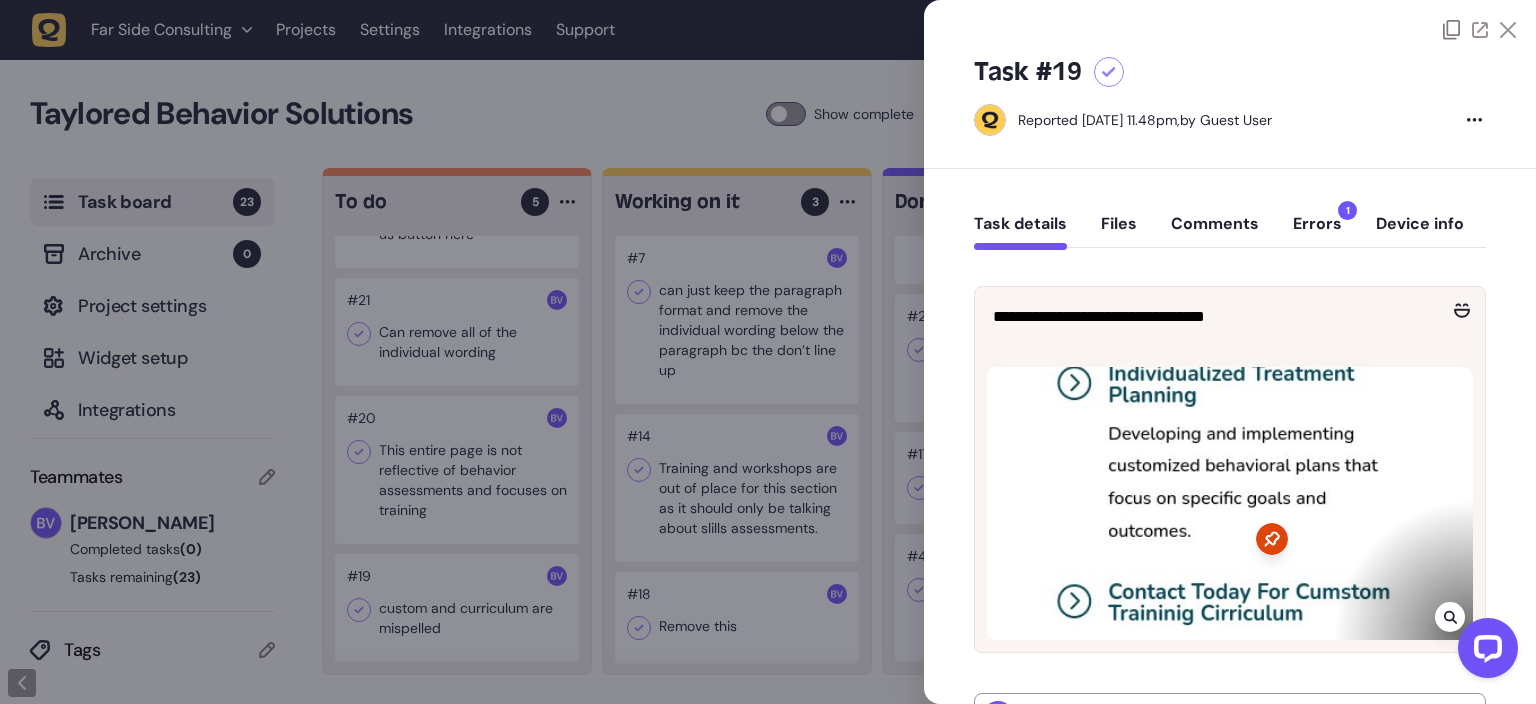 click 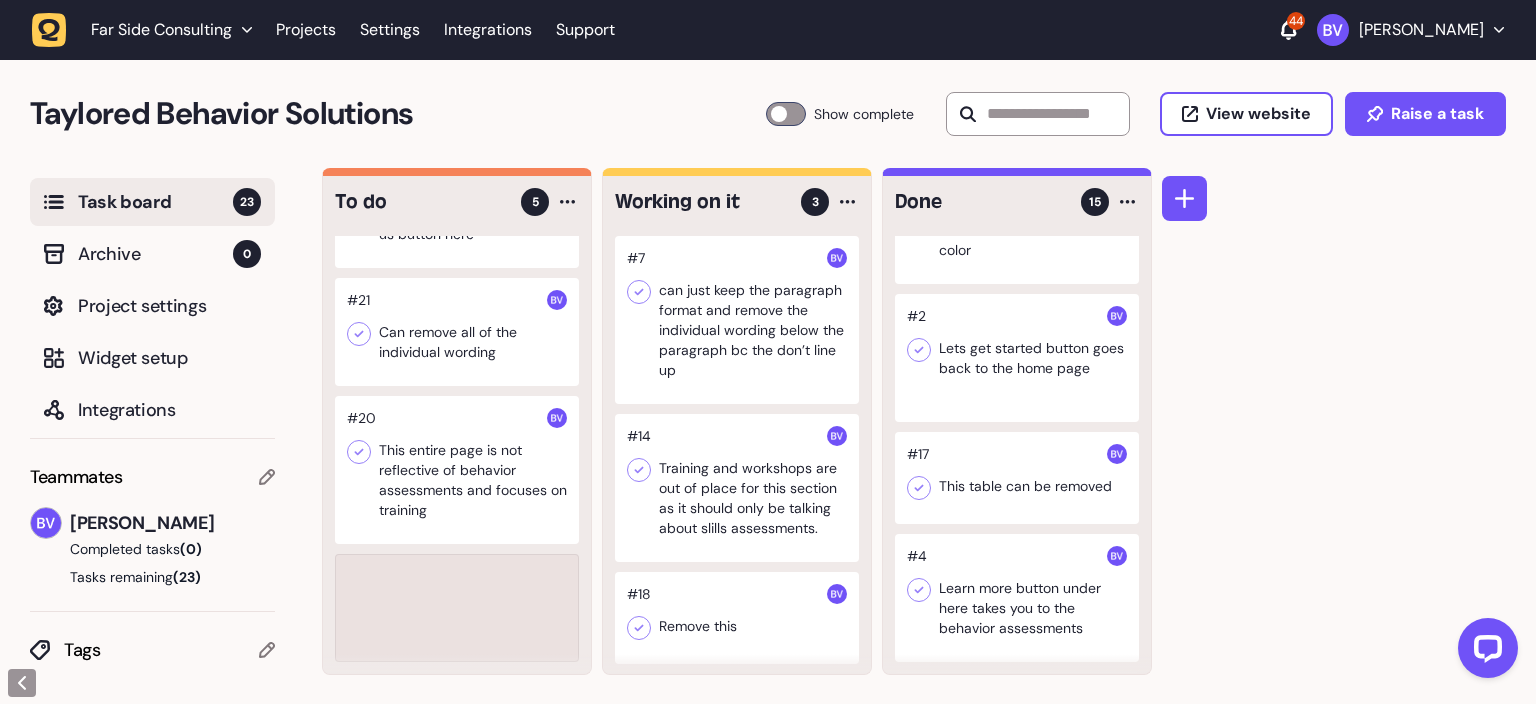 scroll, scrollTop: 116, scrollLeft: 0, axis: vertical 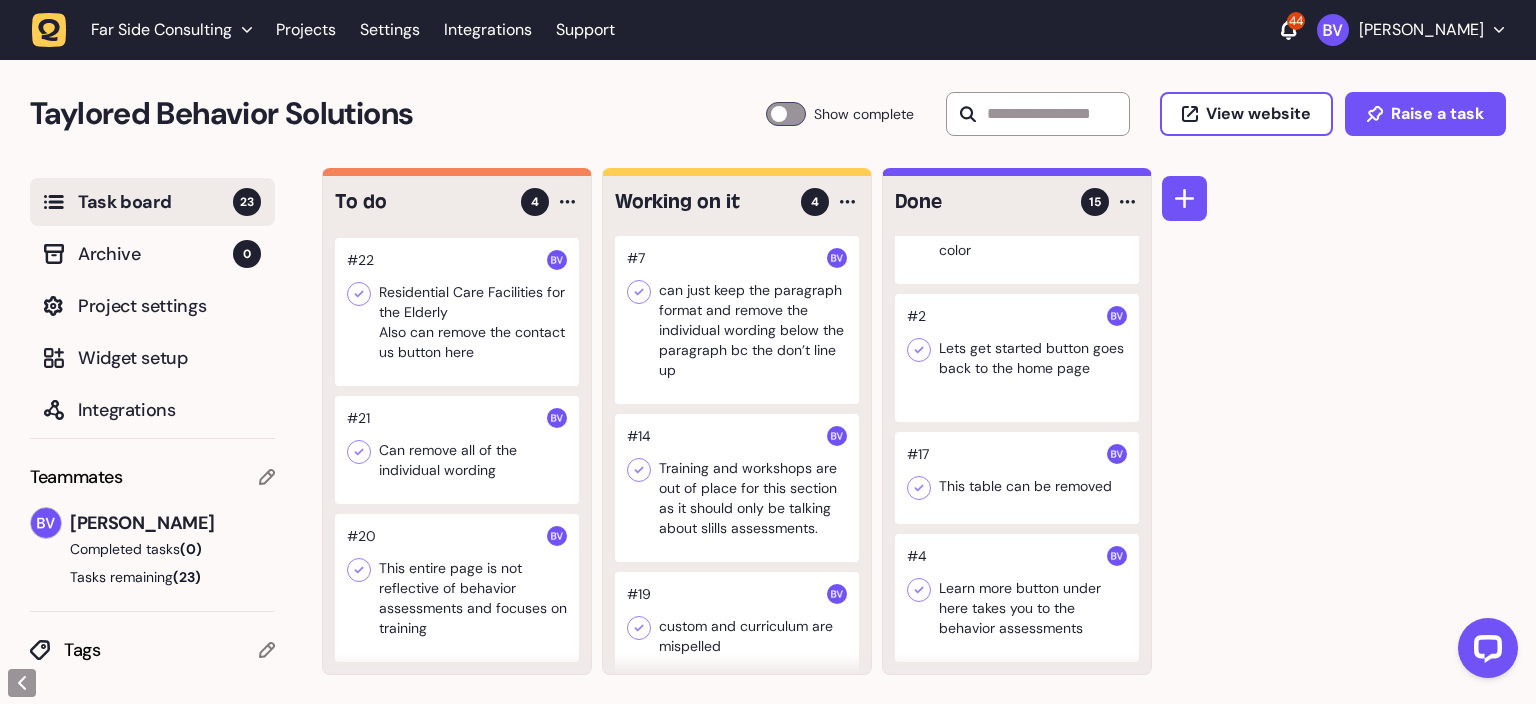 click 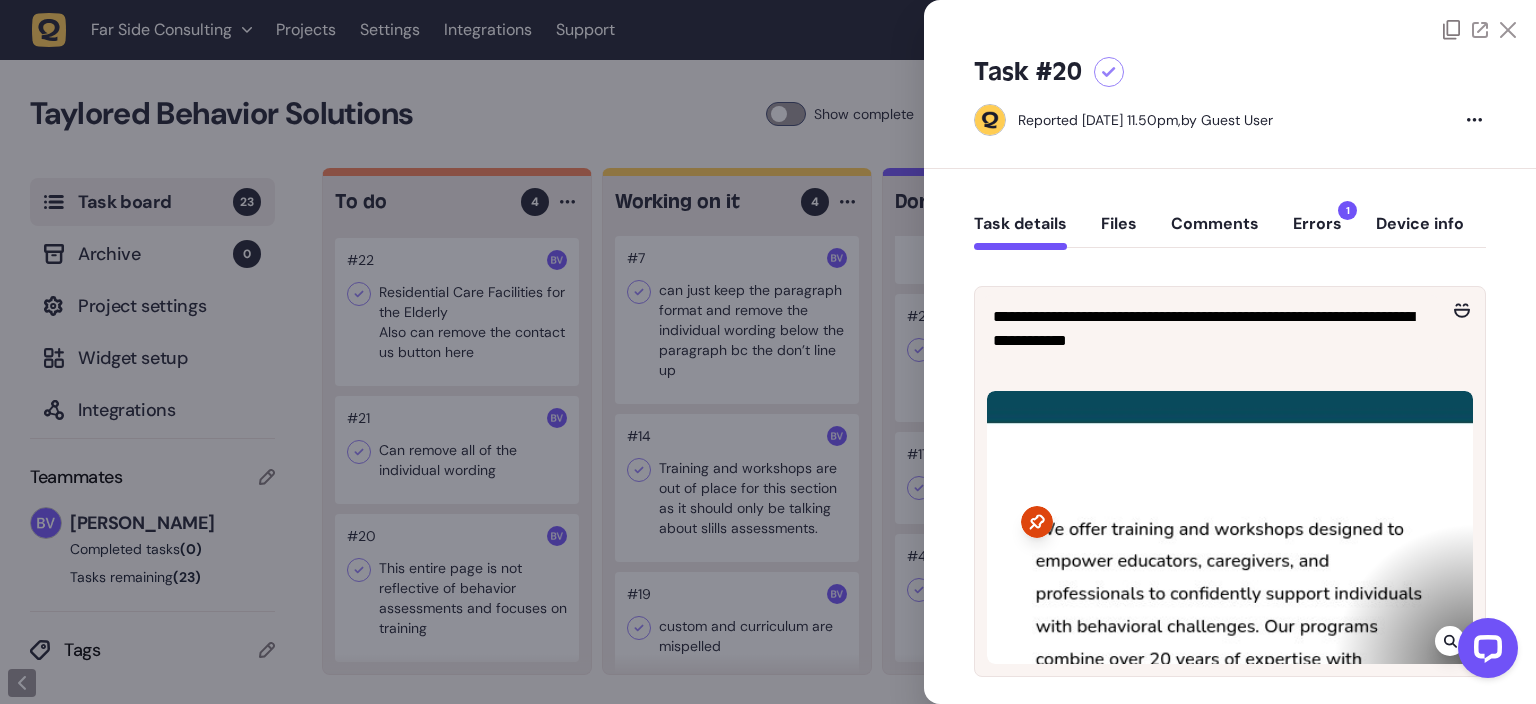 click on "Files" 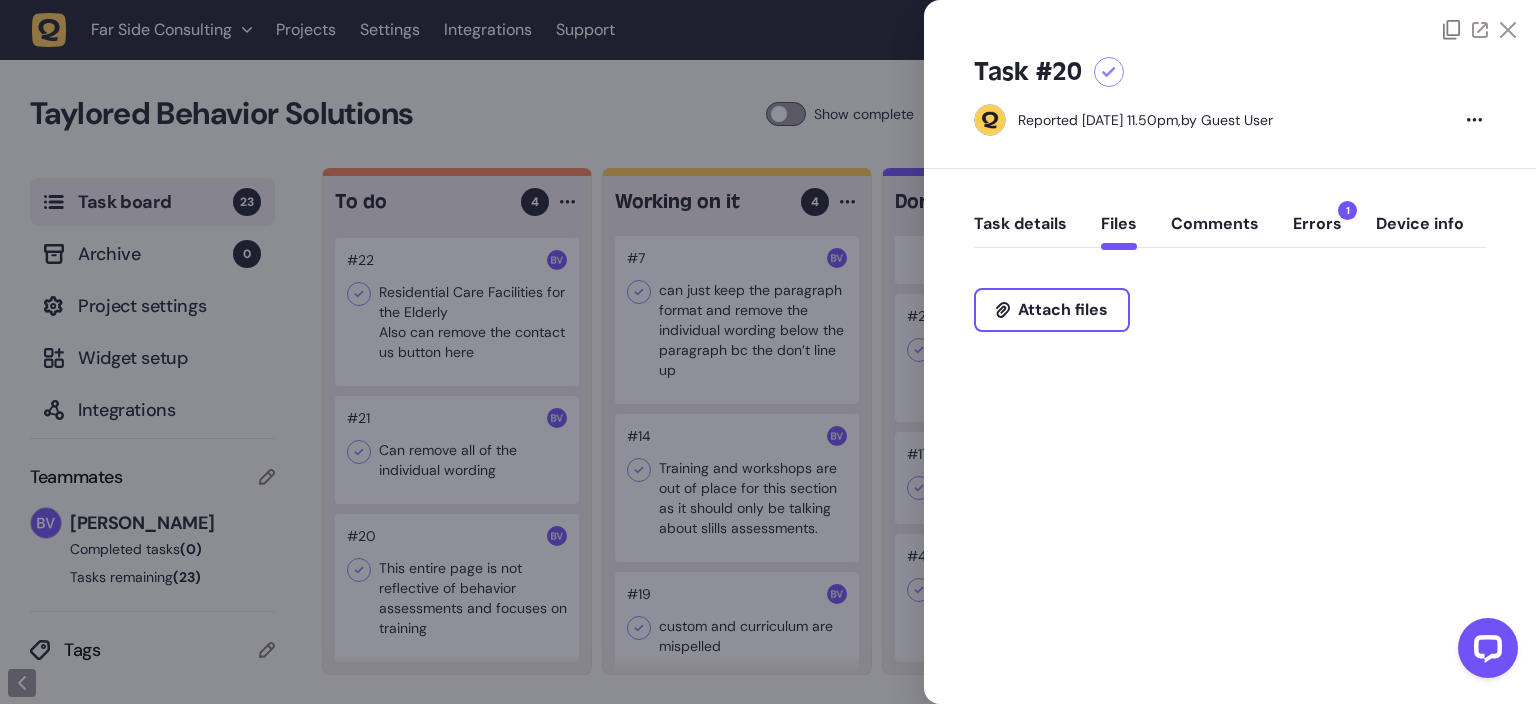 click on "Errors  1" 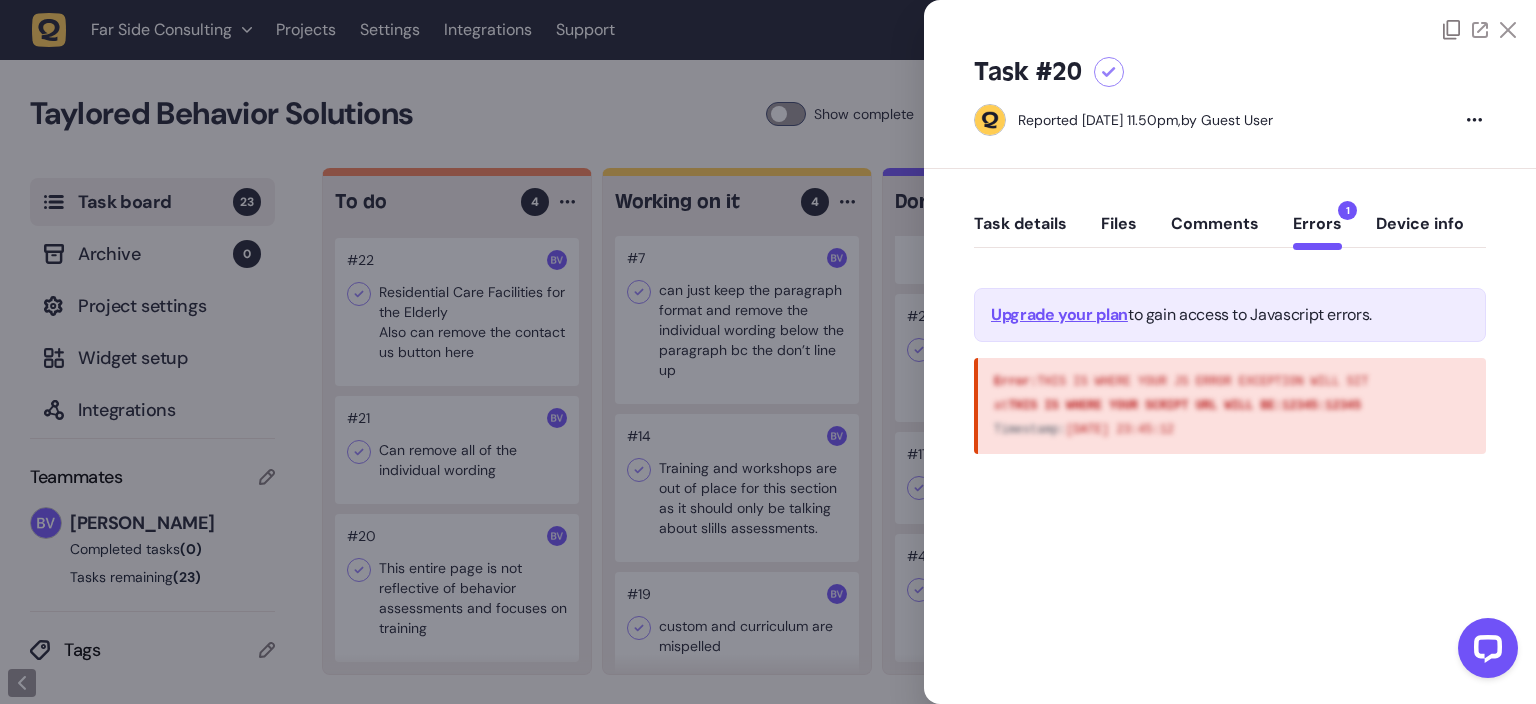 click on "Device info" 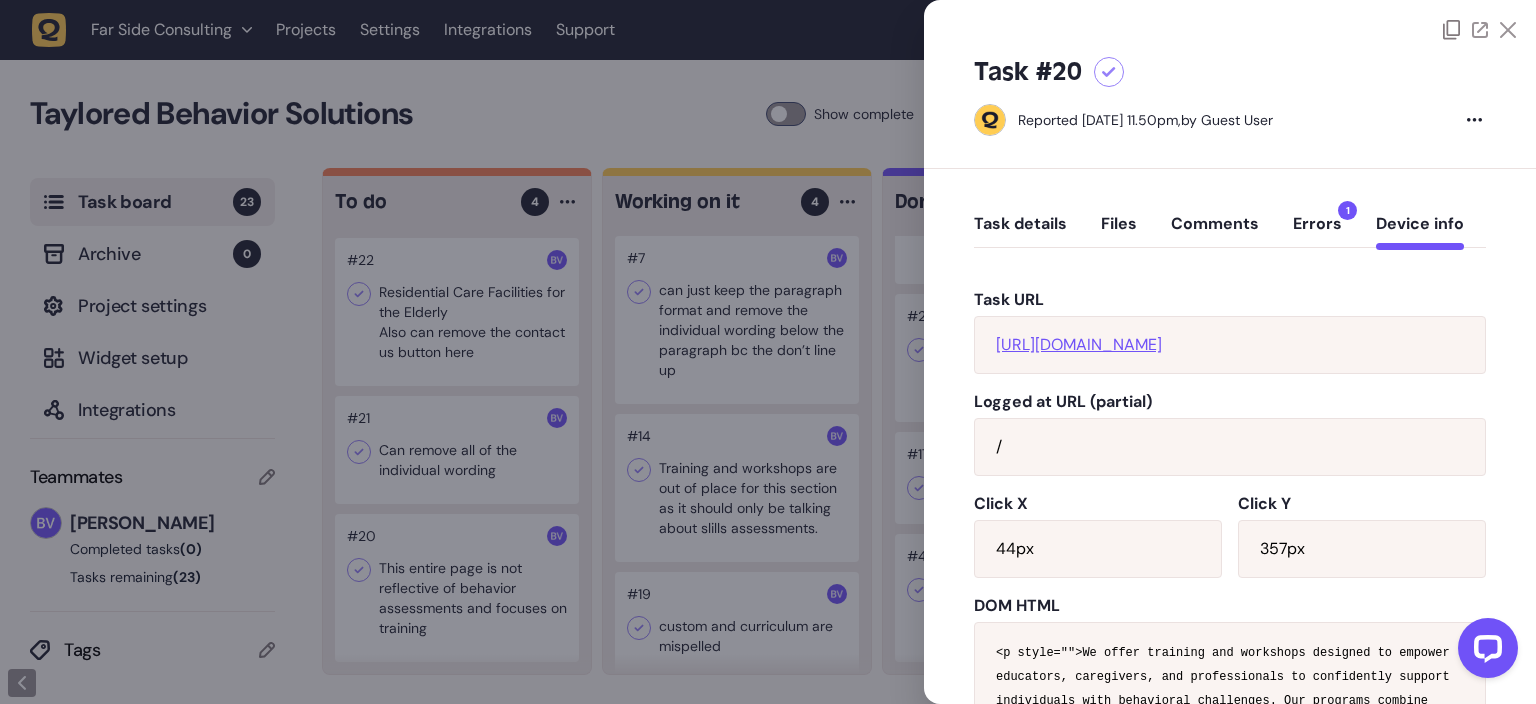 click on "[URL][DOMAIN_NAME]" 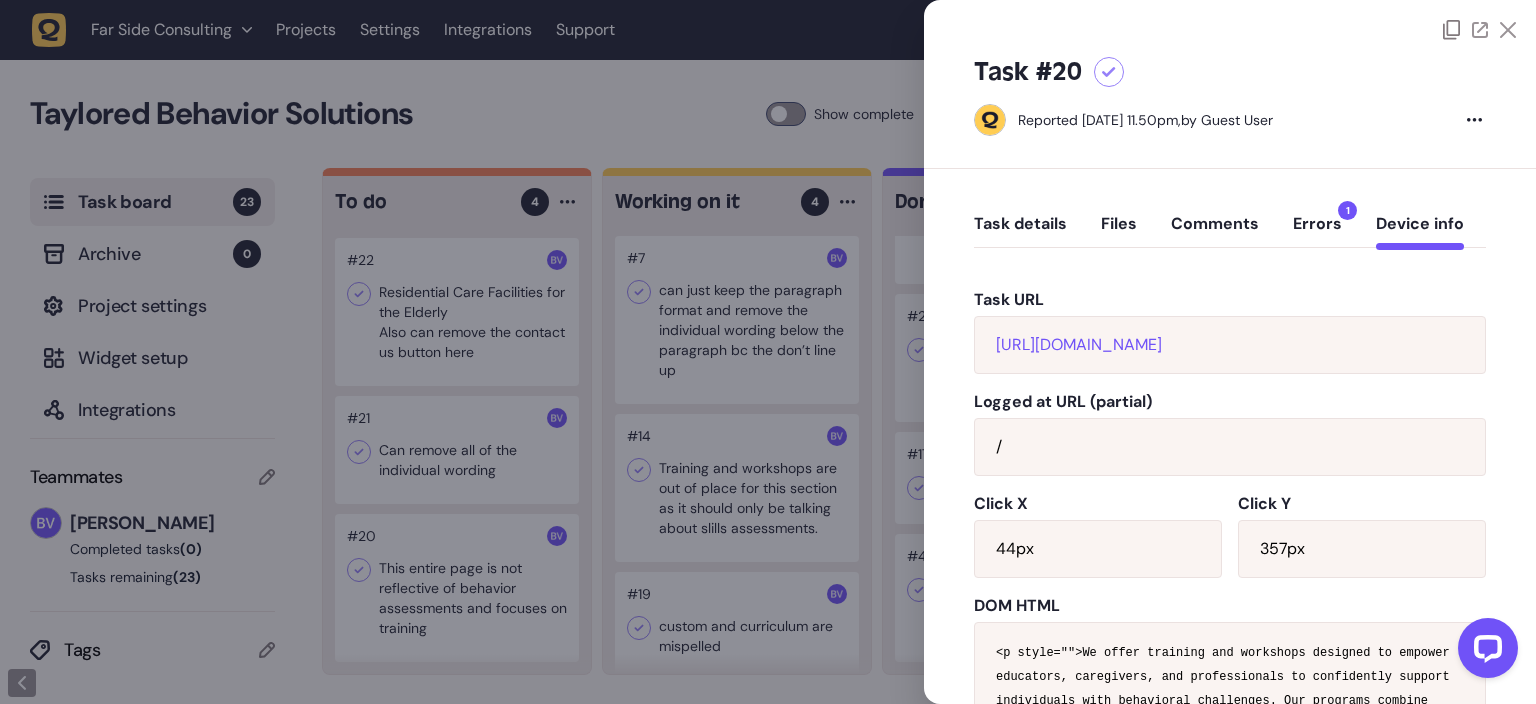 click 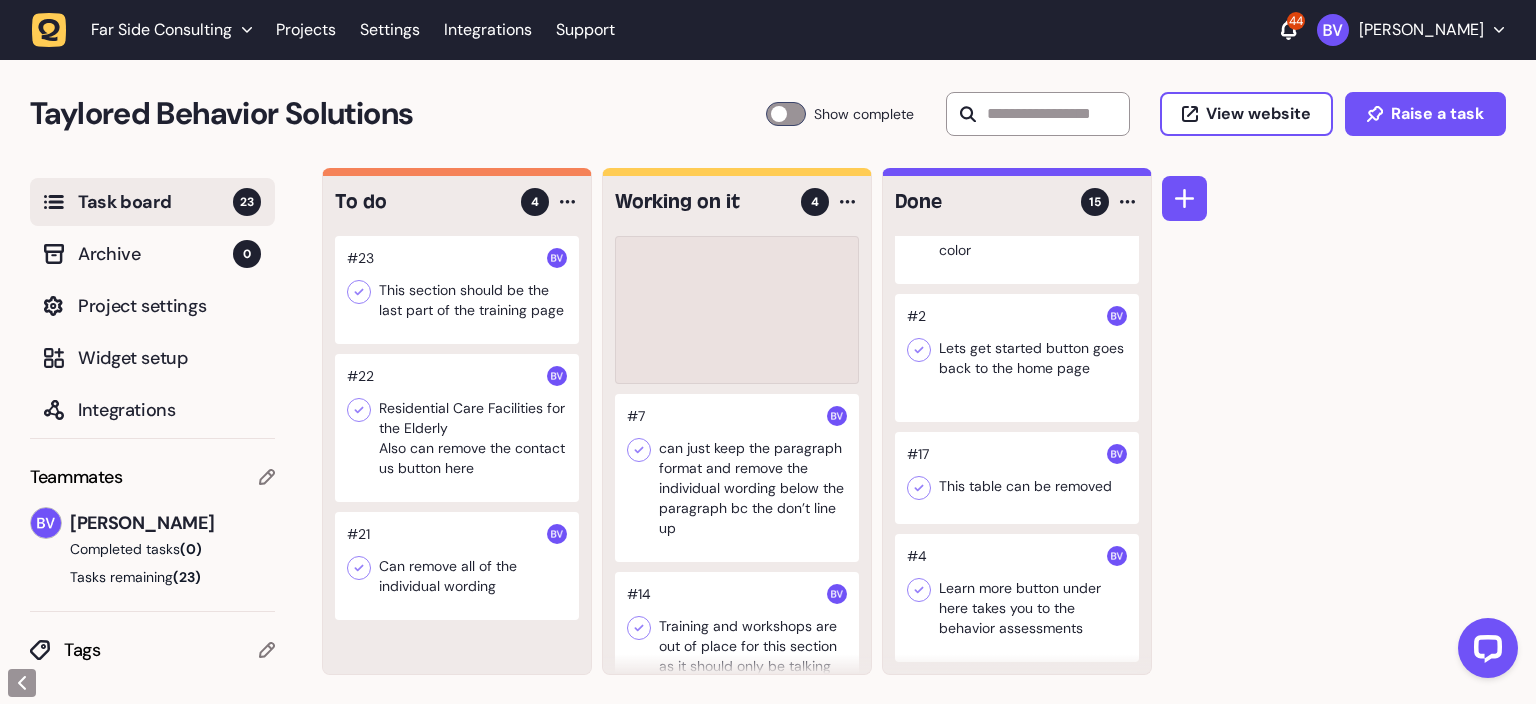 scroll, scrollTop: 0, scrollLeft: 0, axis: both 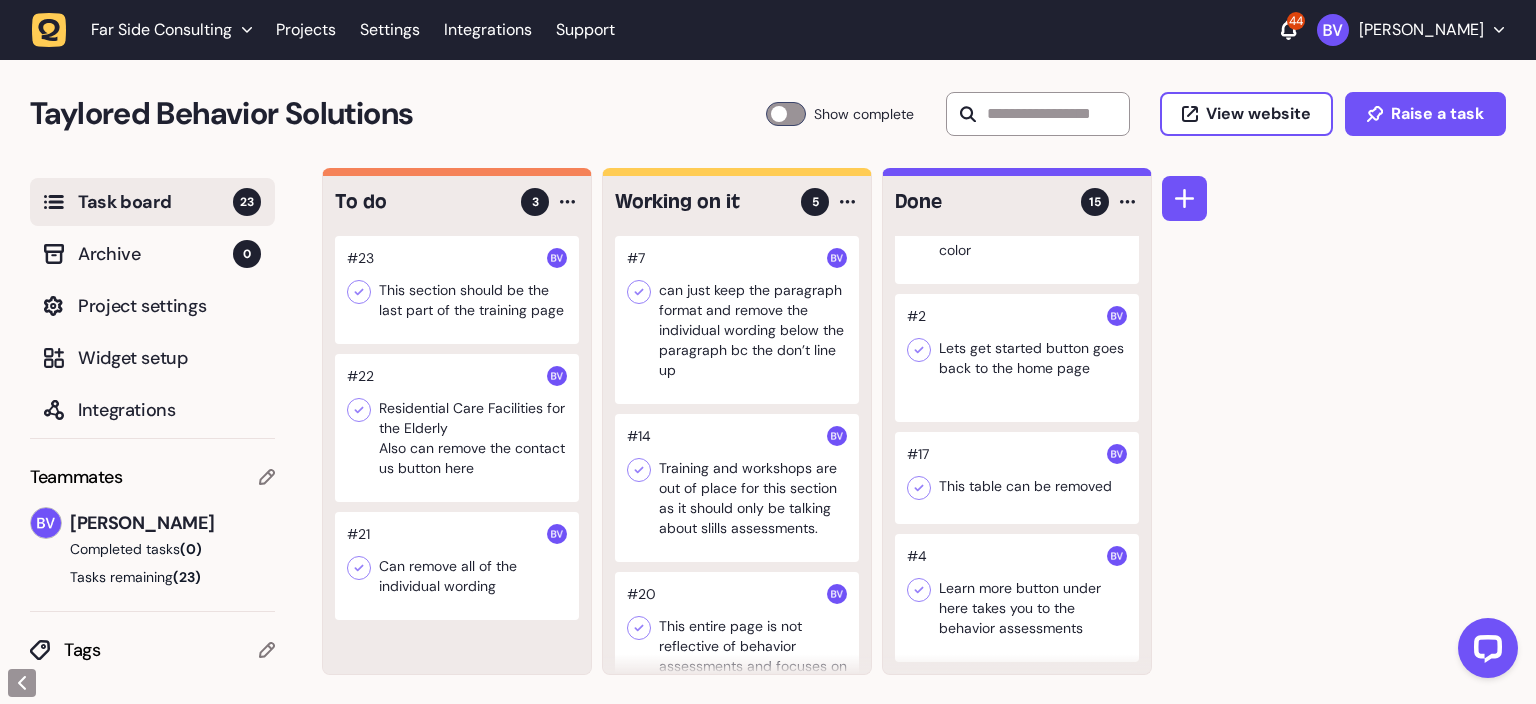 click 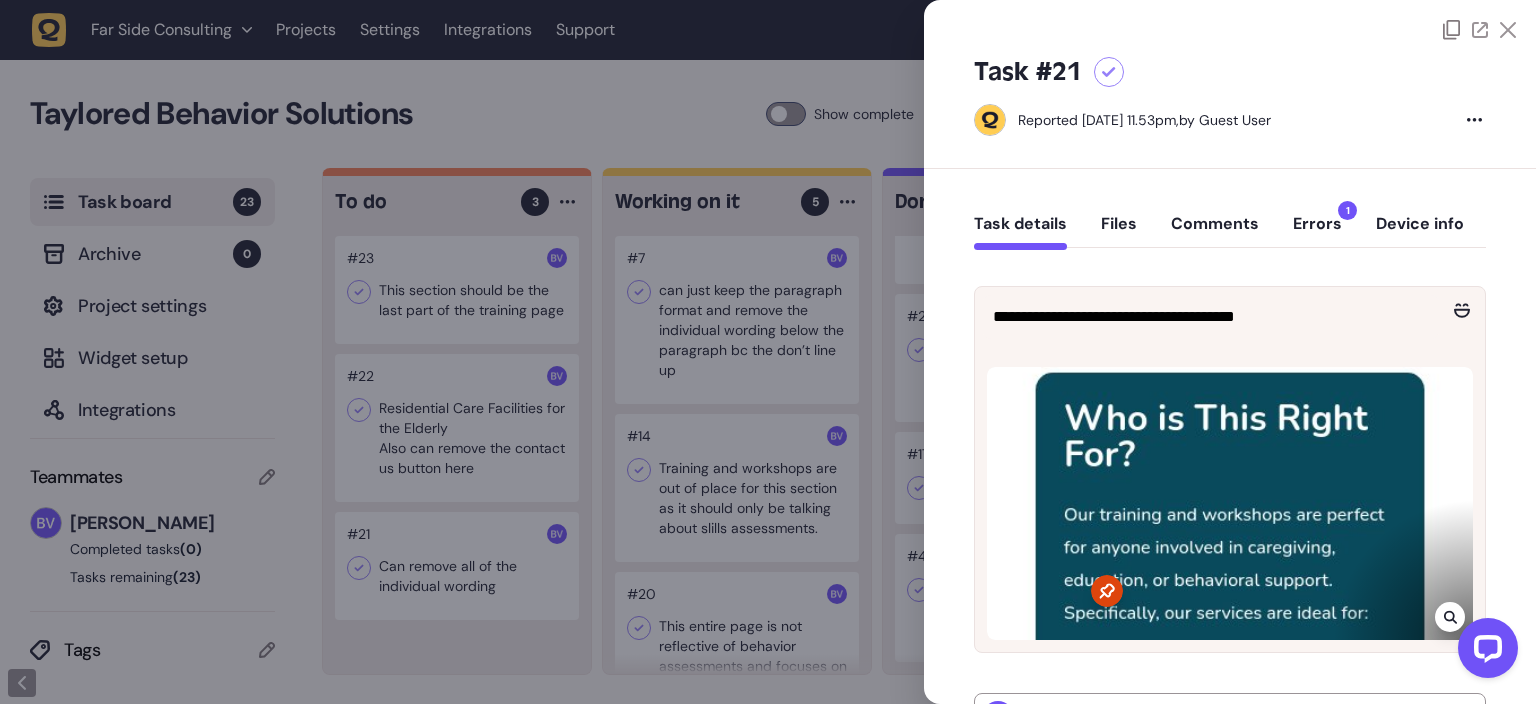 click 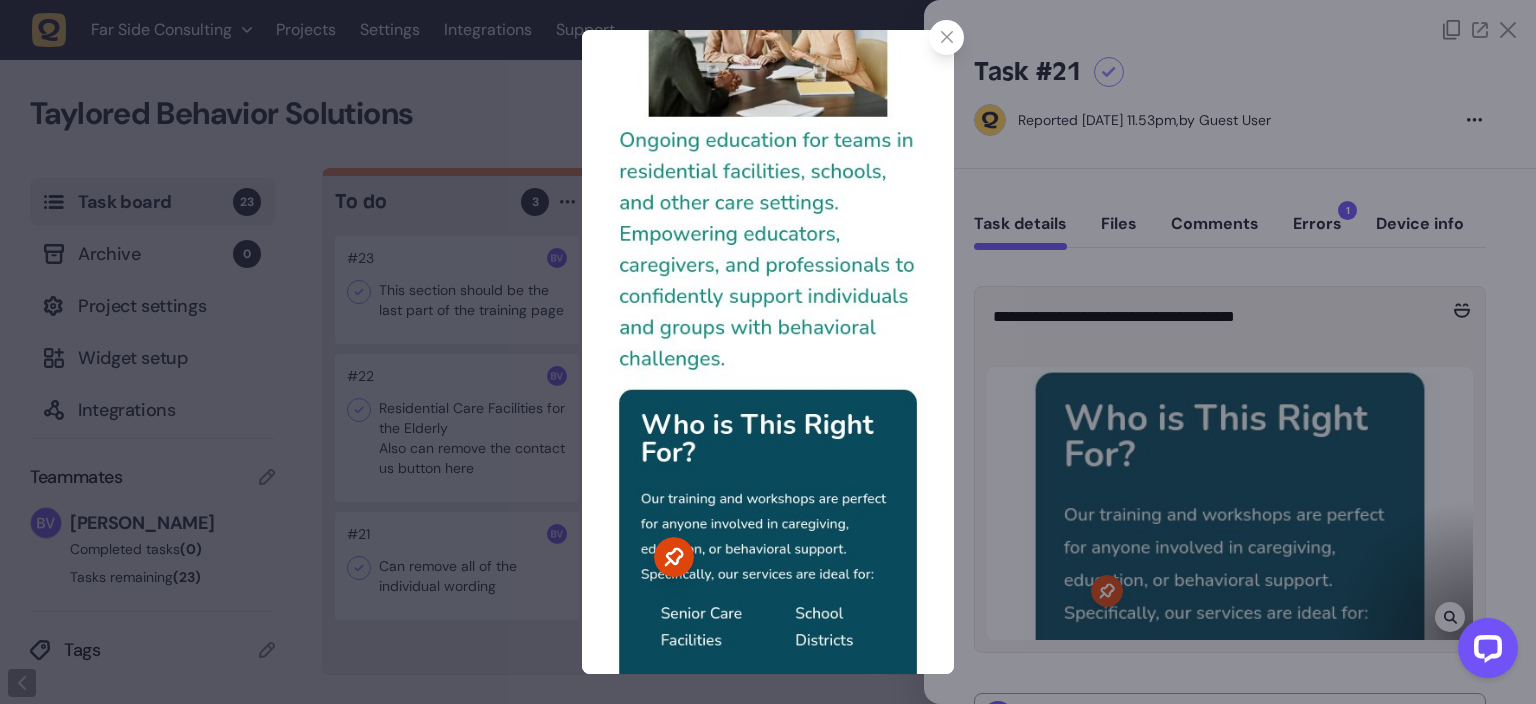 click 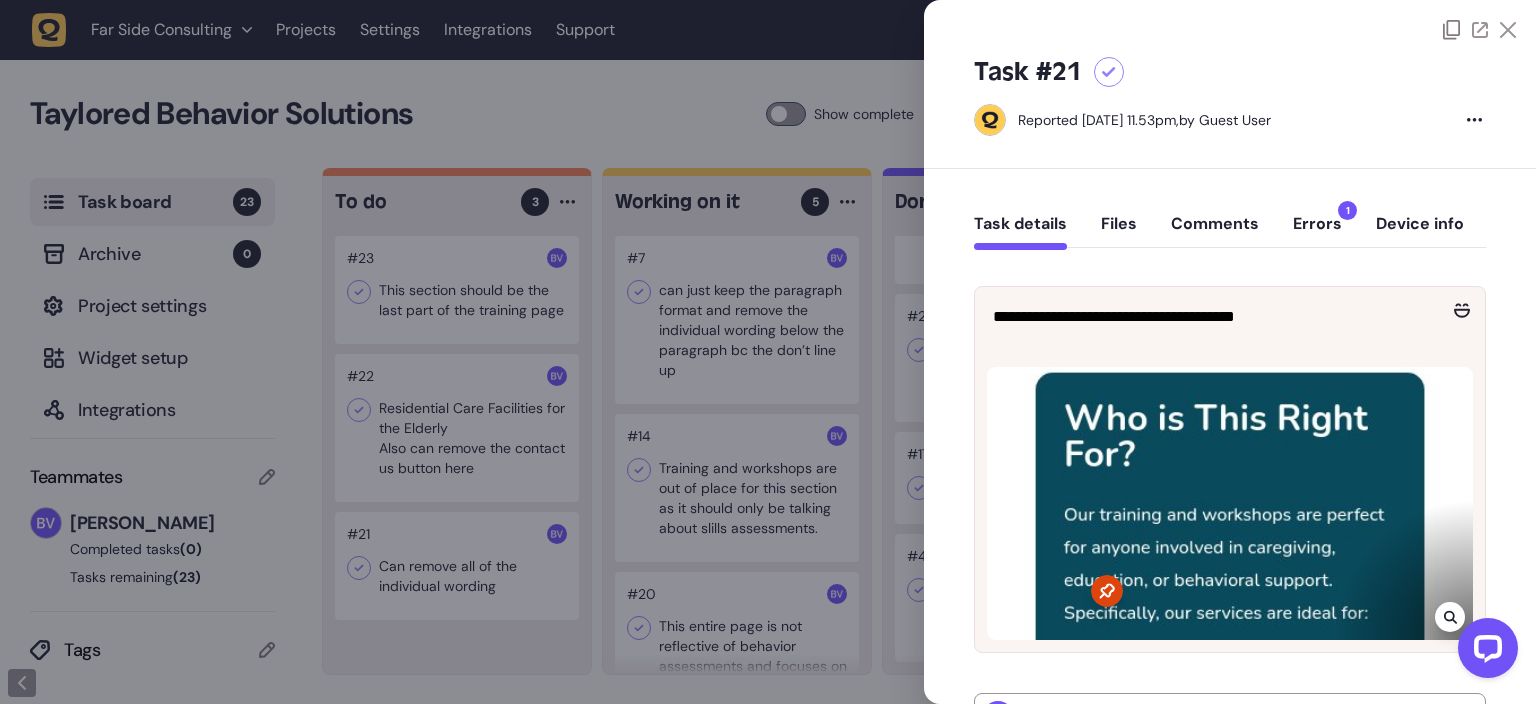 click 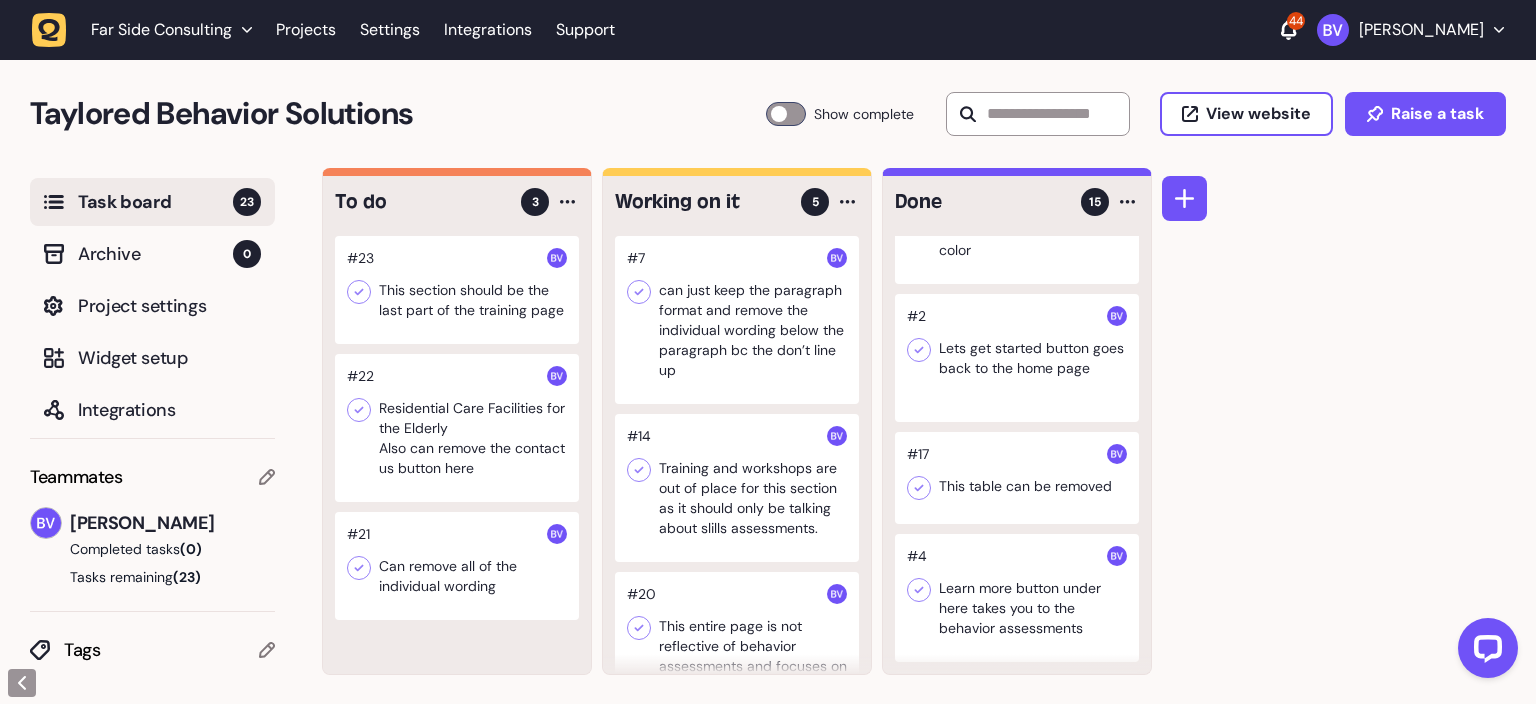 click 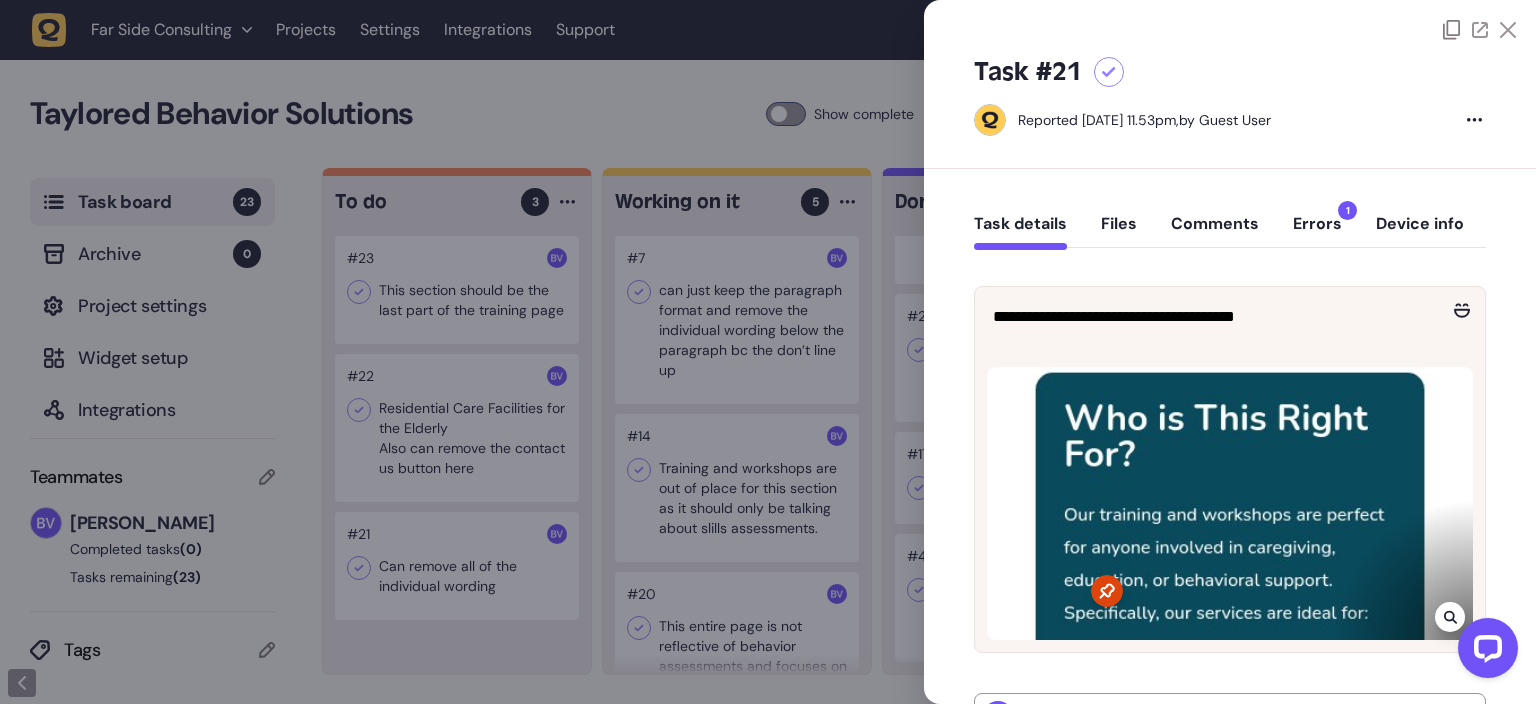 click 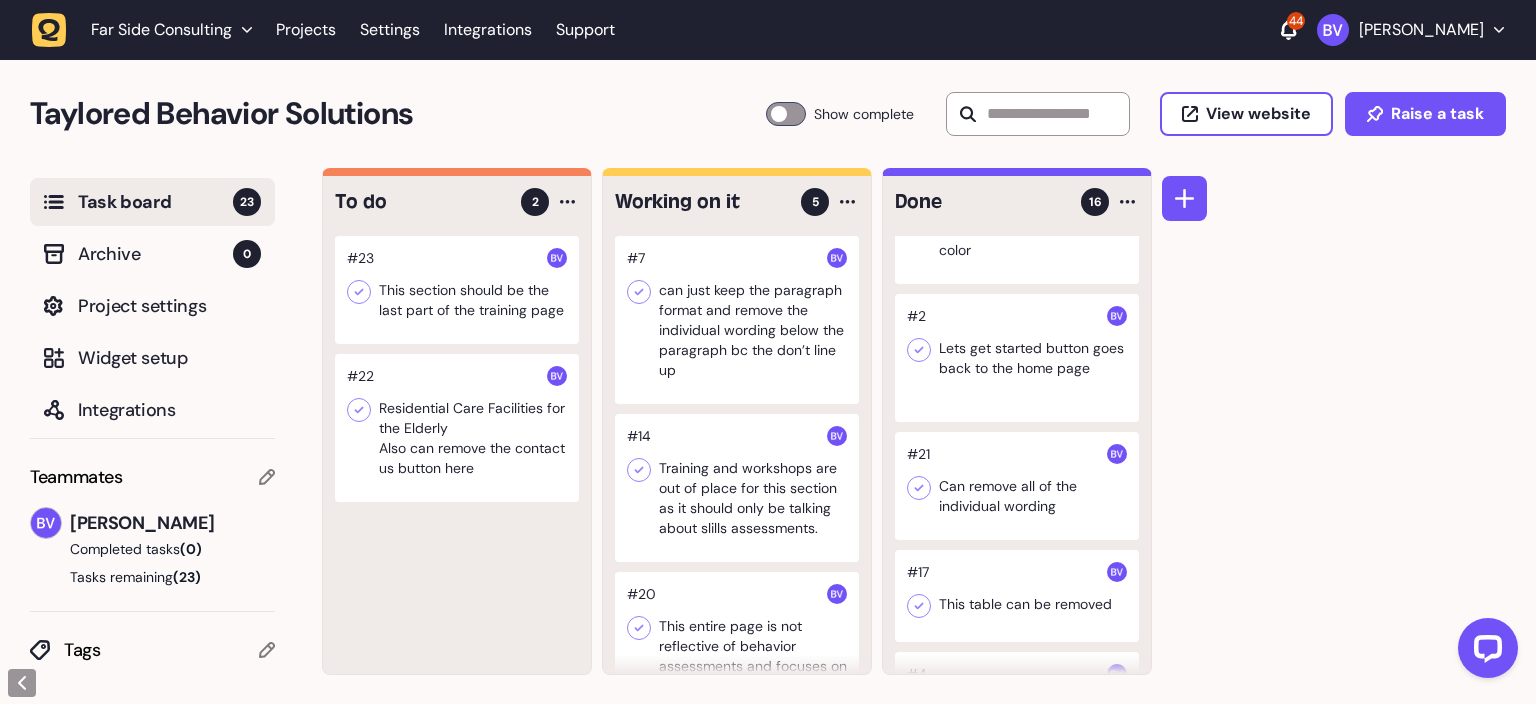 click 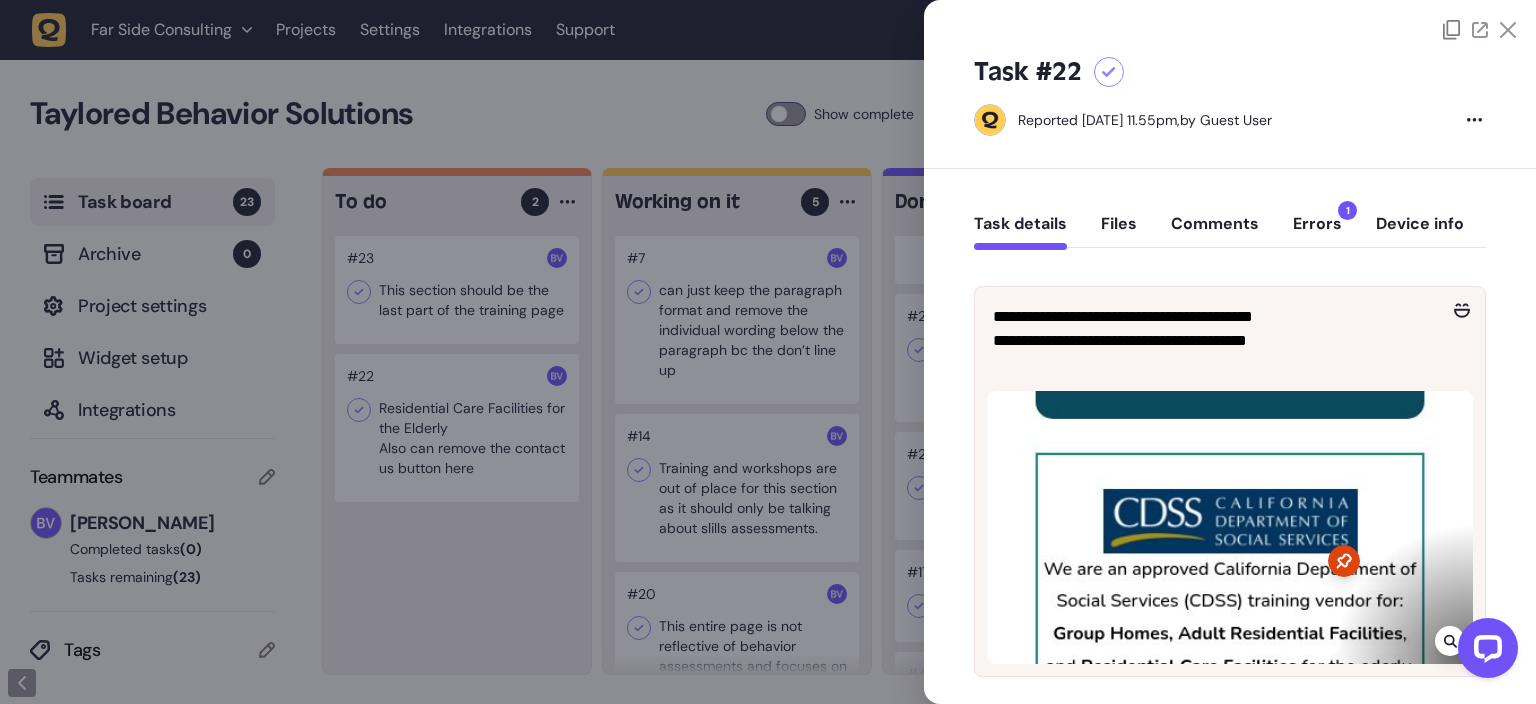 click at bounding box center [1484, 652] 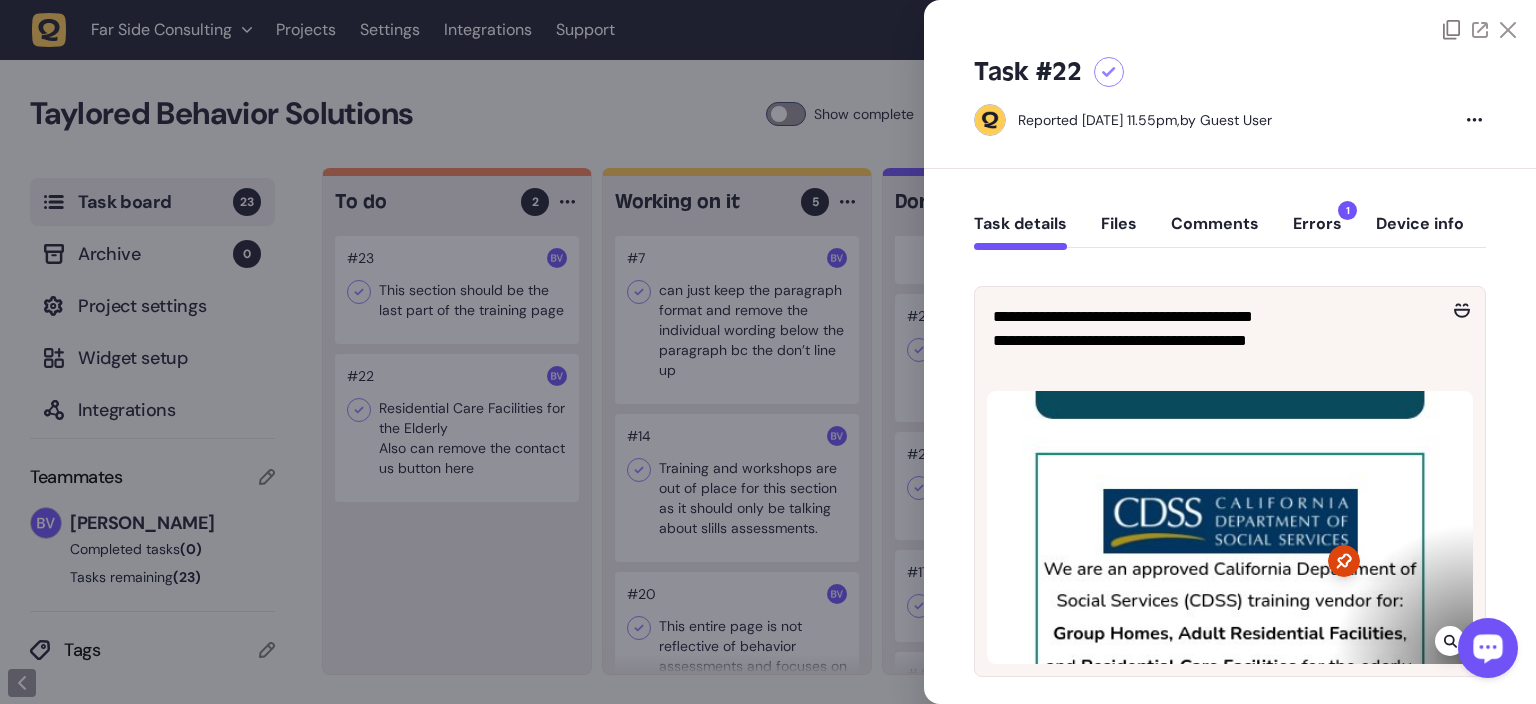 click at bounding box center (1488, 648) 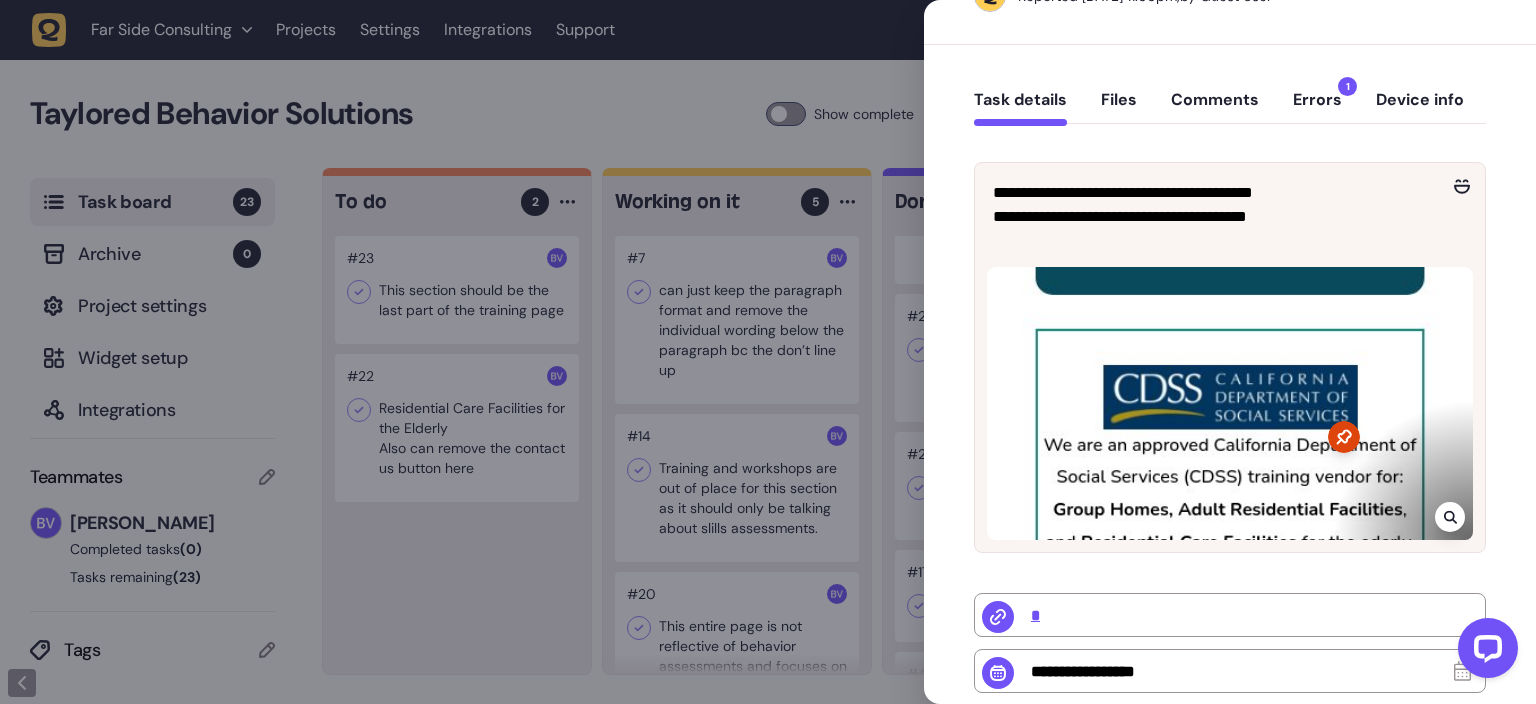 scroll, scrollTop: 125, scrollLeft: 0, axis: vertical 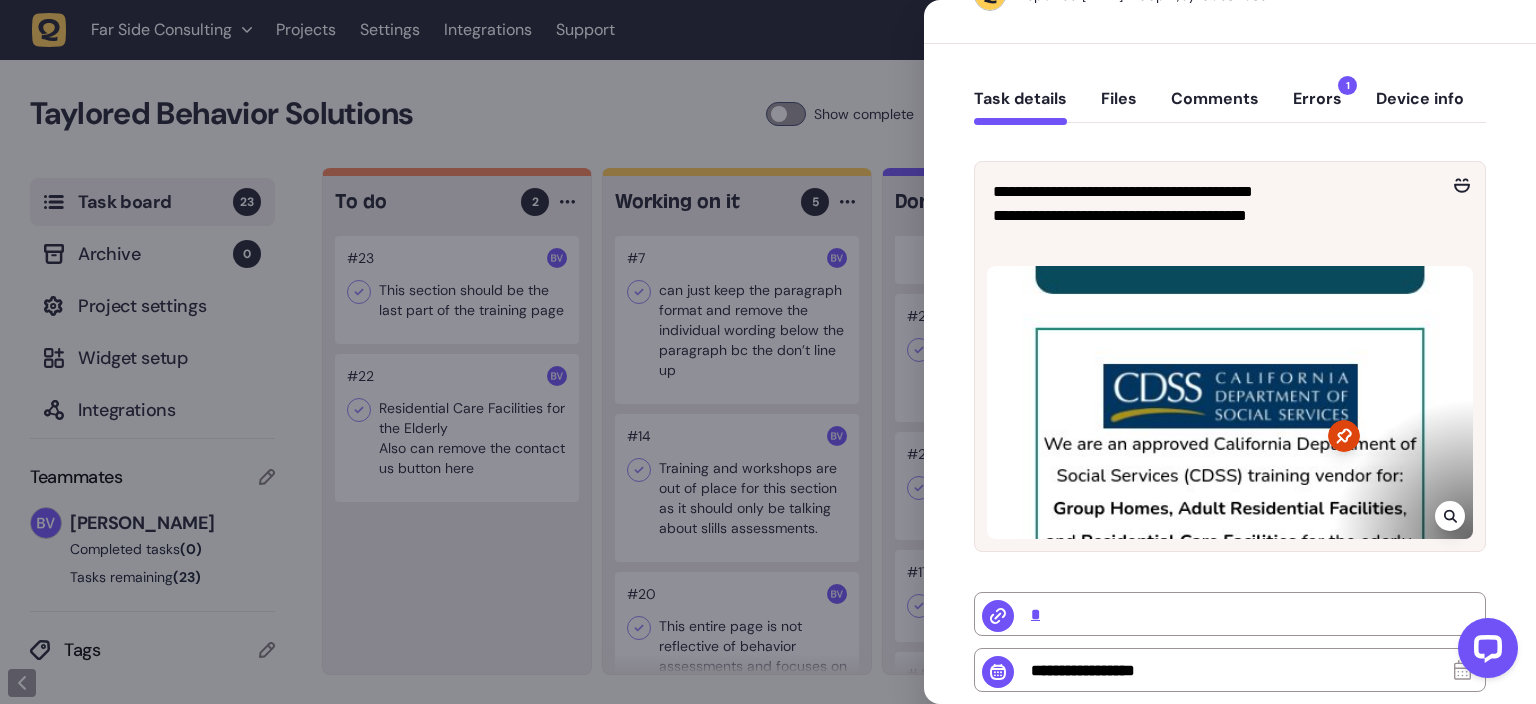 click 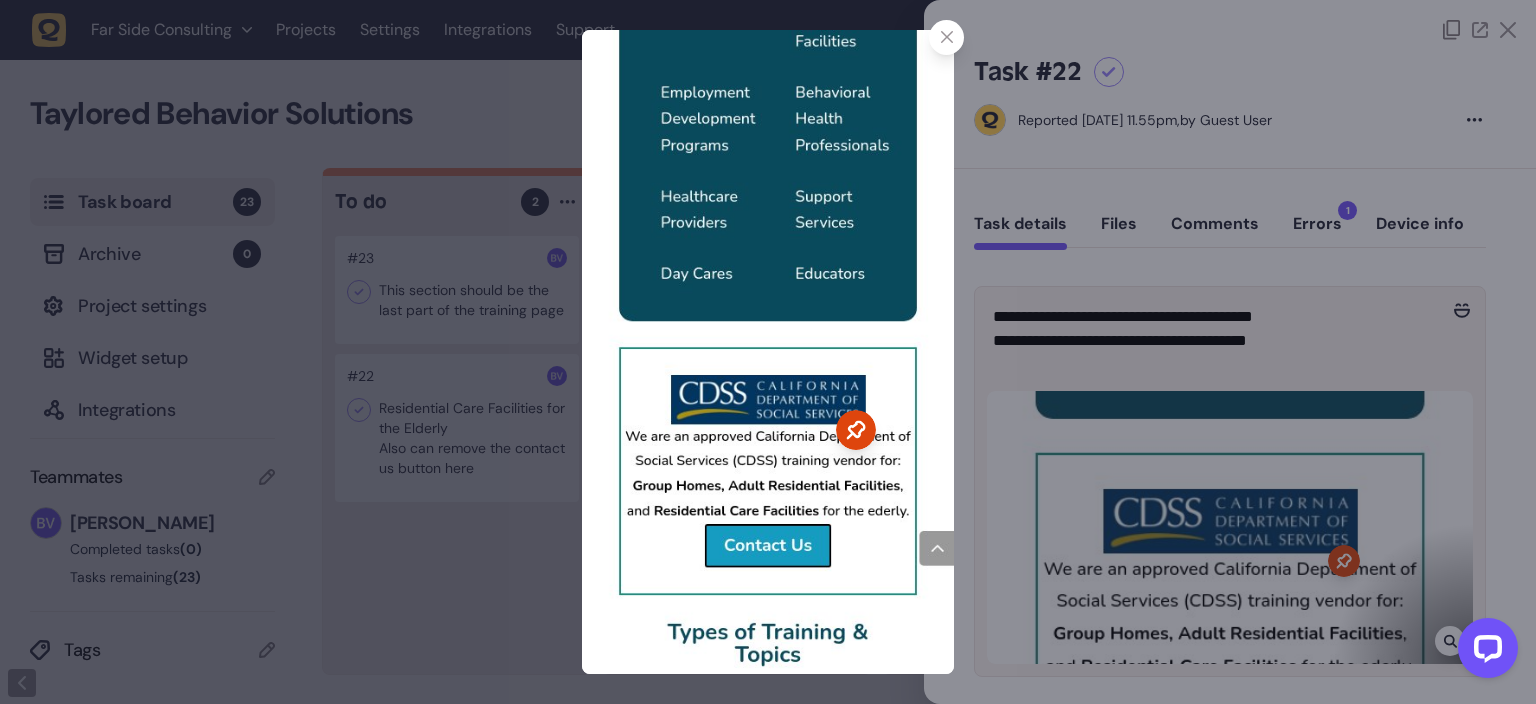 click 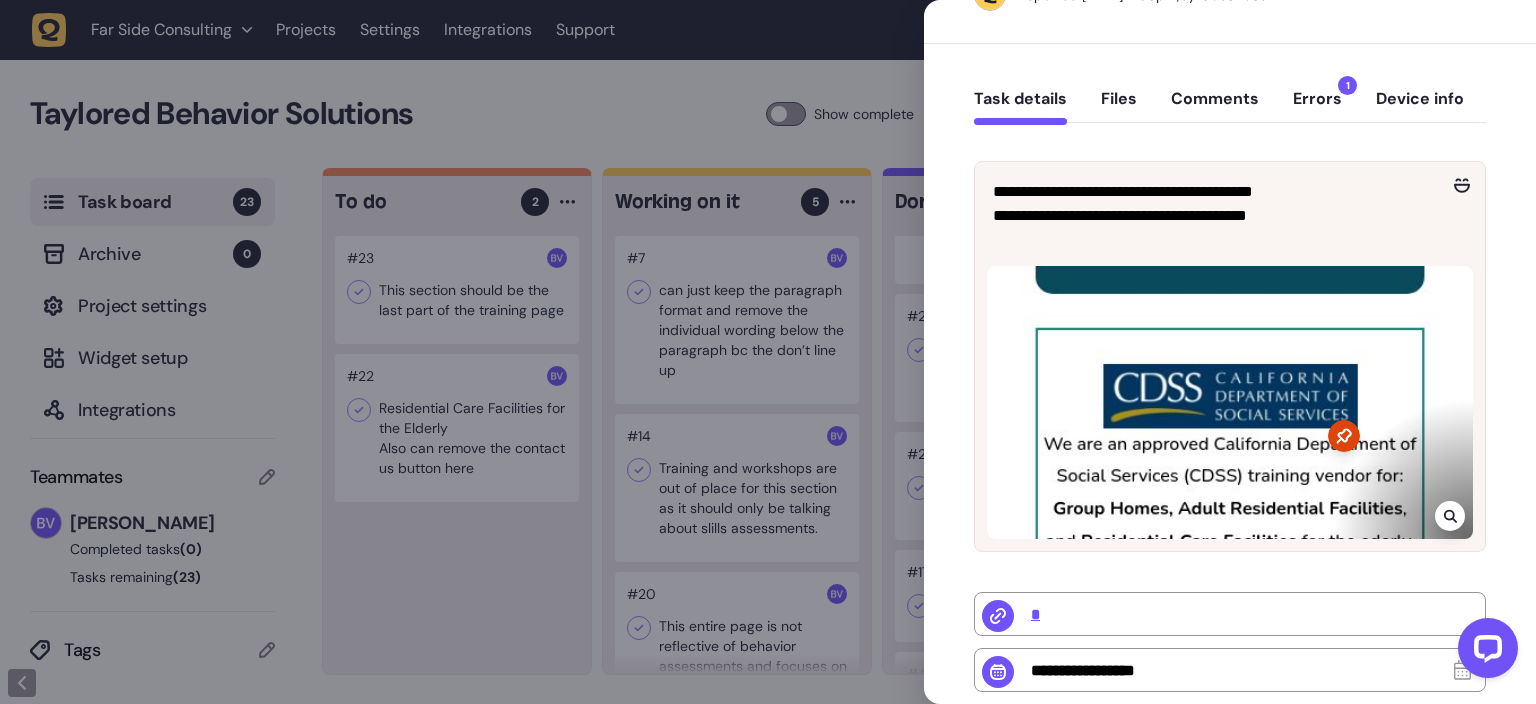 scroll, scrollTop: 125, scrollLeft: 0, axis: vertical 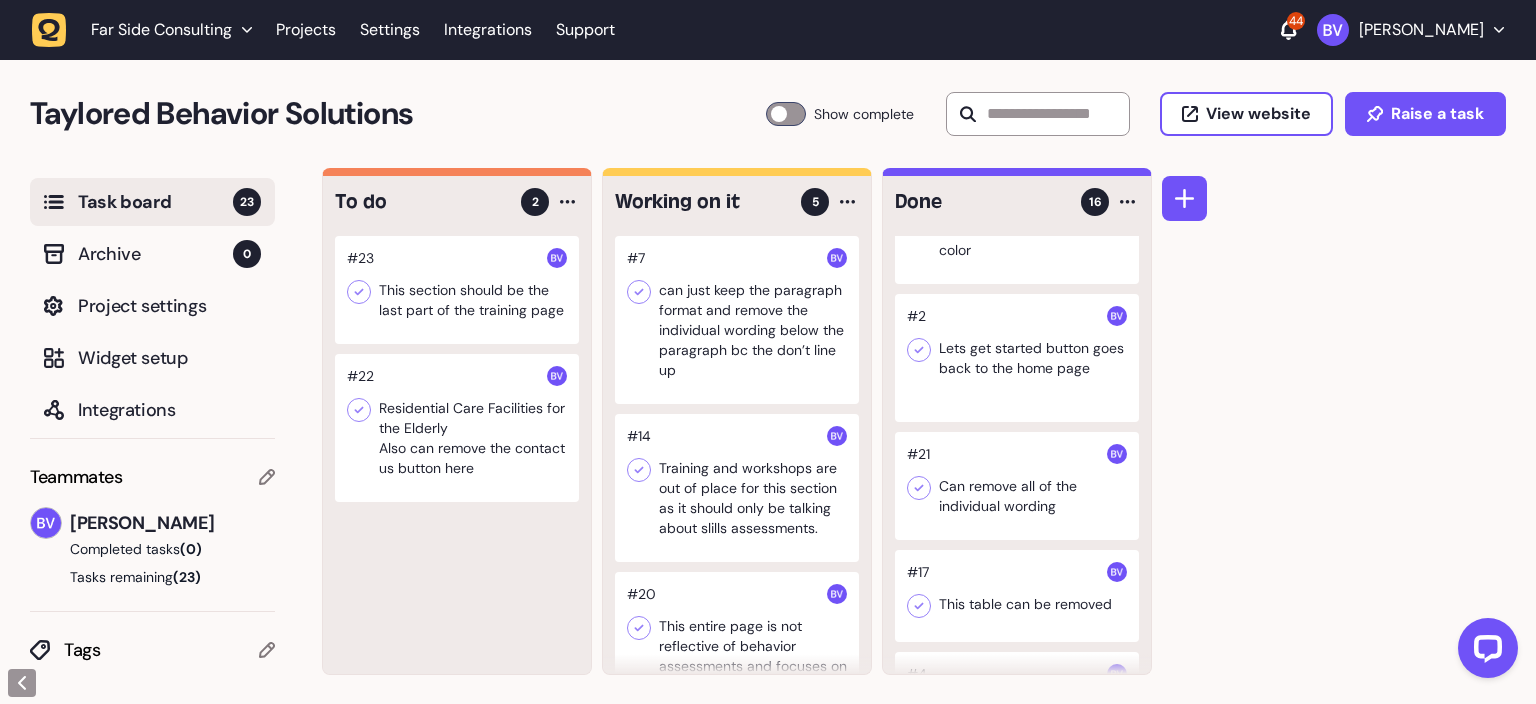 click 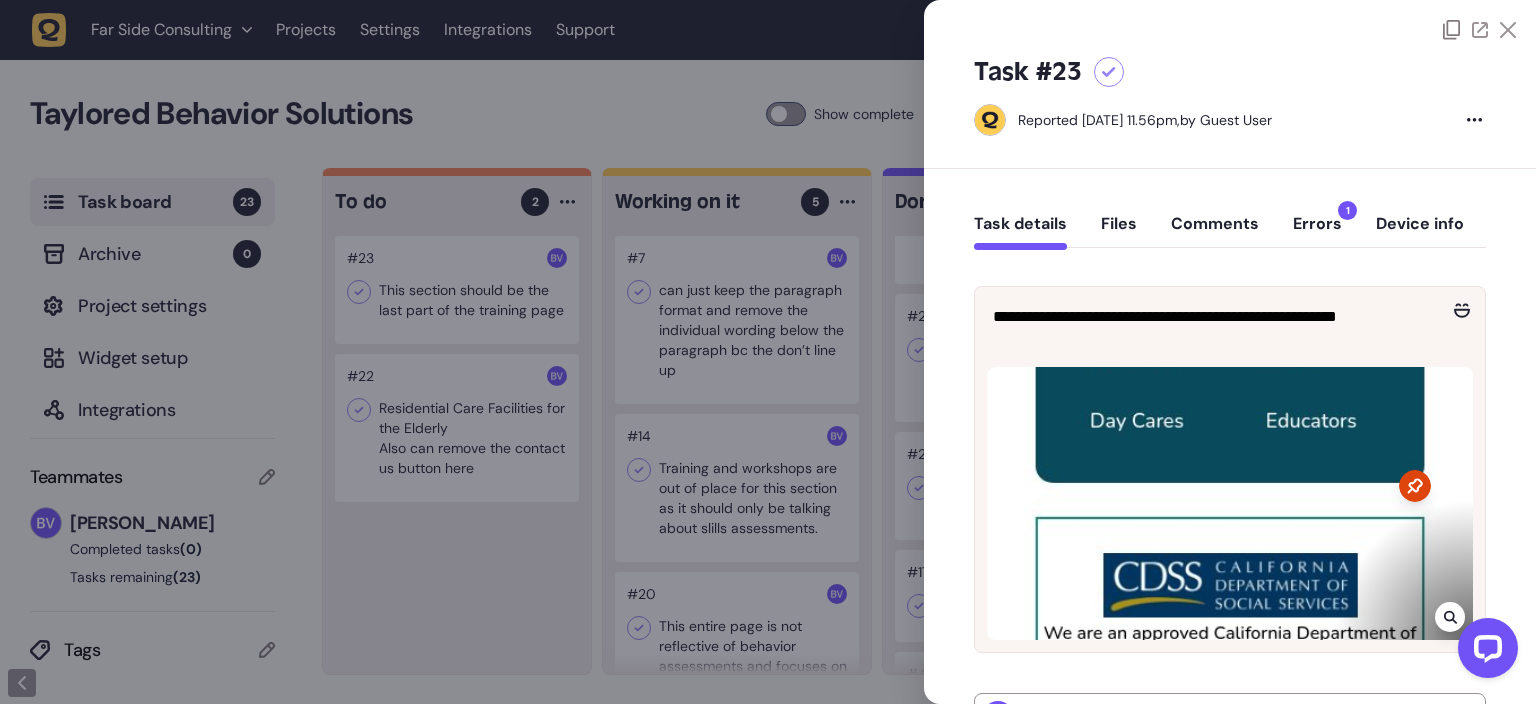 click 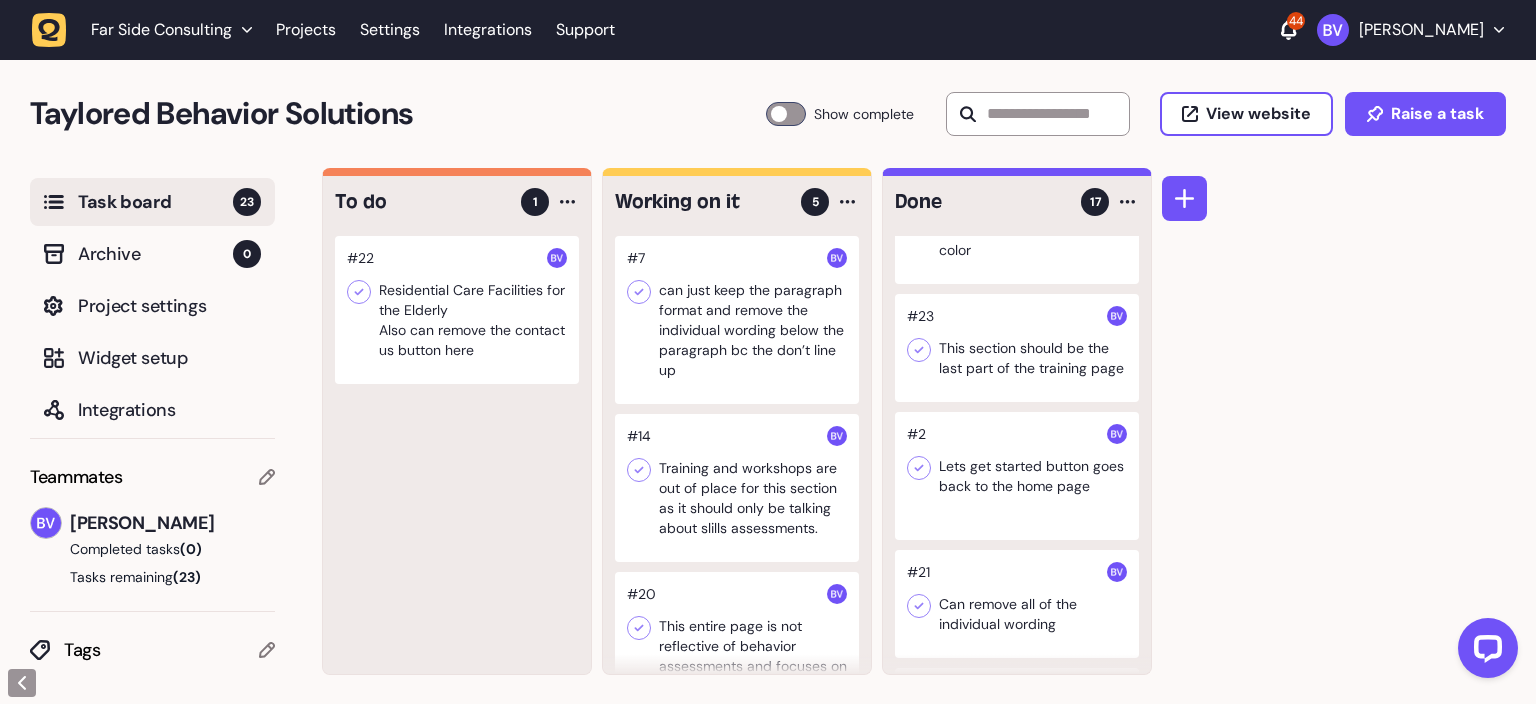 click 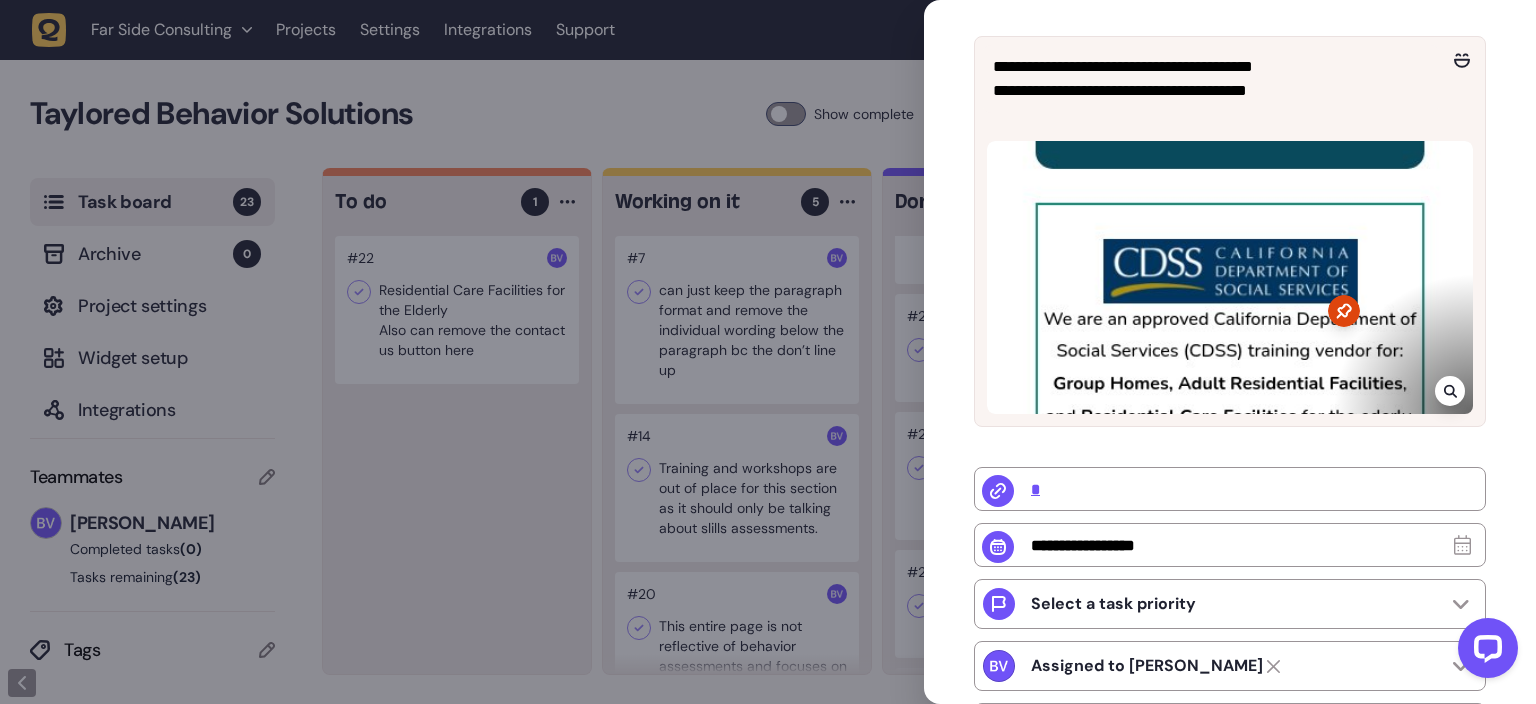 click 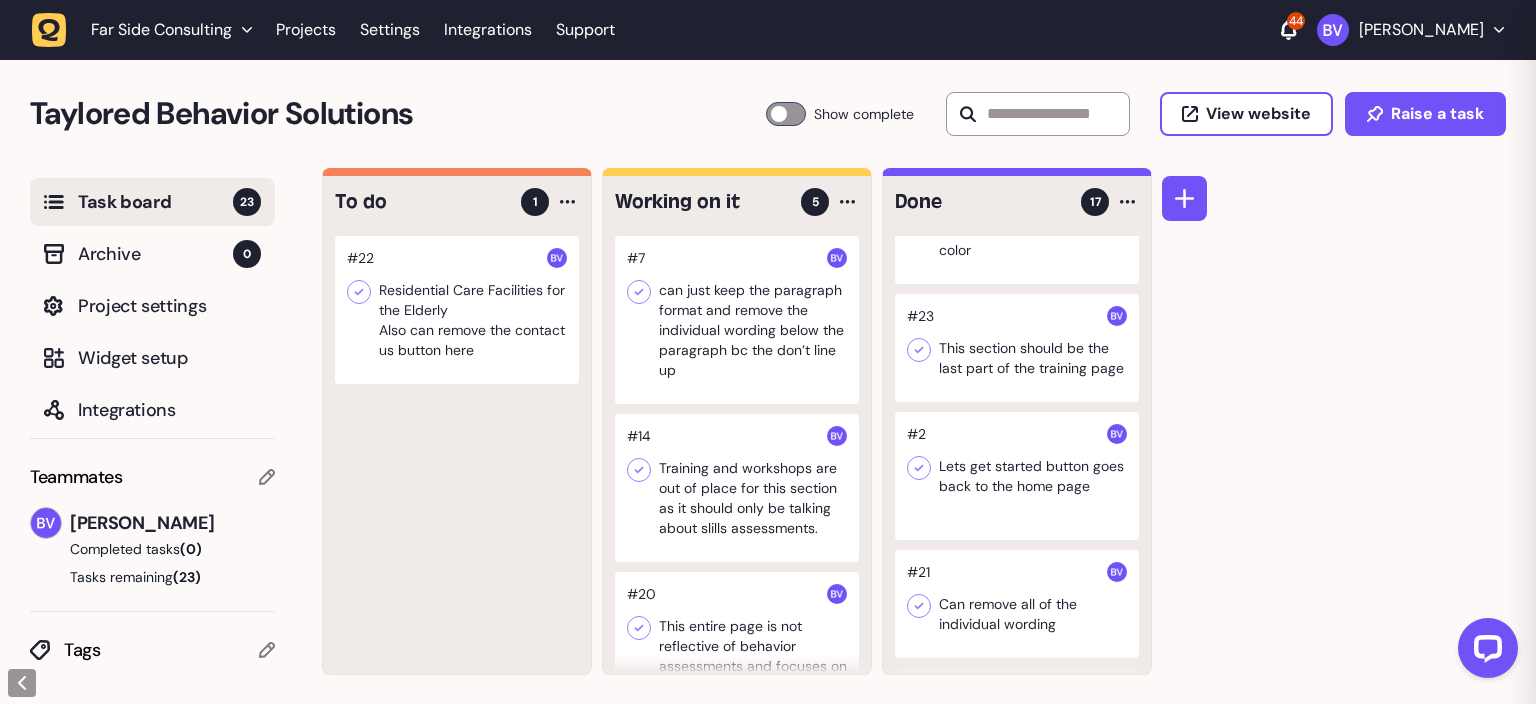 scroll, scrollTop: 51, scrollLeft: 0, axis: vertical 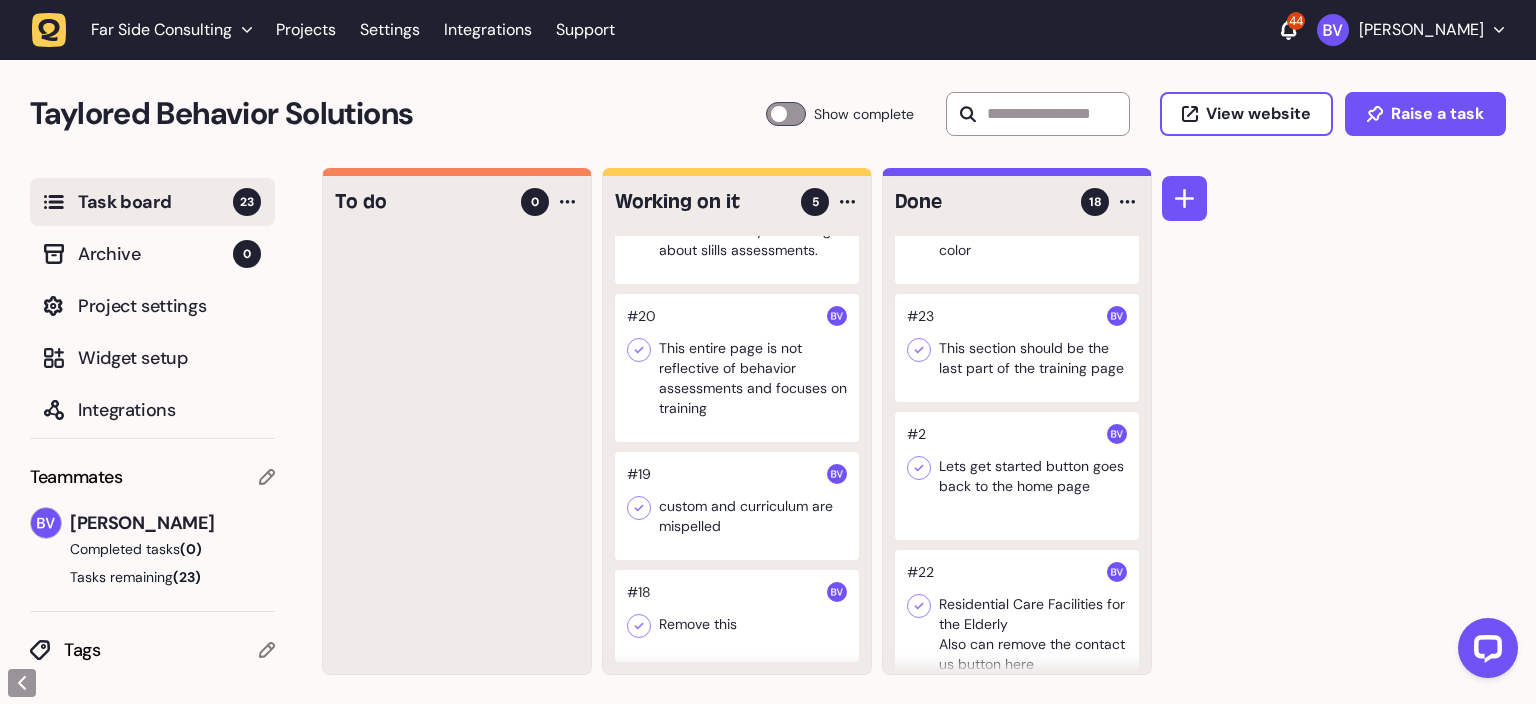 click 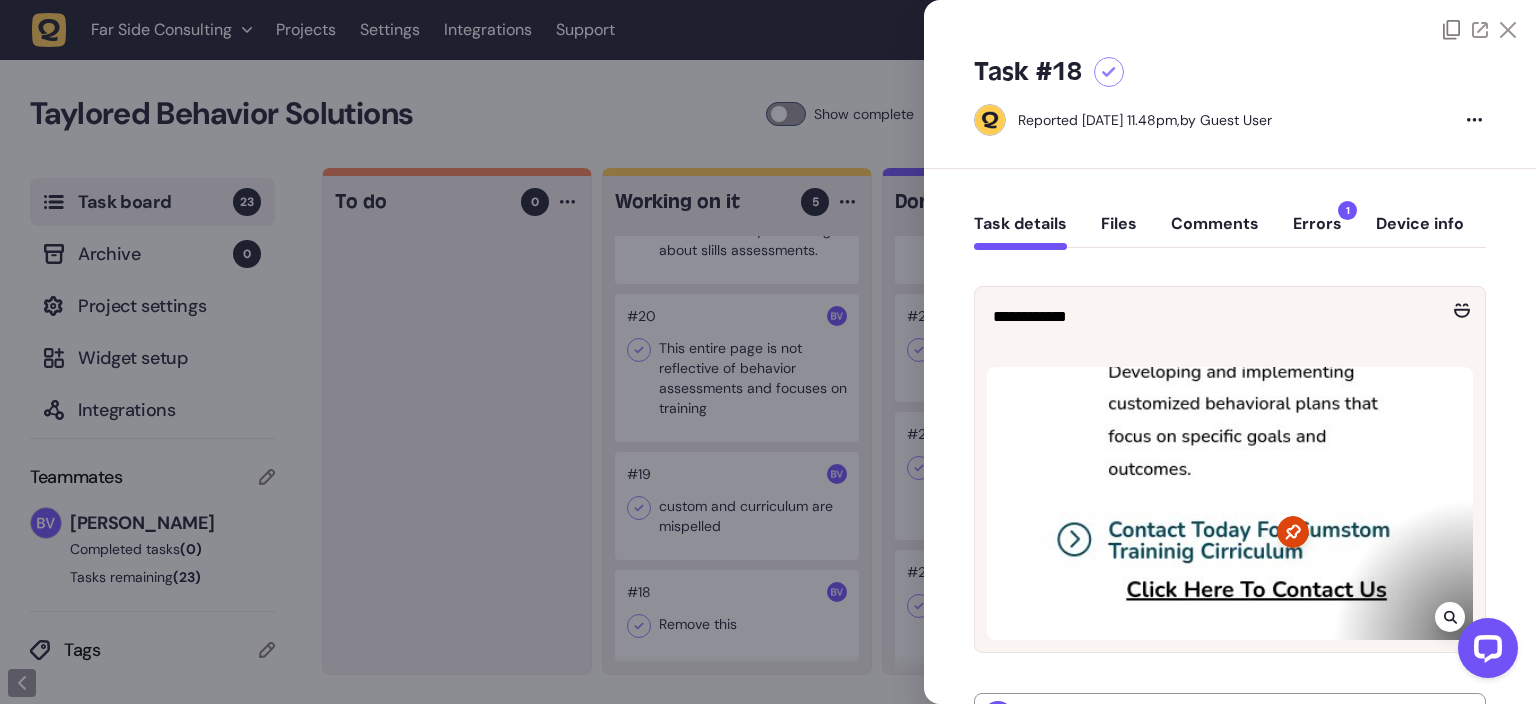 click 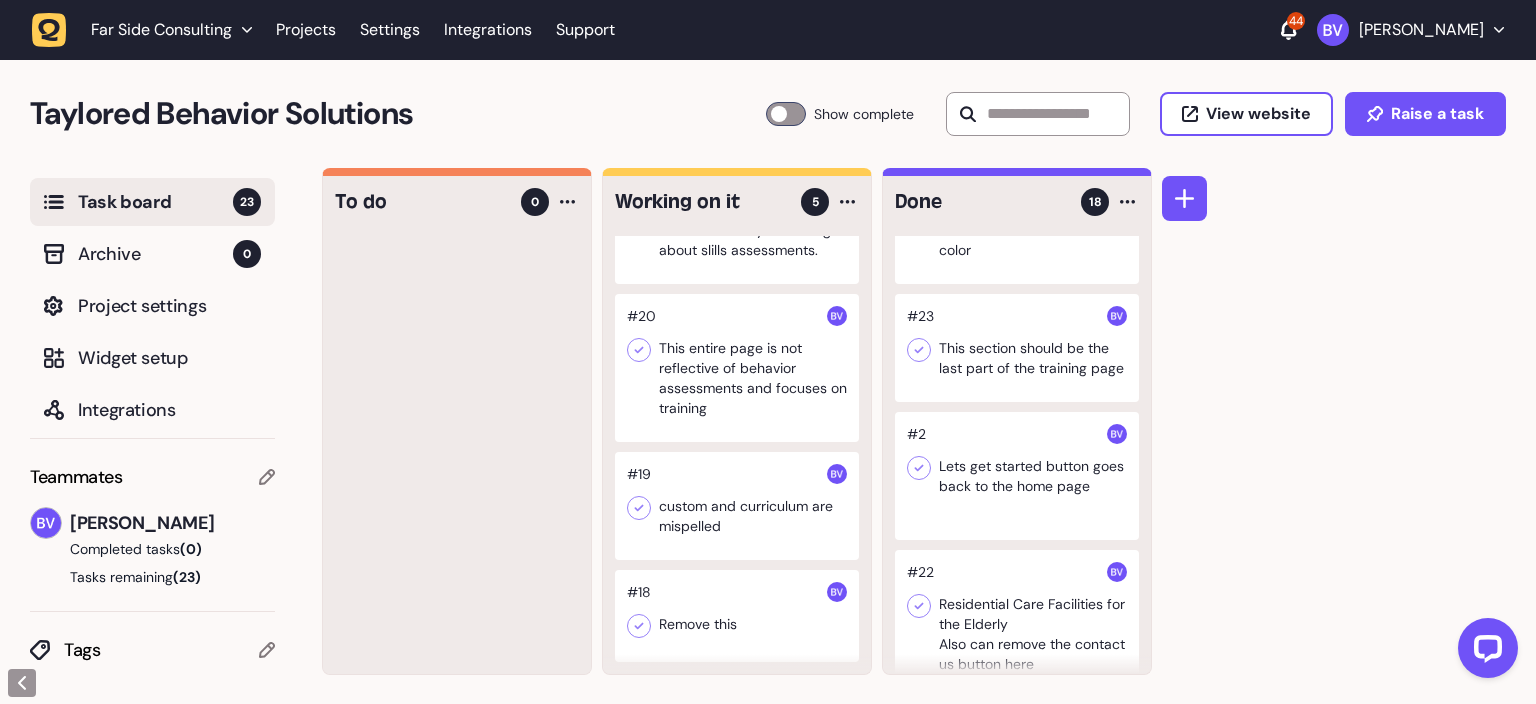 click 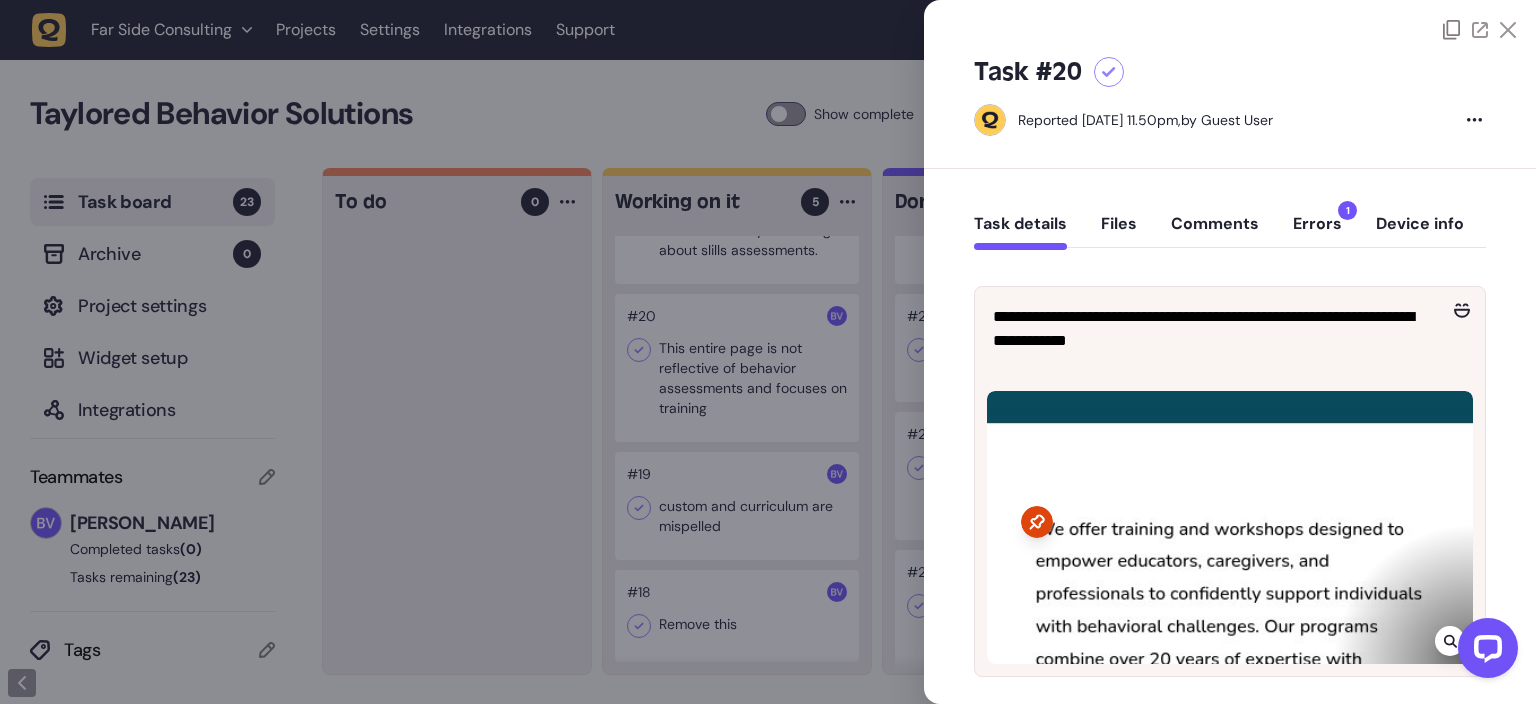 click 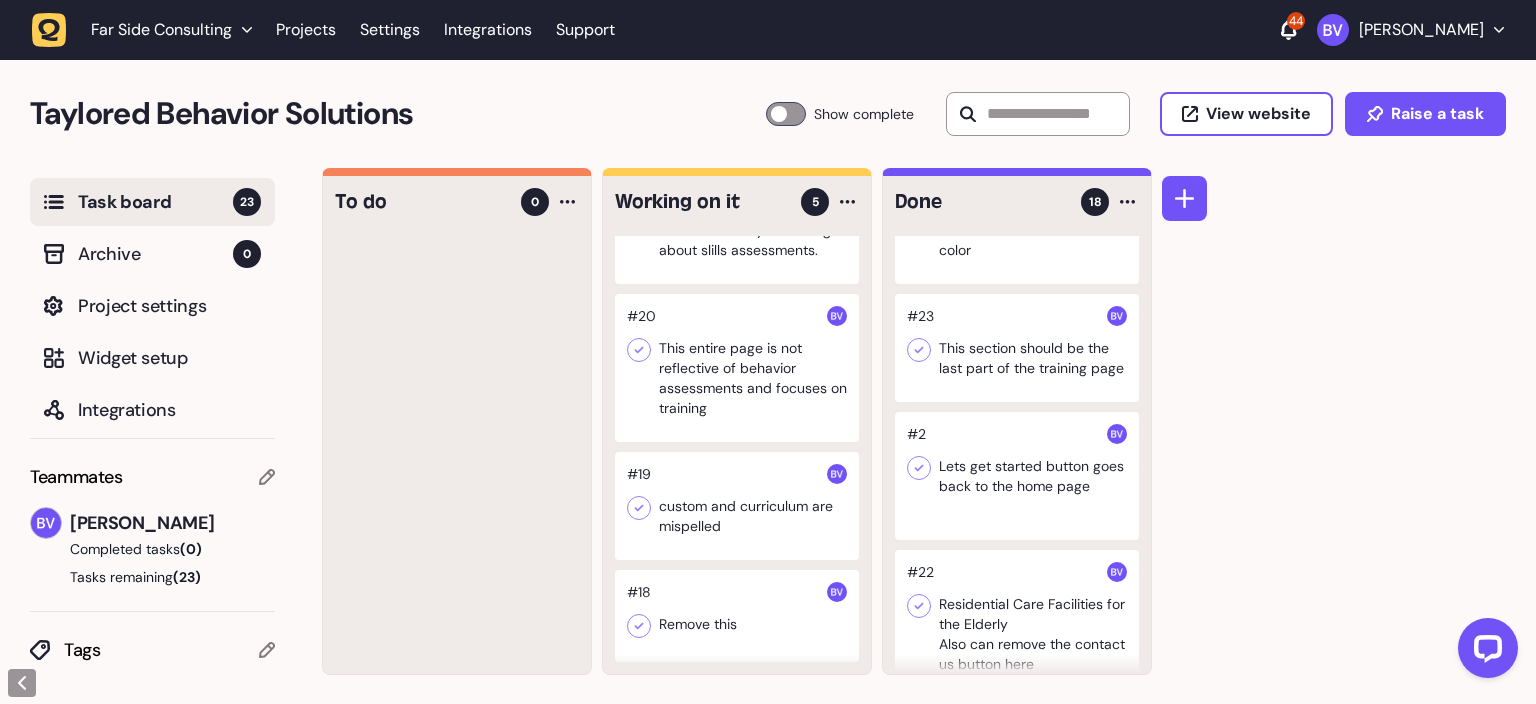 click 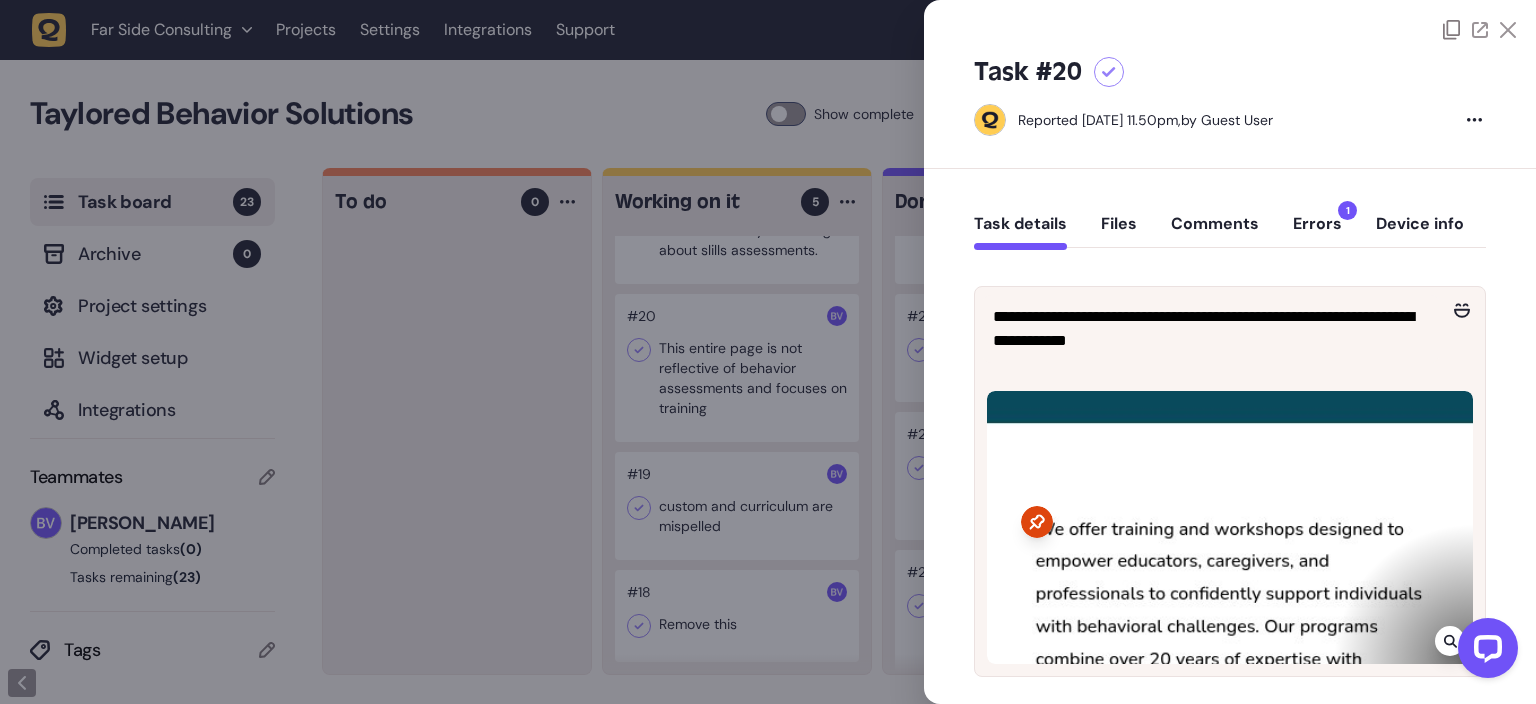 click 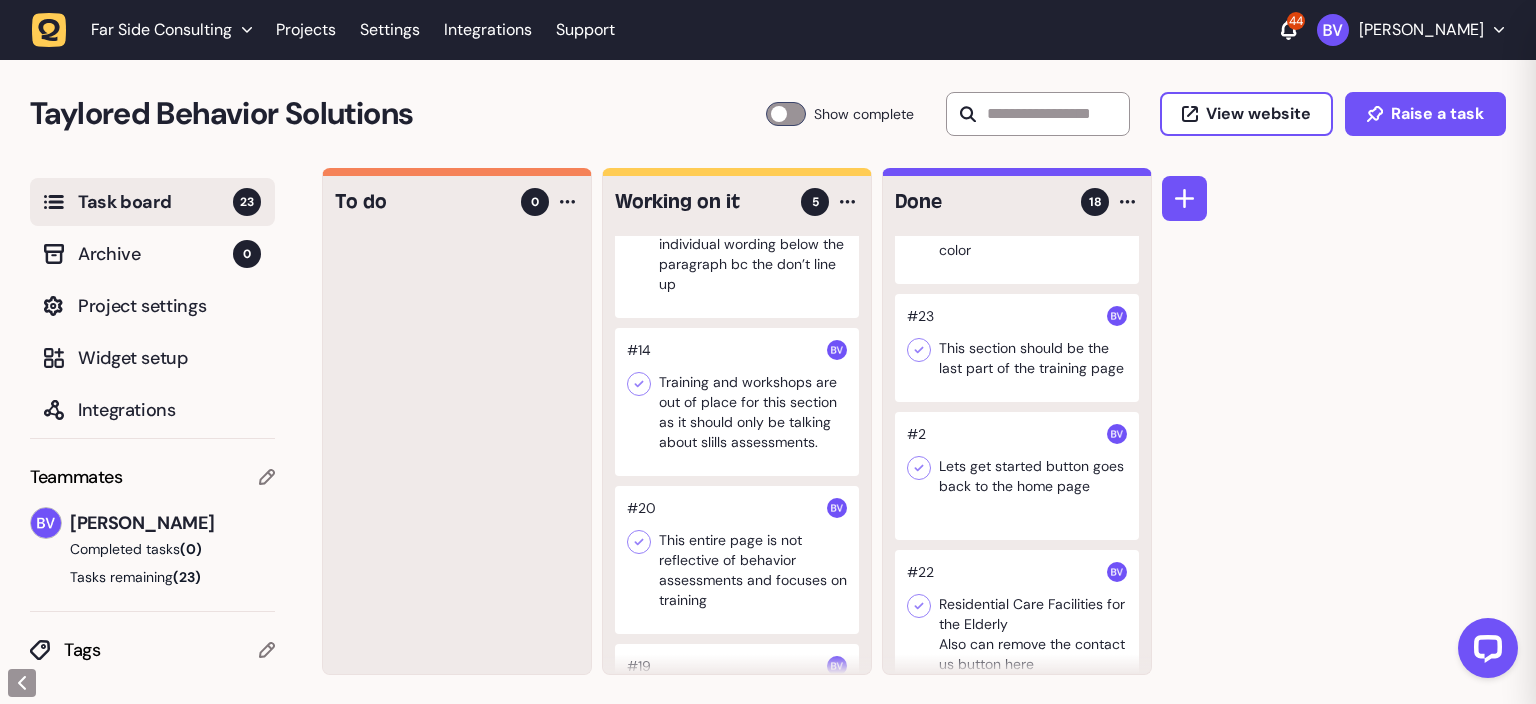 scroll, scrollTop: 0, scrollLeft: 0, axis: both 